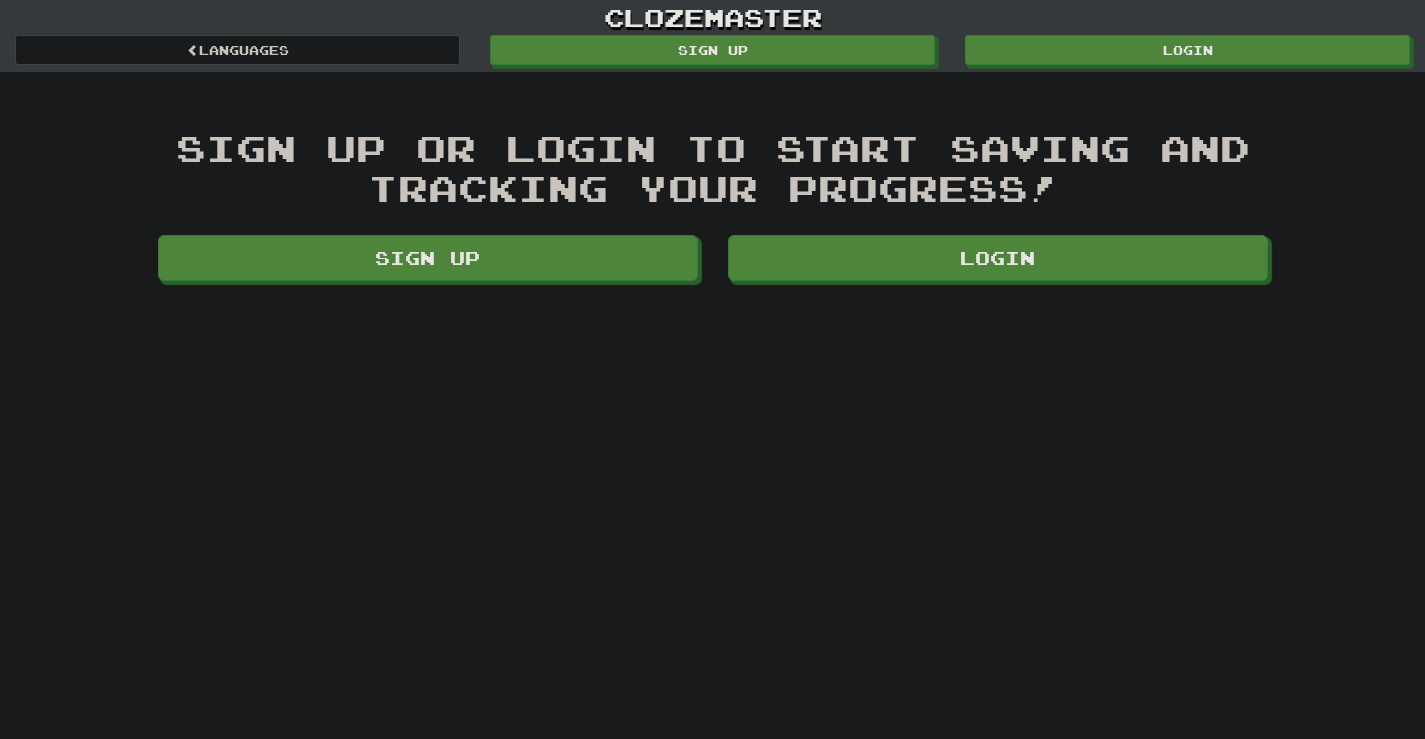 scroll, scrollTop: 0, scrollLeft: 0, axis: both 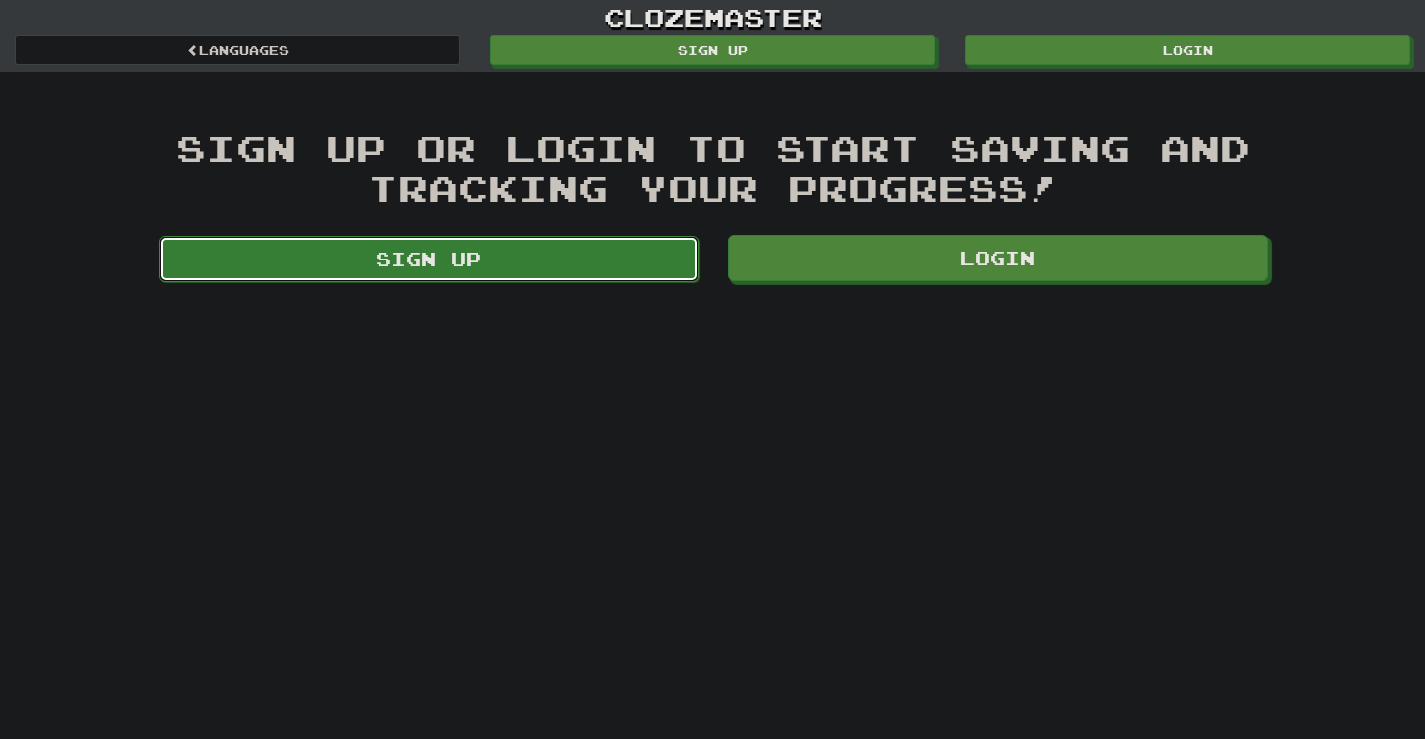 click on "Sign up" at bounding box center [429, 259] 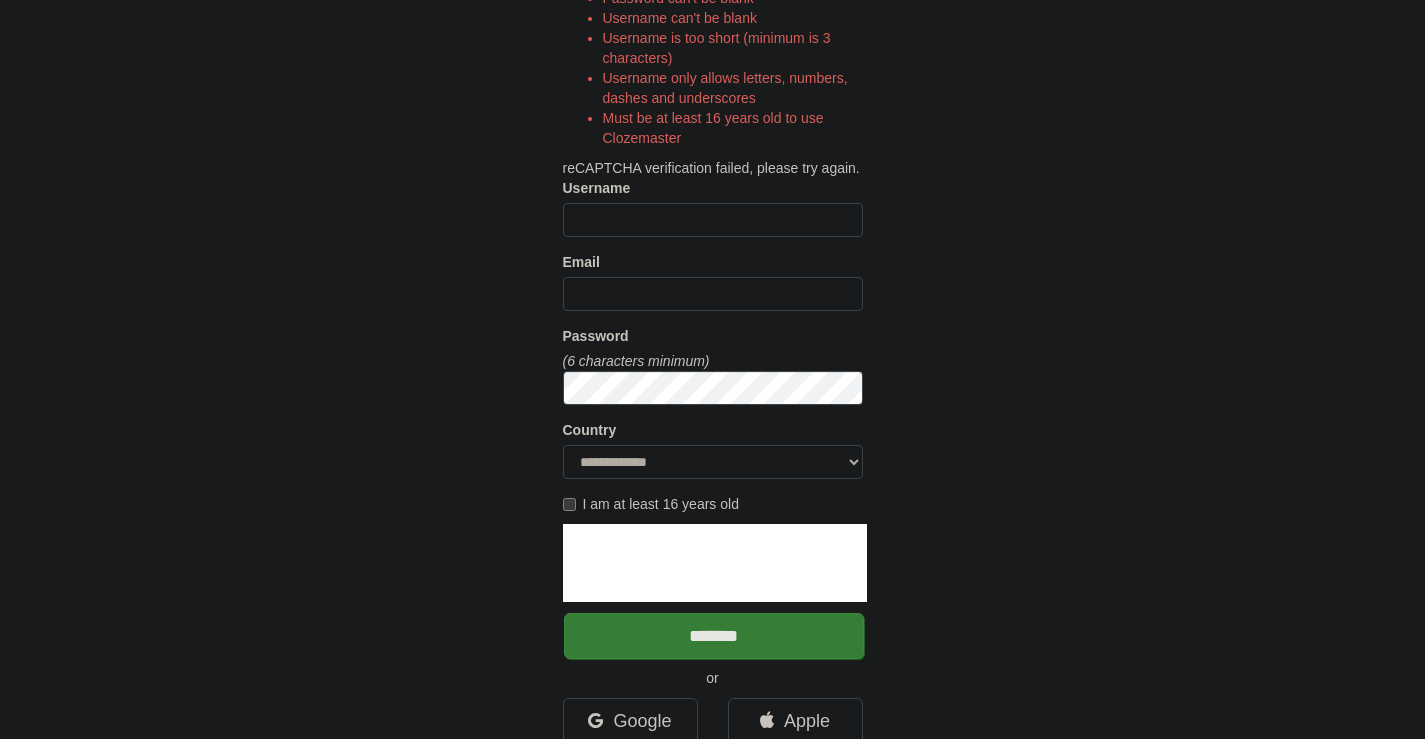 scroll, scrollTop: 400, scrollLeft: 0, axis: vertical 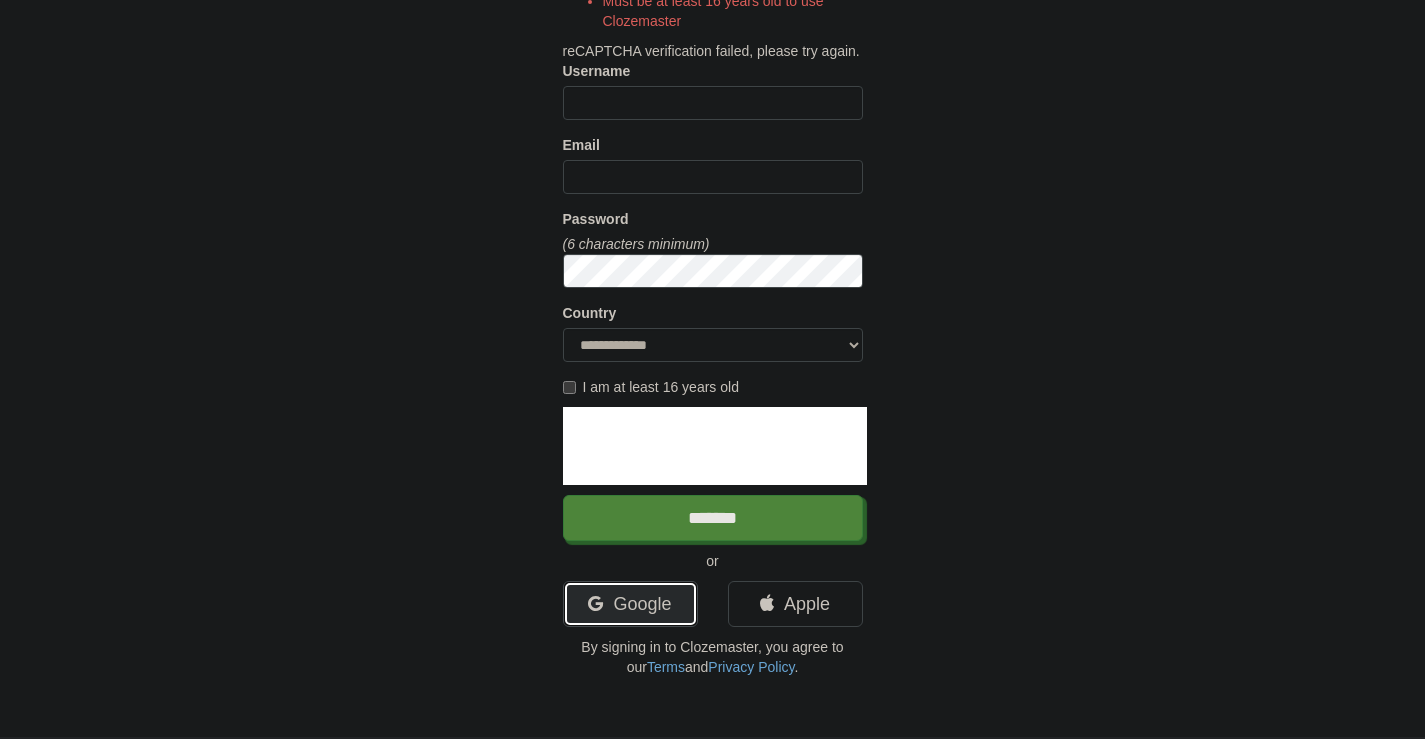 click on "Google" at bounding box center (630, 604) 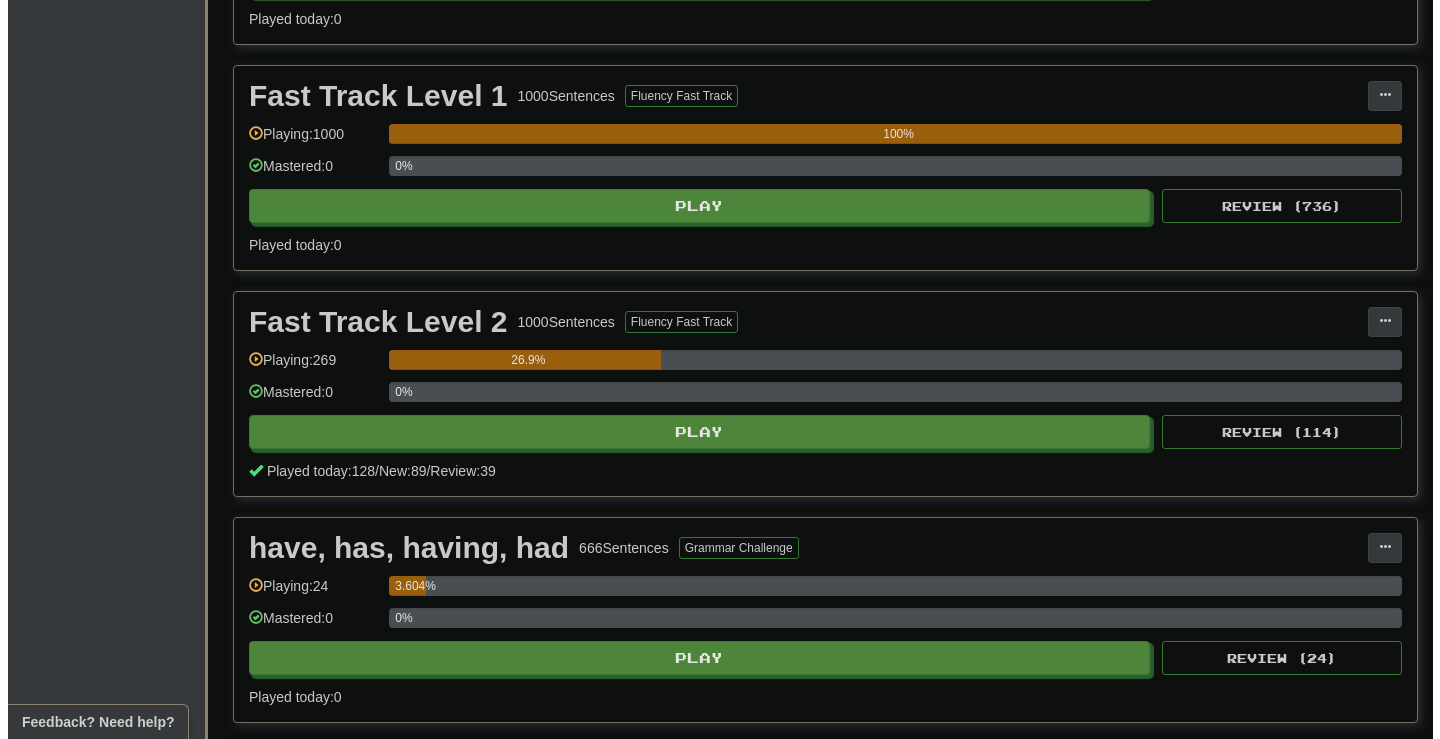 scroll, scrollTop: 1400, scrollLeft: 0, axis: vertical 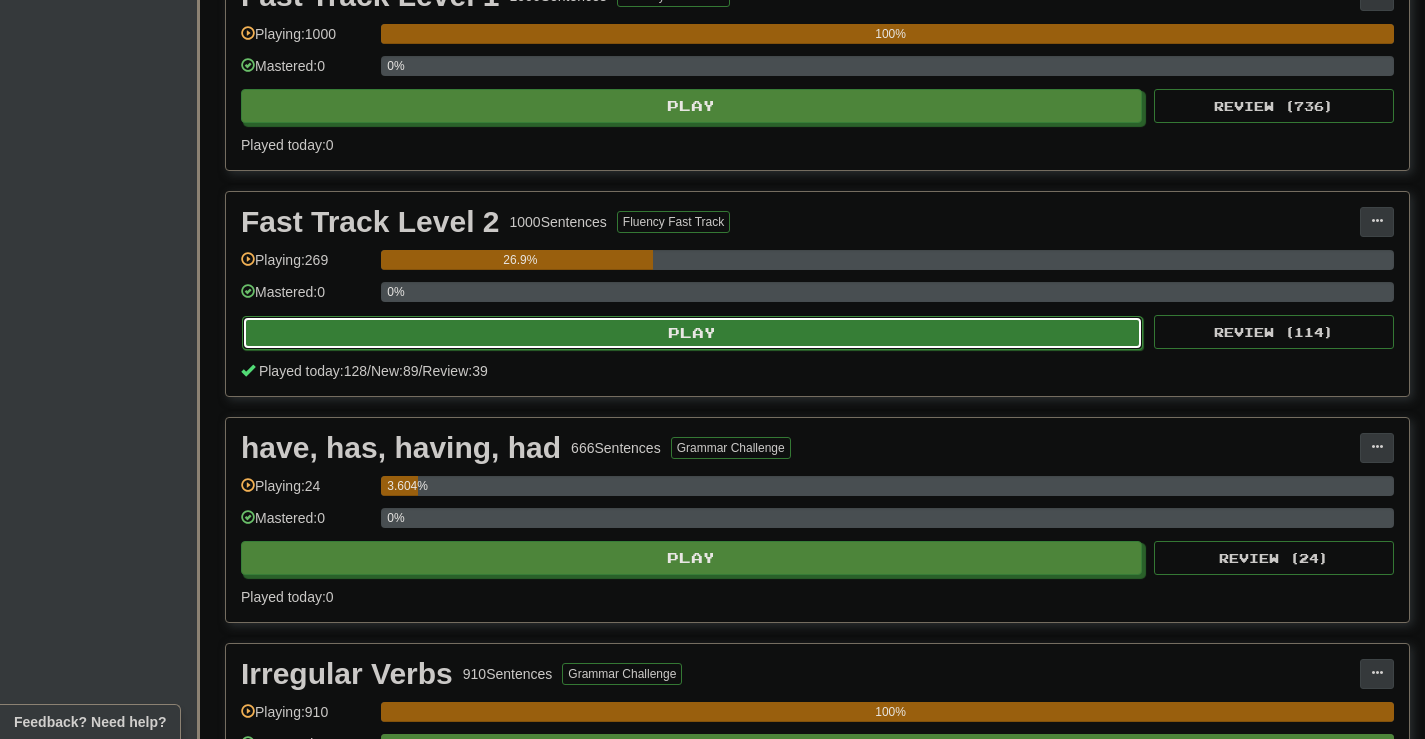 click on "Play" at bounding box center (692, 333) 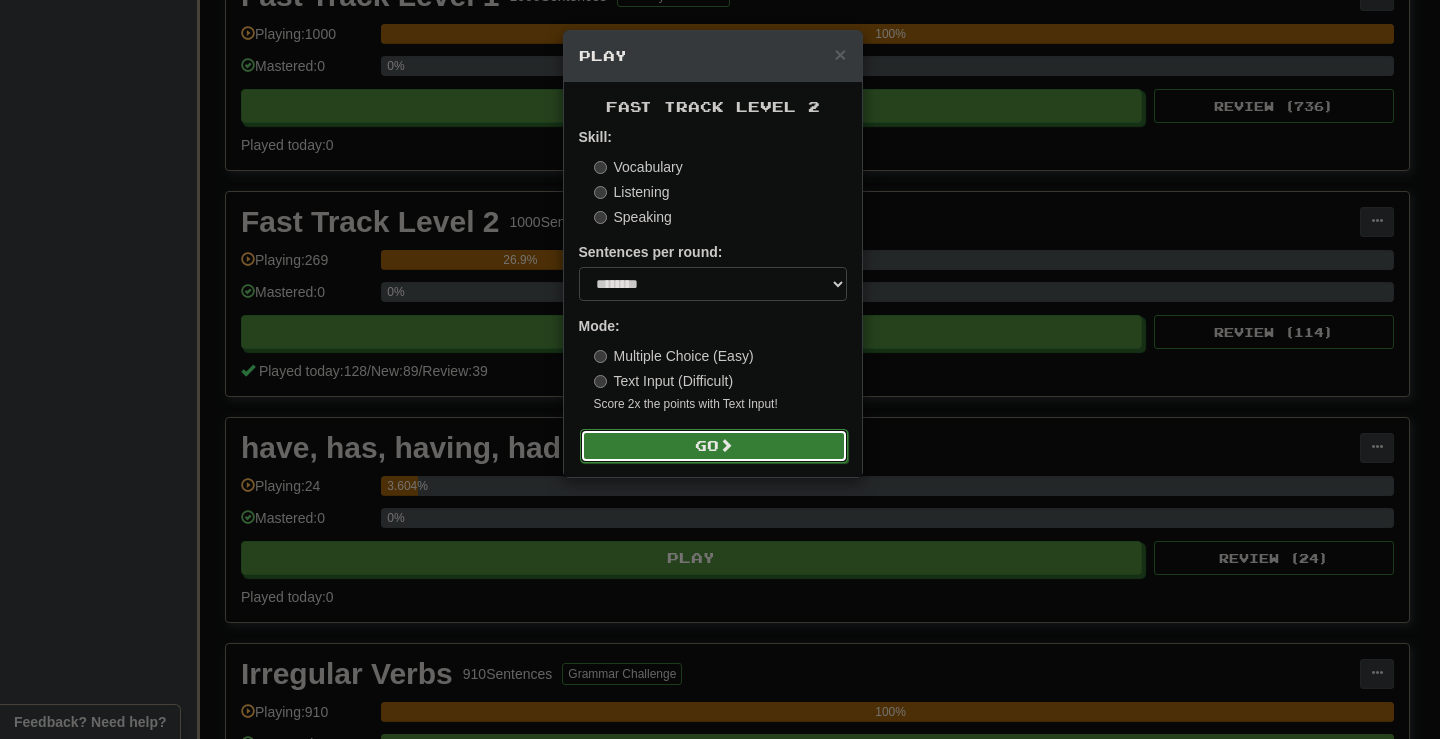 click at bounding box center (726, 445) 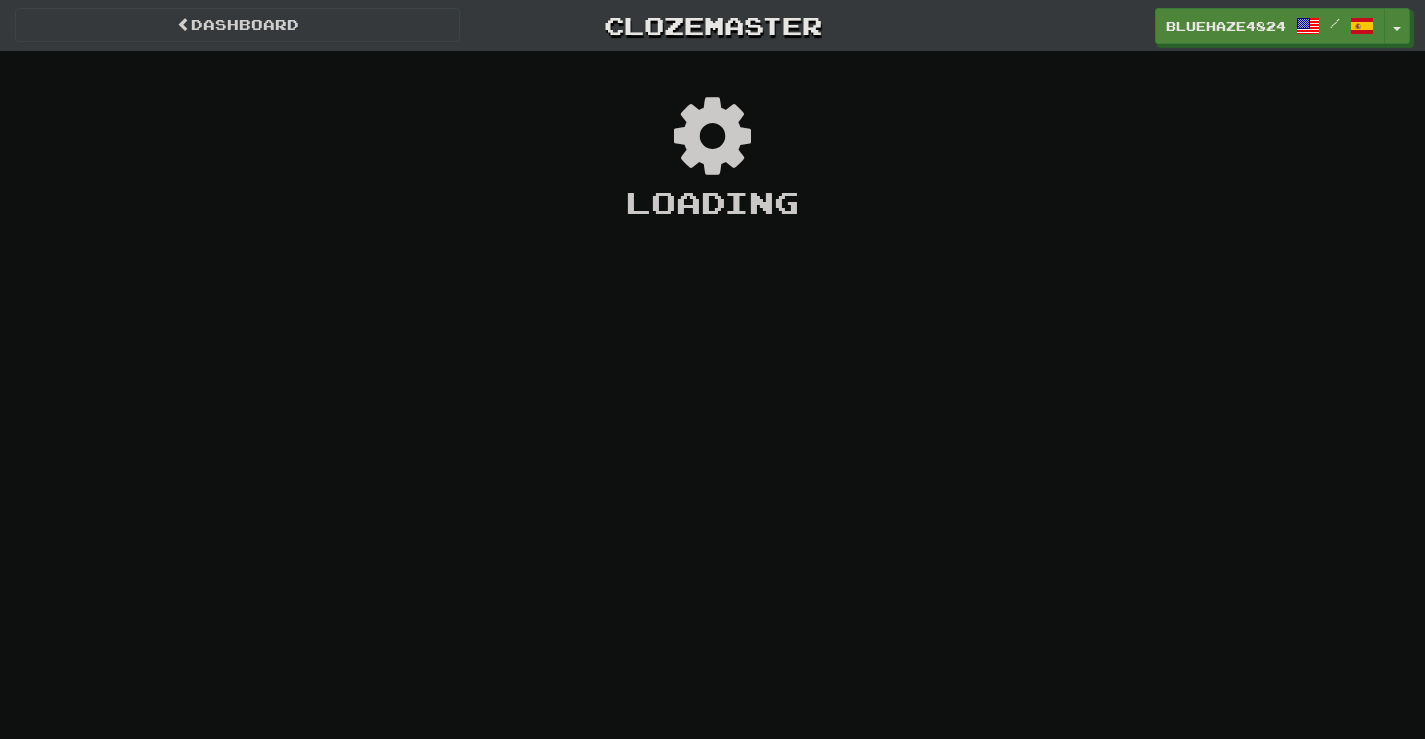 scroll, scrollTop: 0, scrollLeft: 0, axis: both 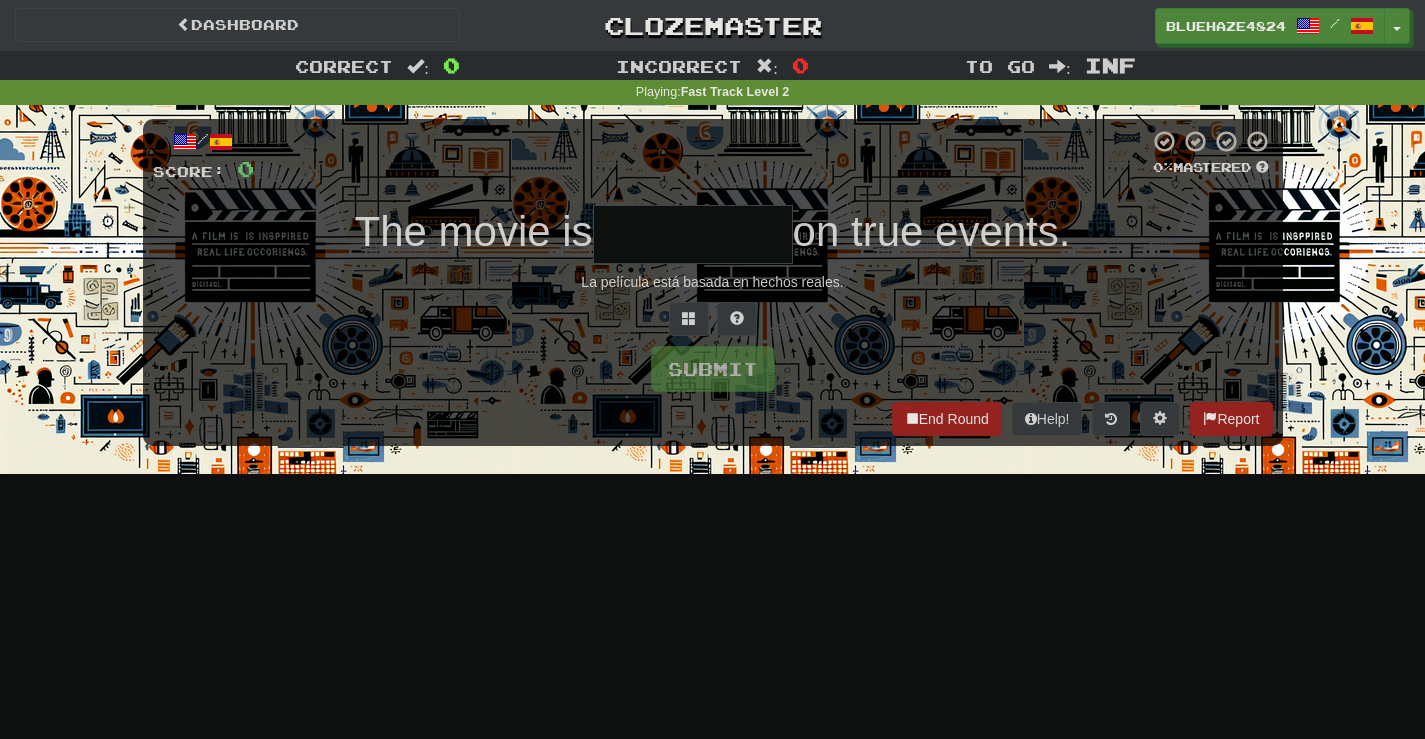 click at bounding box center [693, 234] 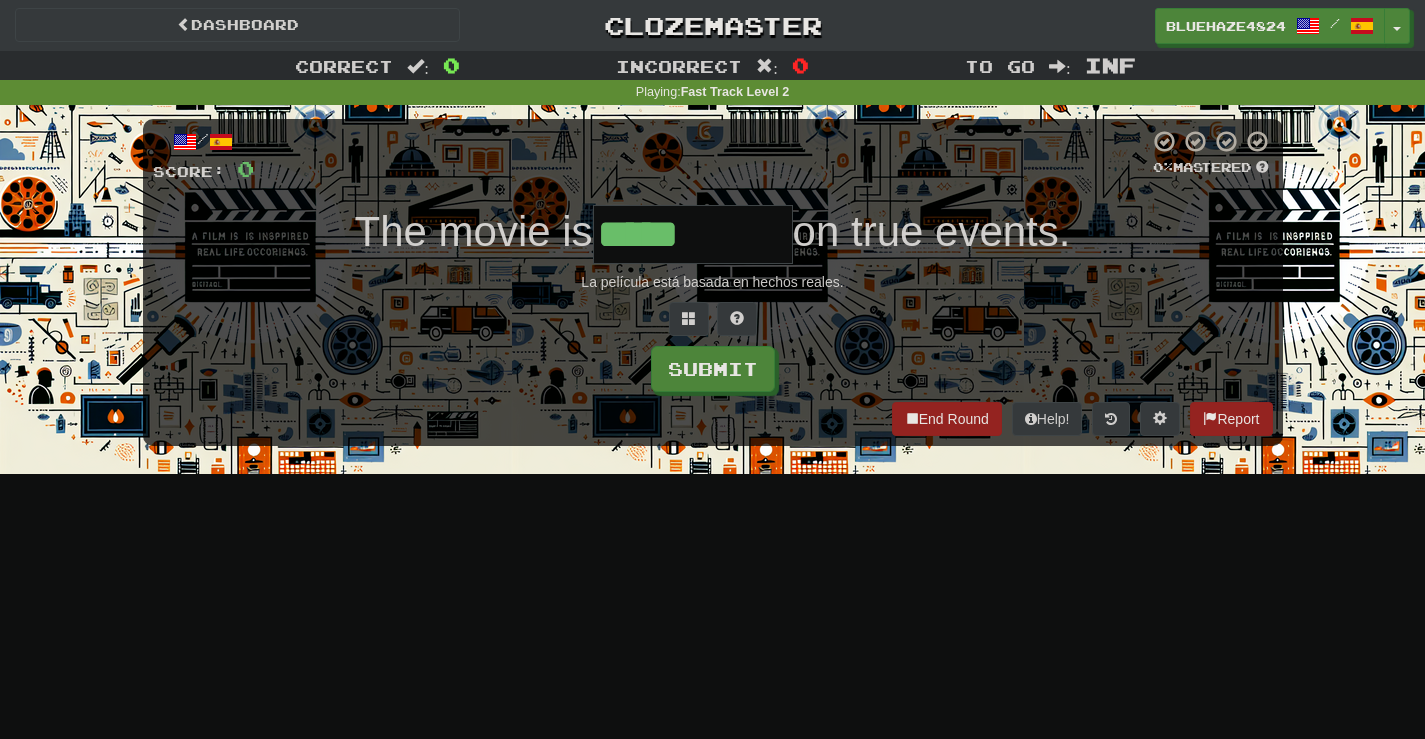 type on "*****" 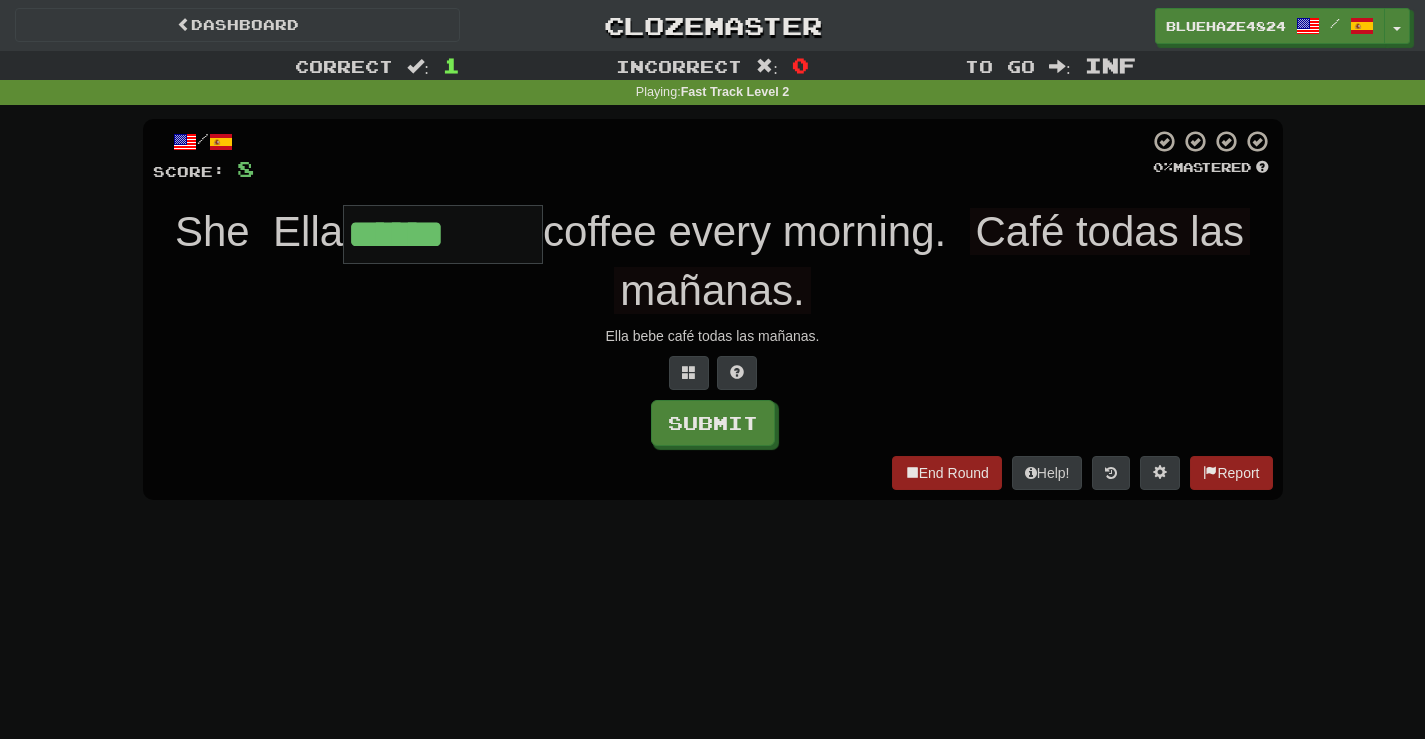 type on "******" 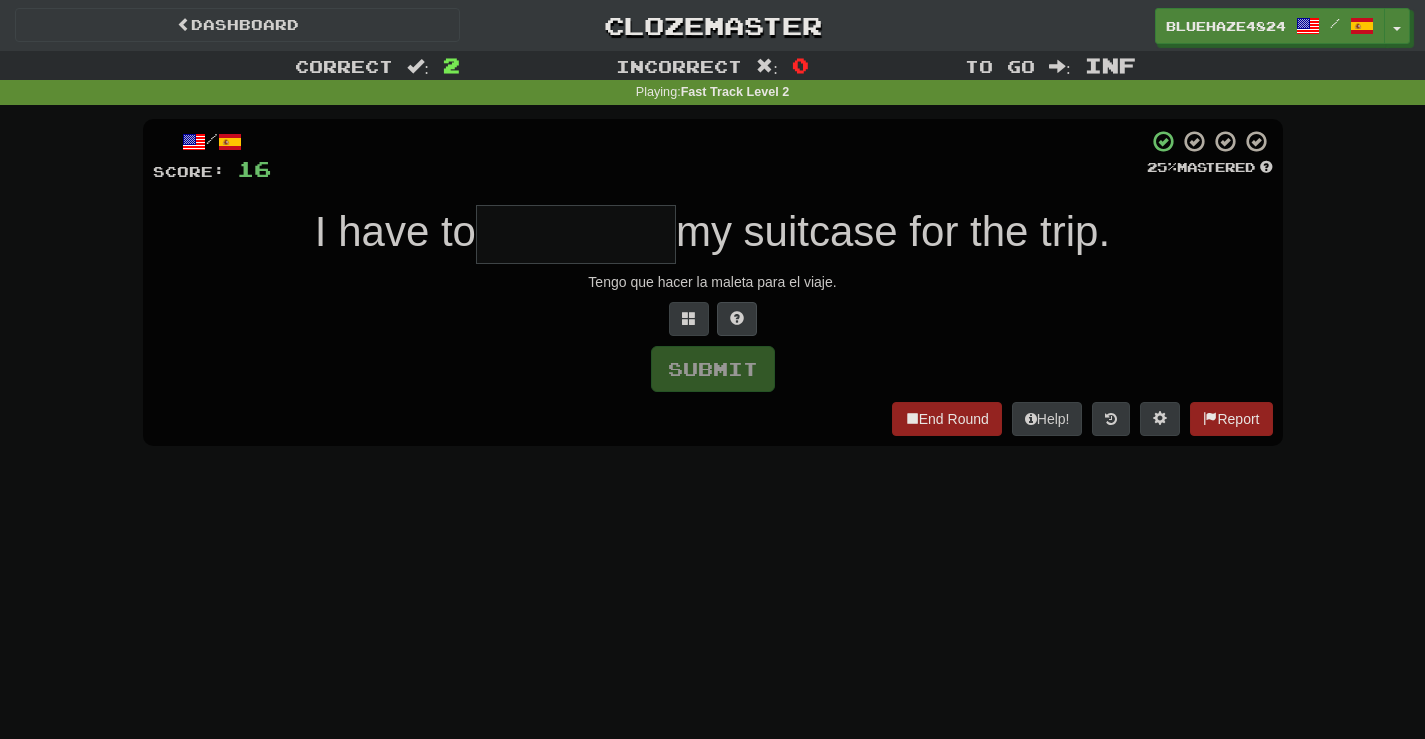 type on "*" 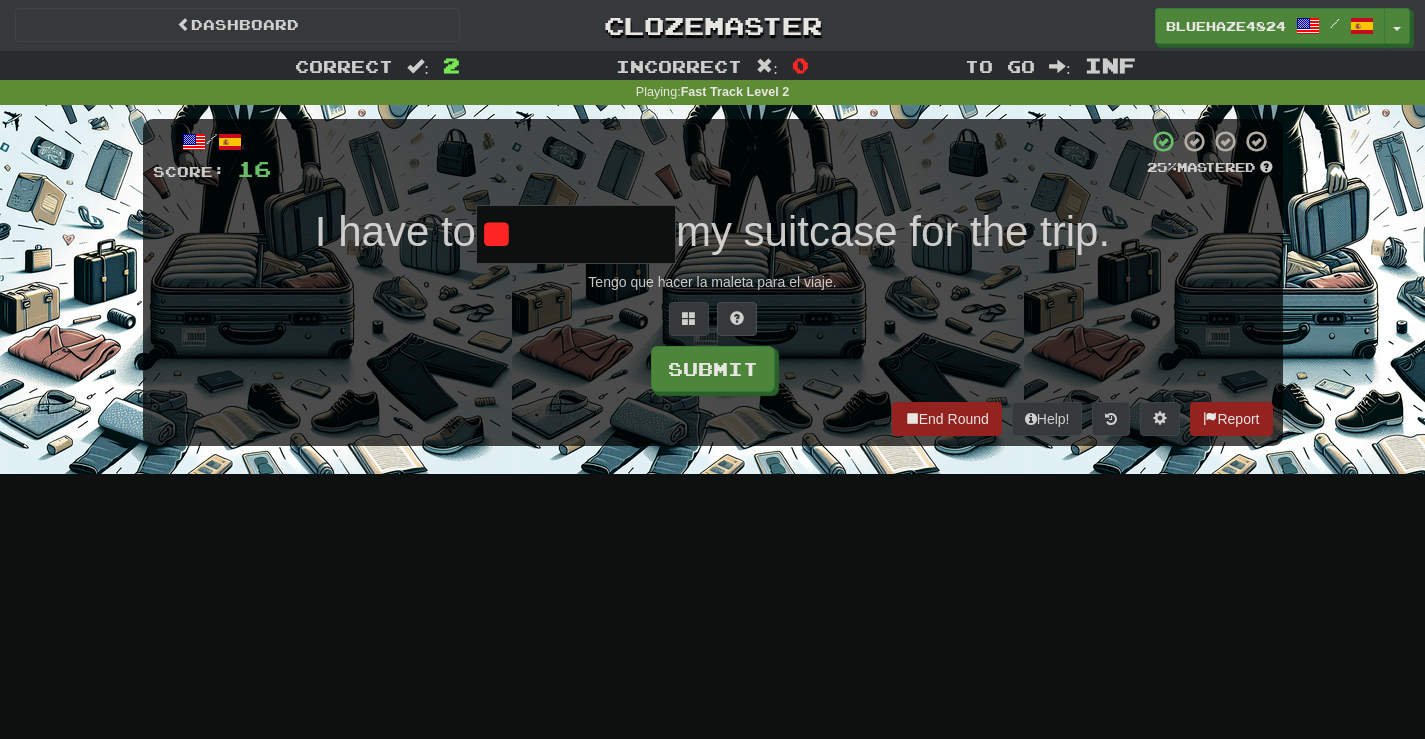 type on "*" 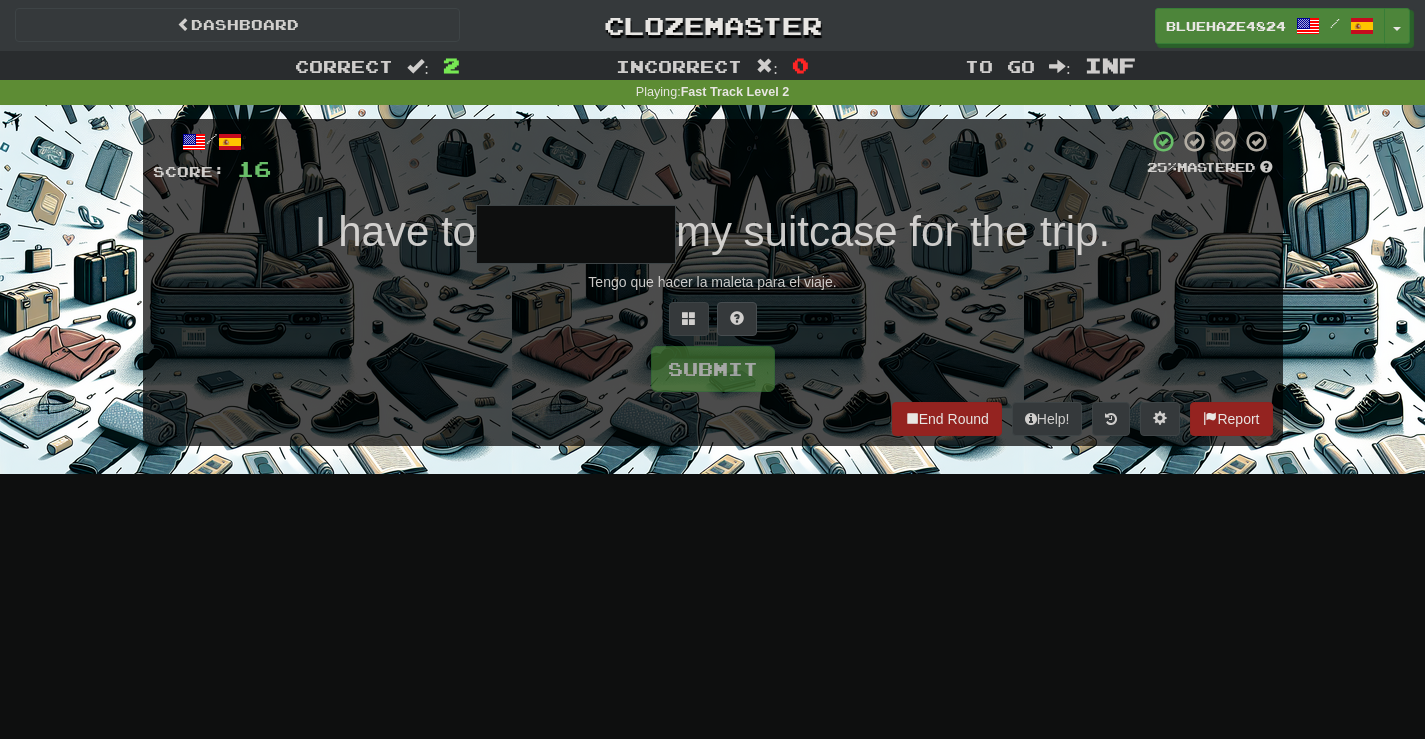 type on "*" 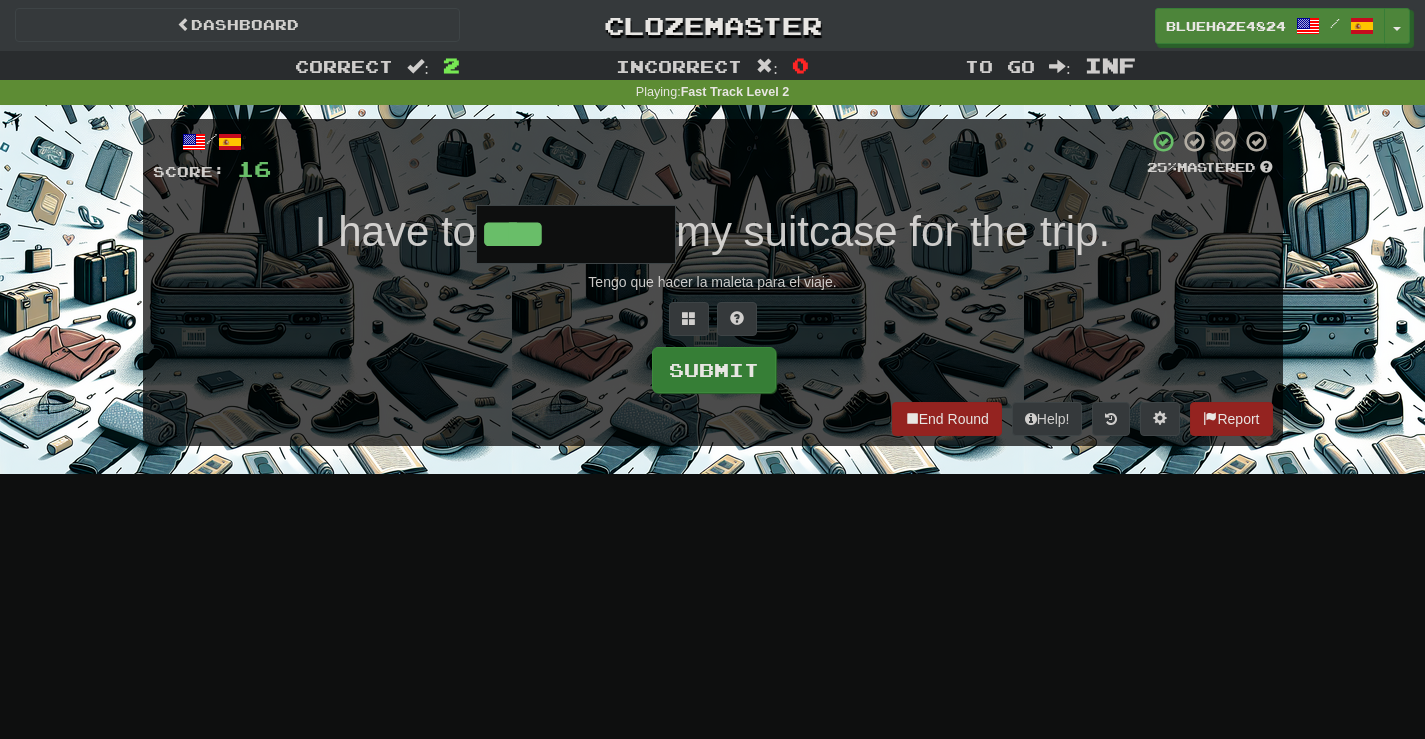 type on "****" 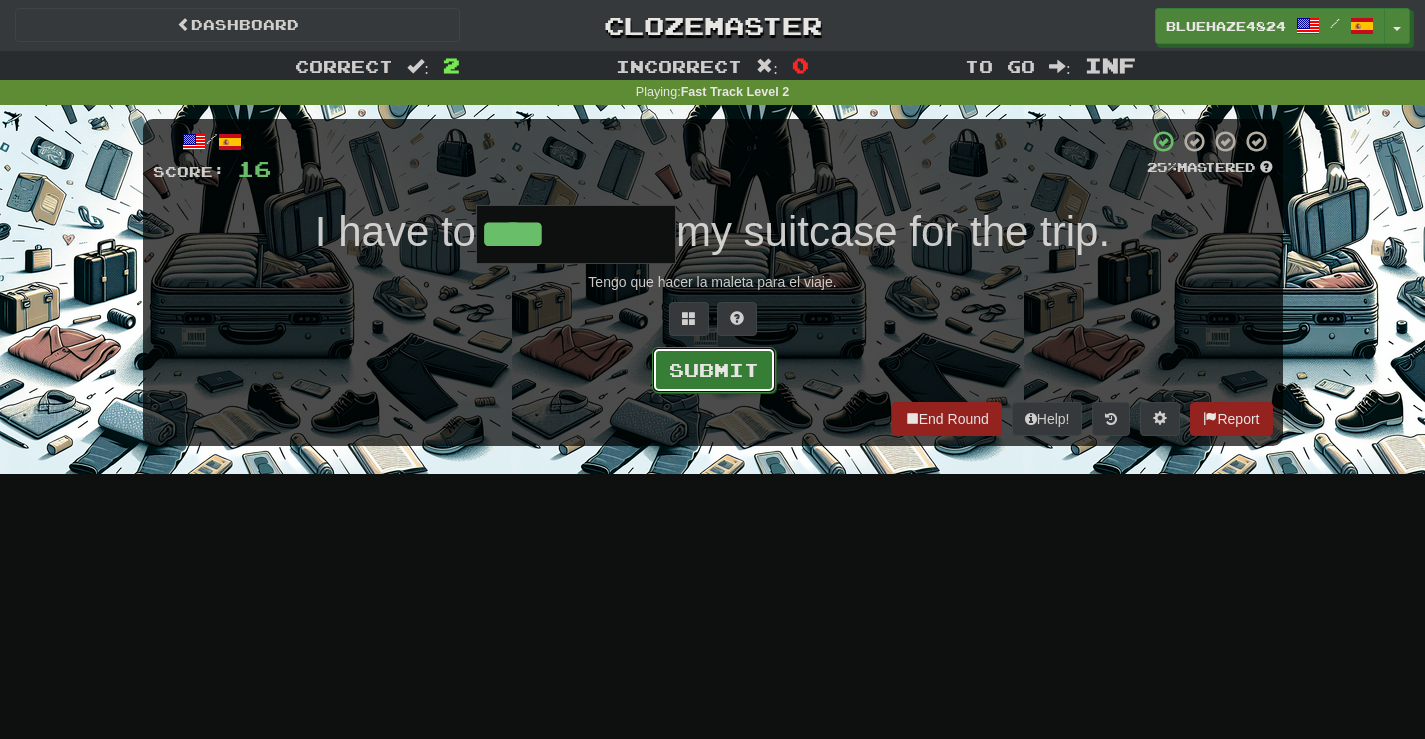 click on "Submit" at bounding box center (714, 370) 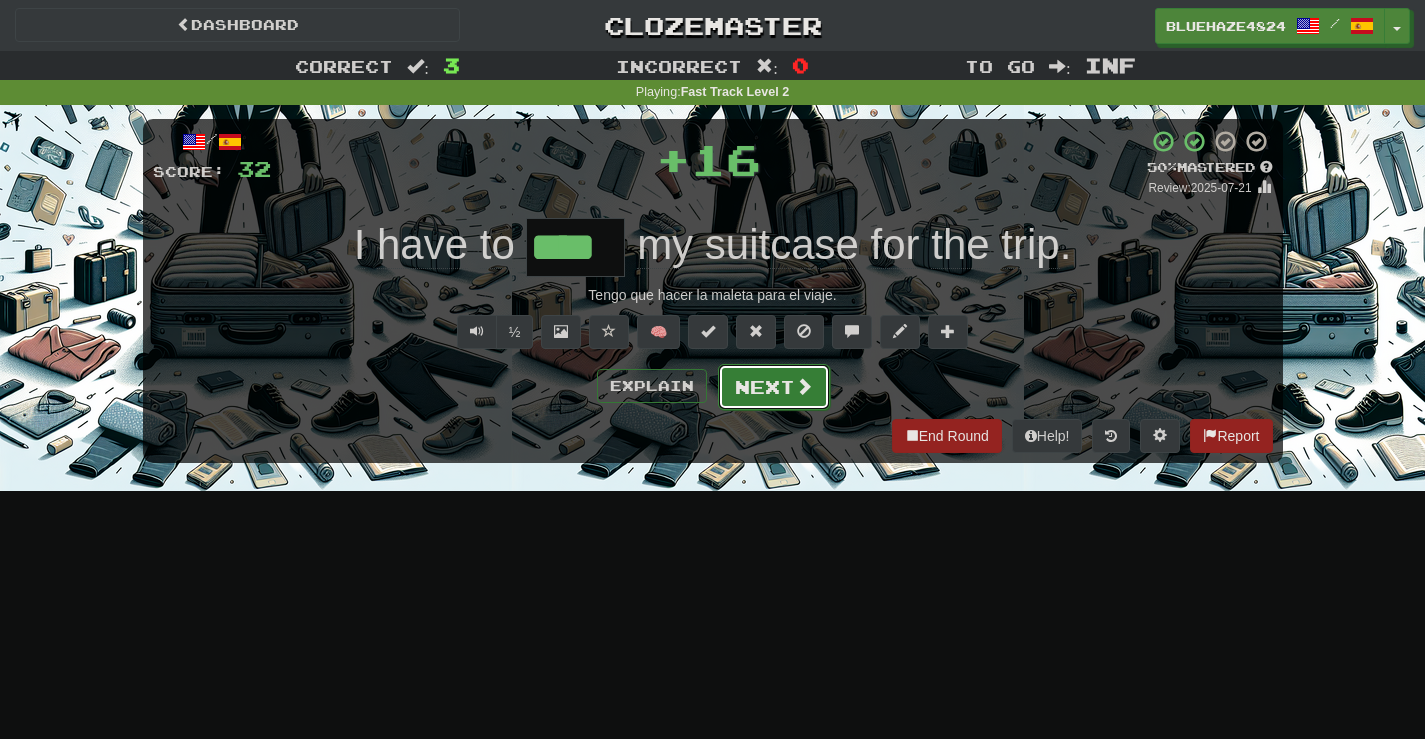 click on "Next" at bounding box center (774, 387) 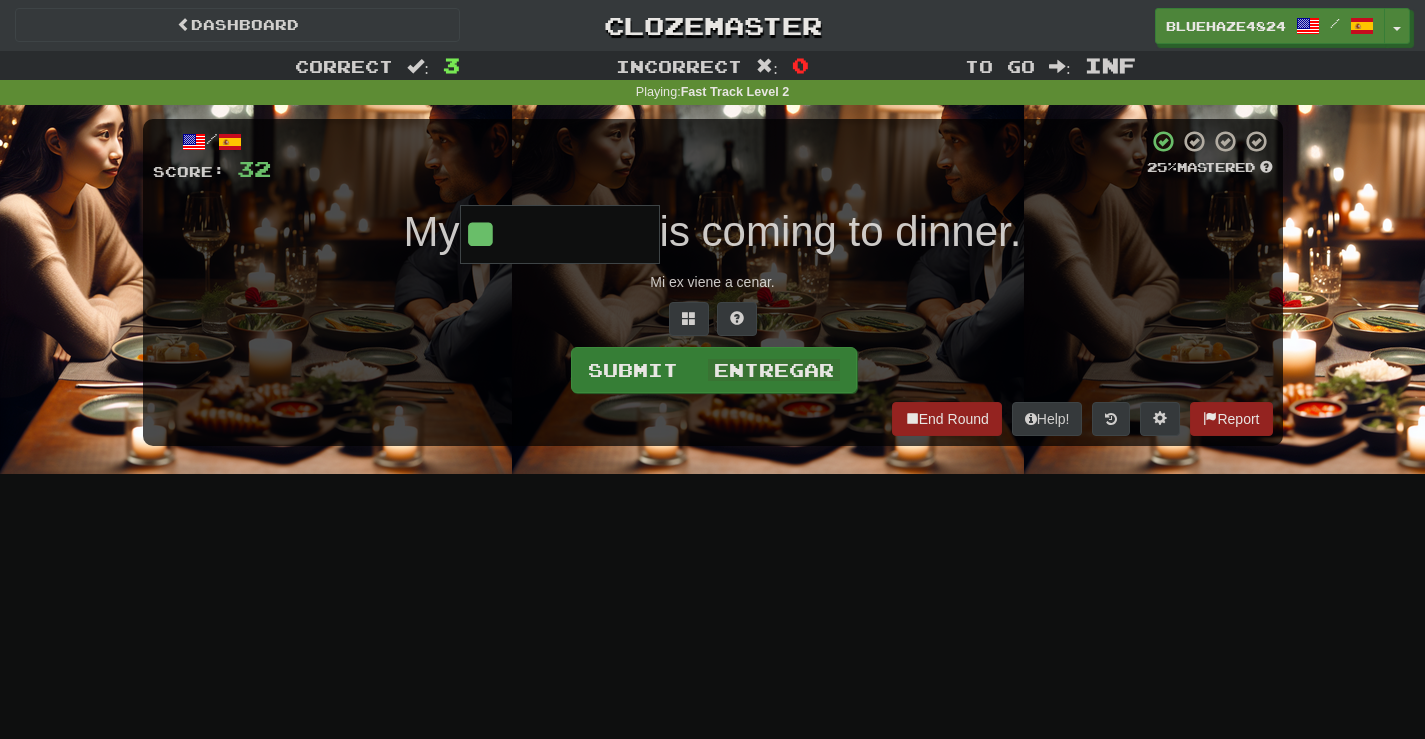 type on "**" 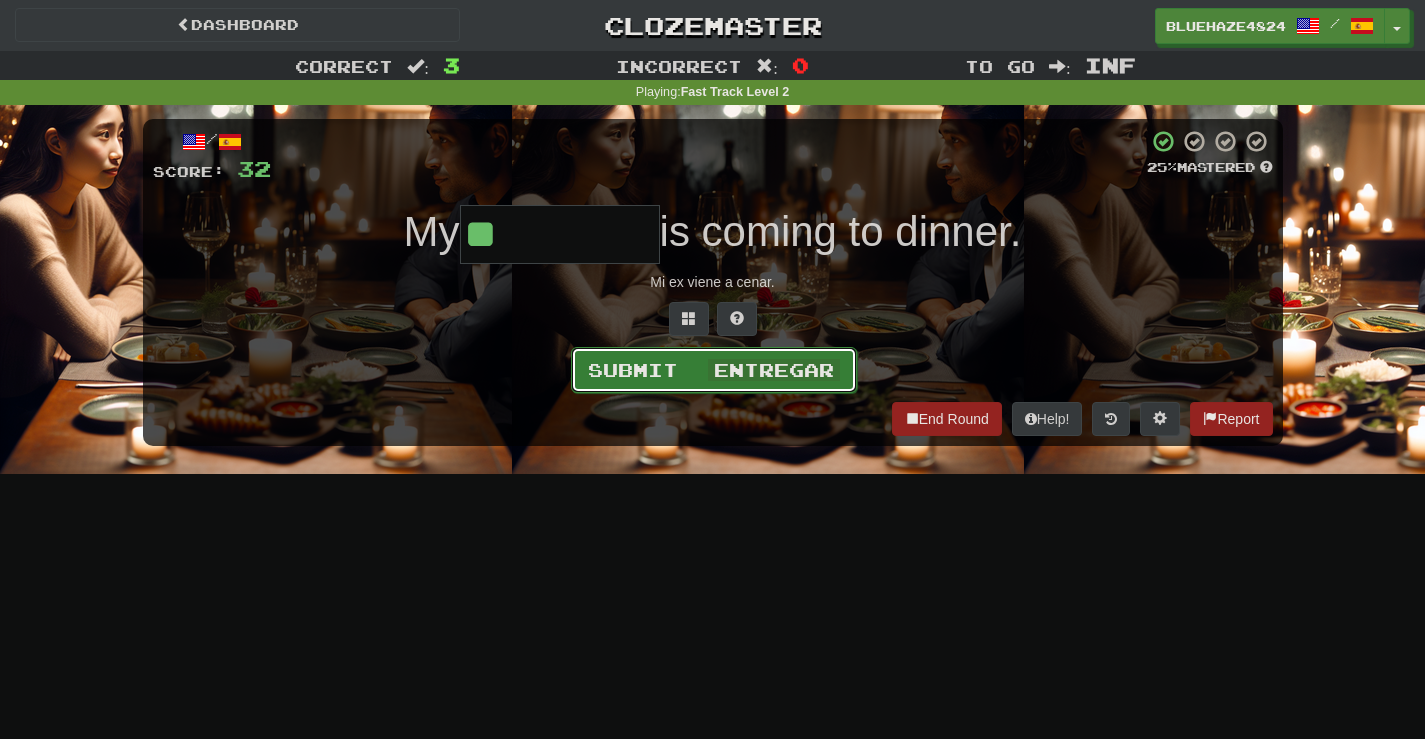 click on "Entregar" at bounding box center (774, 370) 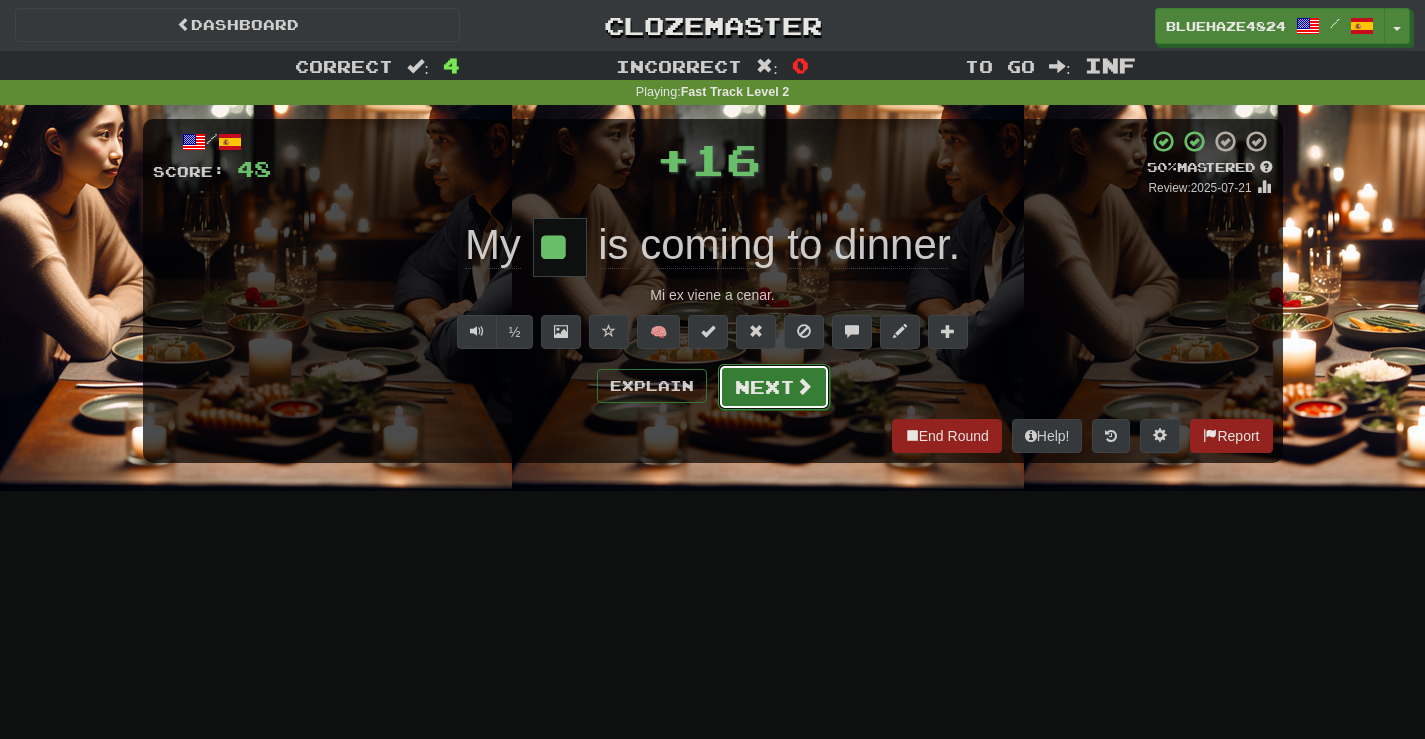 click on "Next" at bounding box center [774, 387] 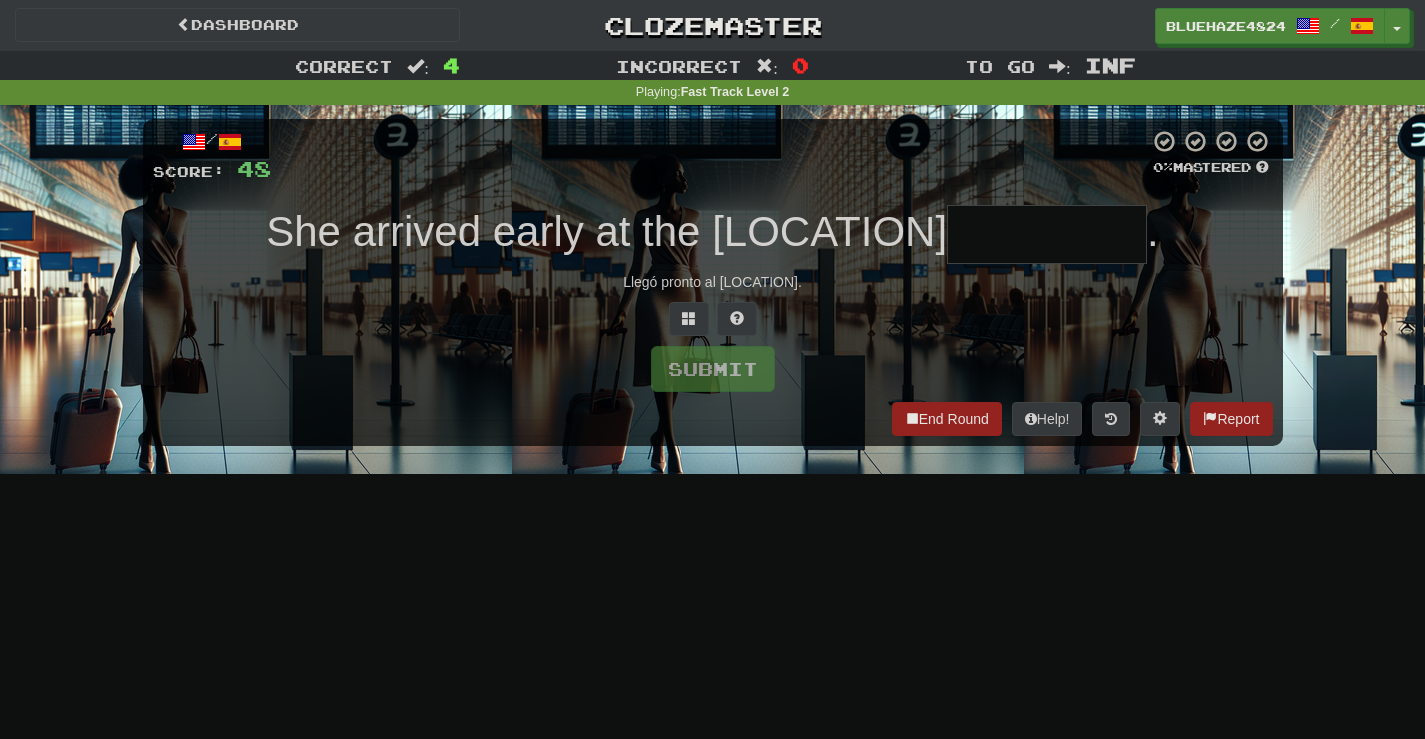 click at bounding box center (1047, 234) 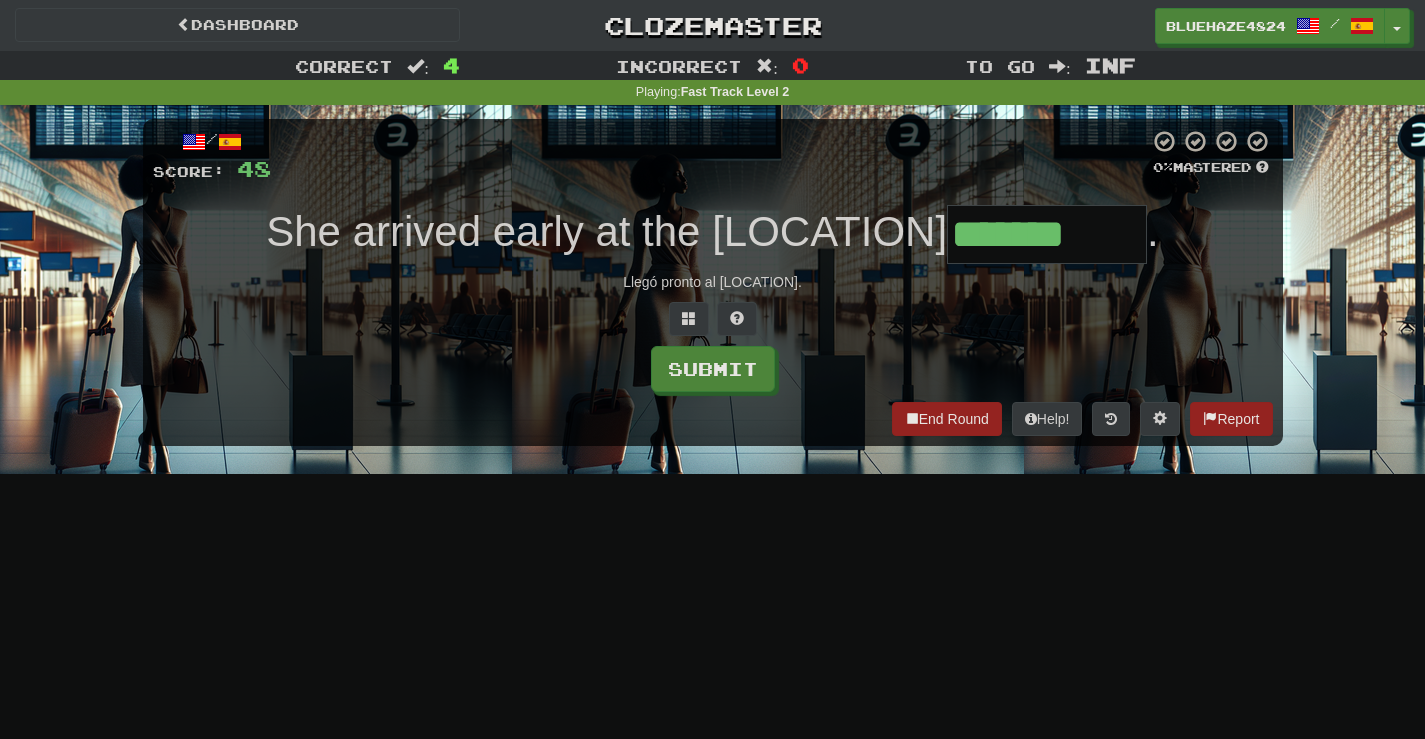 type on "*******" 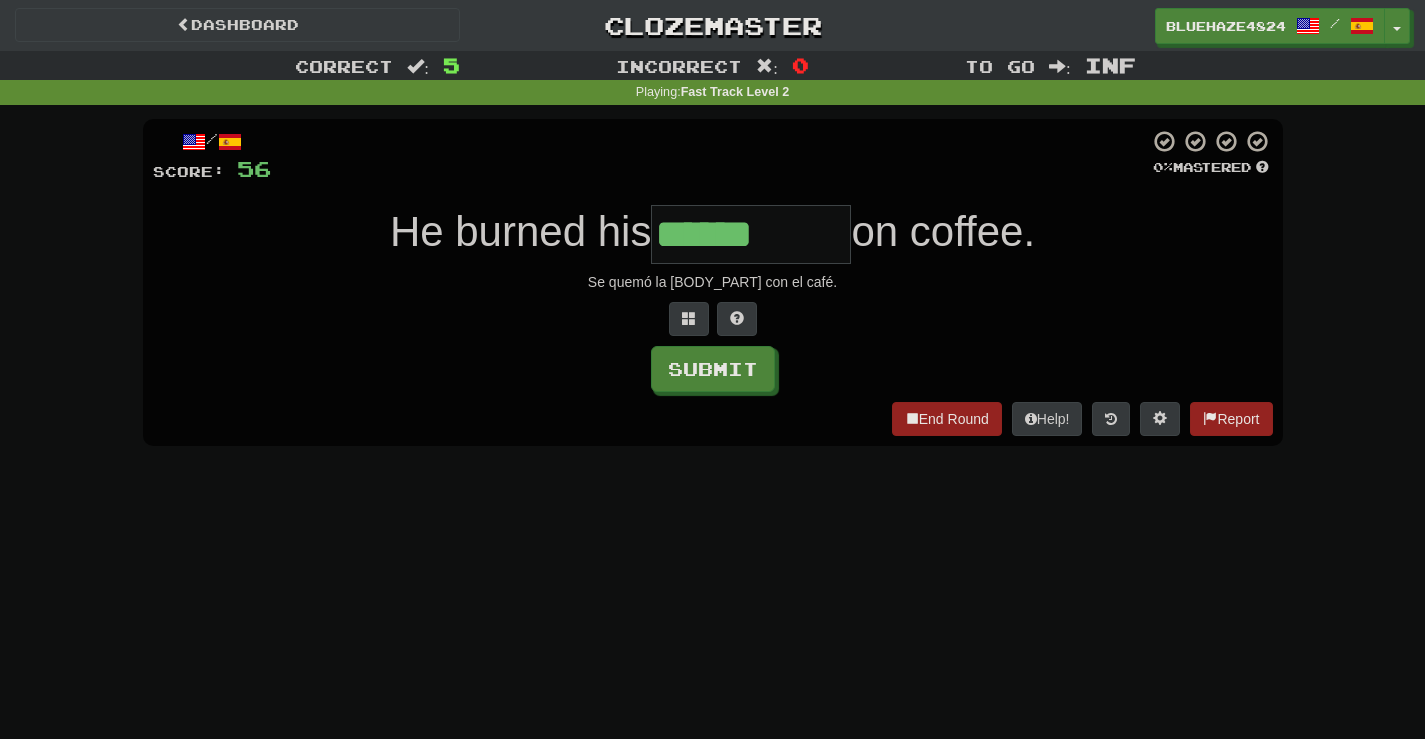 type on "******" 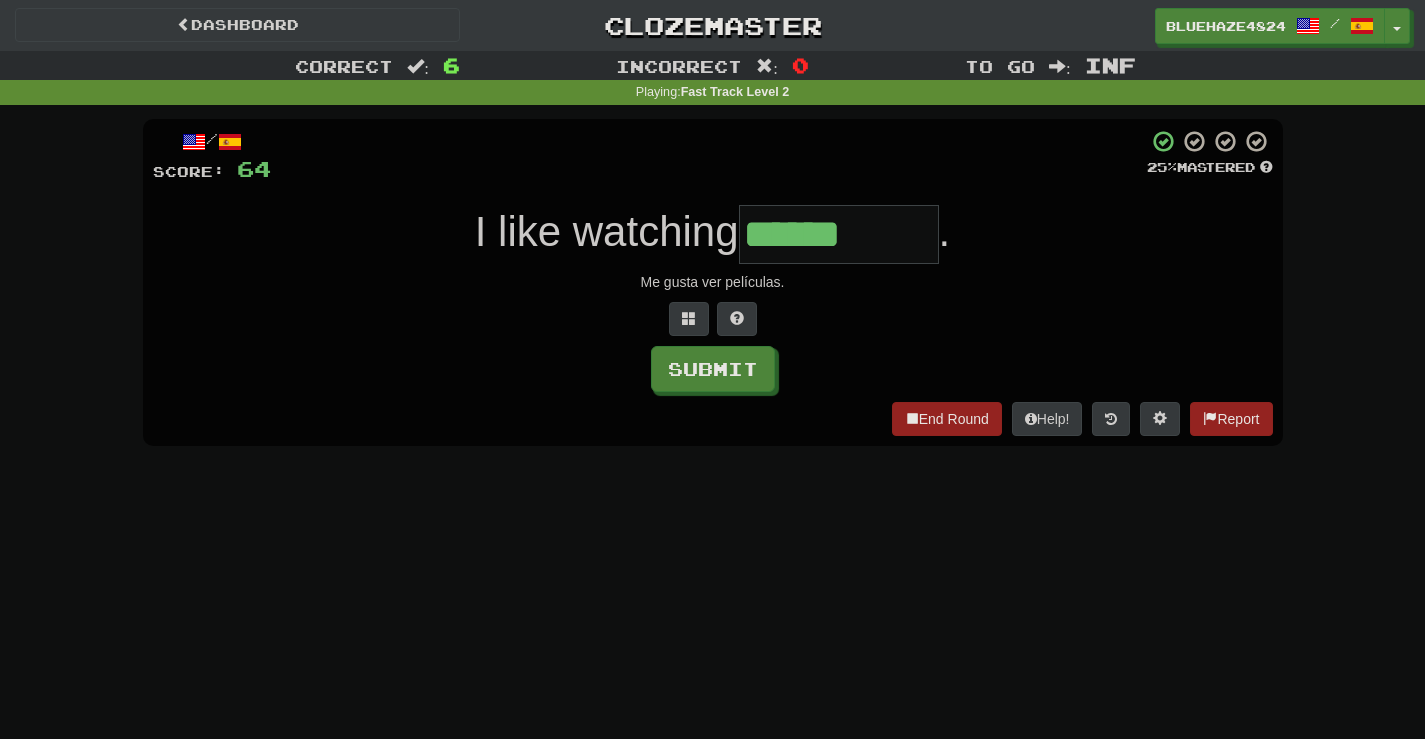 type on "******" 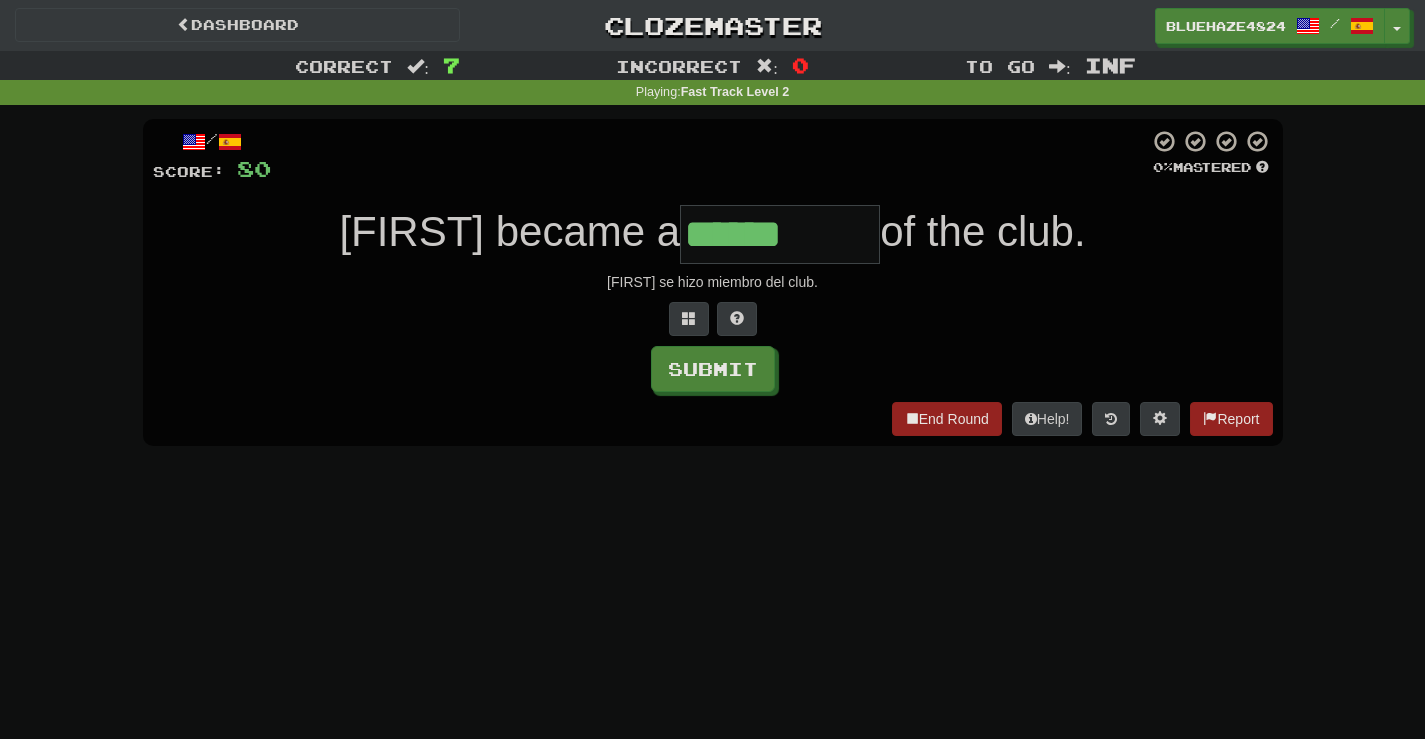 type on "******" 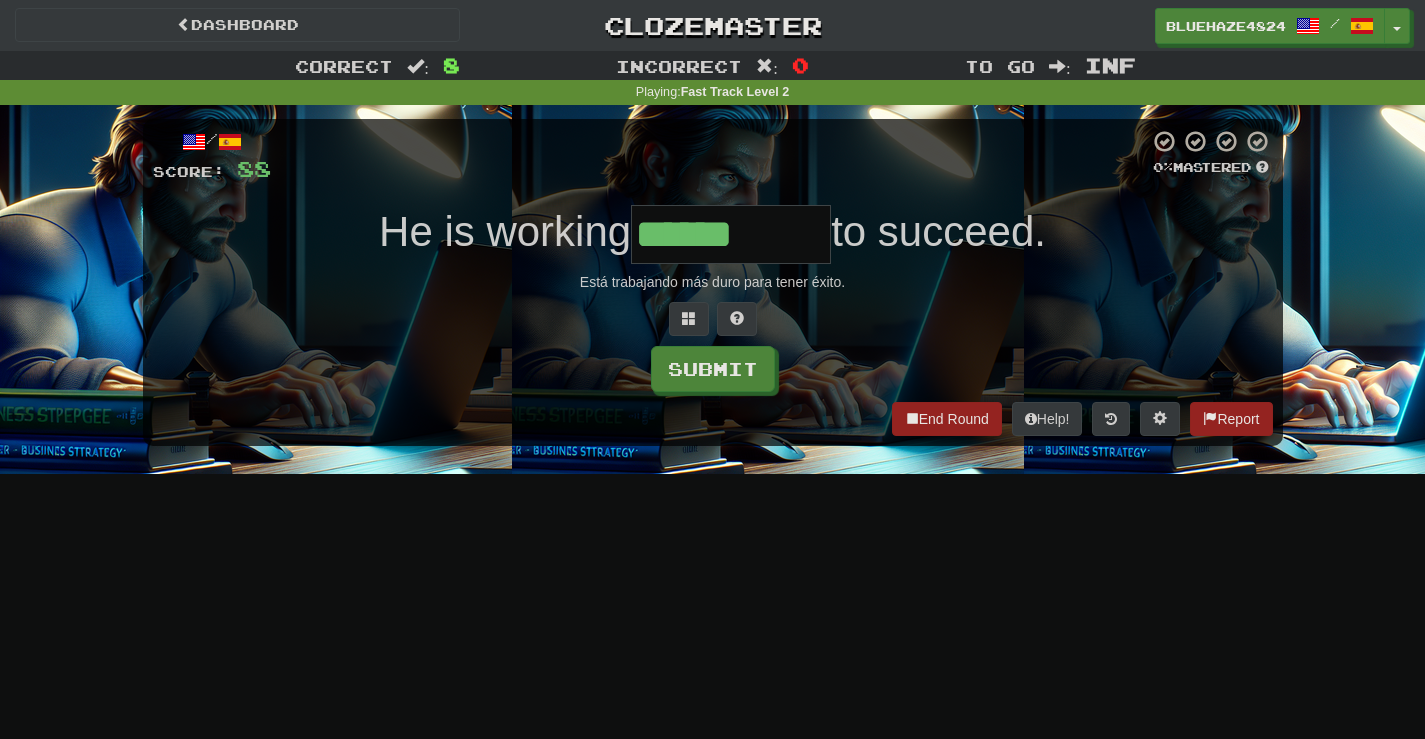 type on "******" 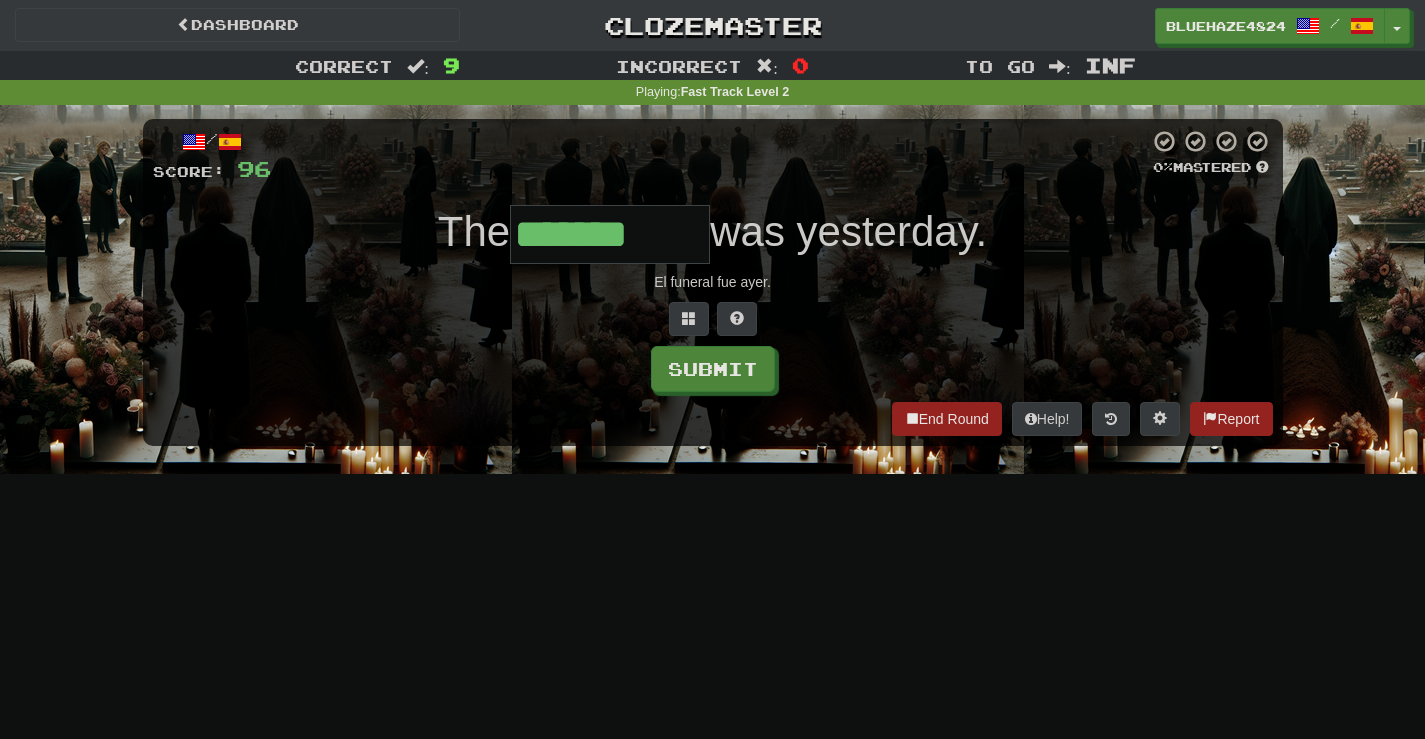 type on "*******" 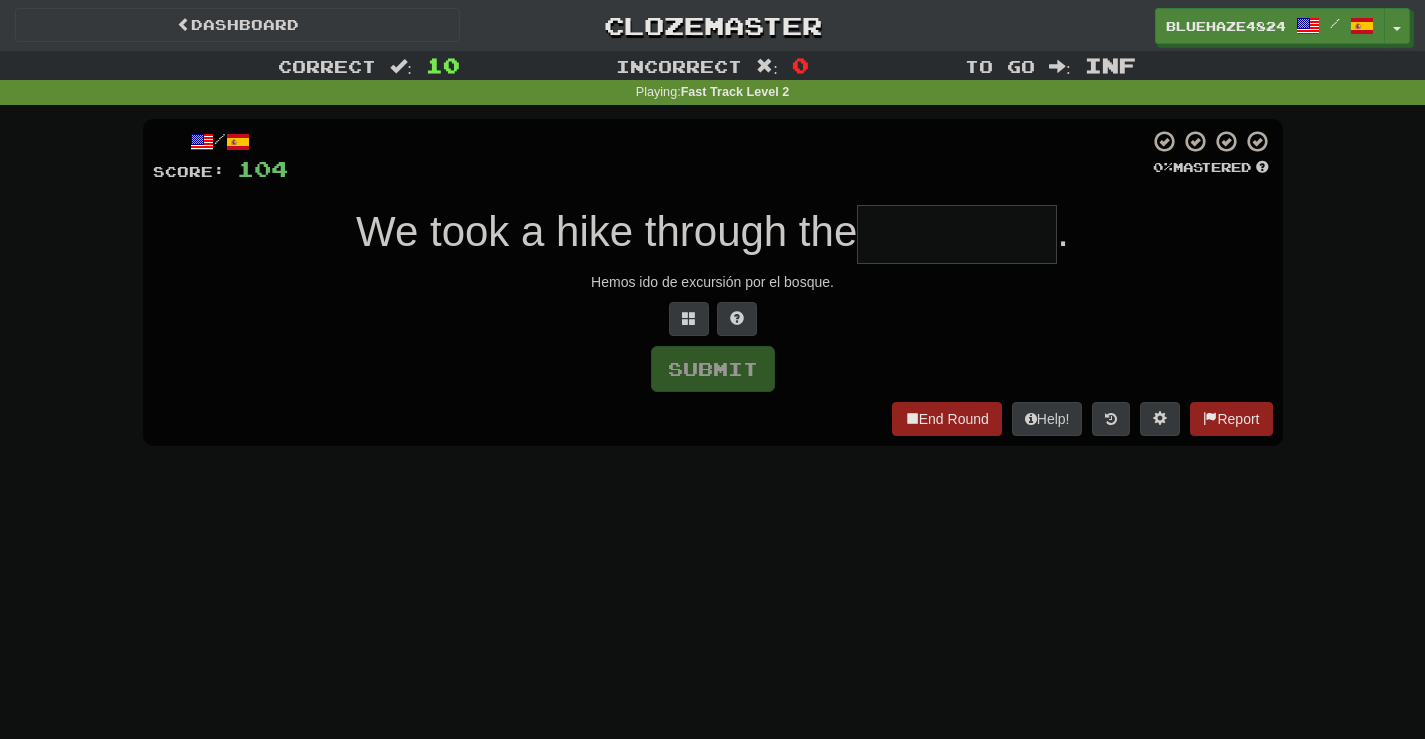 type on "*" 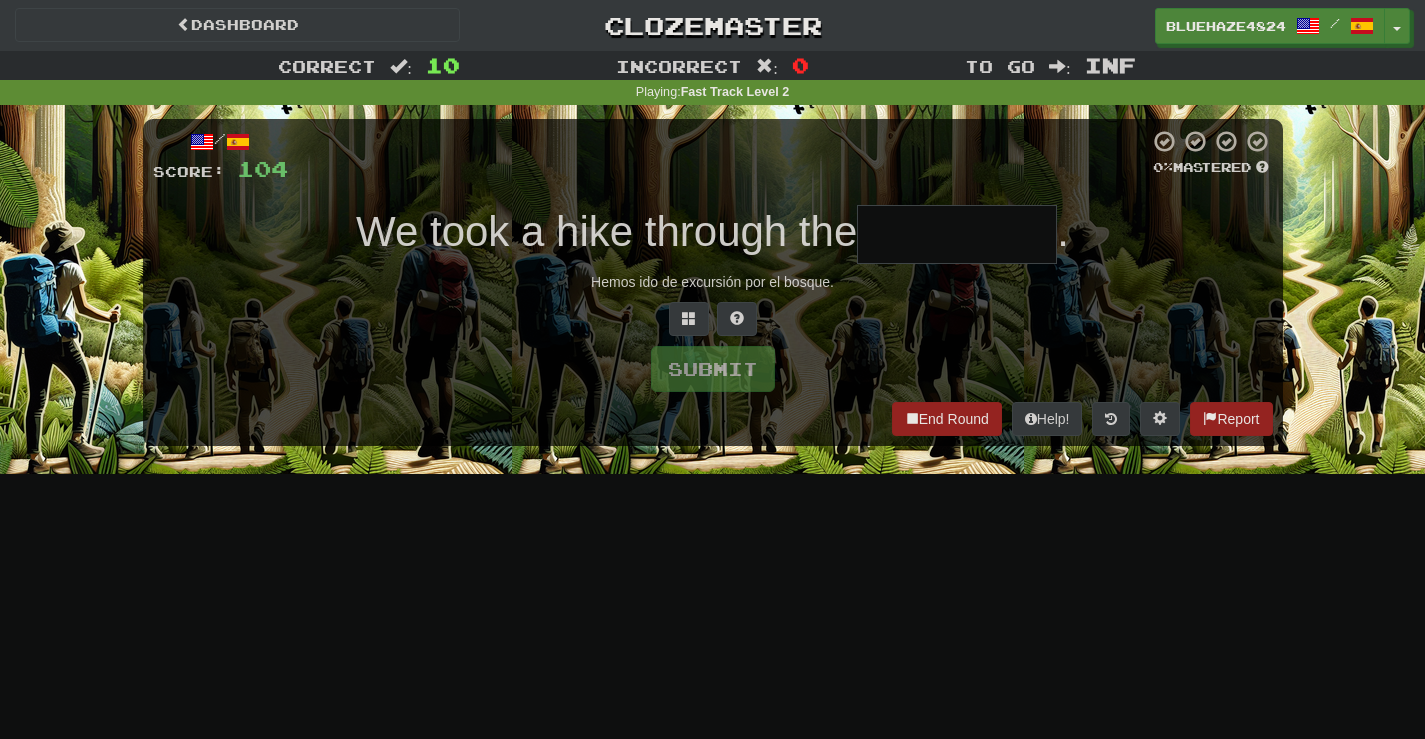 type on "*" 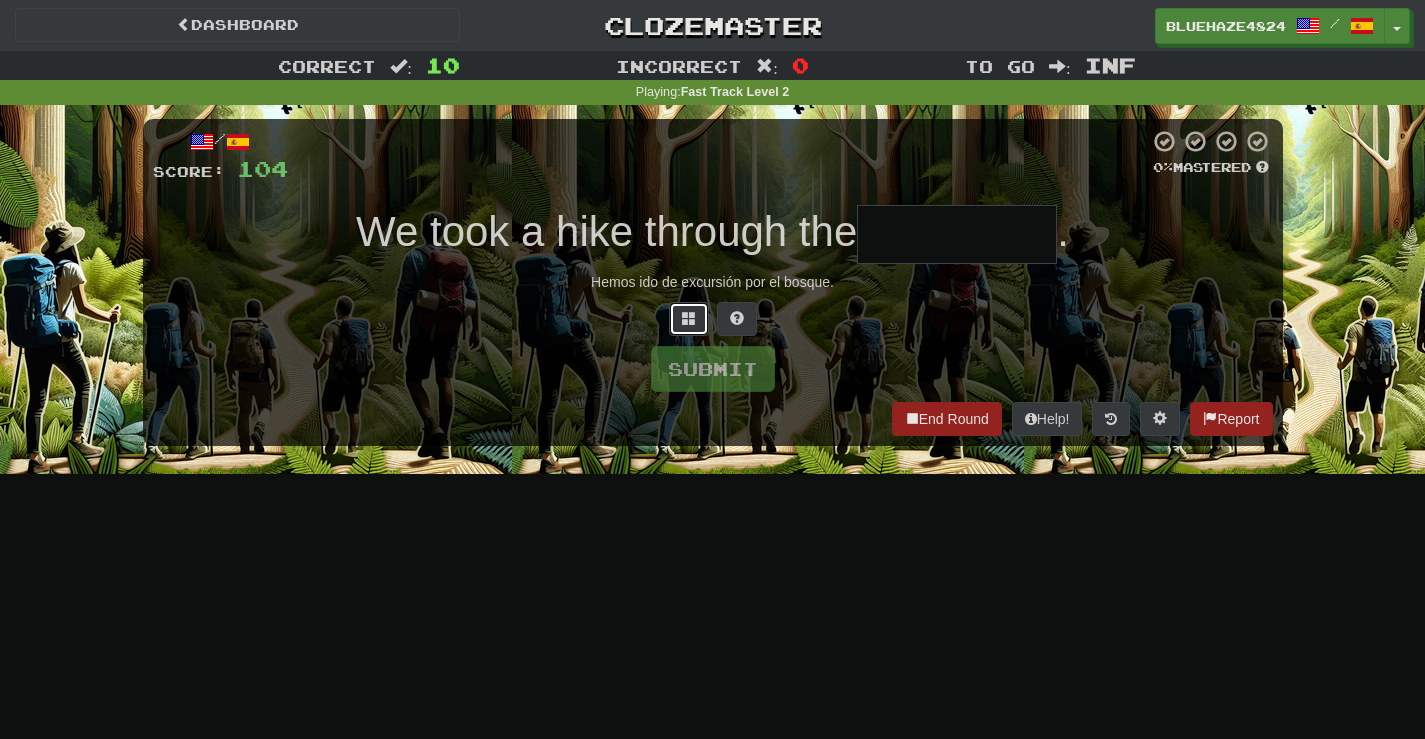 click at bounding box center [689, 318] 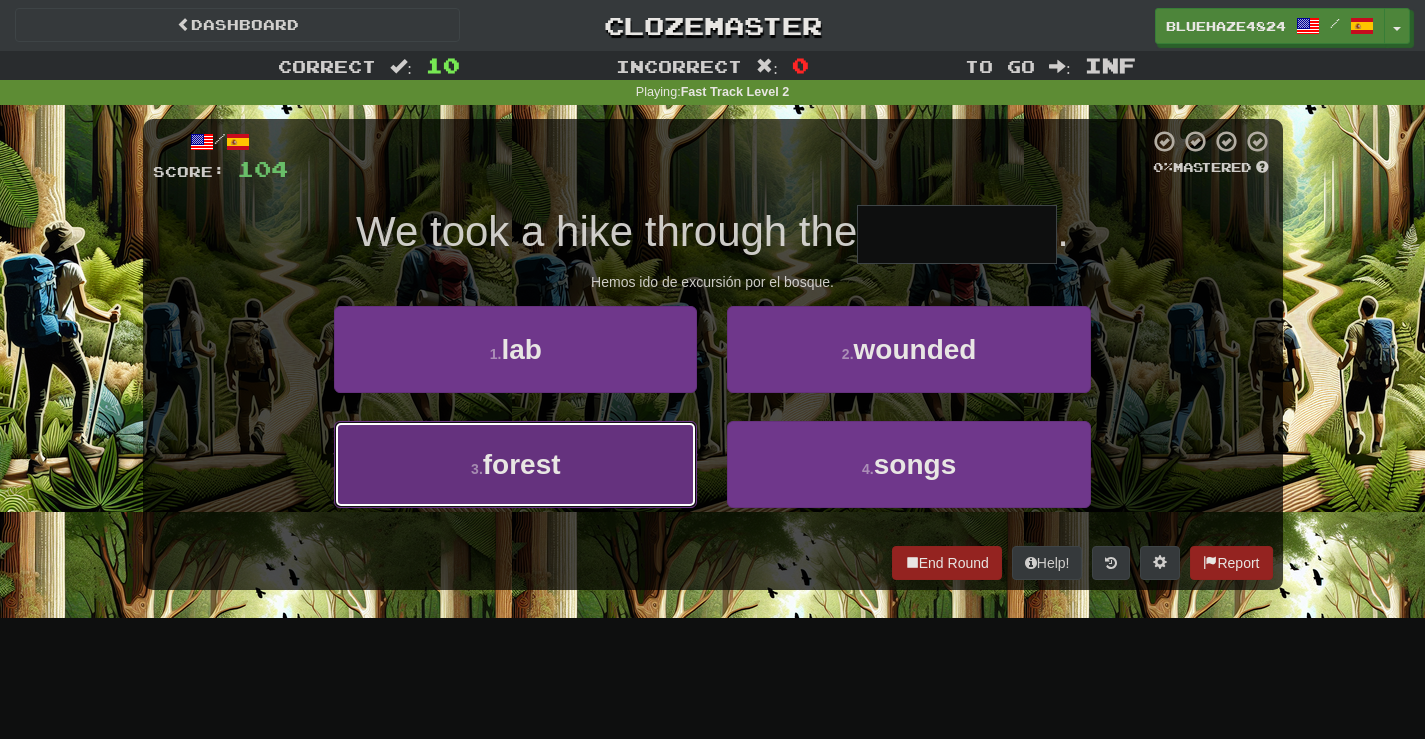 click on "3 .  forest" at bounding box center [515, 464] 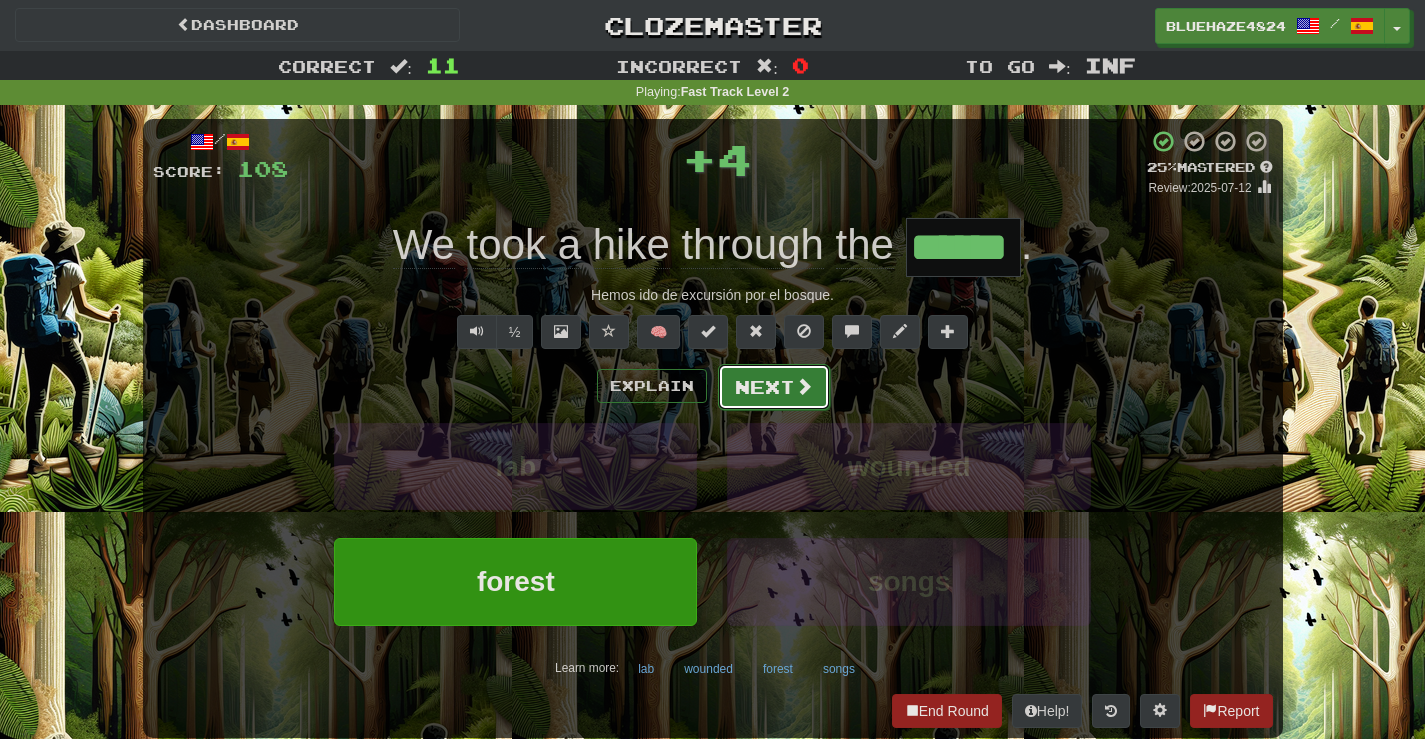 click at bounding box center (804, 386) 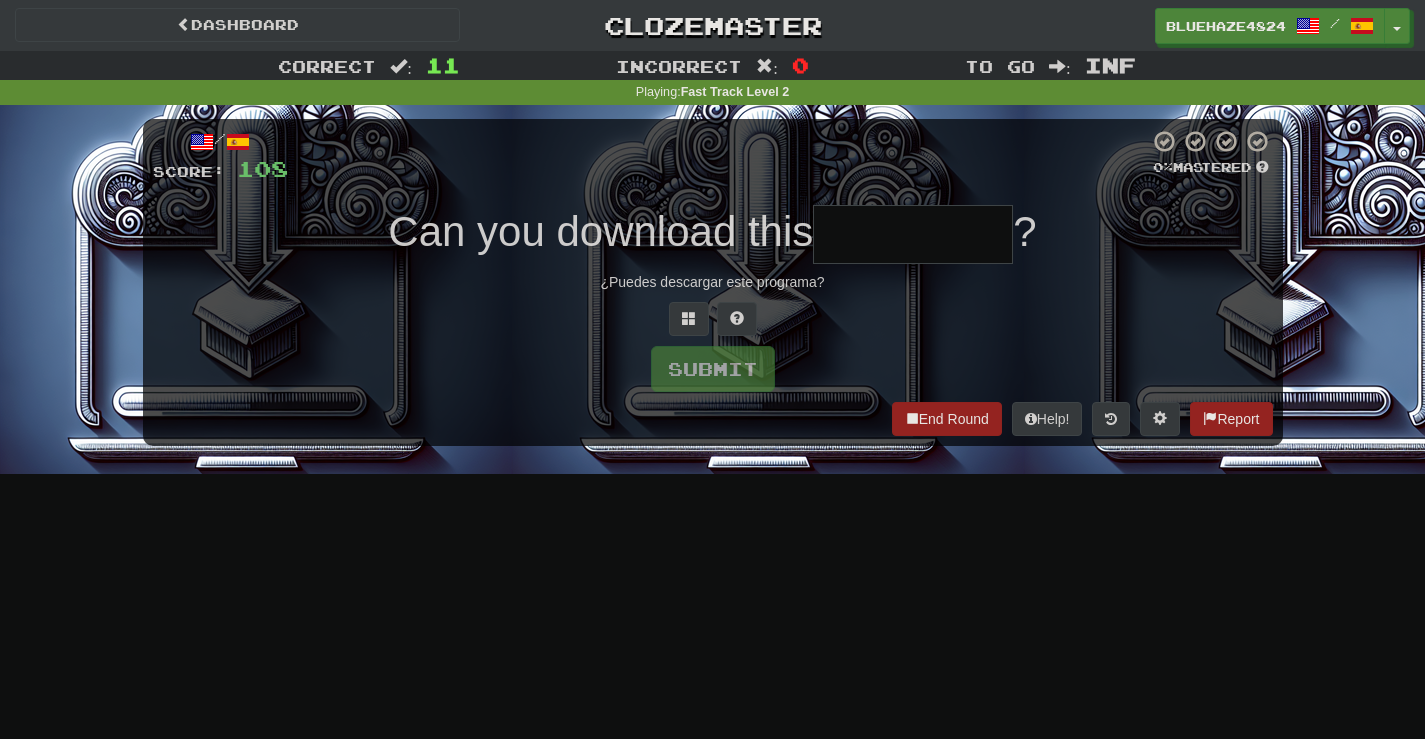 click at bounding box center [913, 234] 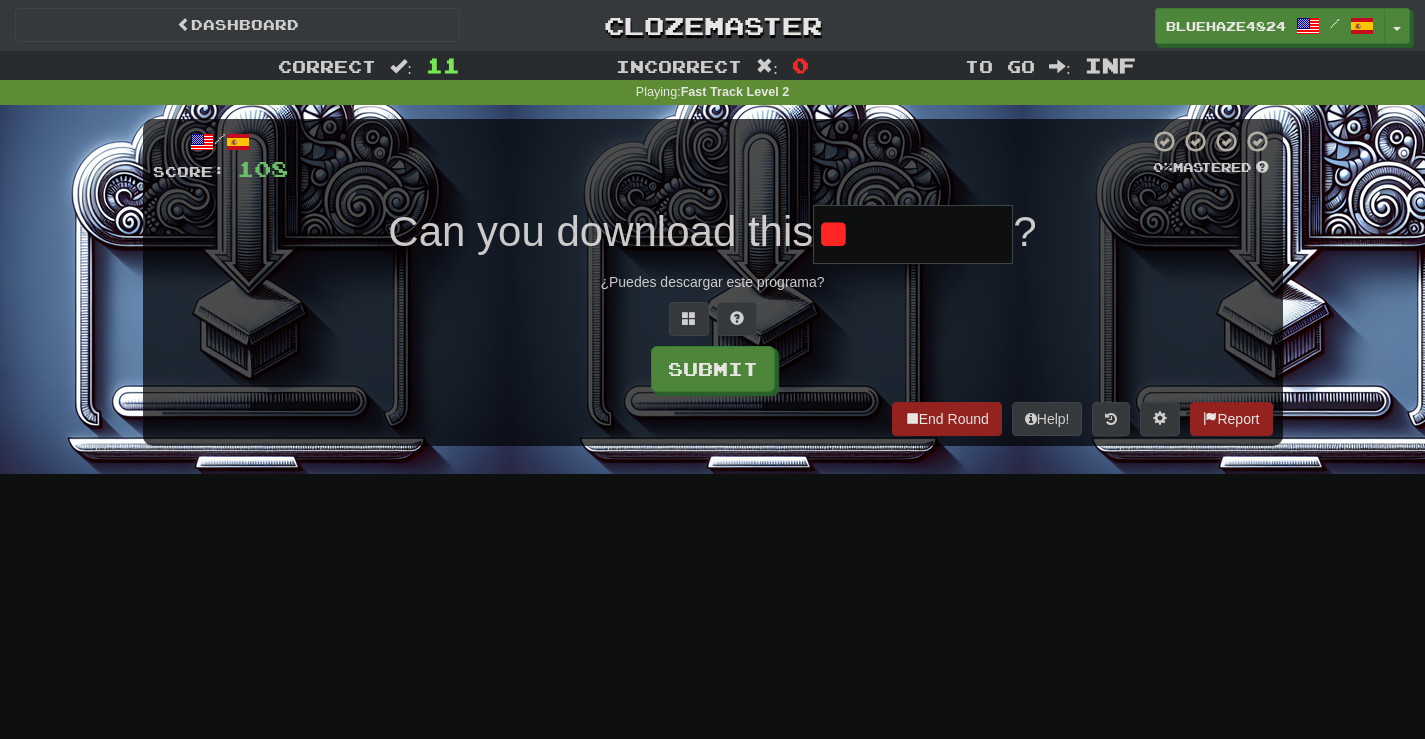 type on "*" 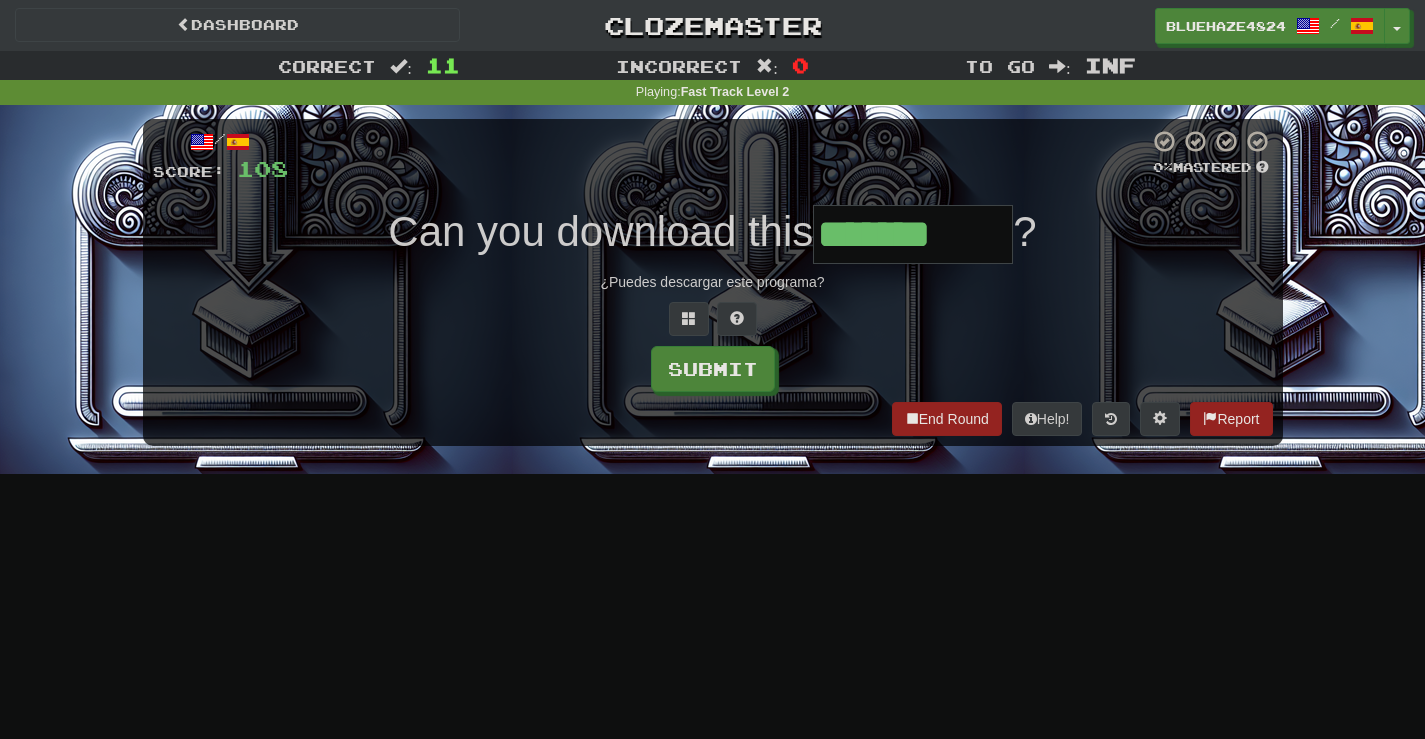 type on "*******" 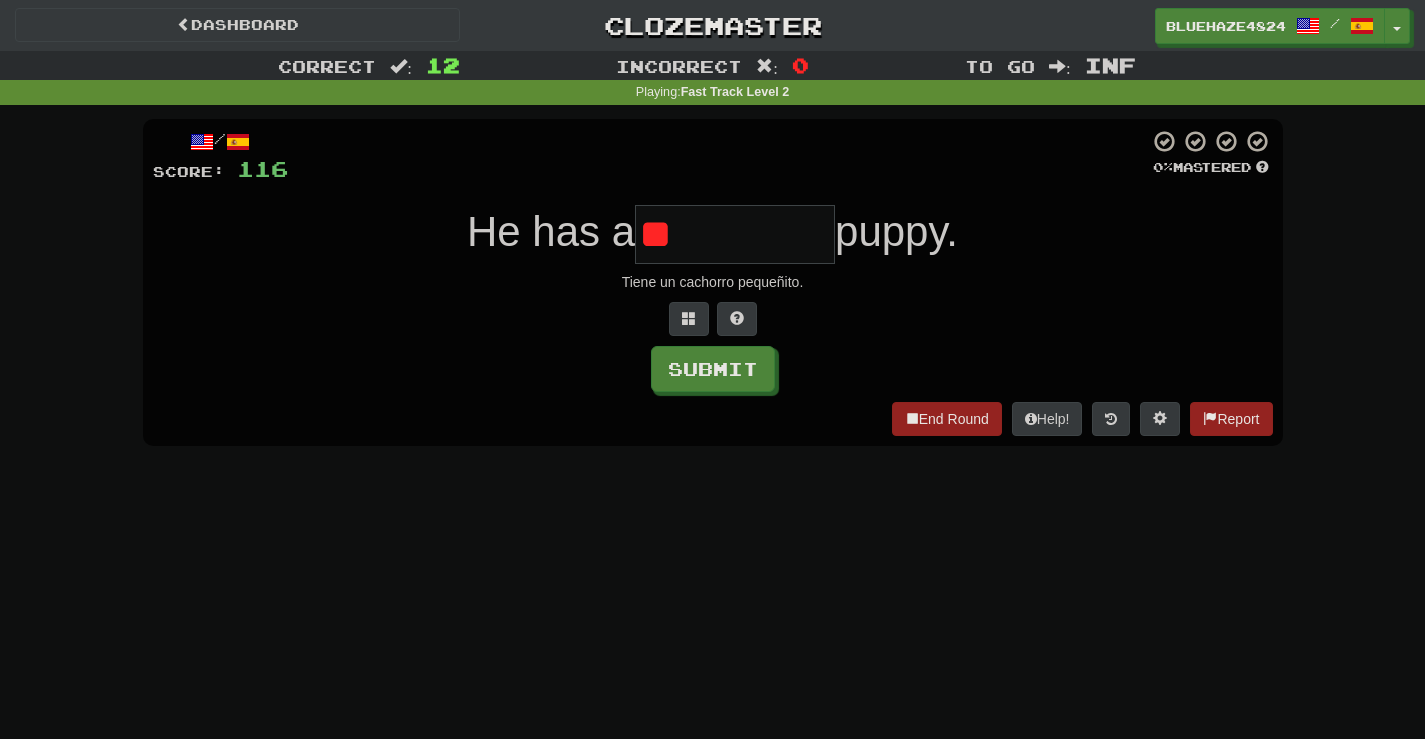 type on "*" 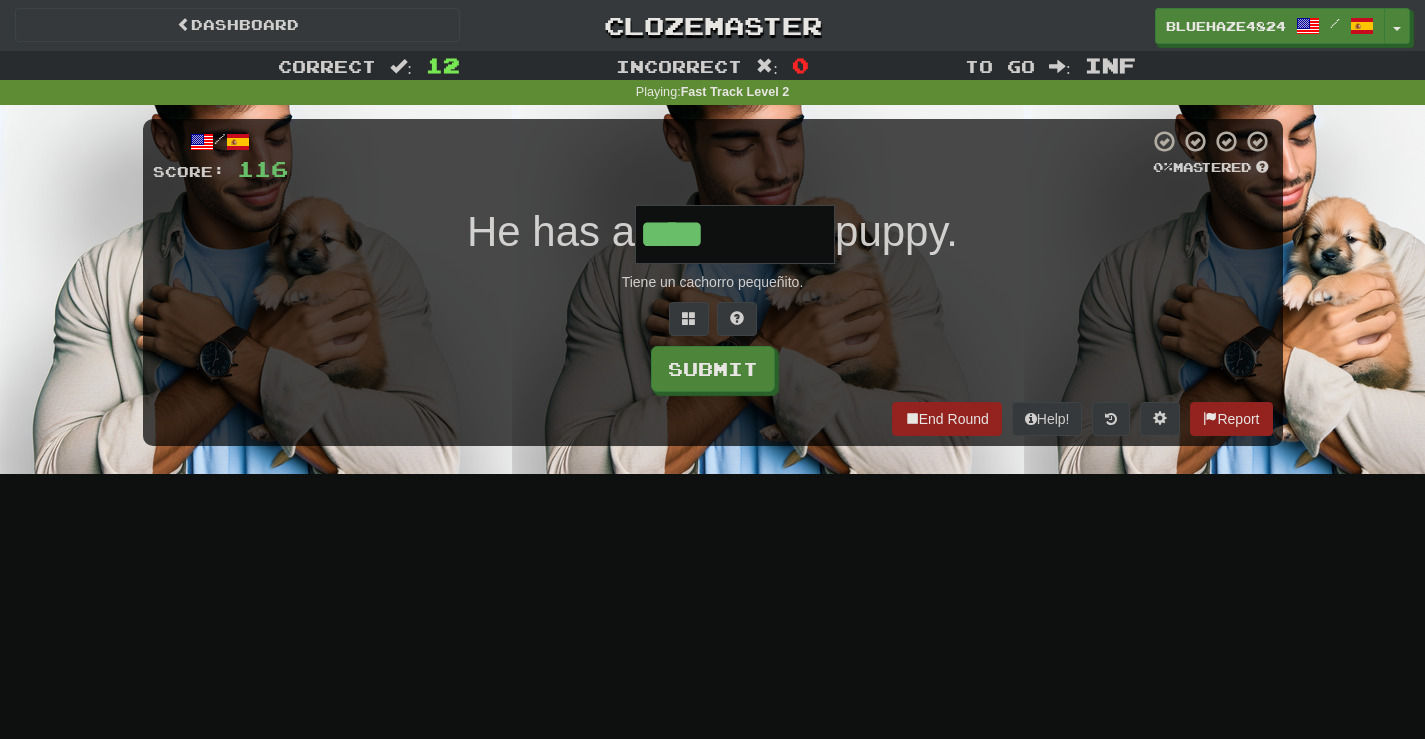 type on "****" 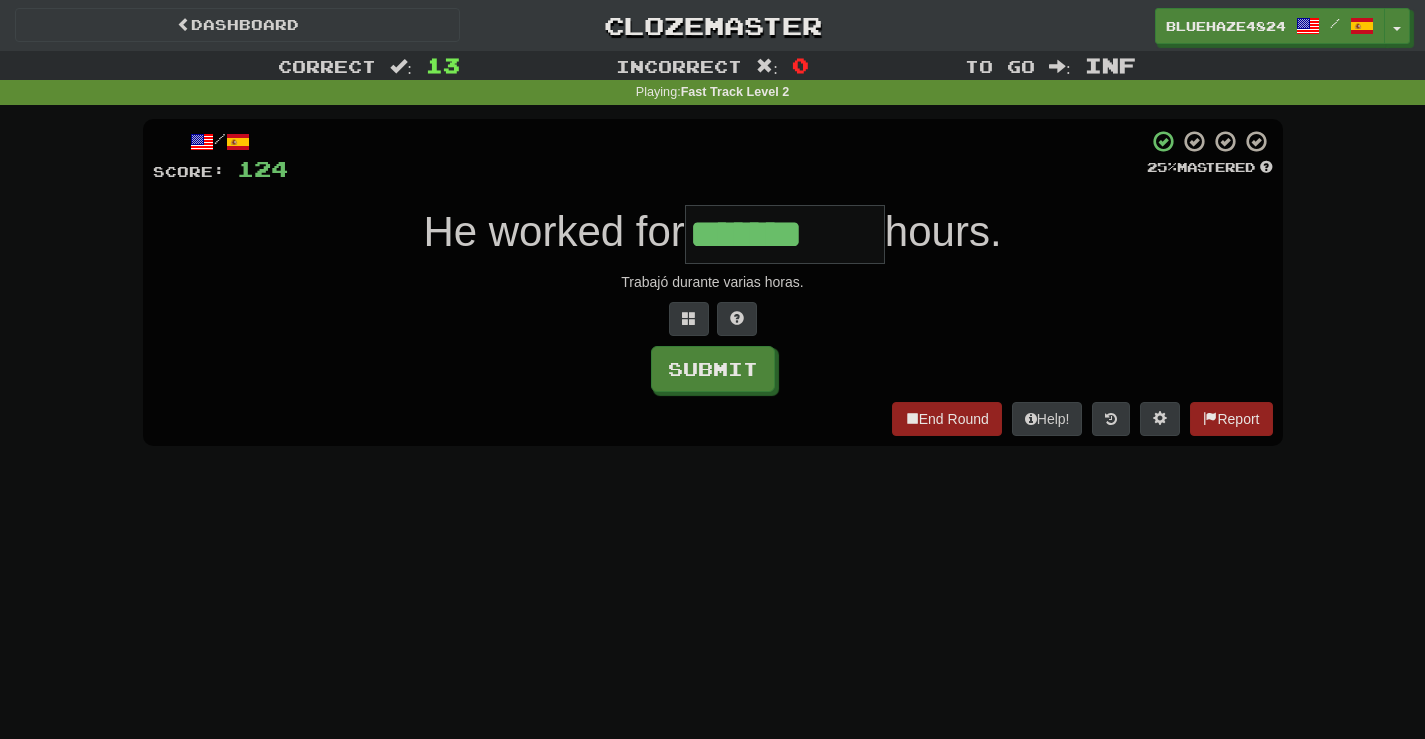 type on "*******" 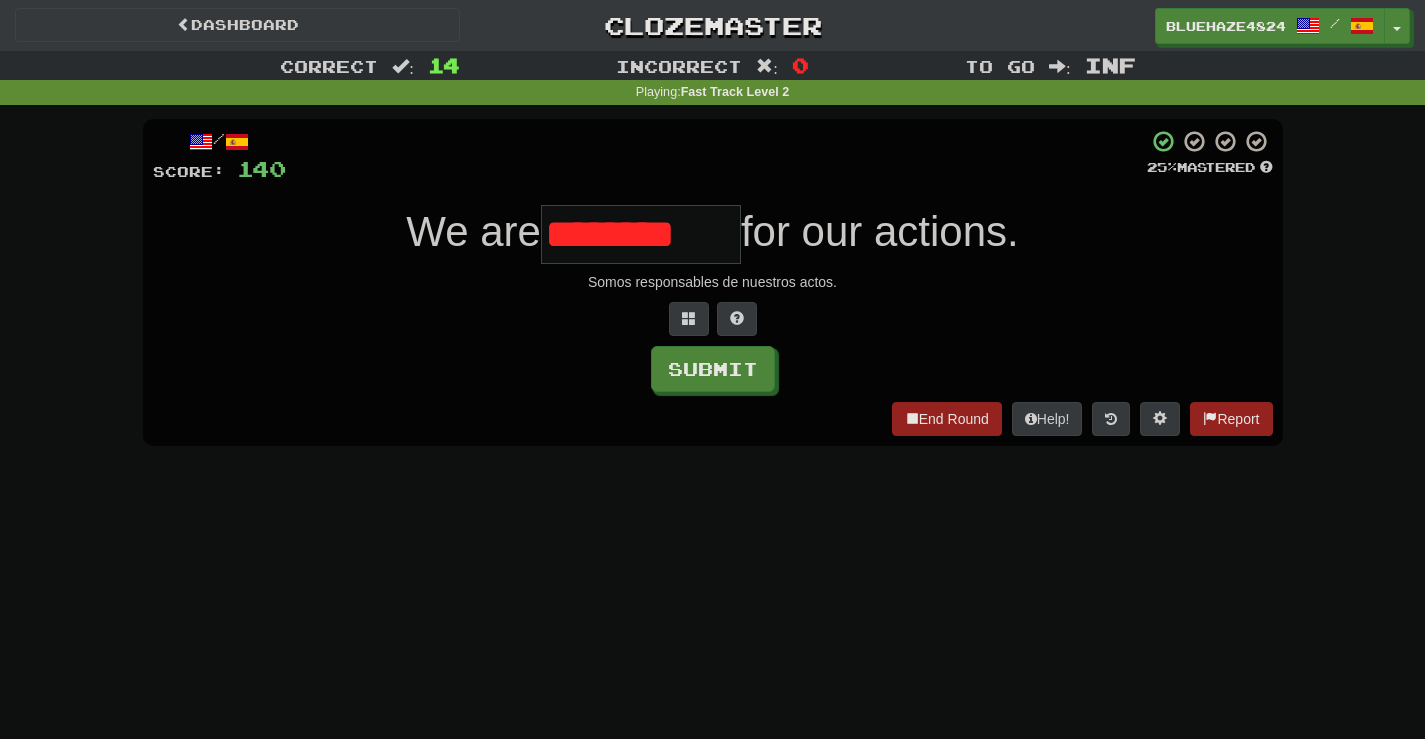 scroll, scrollTop: 0, scrollLeft: 0, axis: both 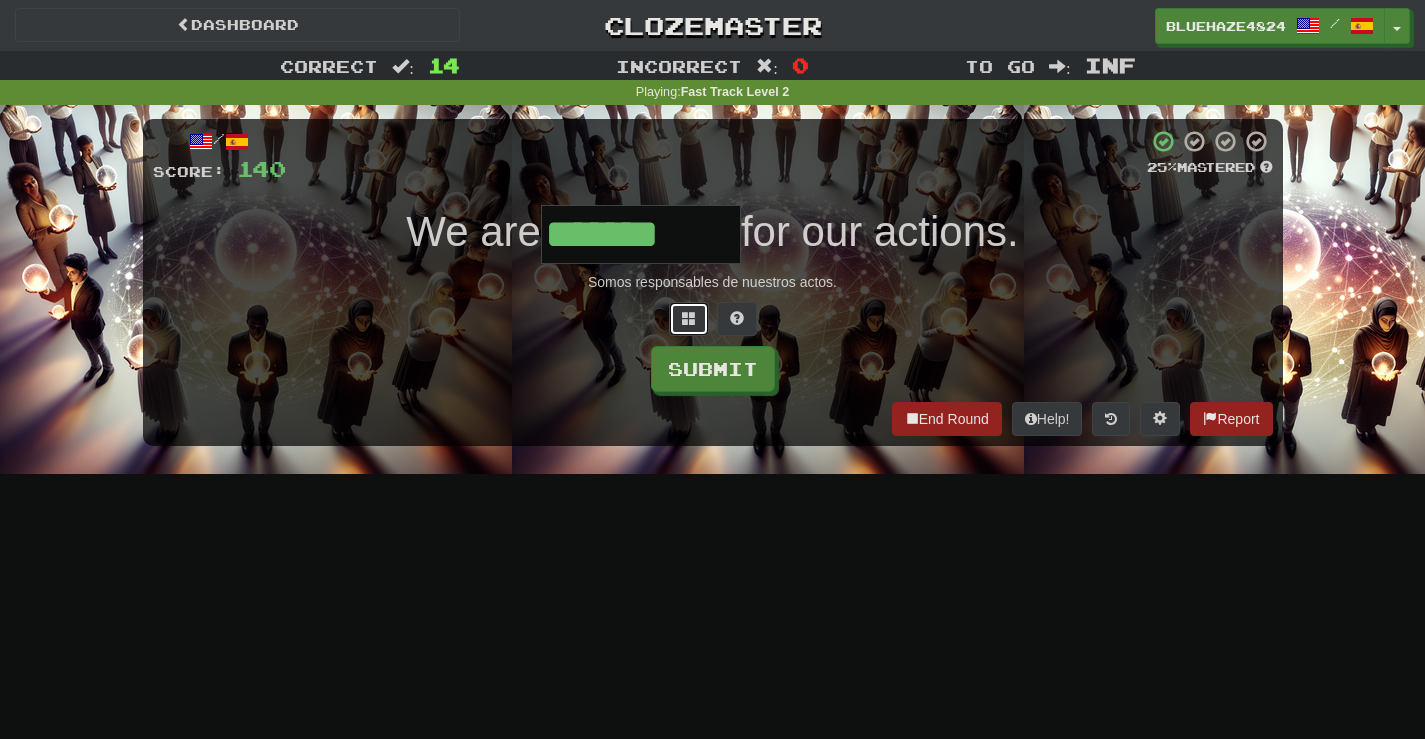 click at bounding box center (689, 319) 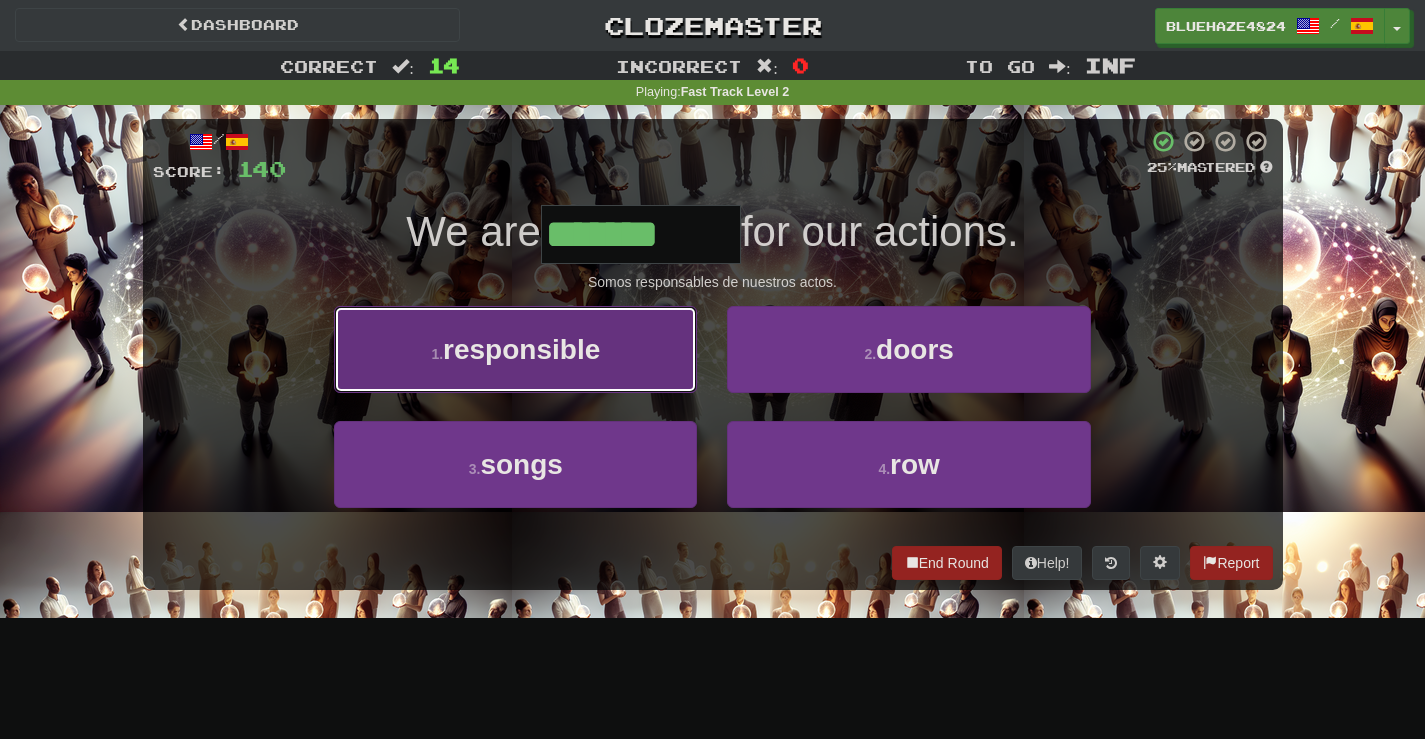 click on "1 .  responsible" at bounding box center (515, 349) 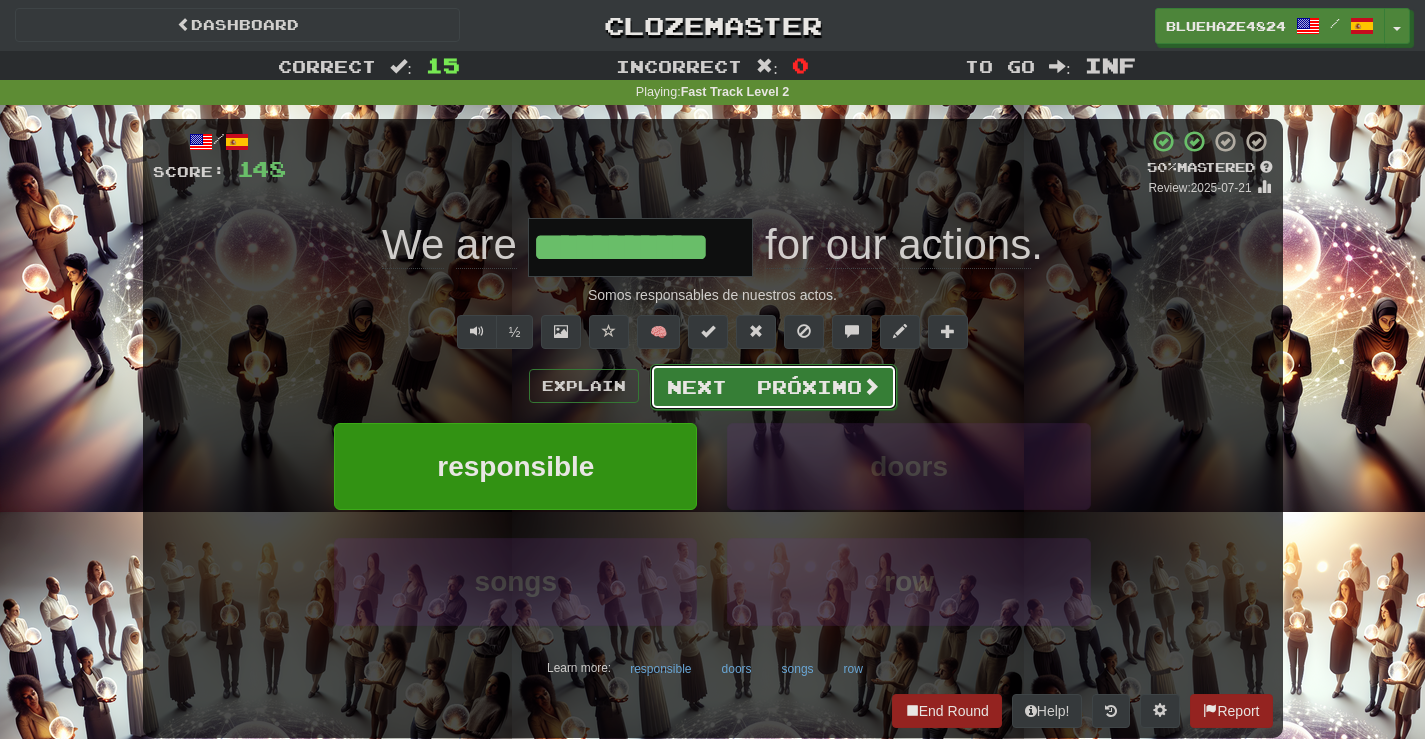 click on "Próximo" at bounding box center [809, 387] 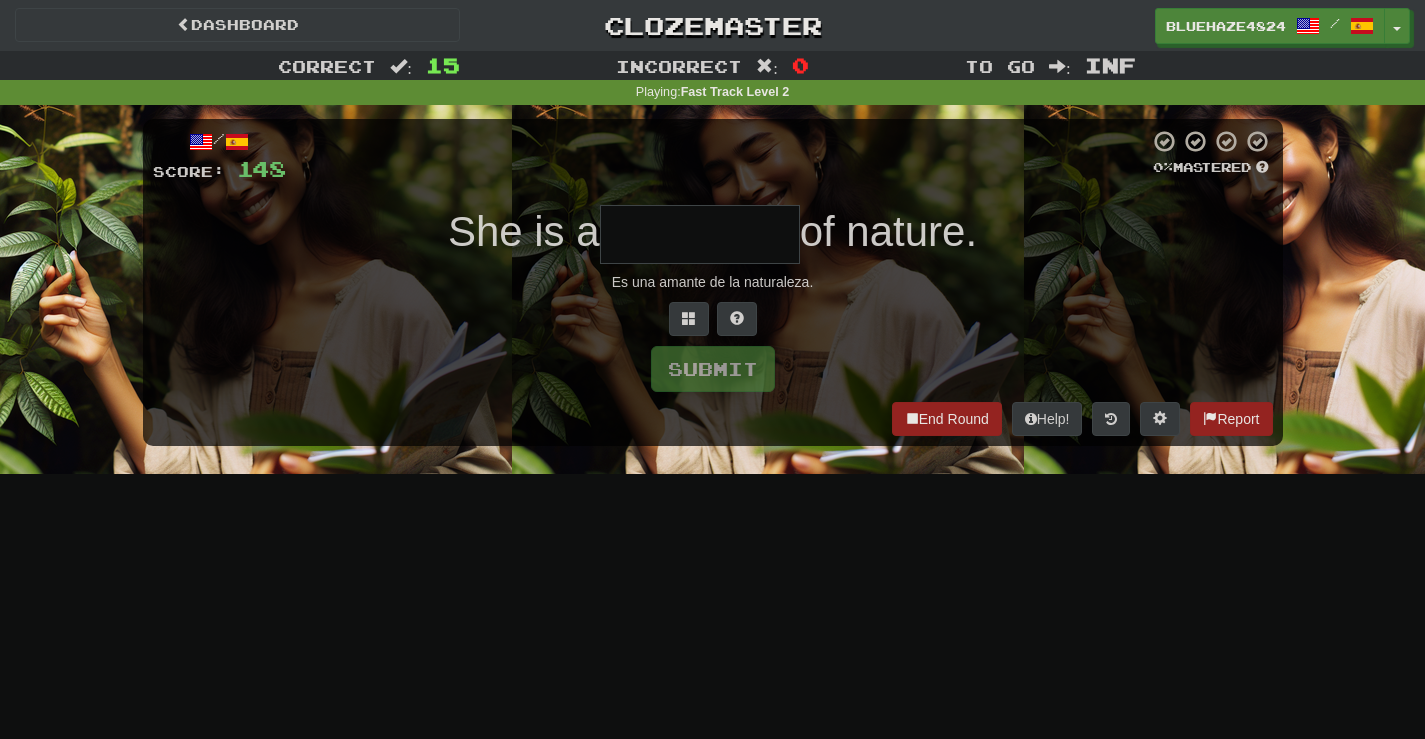 click at bounding box center (700, 234) 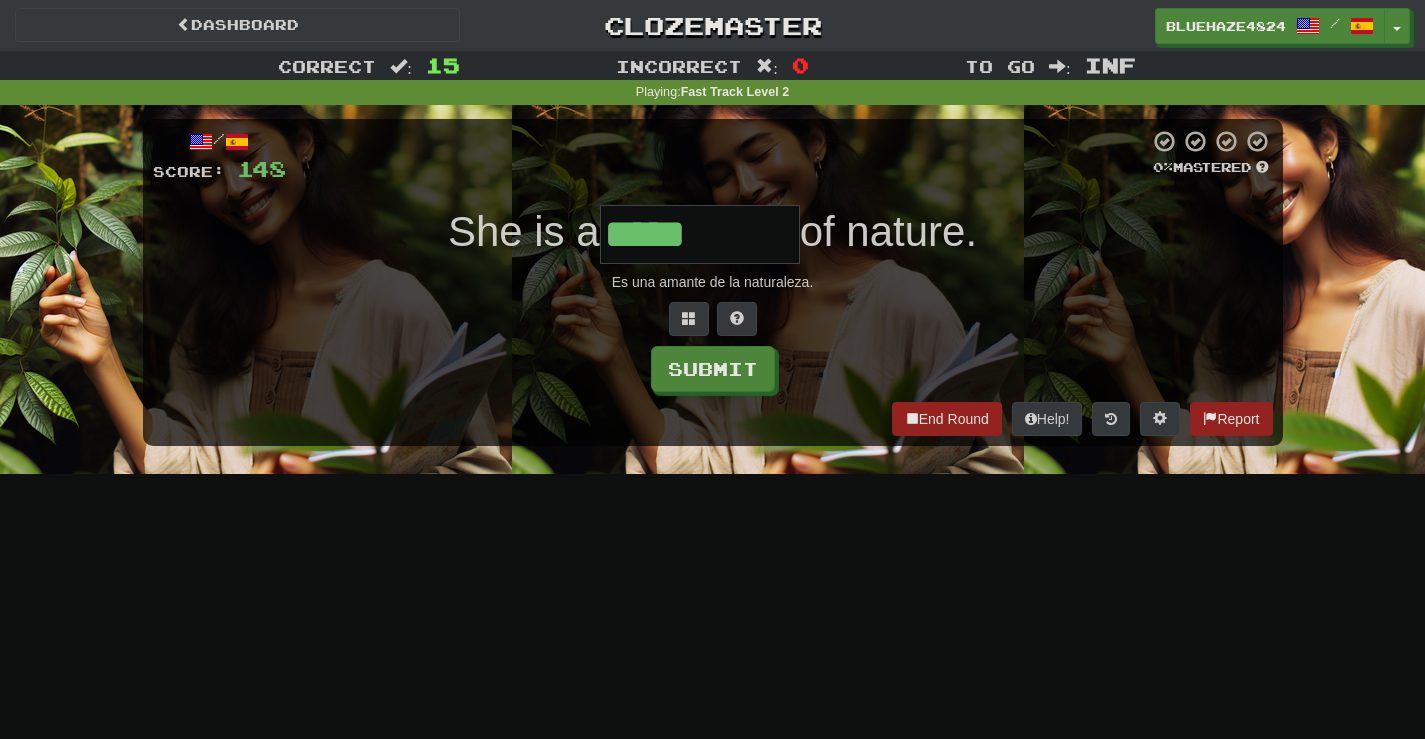 type on "*****" 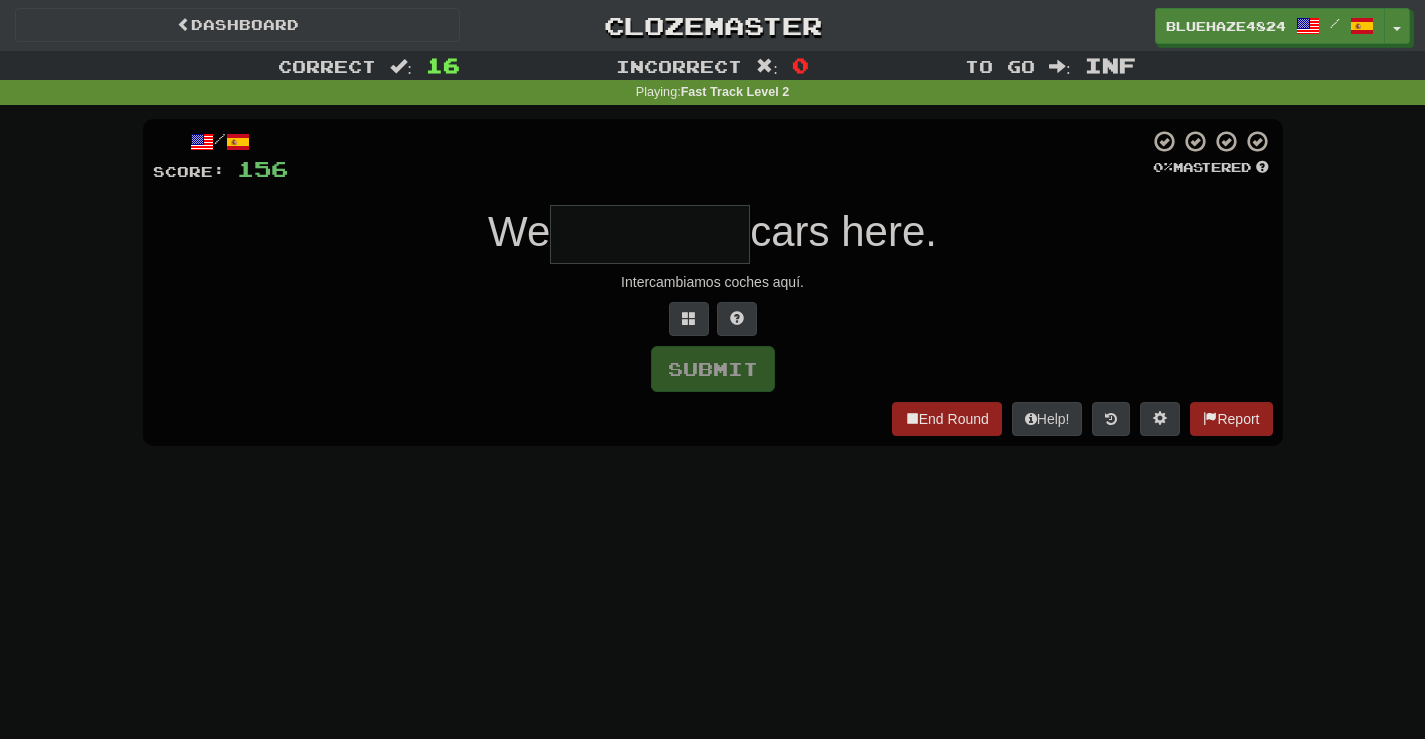 type on "*" 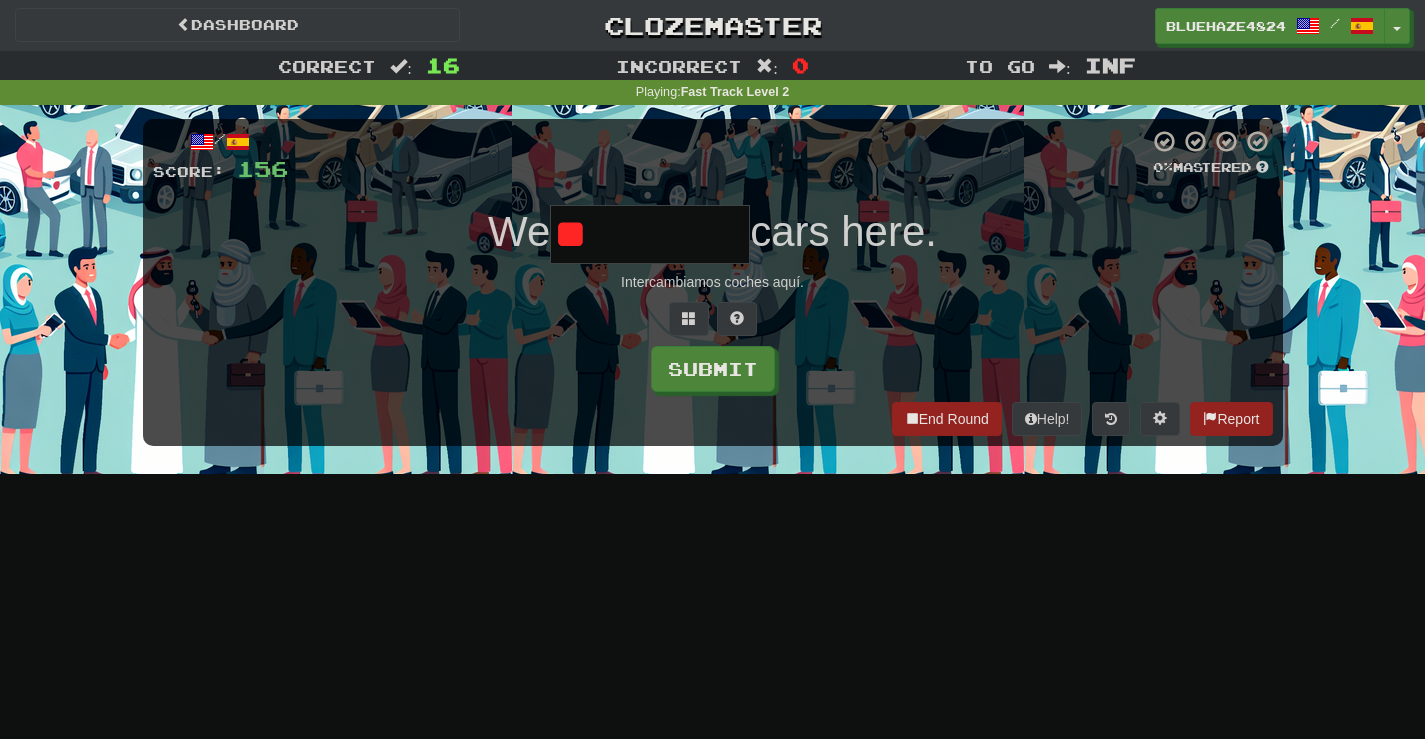 type on "*" 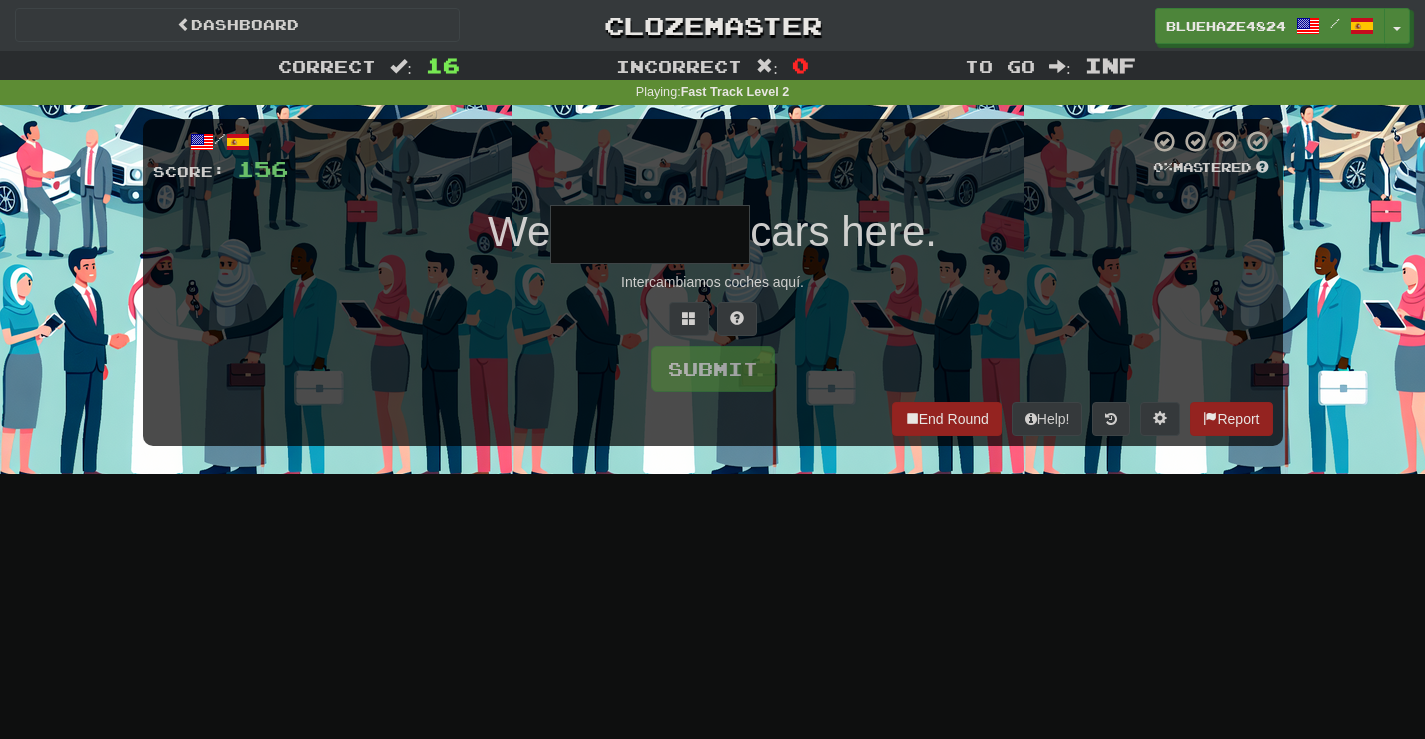 type on "*" 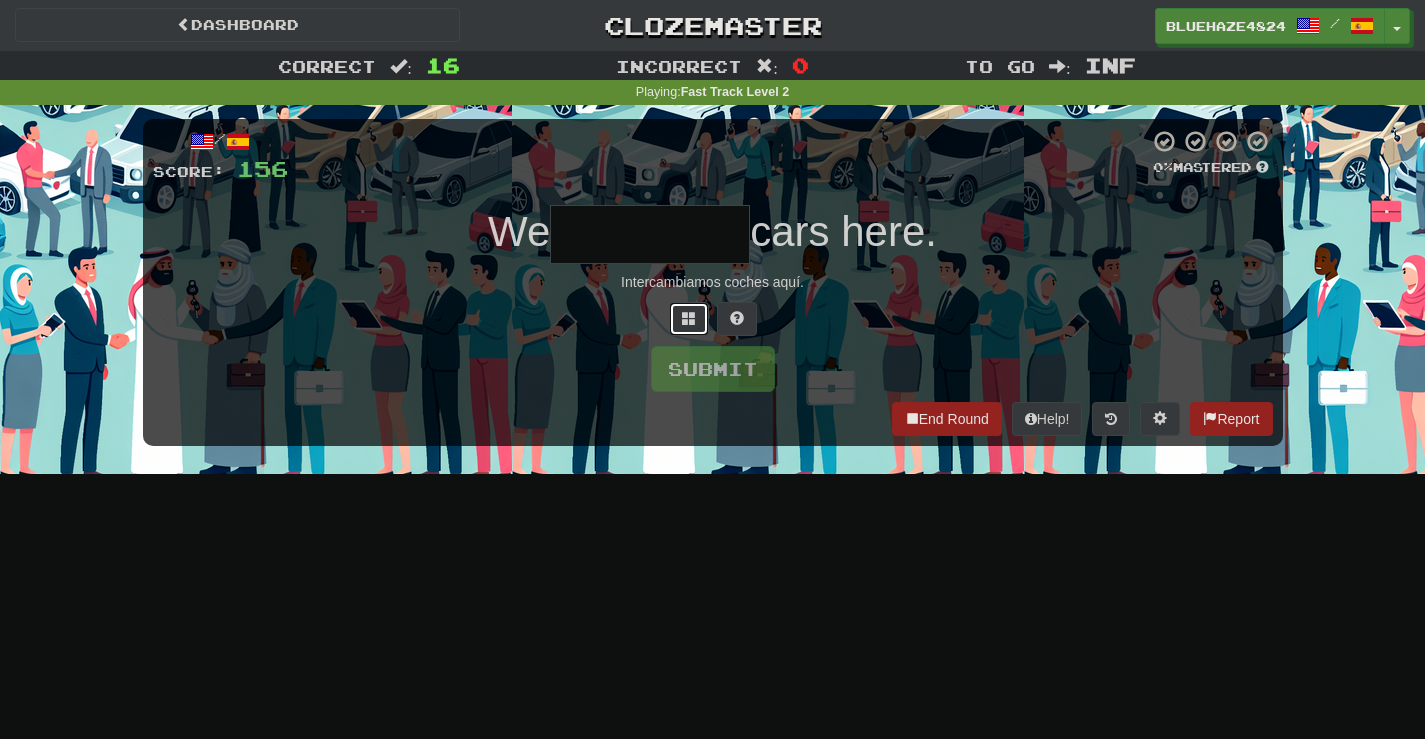 click at bounding box center (689, 319) 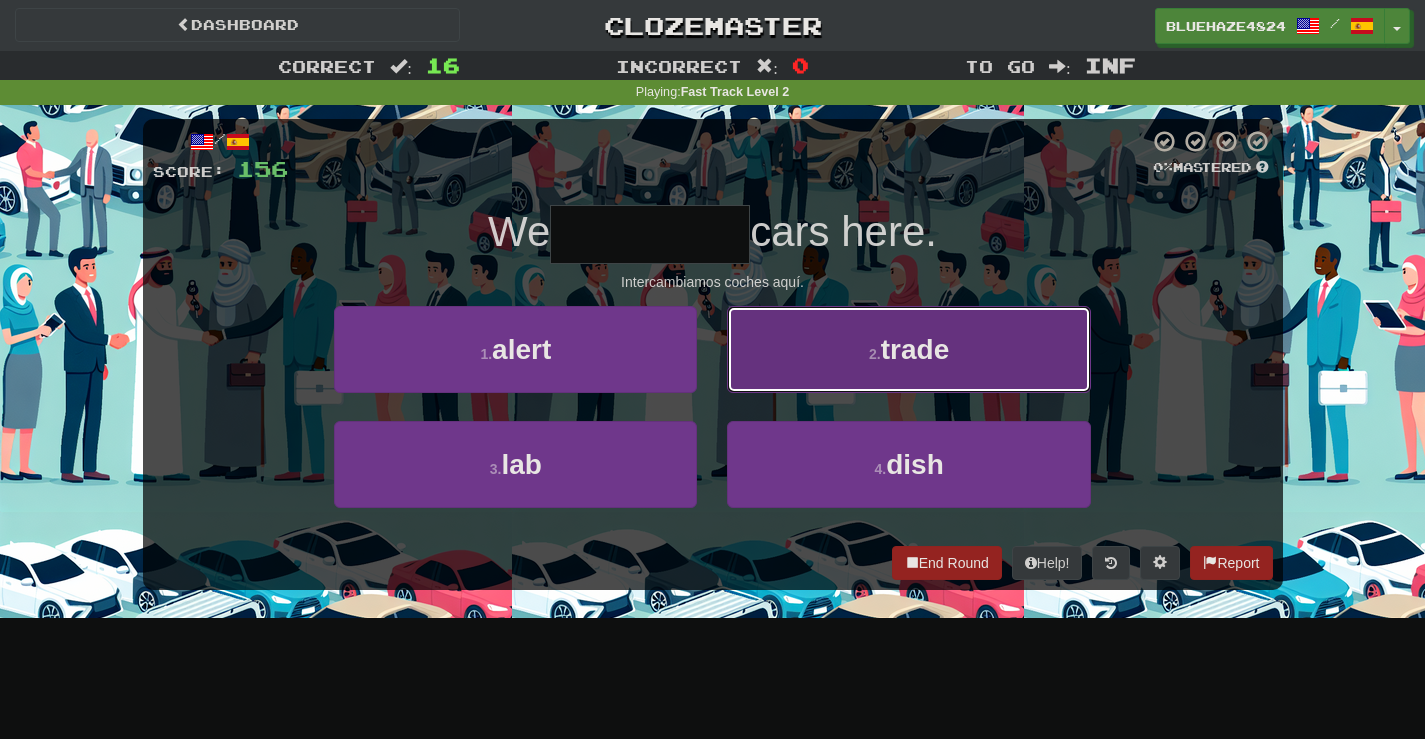 click on "2 .  trade" at bounding box center [908, 349] 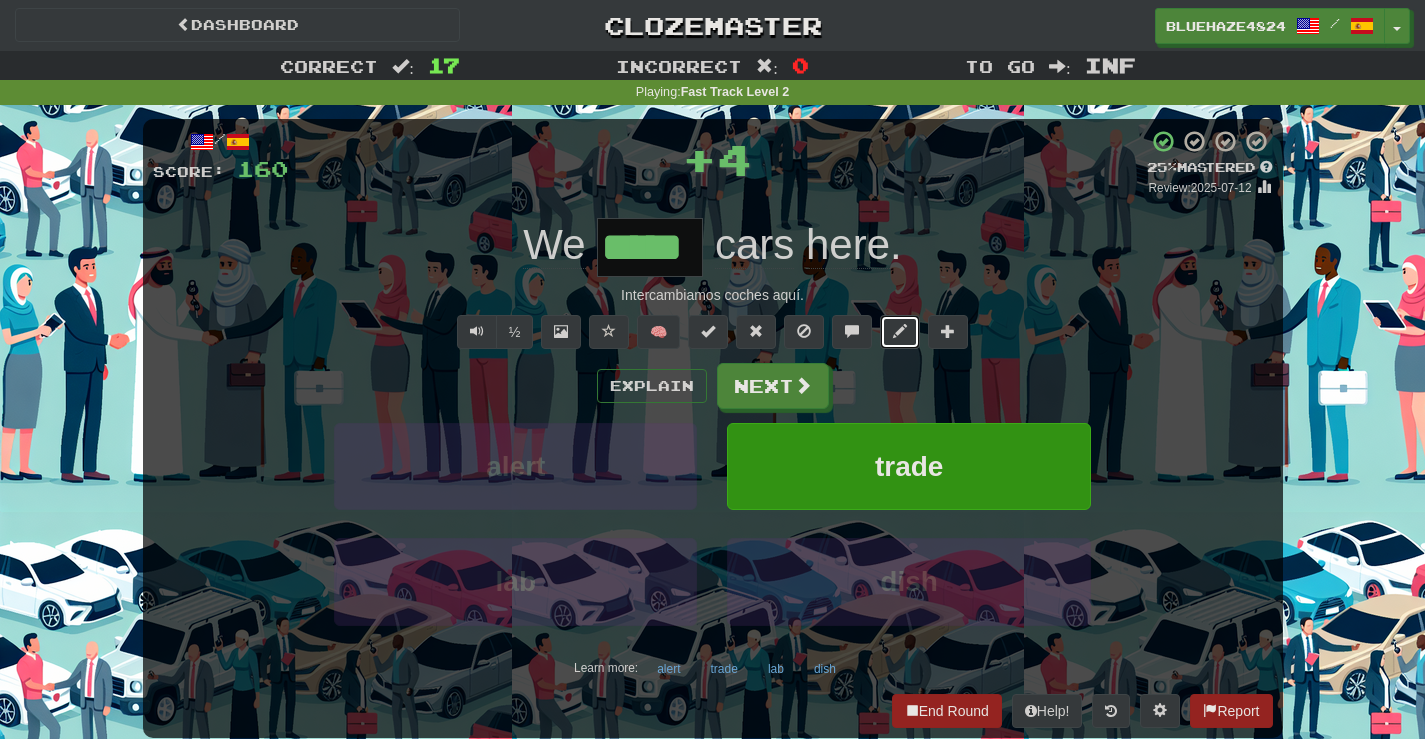 click at bounding box center [900, 331] 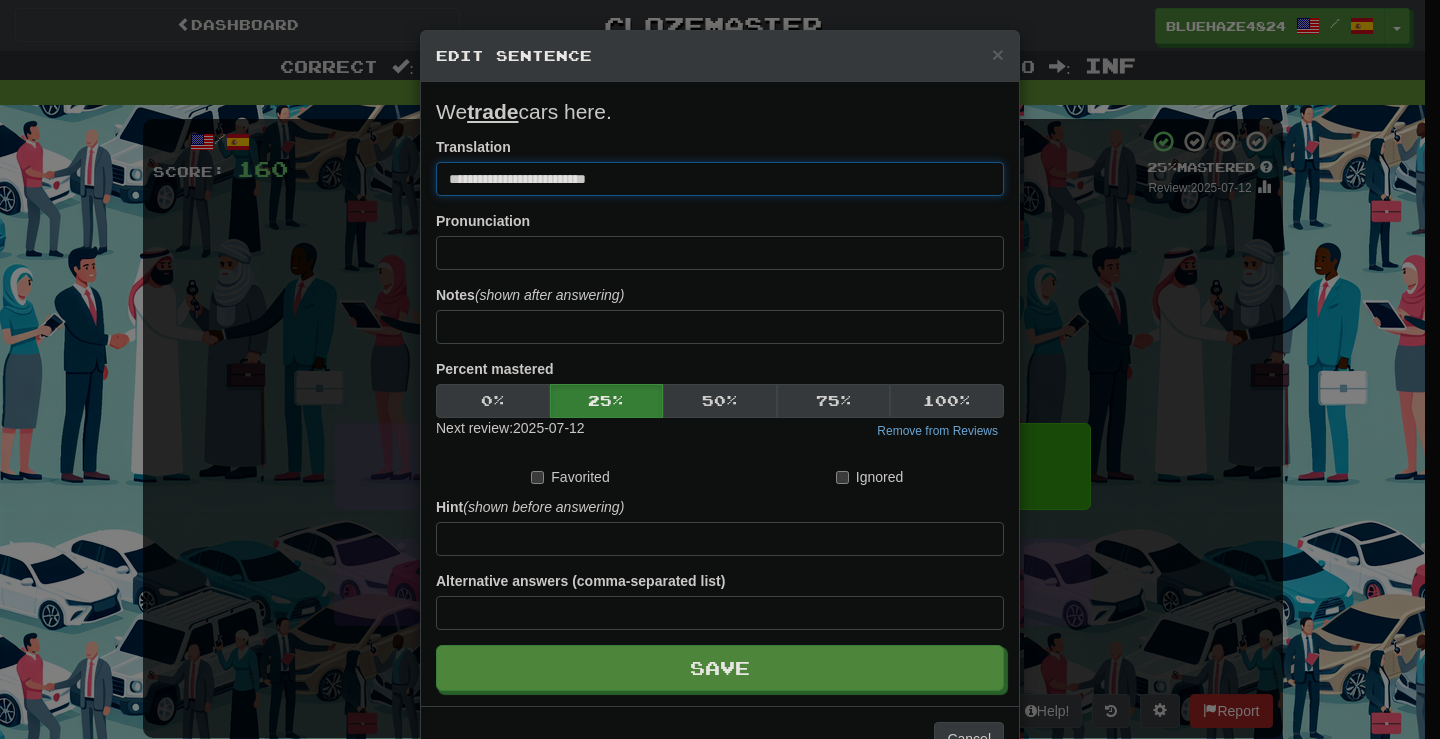 drag, startPoint x: 537, startPoint y: 182, endPoint x: 399, endPoint y: 175, distance: 138.17743 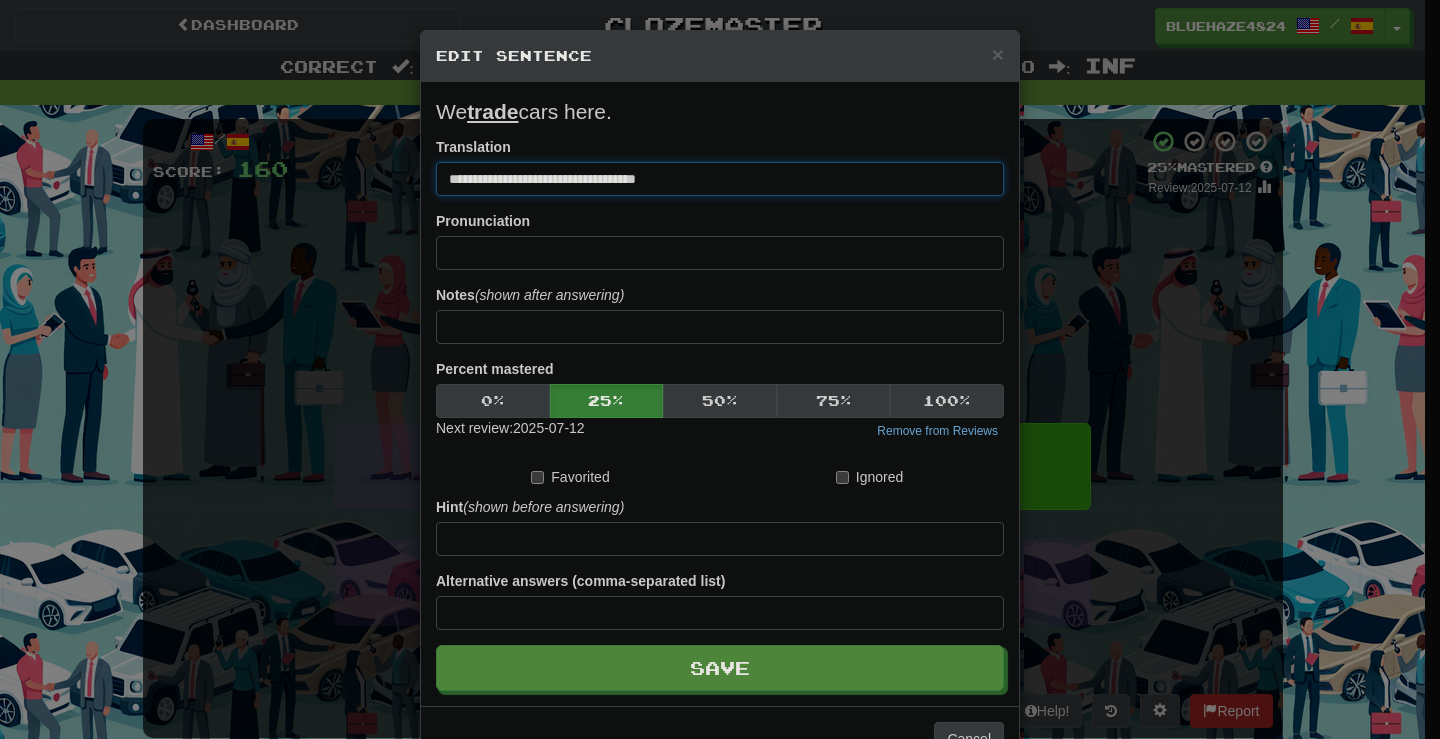 type on "**********" 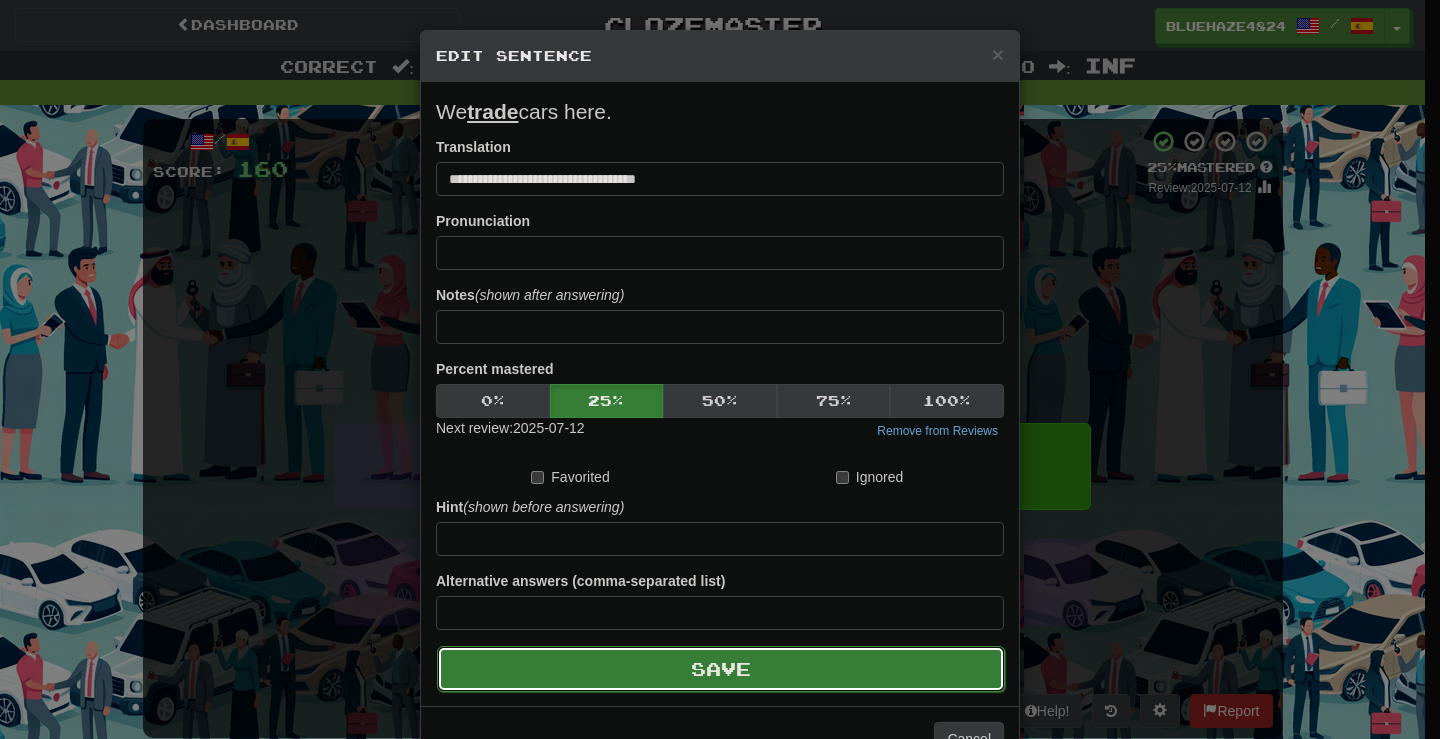 click on "Save" at bounding box center [721, 669] 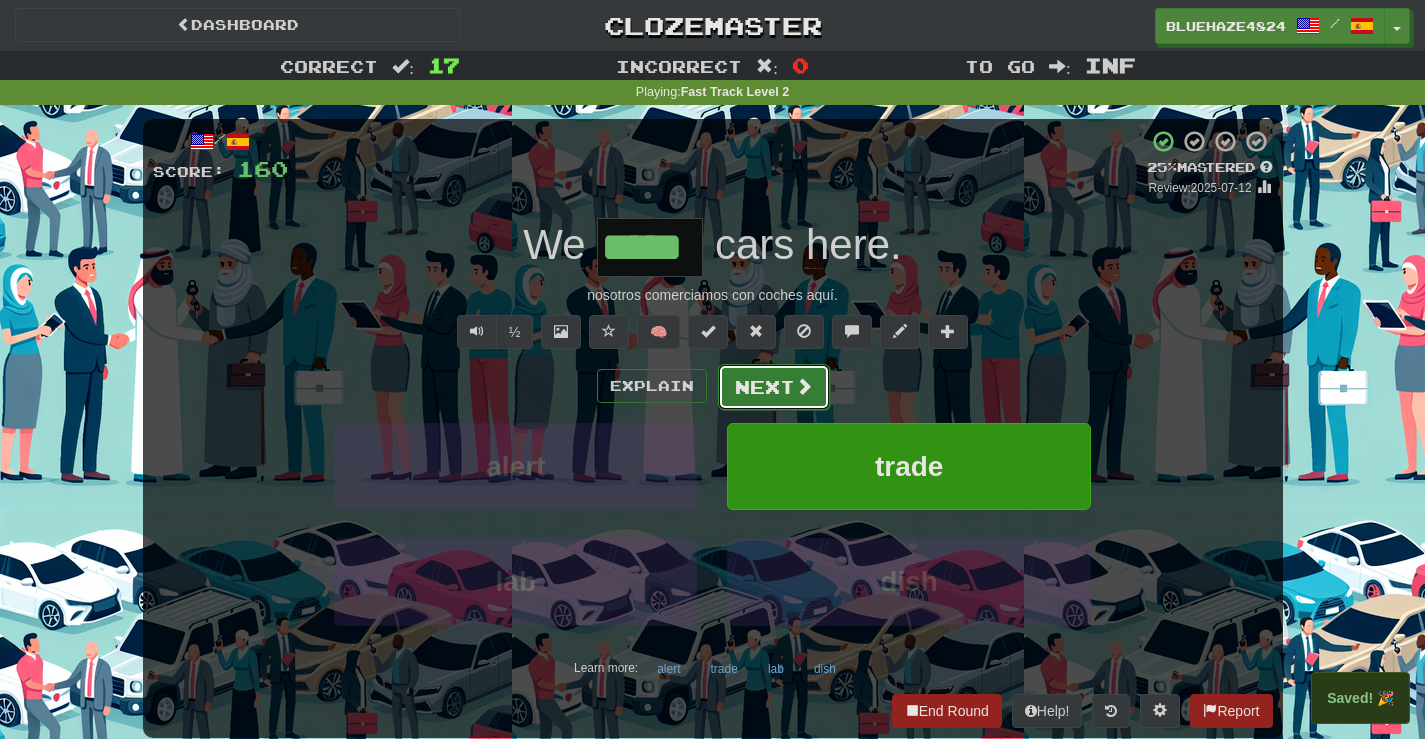 click on "Next" at bounding box center (774, 387) 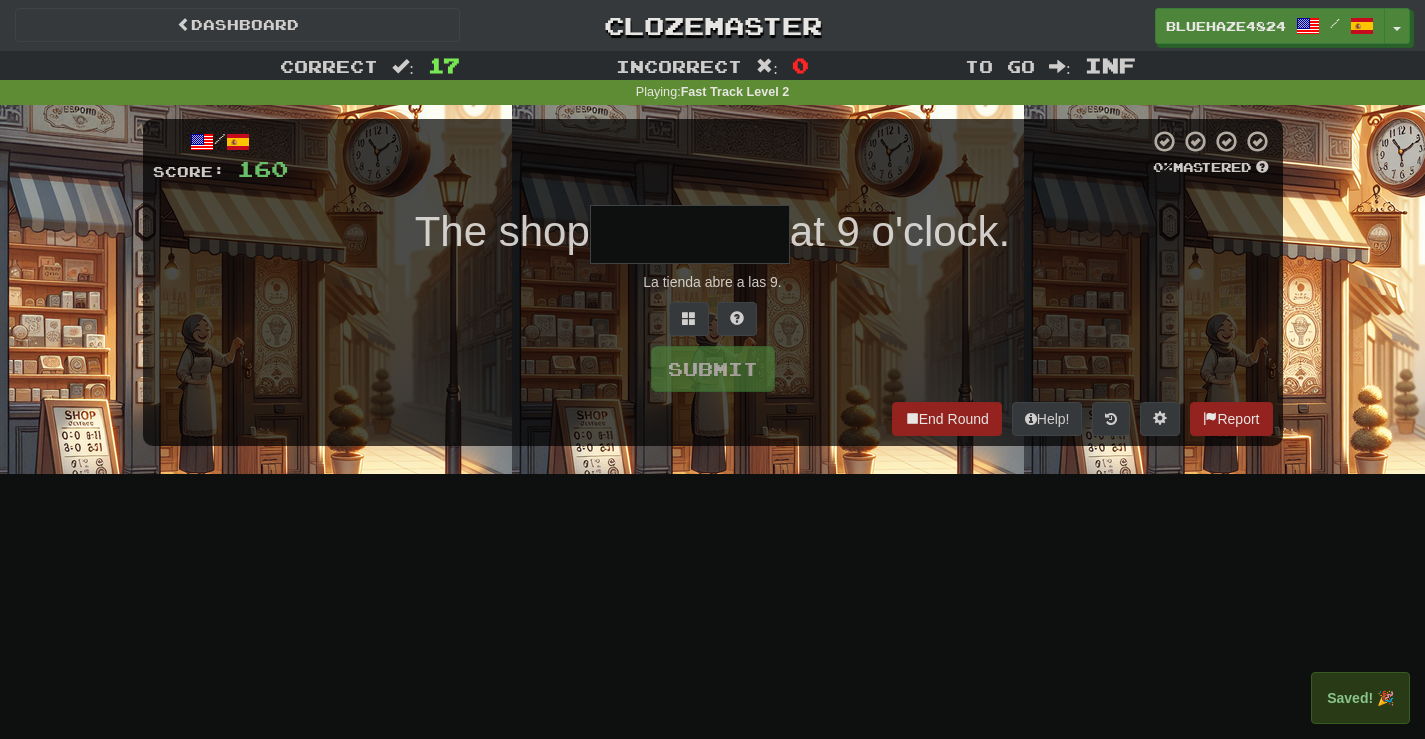 click at bounding box center [690, 234] 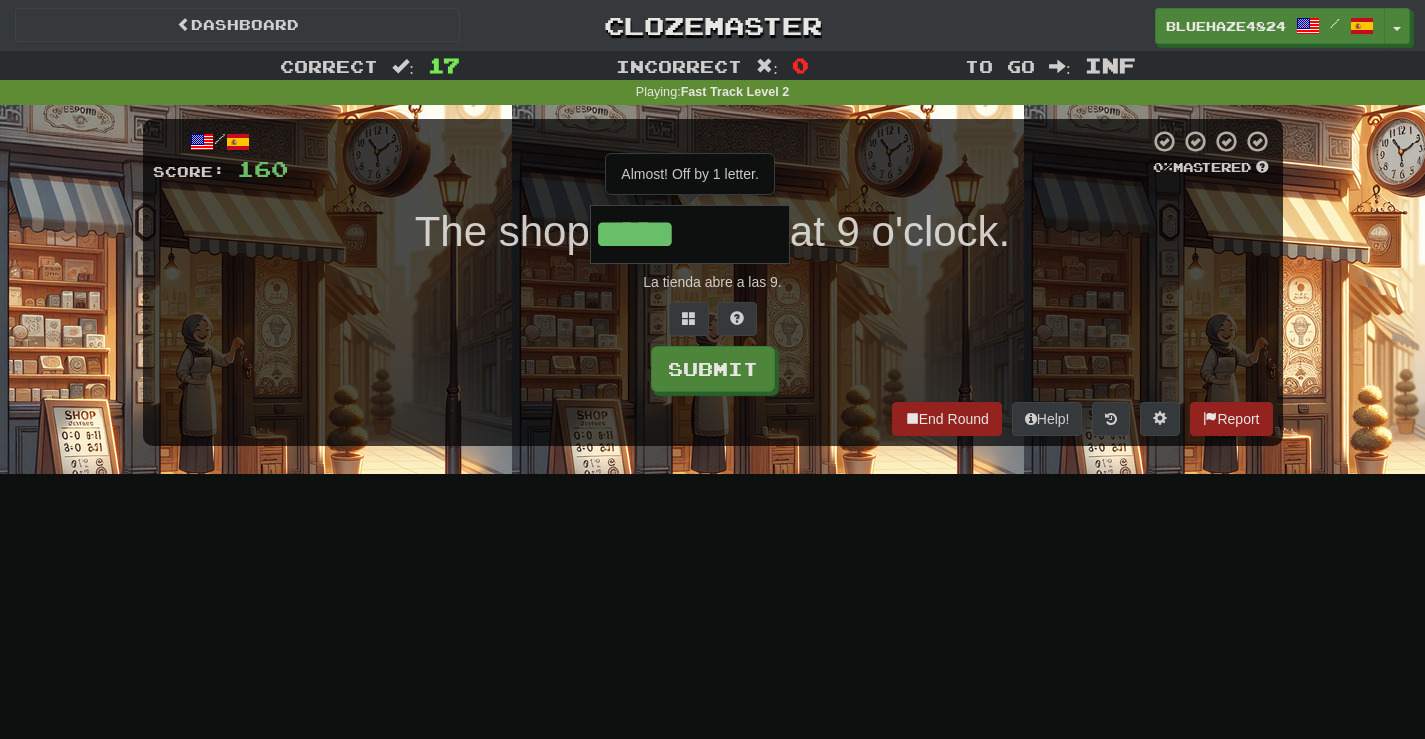 type on "*****" 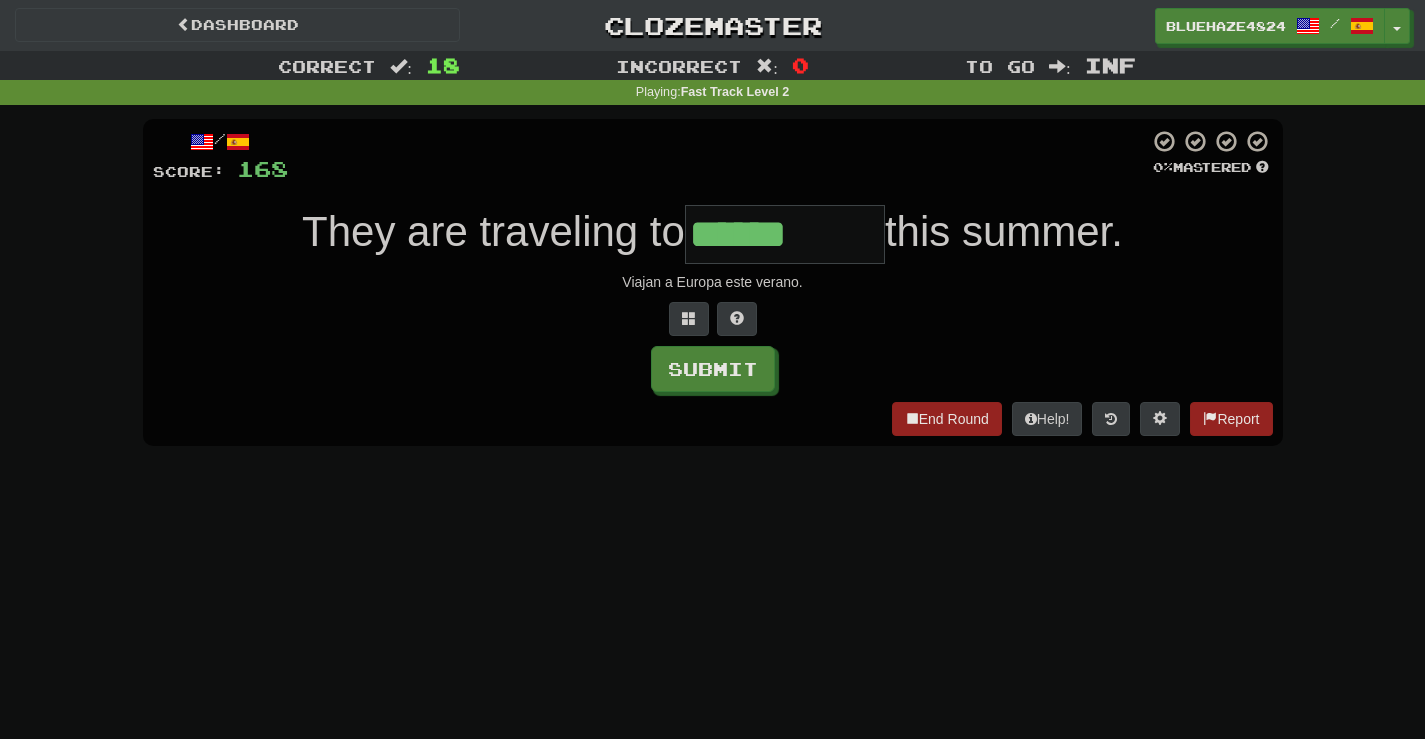 type on "******" 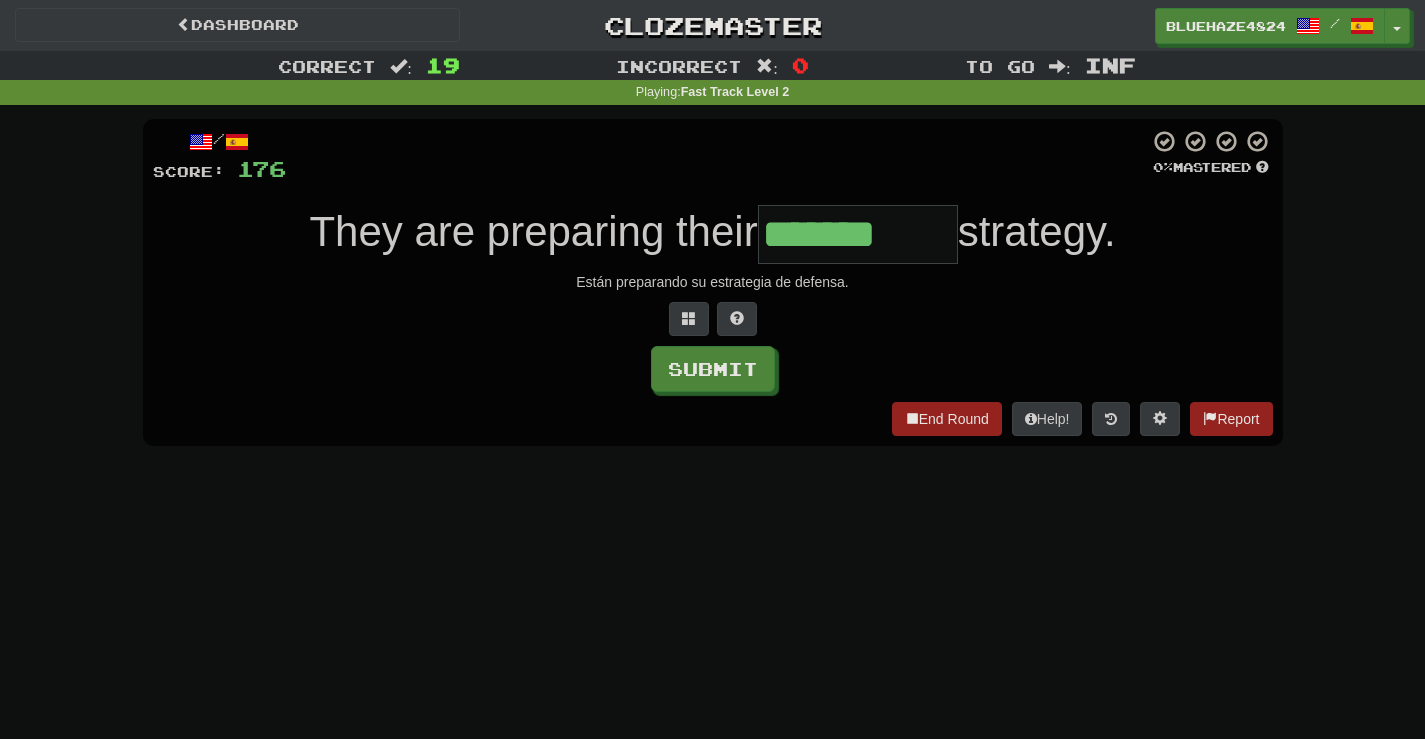 type on "*******" 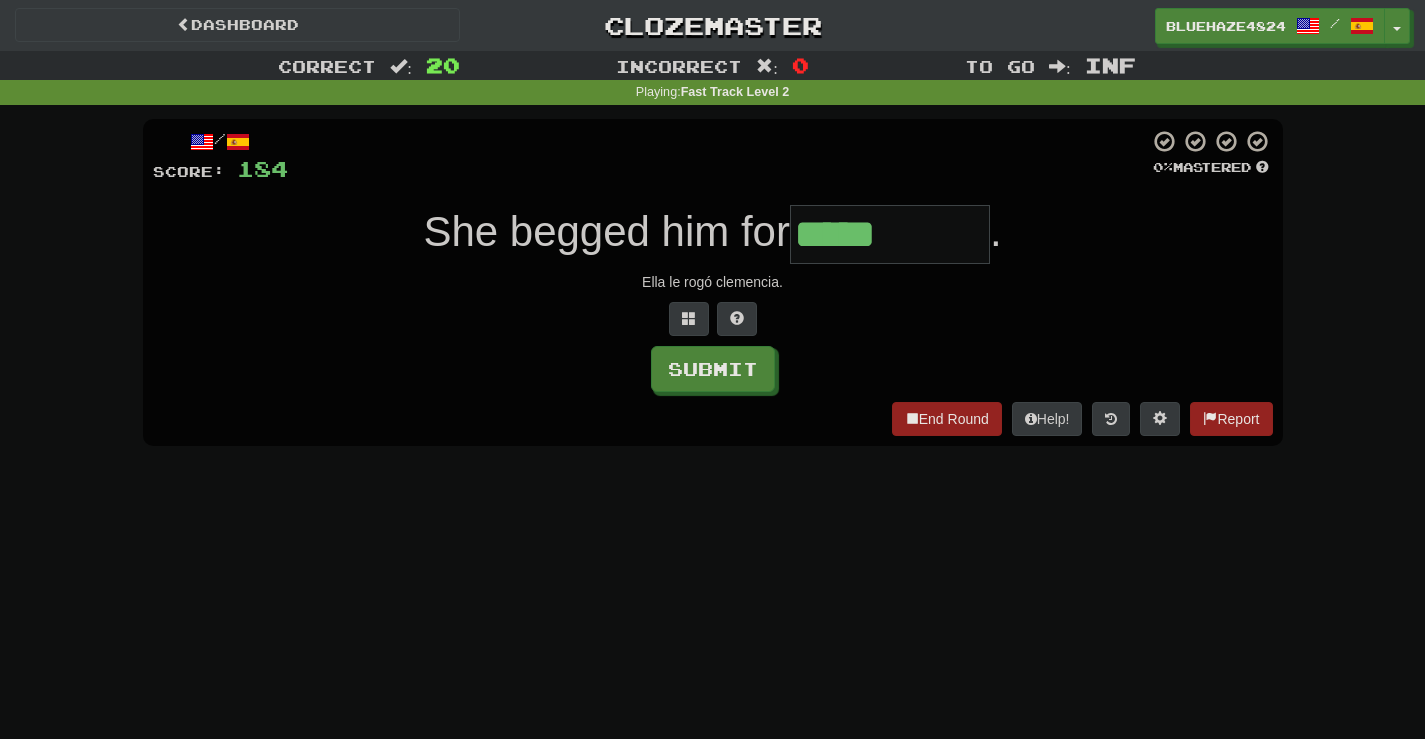 type on "*****" 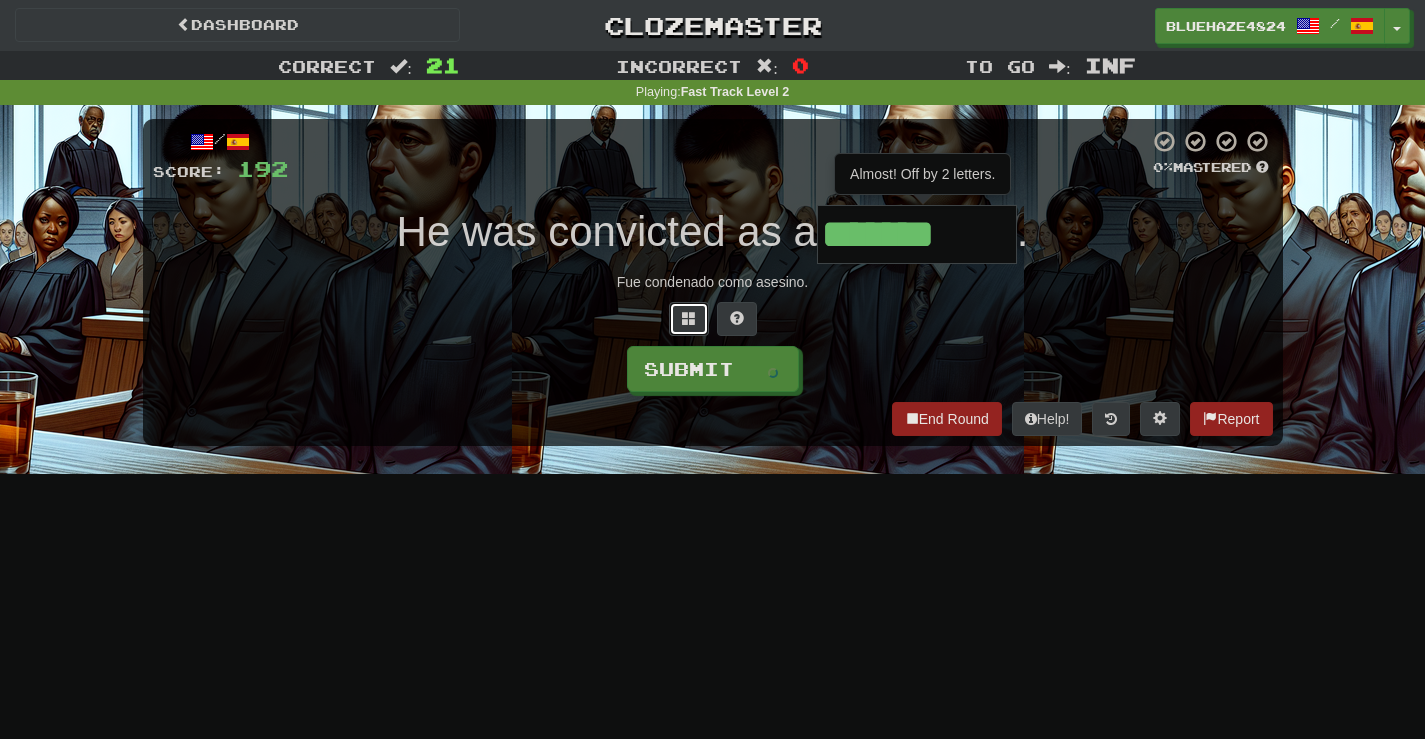 click at bounding box center (689, 318) 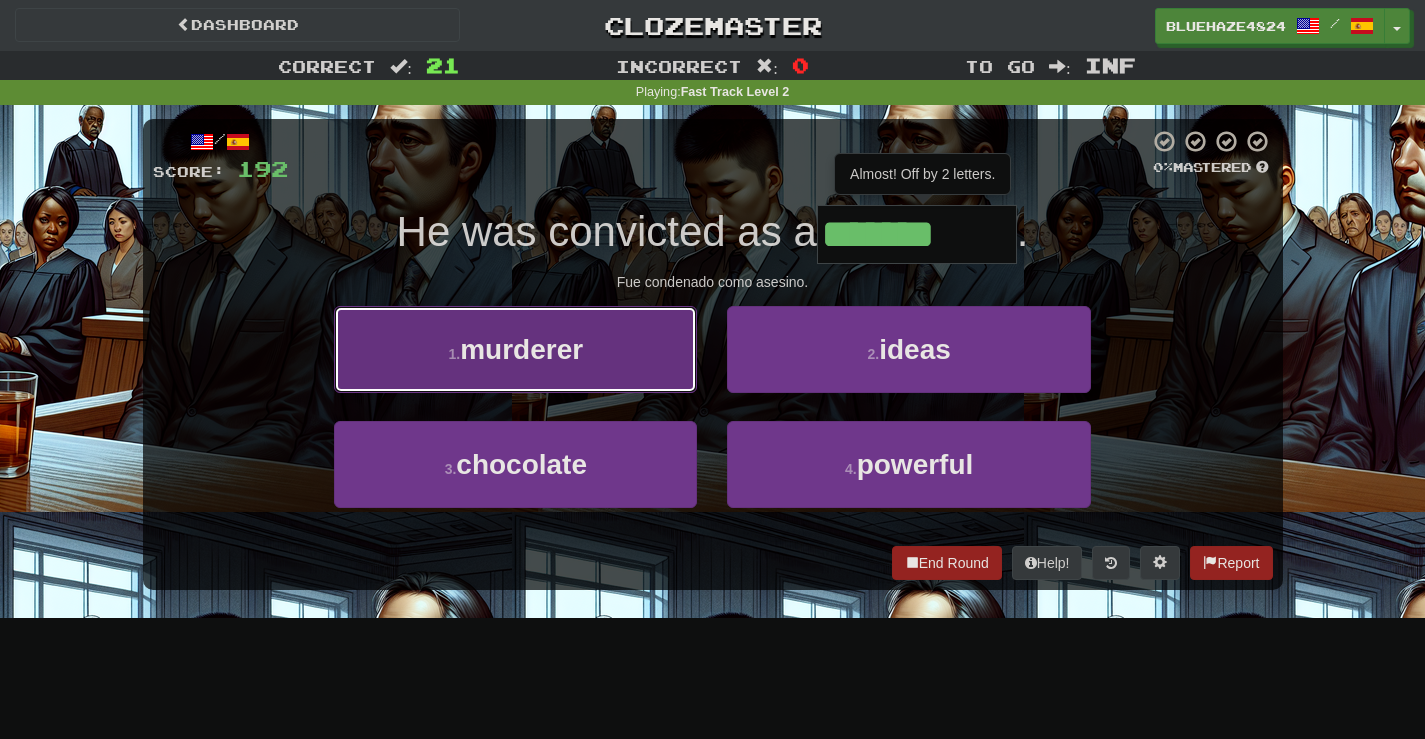 click on "1 .  murderer" at bounding box center [515, 349] 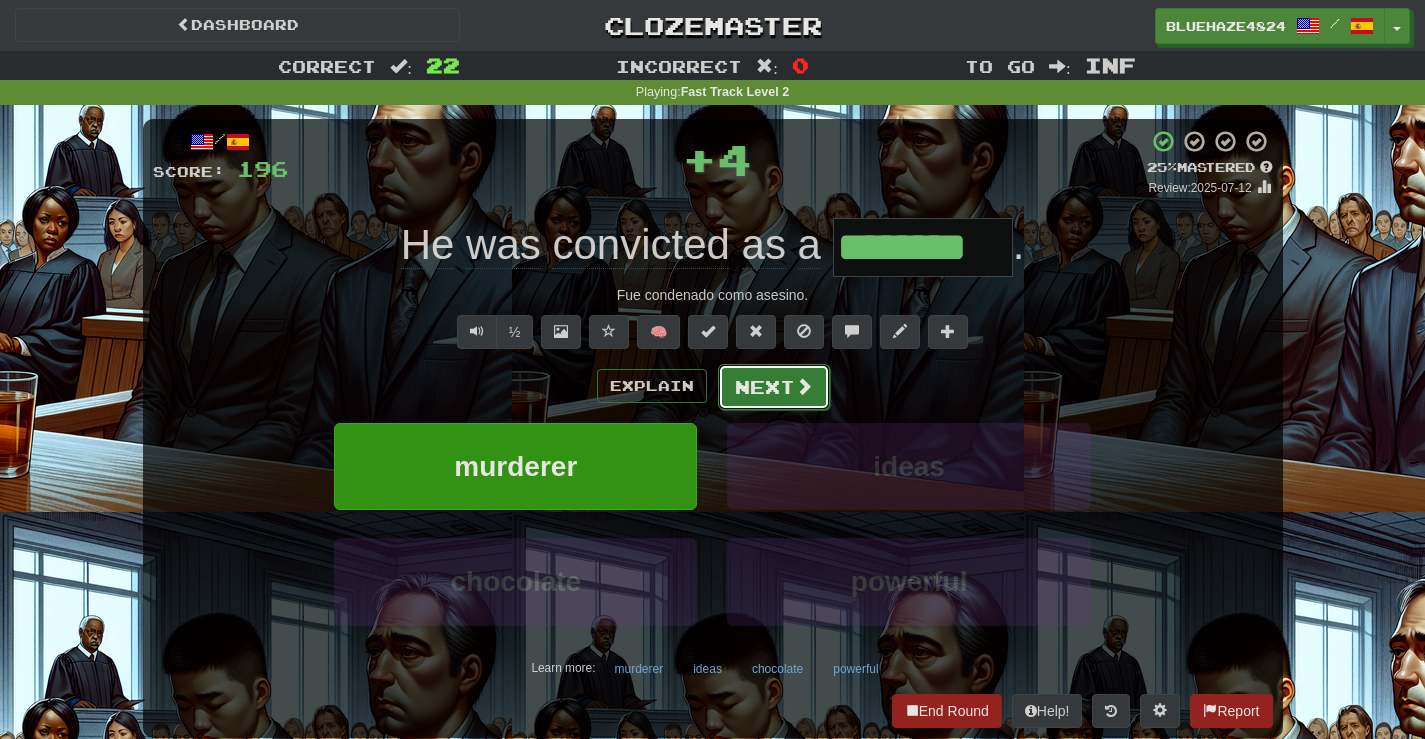 click on "Next" at bounding box center [774, 387] 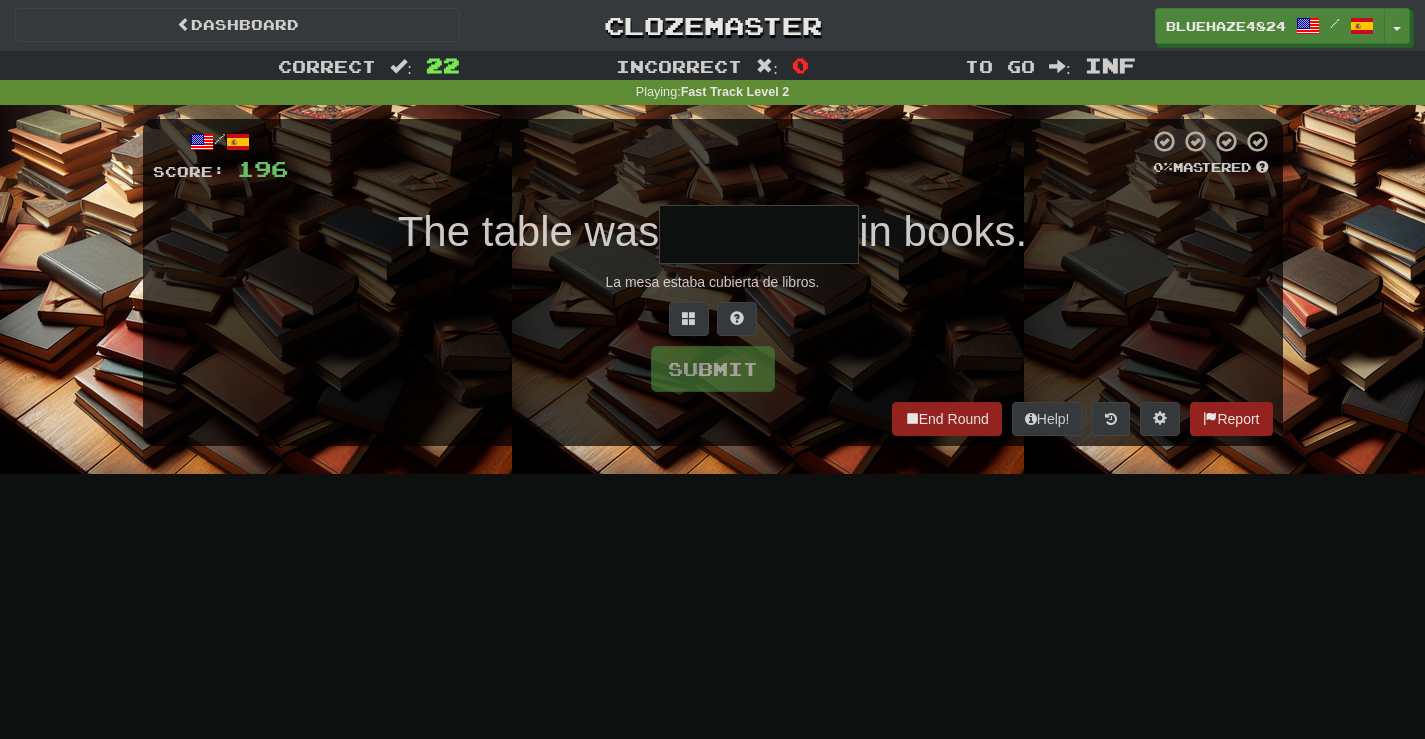 click at bounding box center [759, 234] 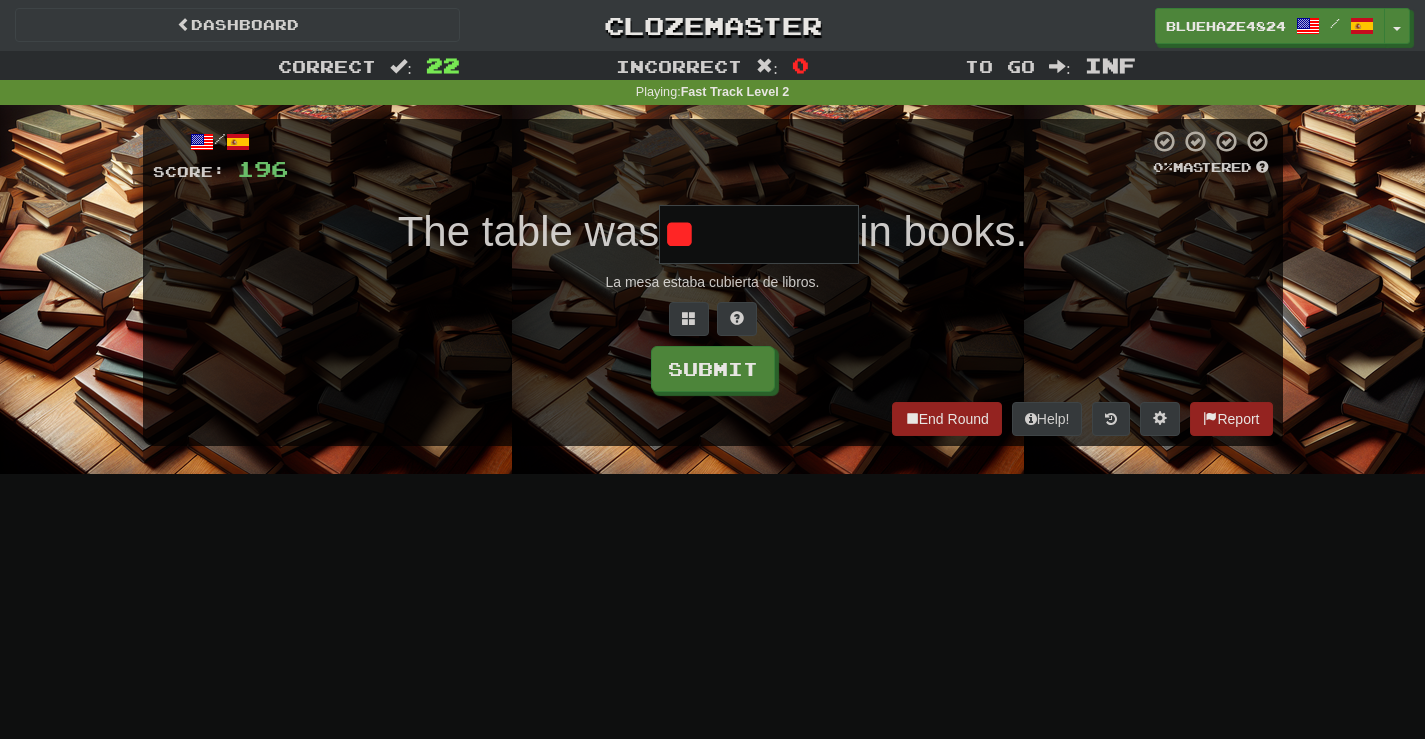 type on "*" 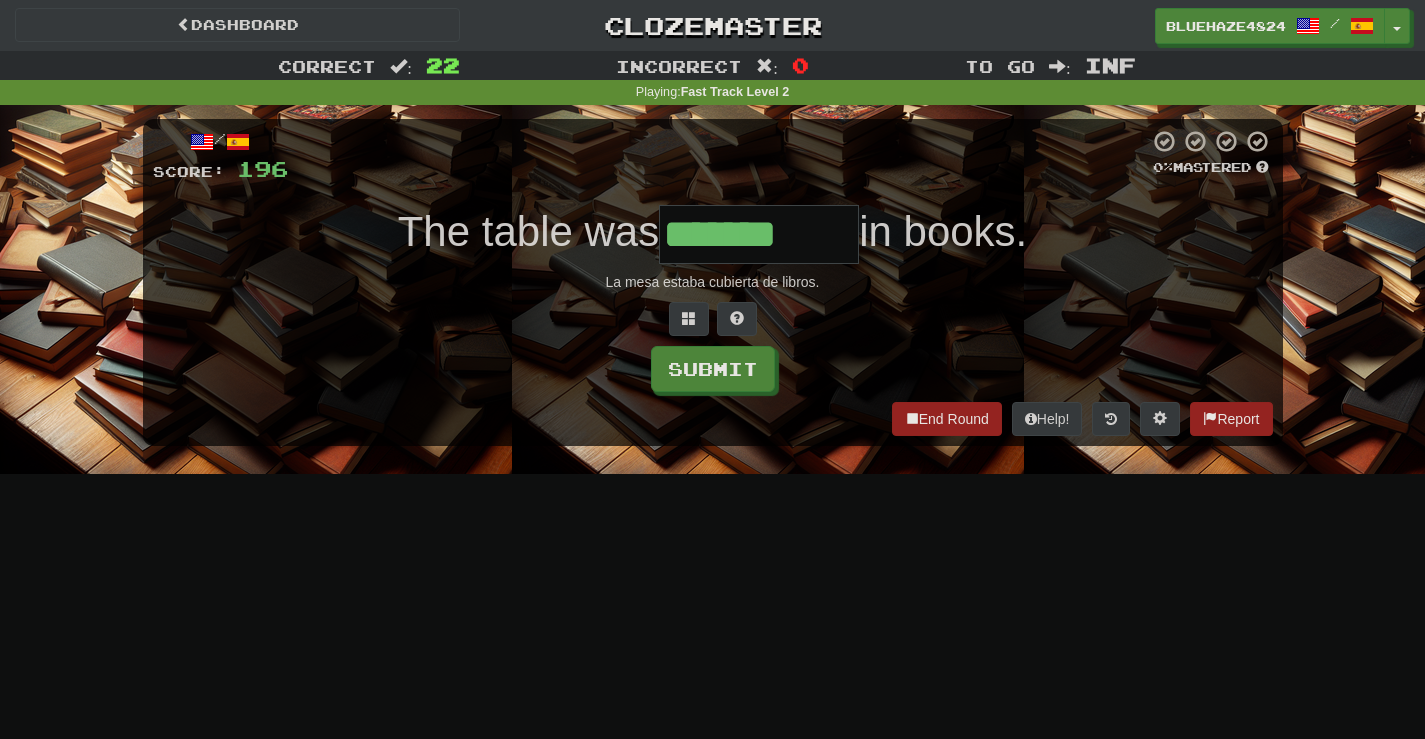 type on "*******" 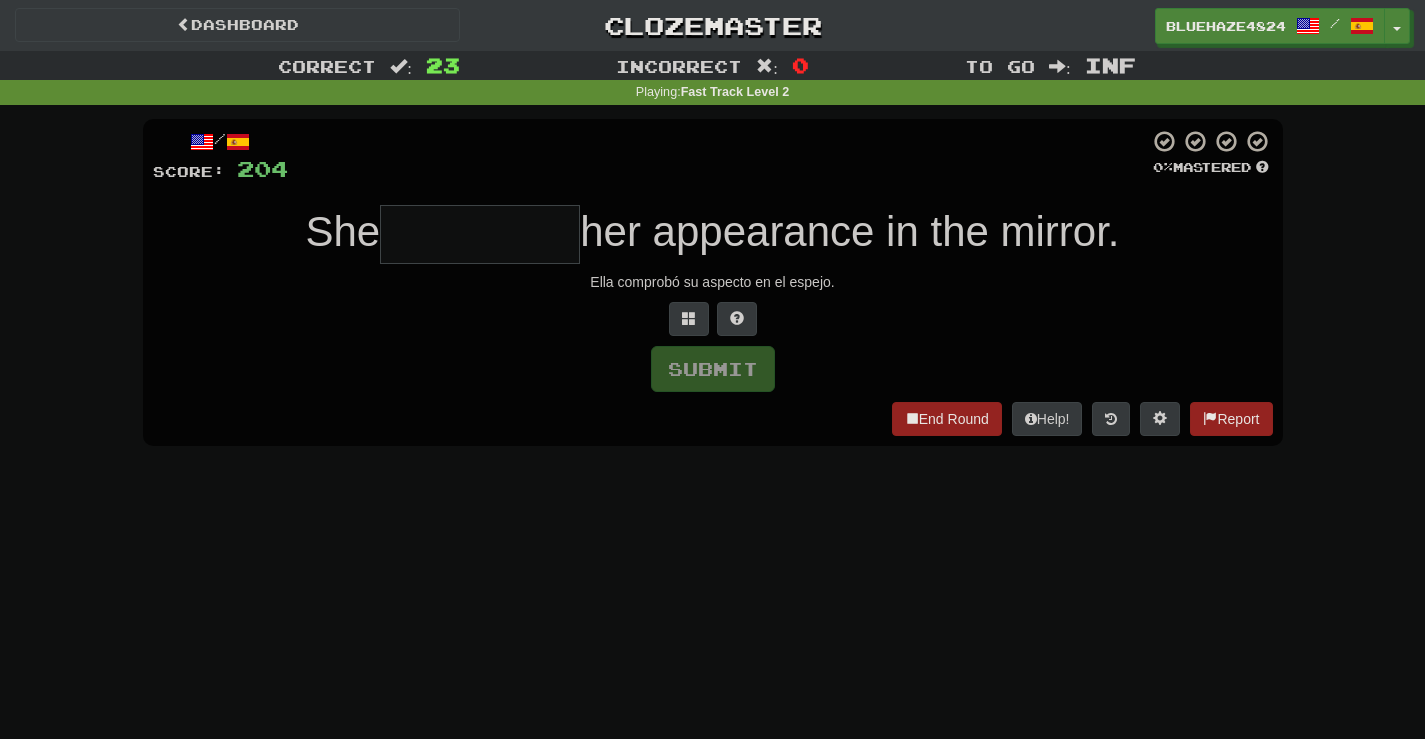 type on "*" 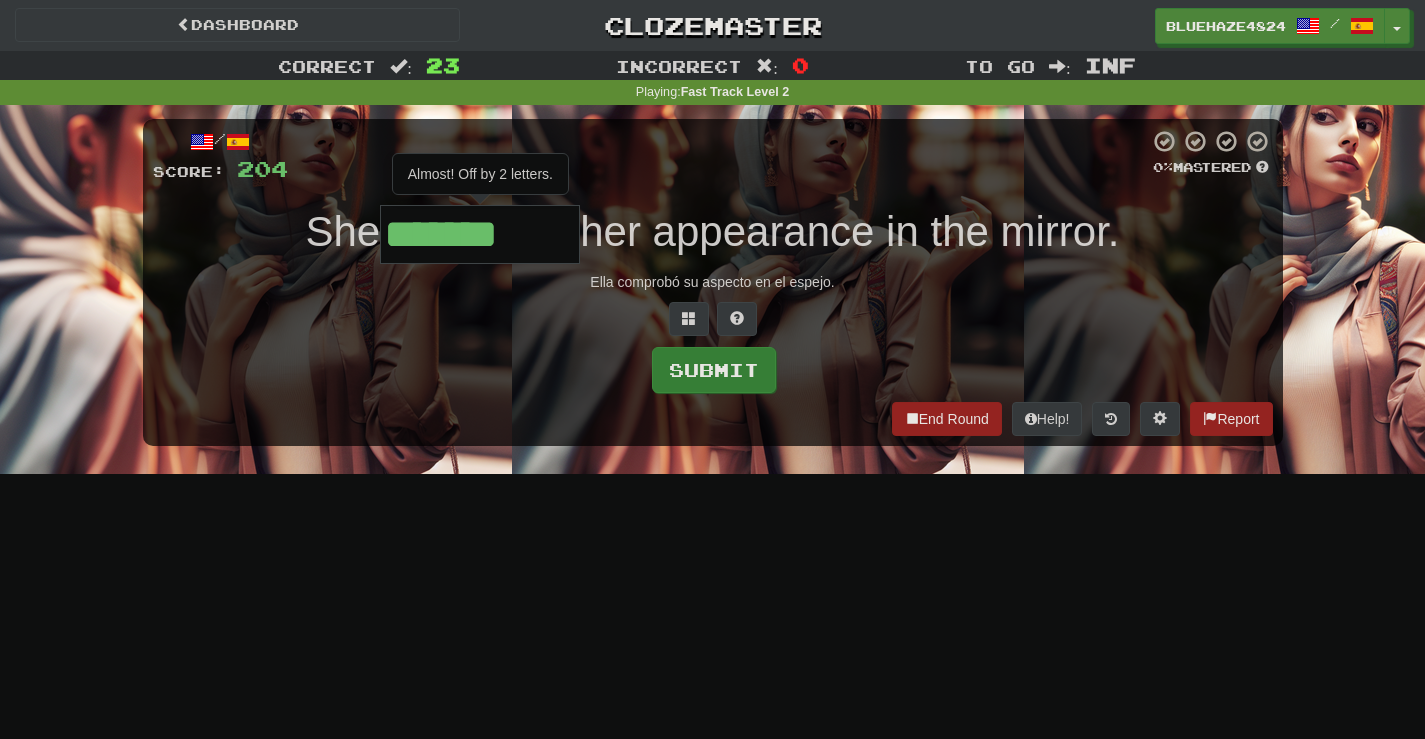 type on "*******" 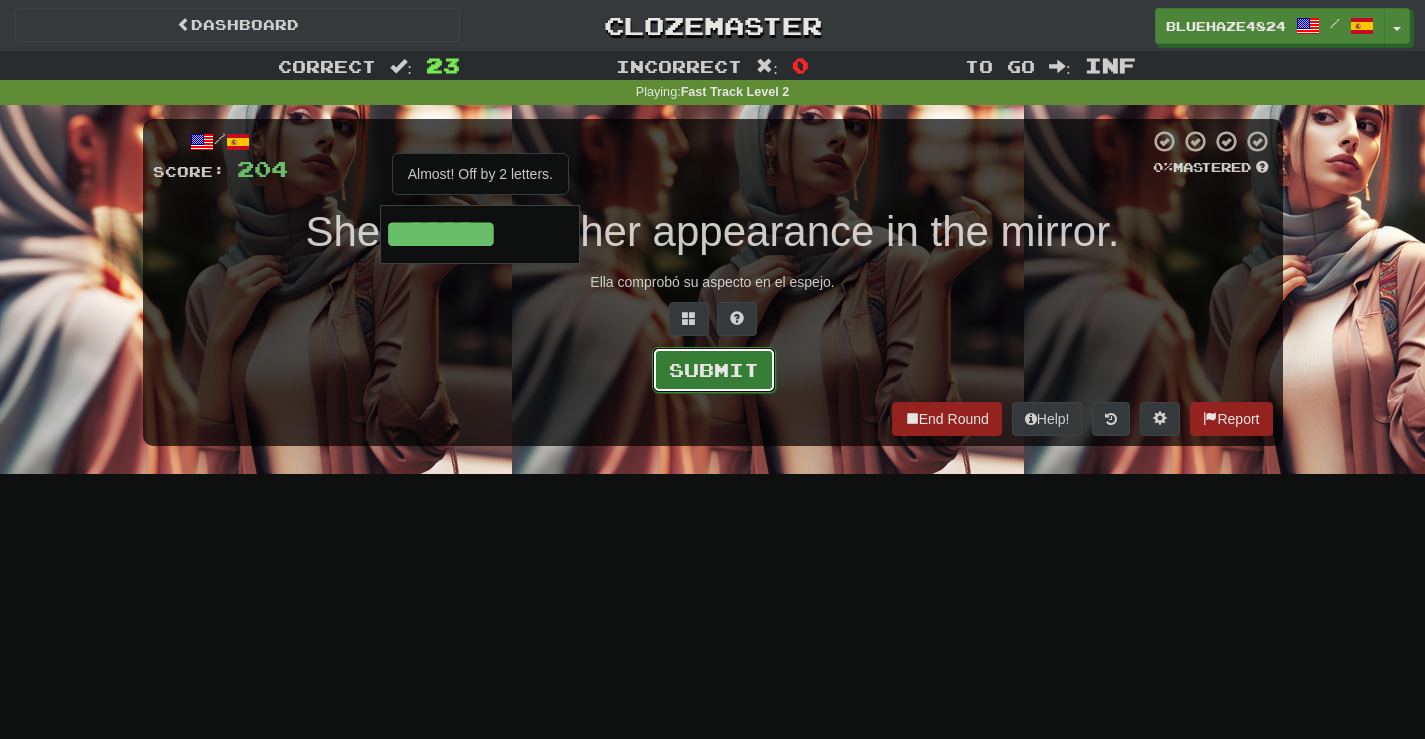 click on "Submit" at bounding box center [714, 370] 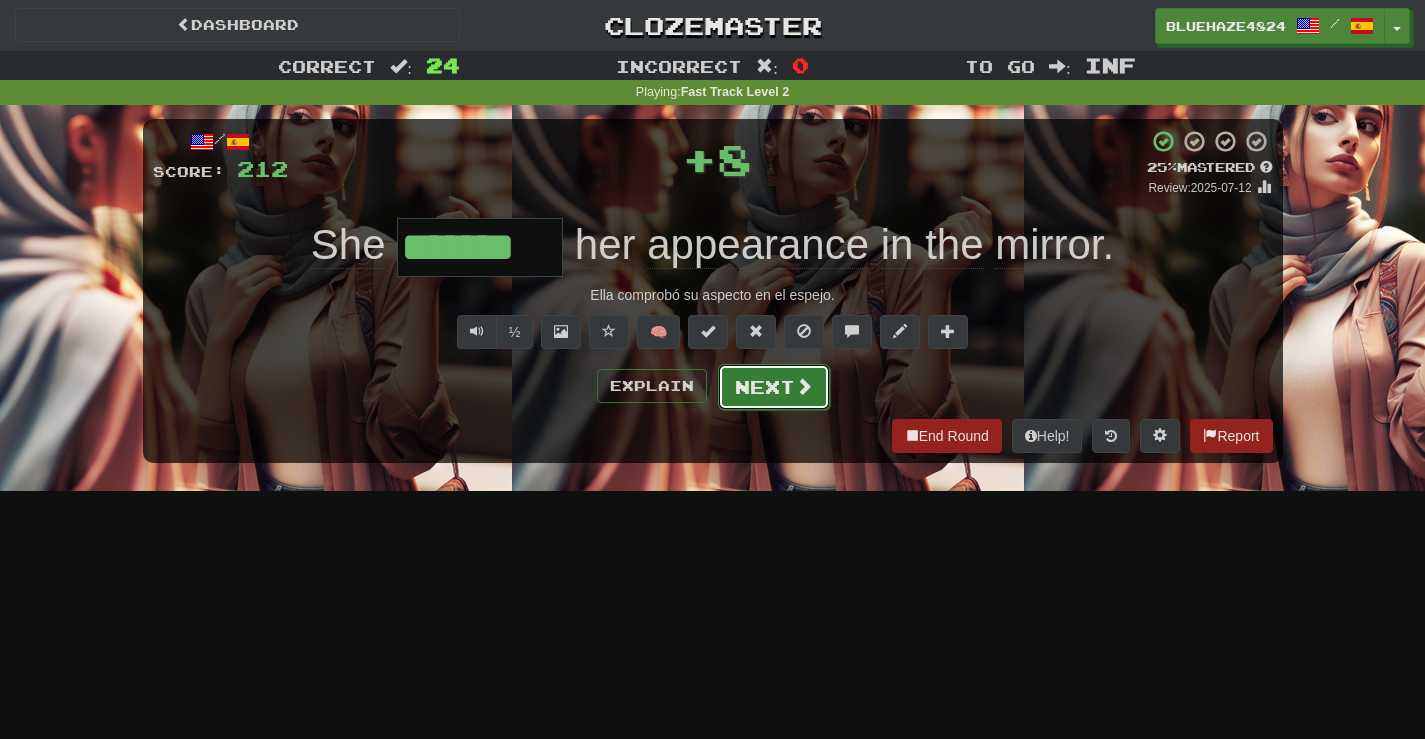 click on "Next" at bounding box center (774, 387) 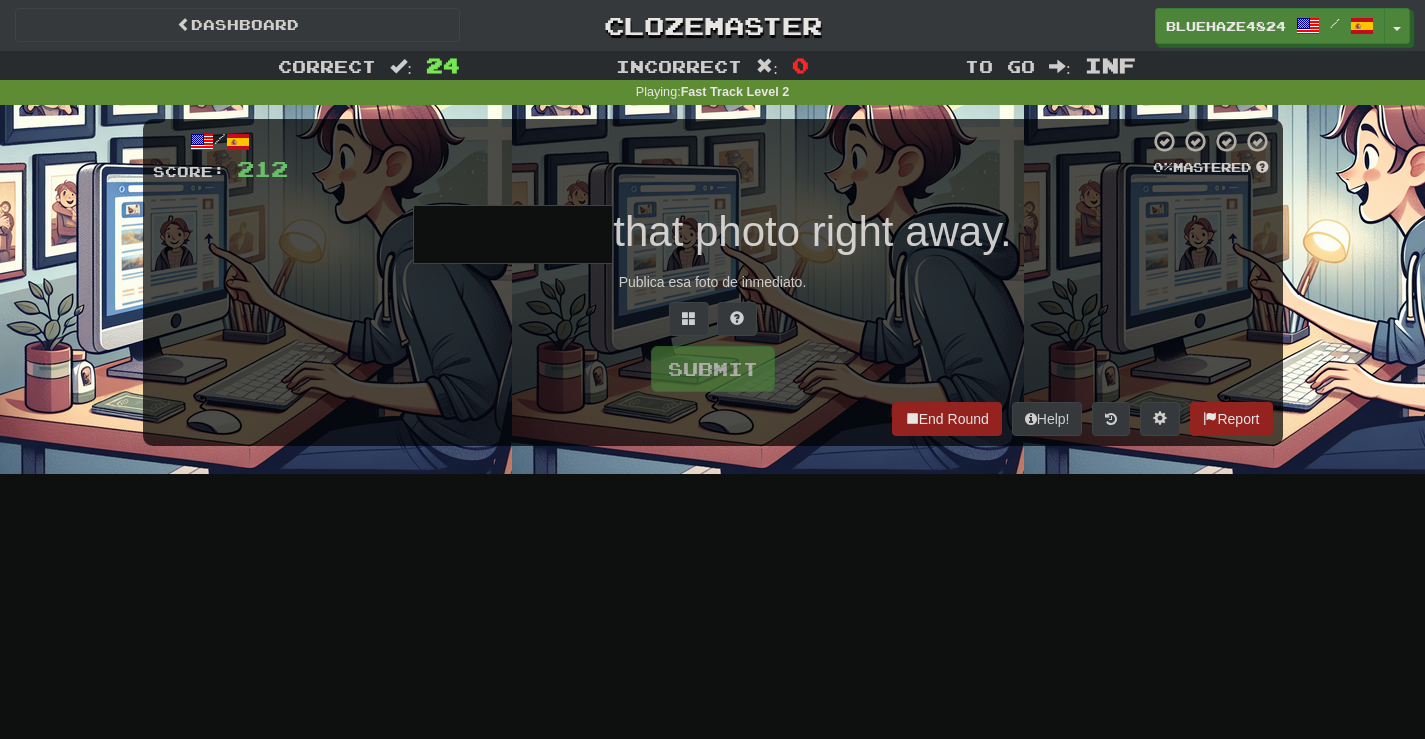 click at bounding box center [513, 234] 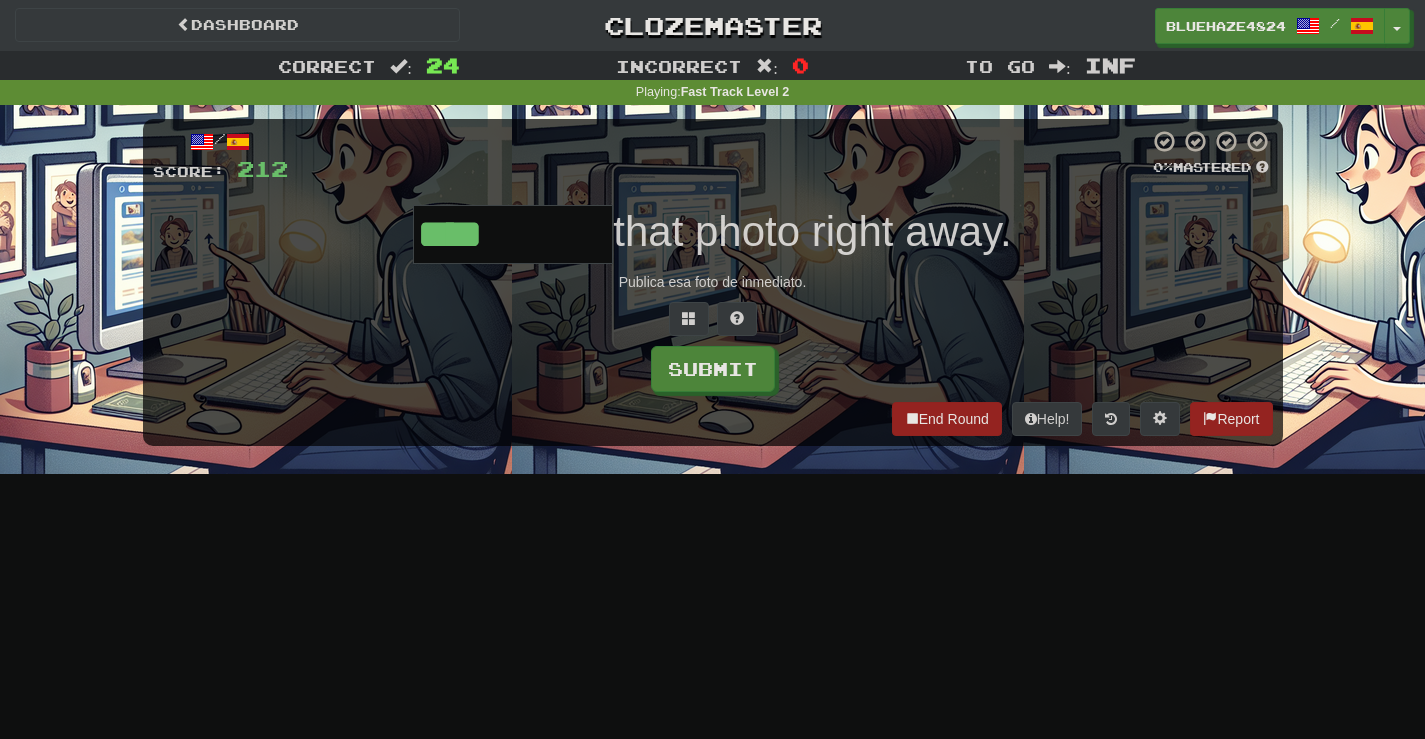type on "****" 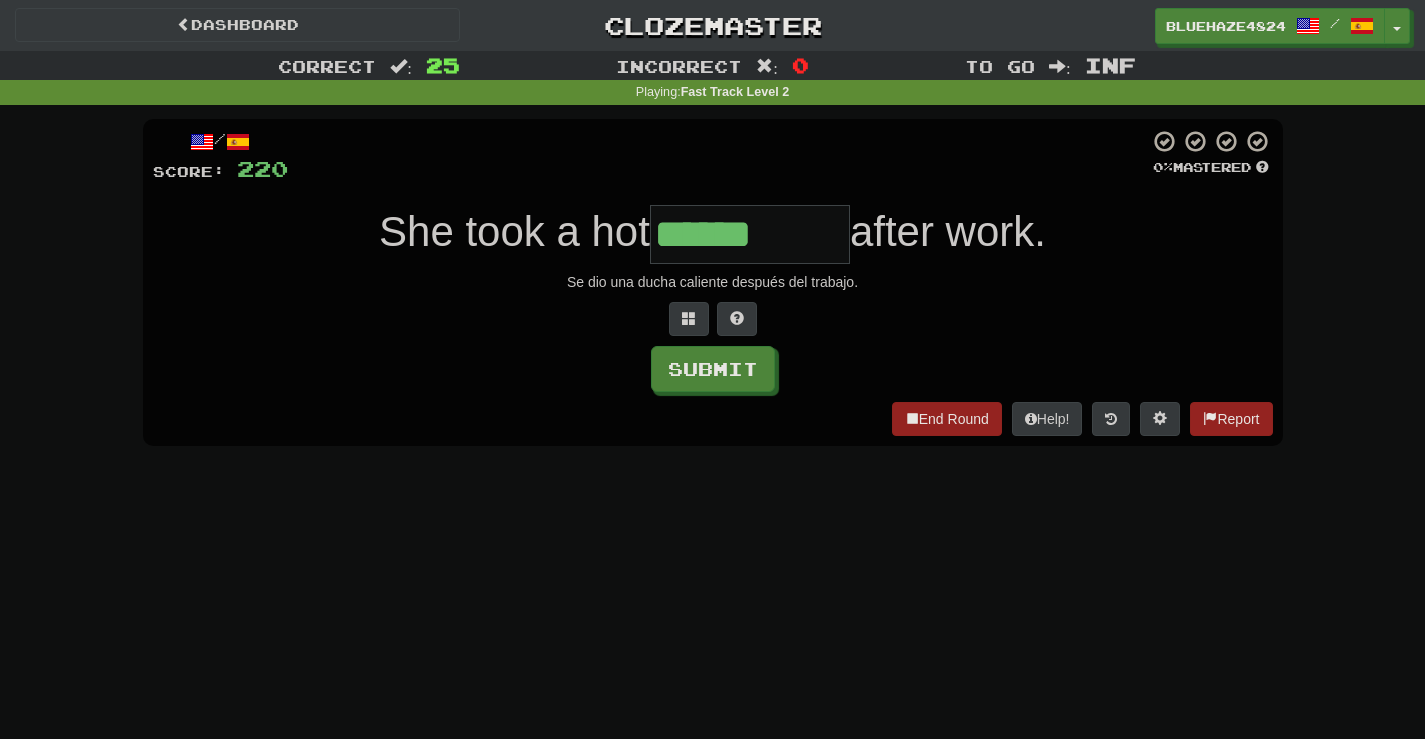 type on "******" 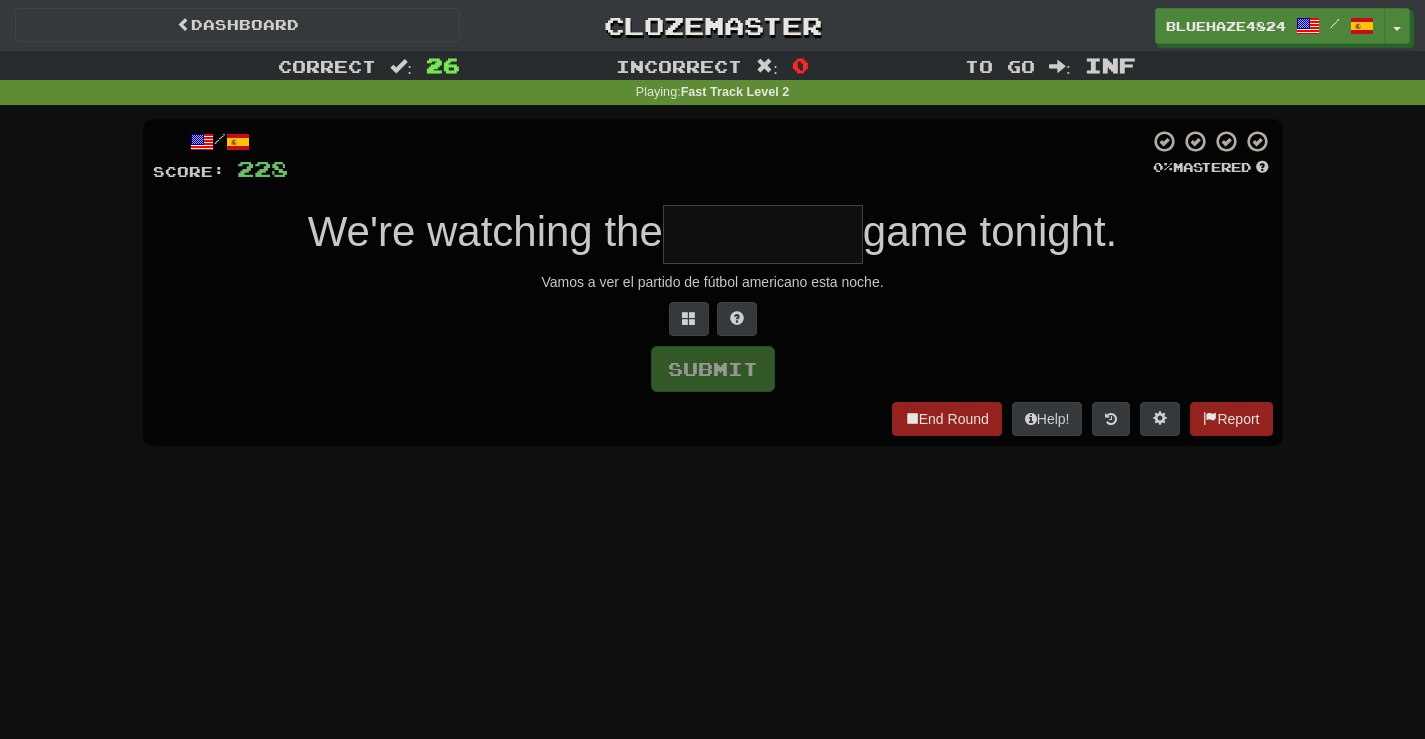type on "*" 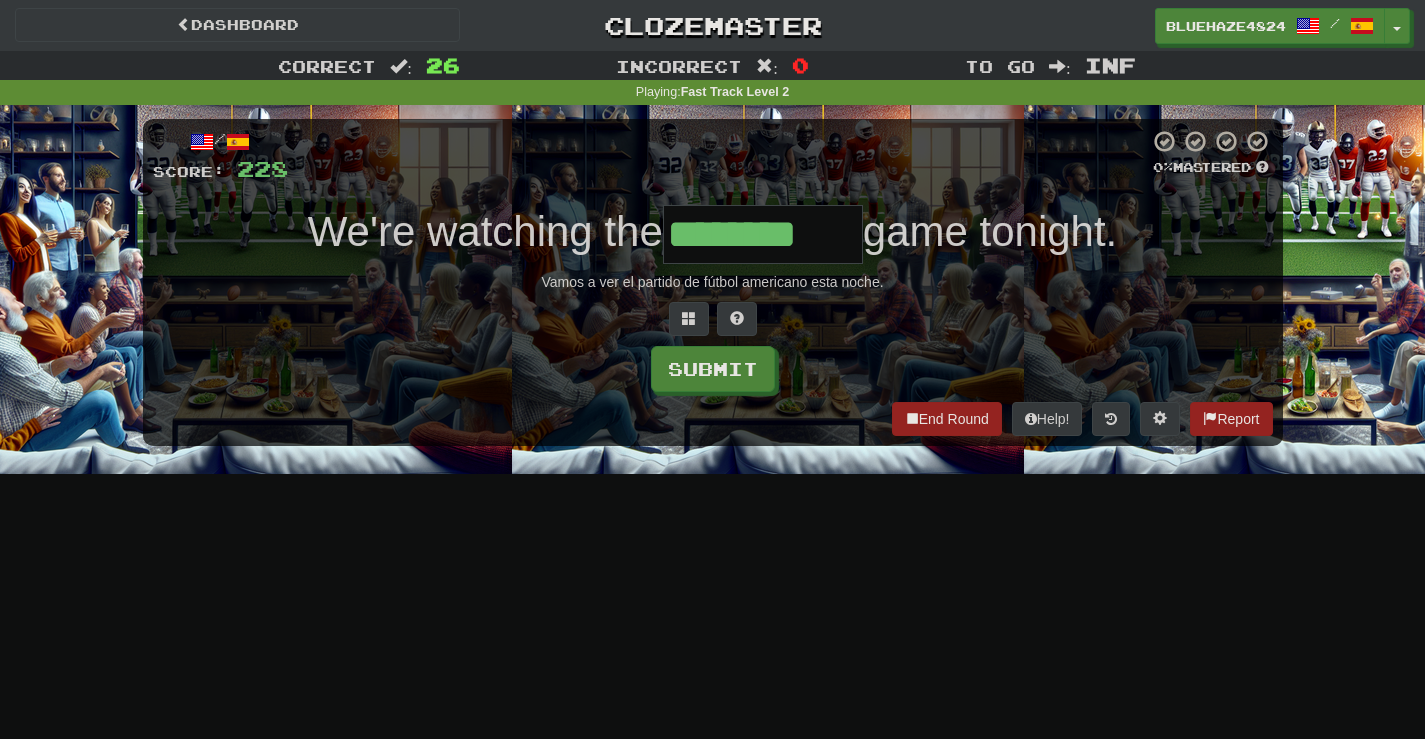 type on "********" 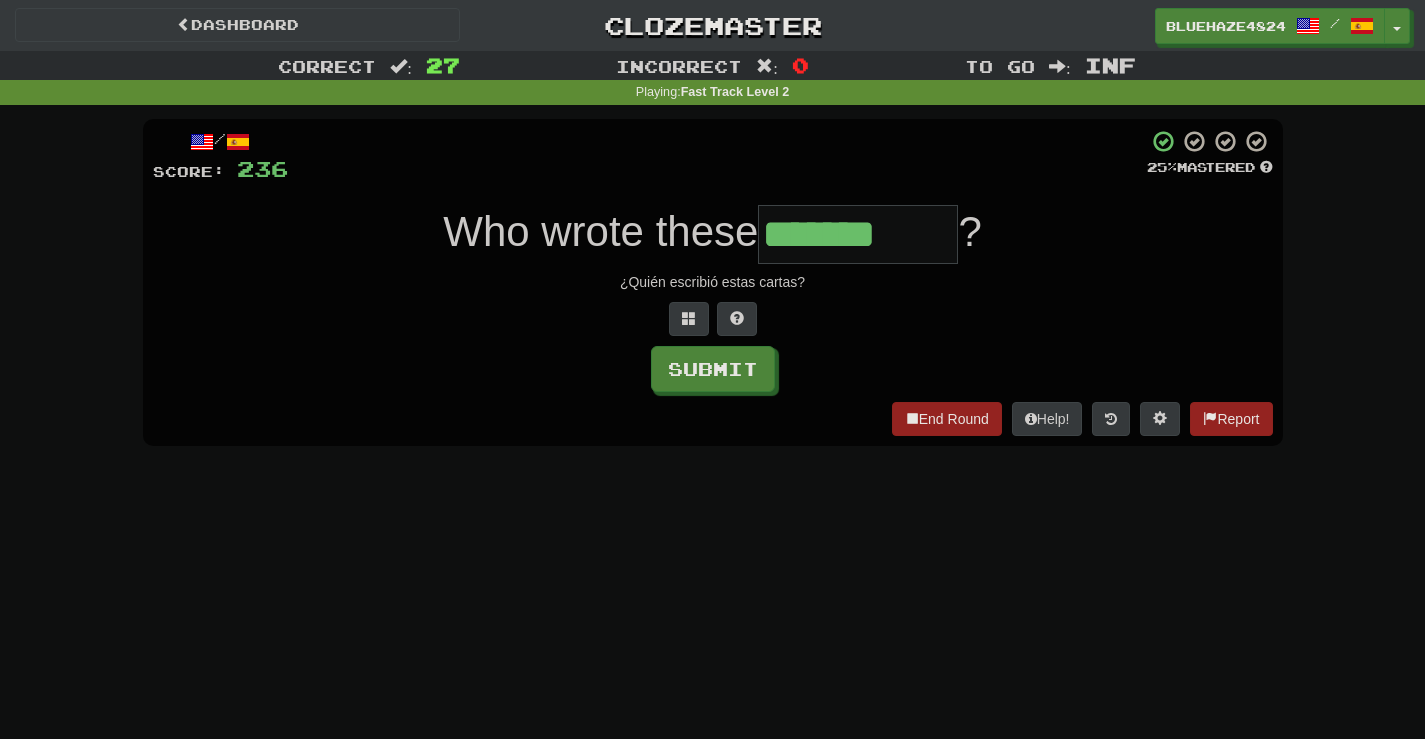 type on "*******" 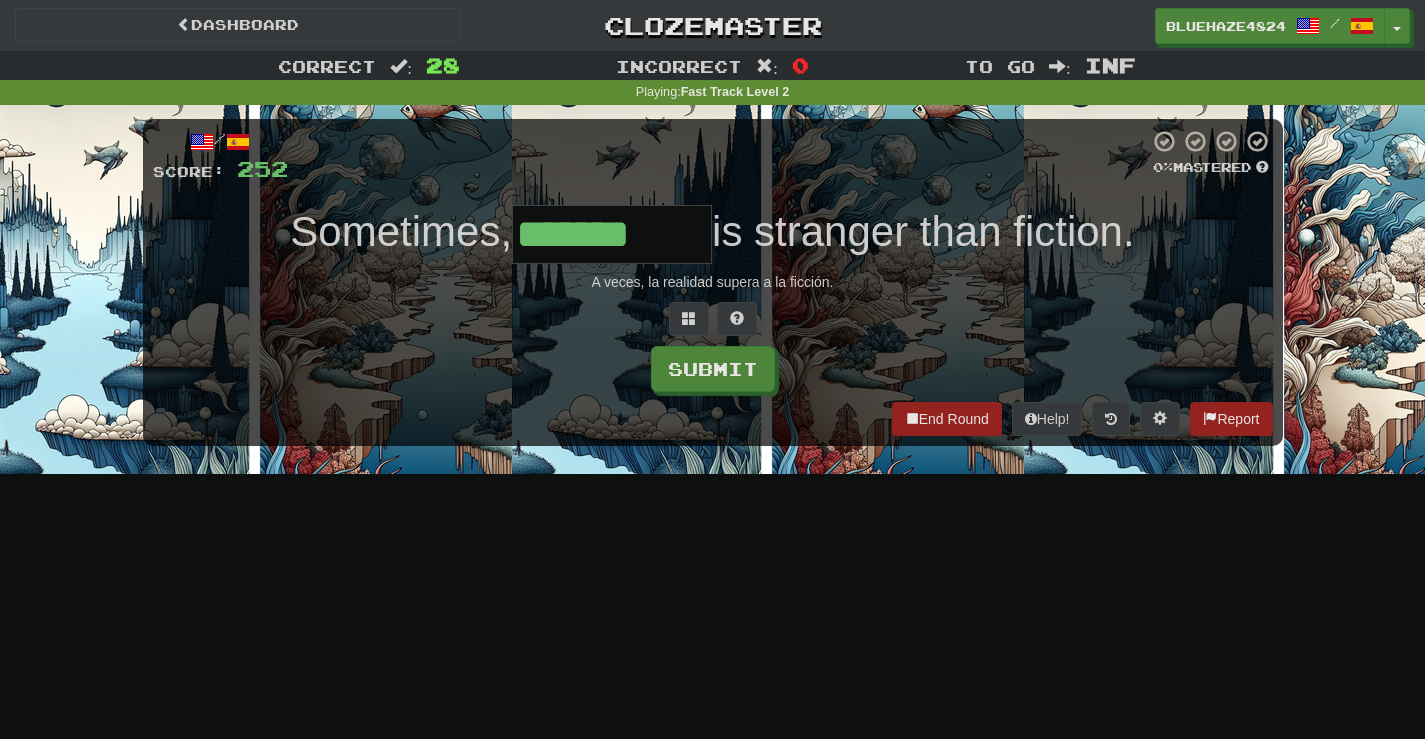 type on "*******" 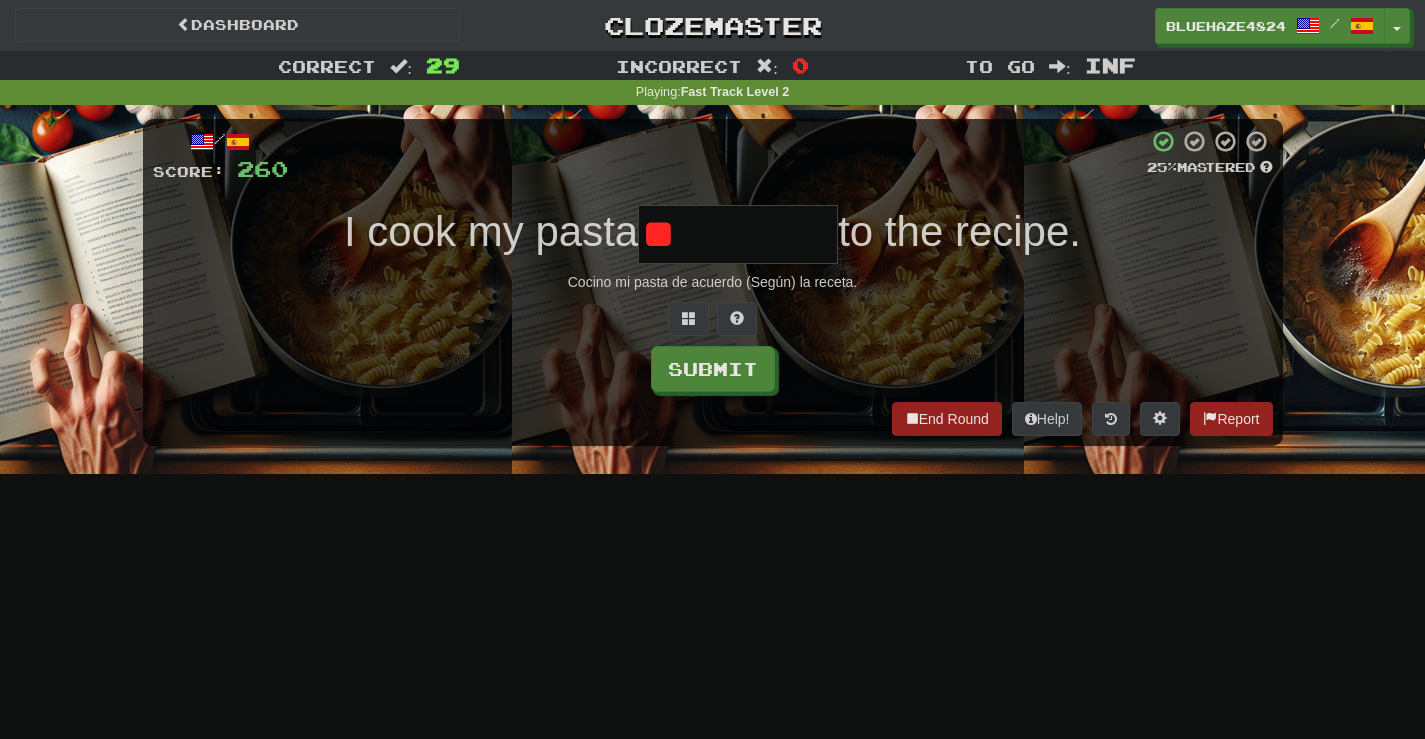 click on "**" at bounding box center [738, 234] 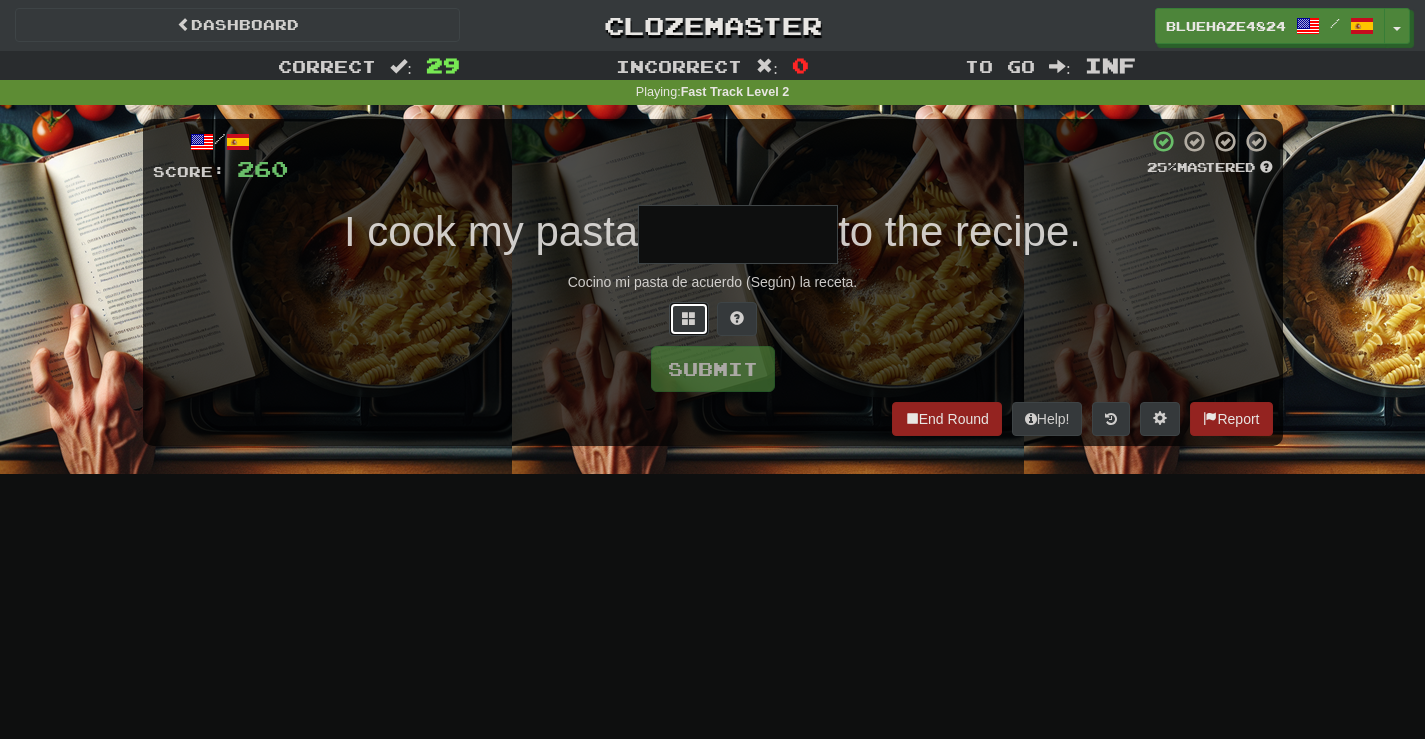 click at bounding box center [689, 318] 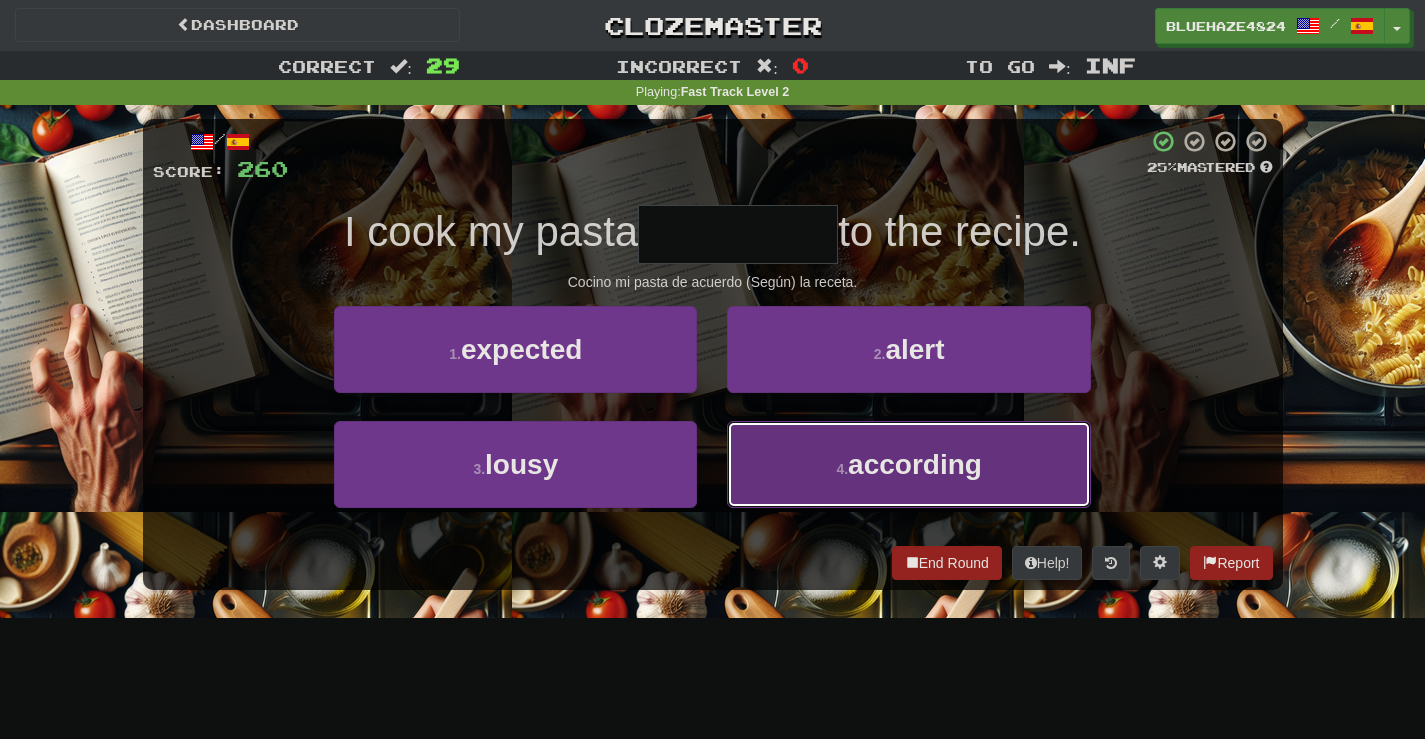 click on "4 .  according" at bounding box center (908, 464) 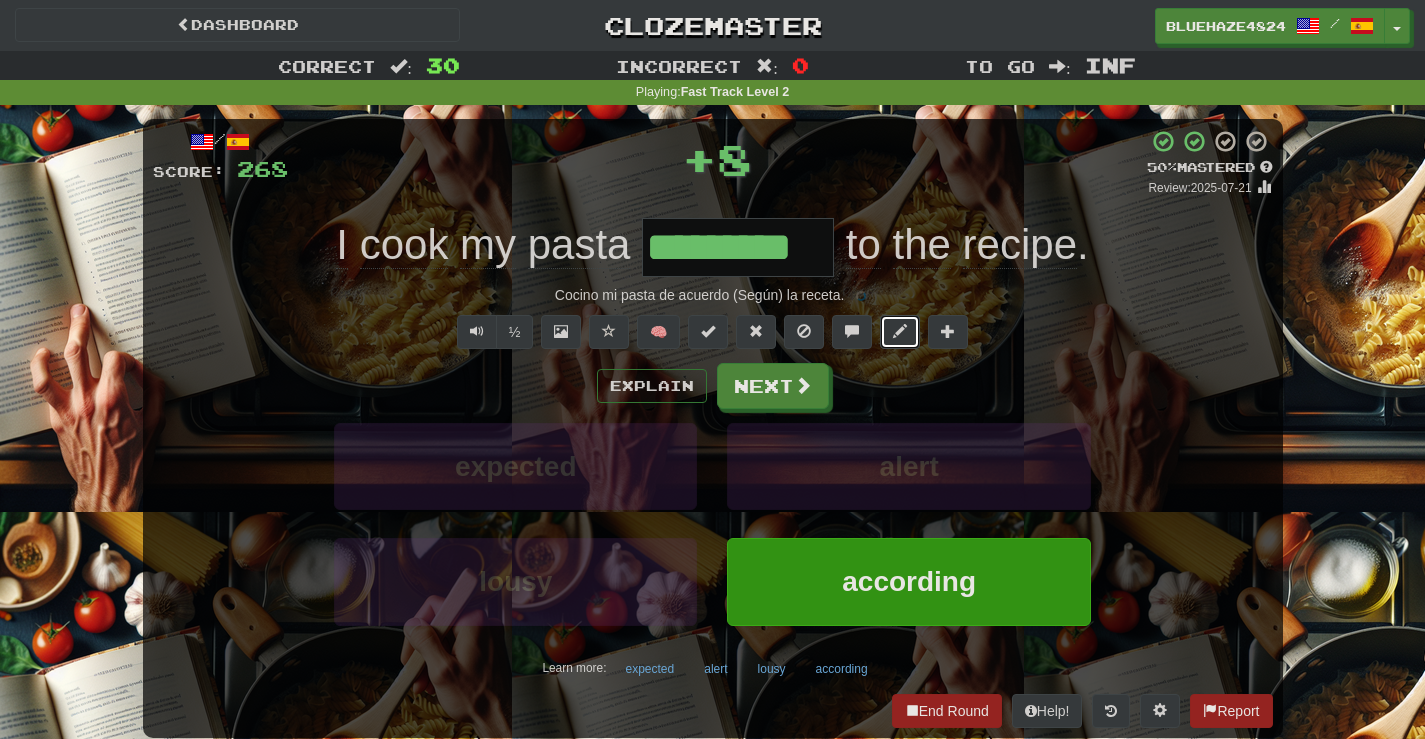 click at bounding box center (900, 332) 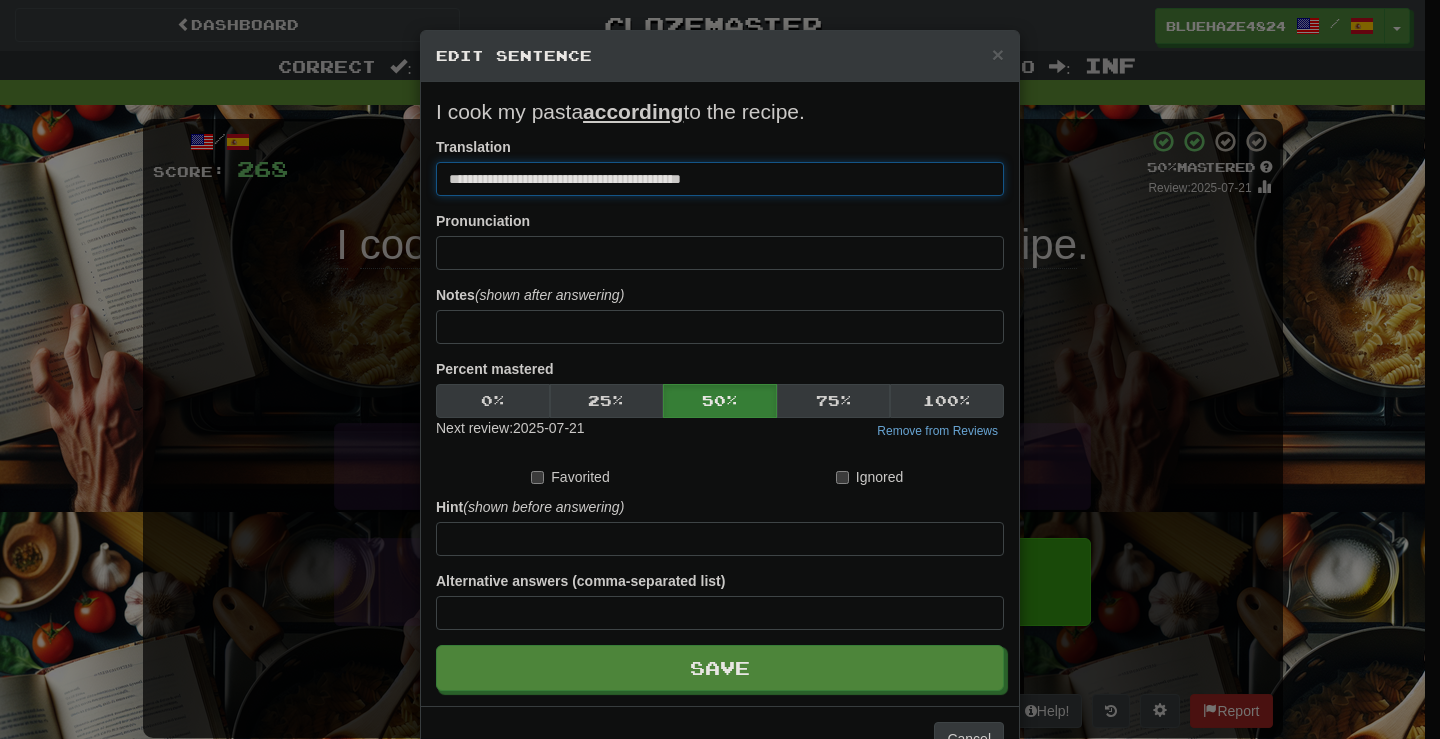 click on "**********" at bounding box center [720, 179] 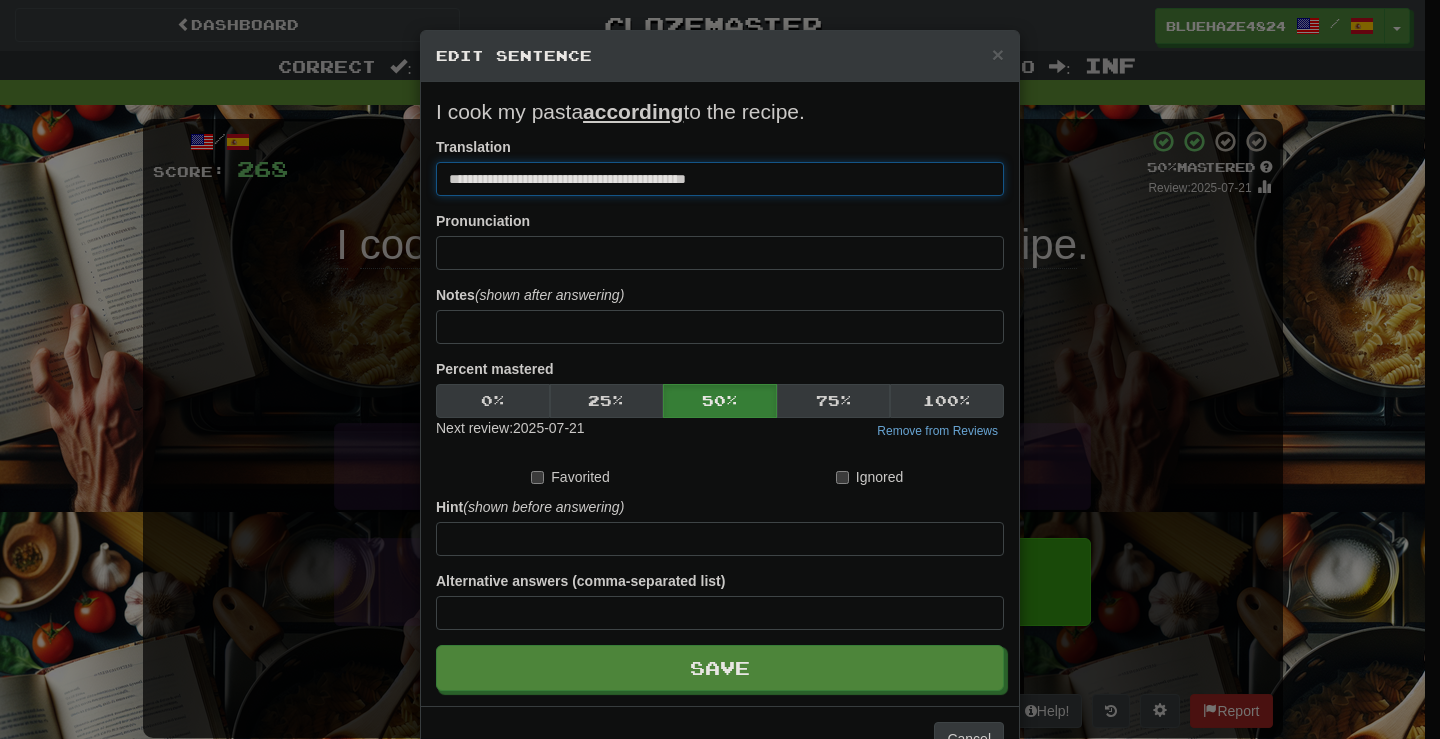 click on "**********" at bounding box center [720, 179] 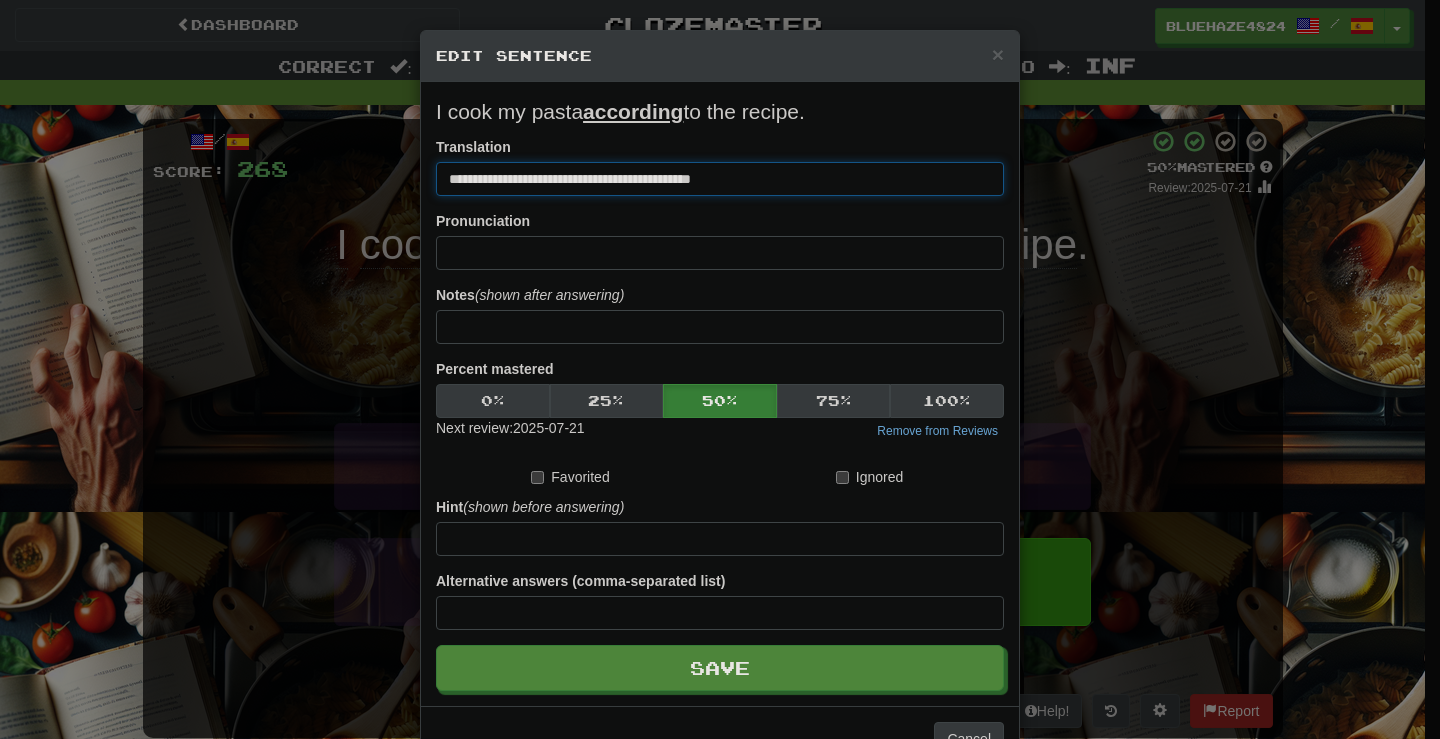 click on "**********" at bounding box center [720, 179] 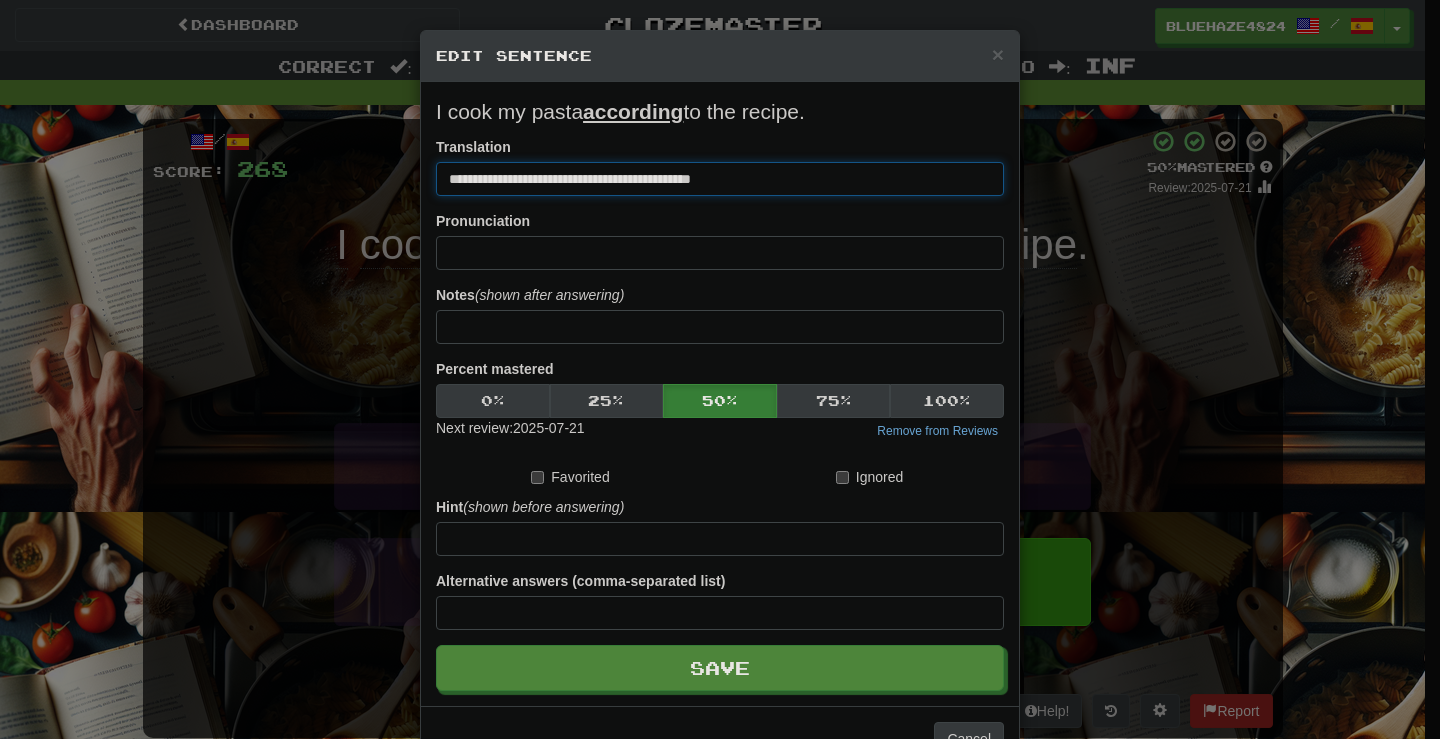 click on "**********" at bounding box center (720, 179) 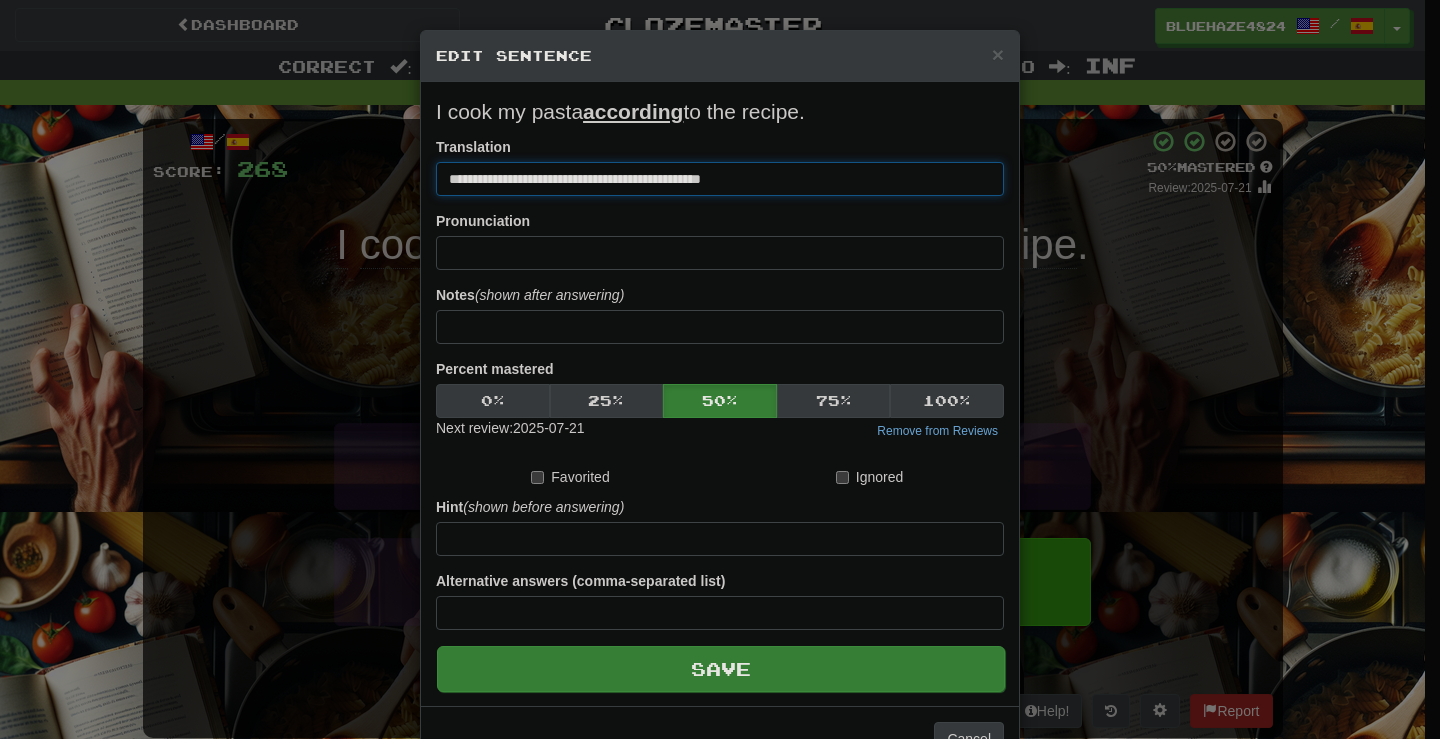 type on "**********" 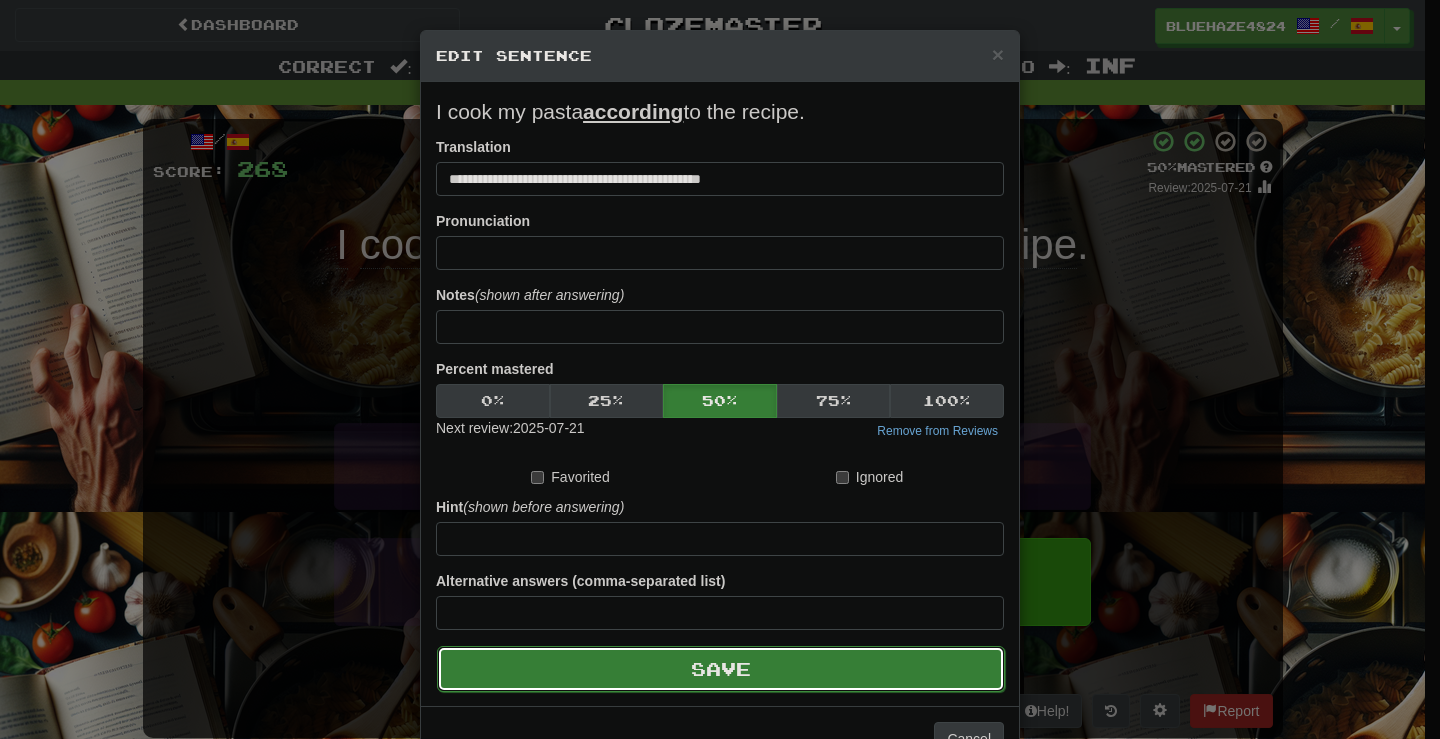 click on "Save" at bounding box center (721, 669) 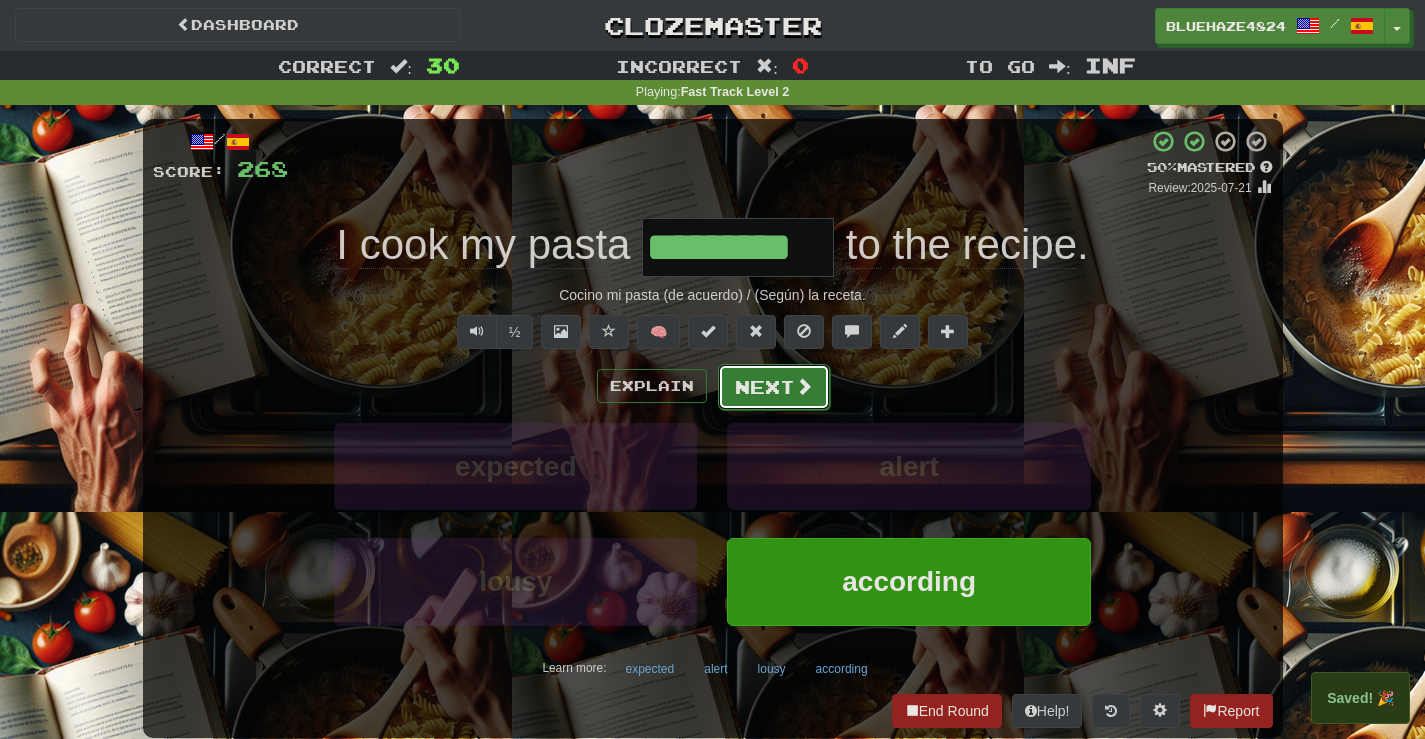click on "Next" at bounding box center (774, 387) 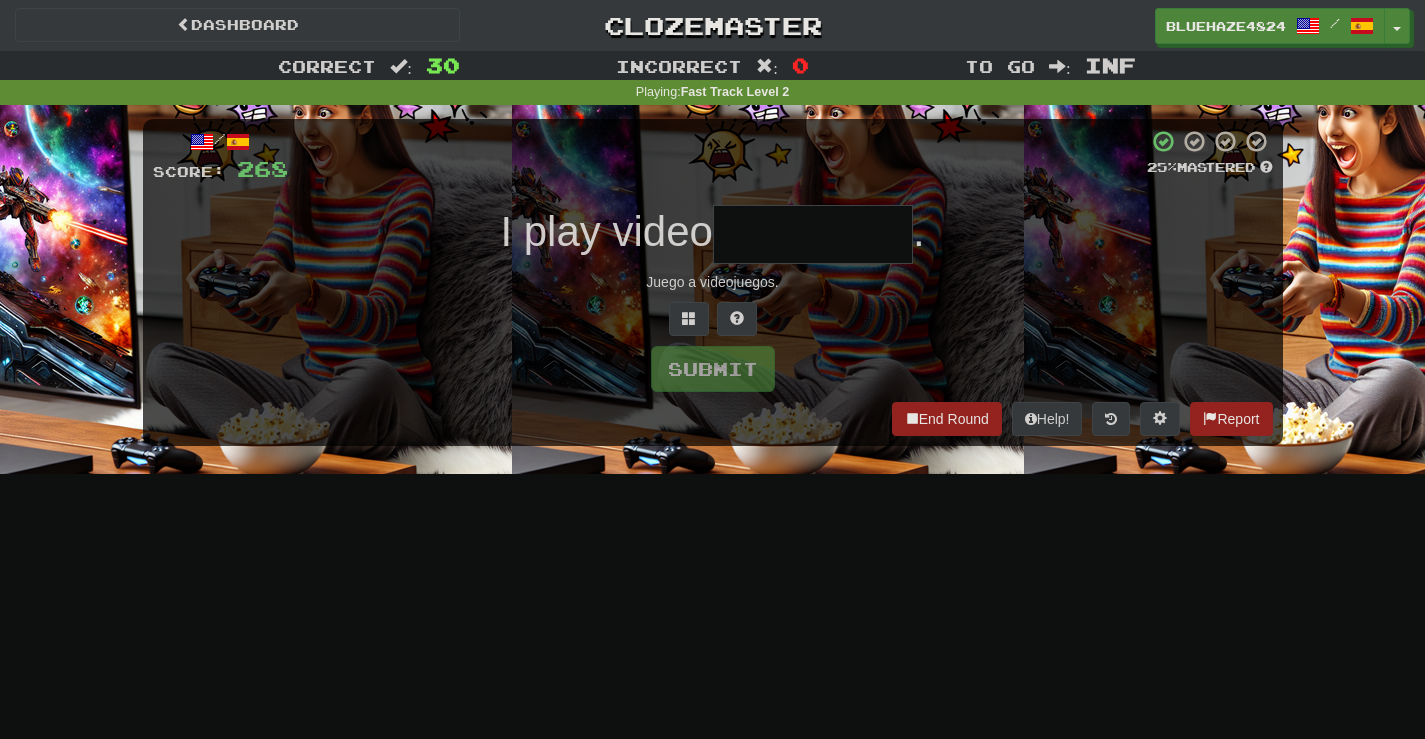 click at bounding box center [813, 234] 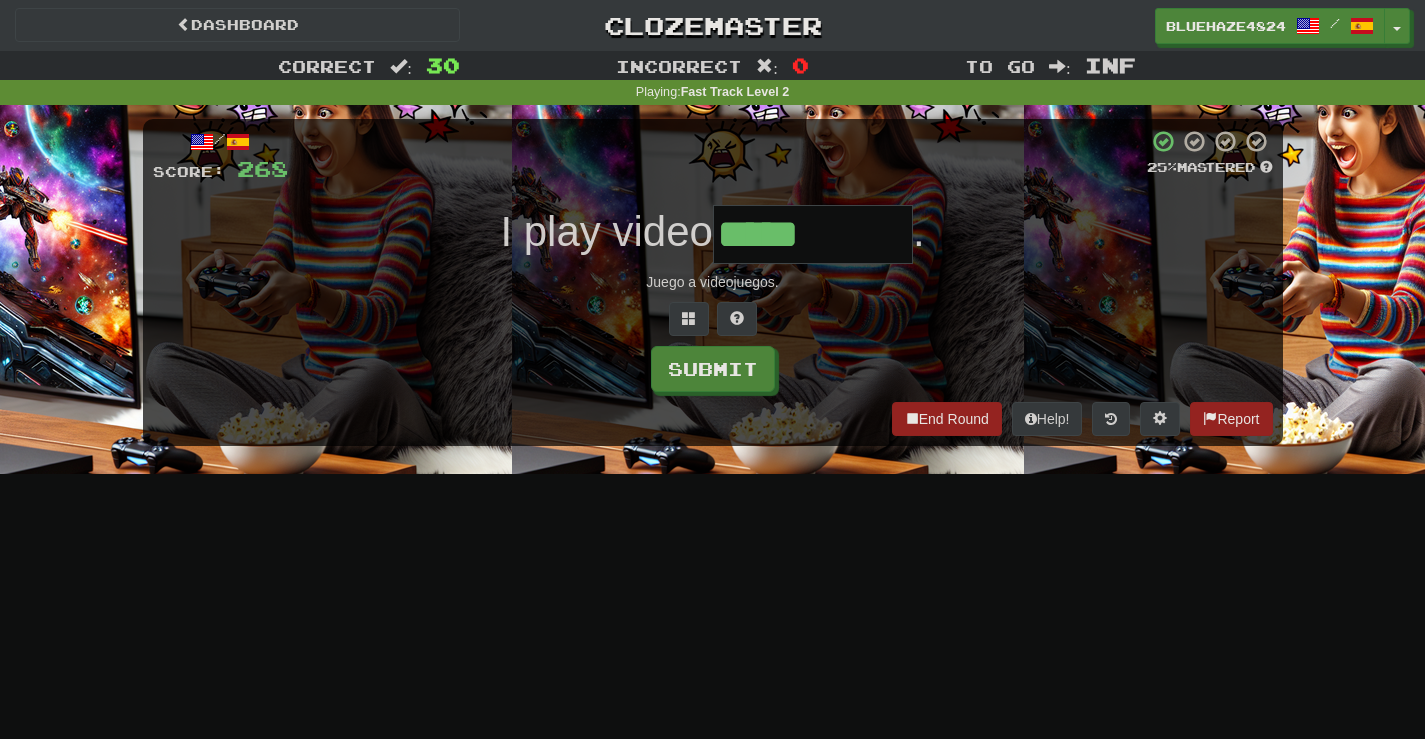 type on "*****" 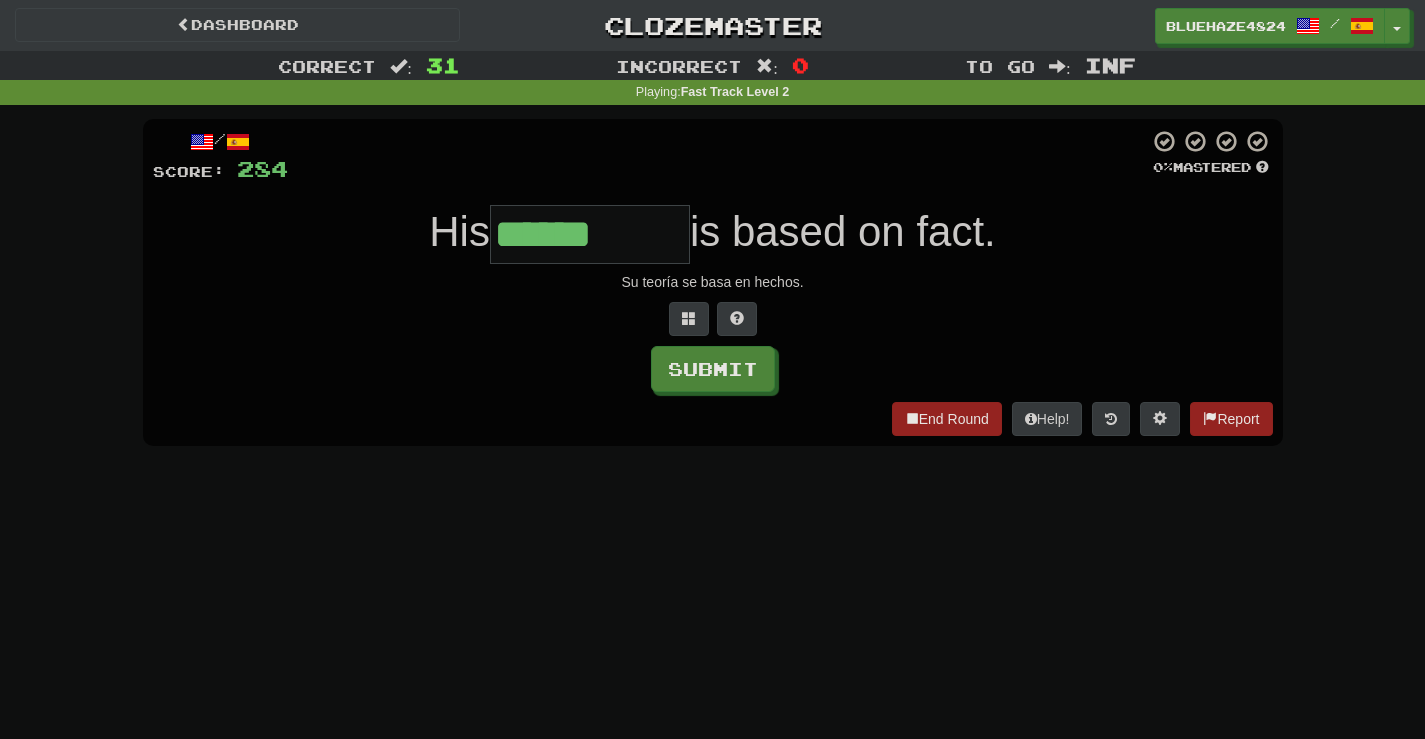 type on "******" 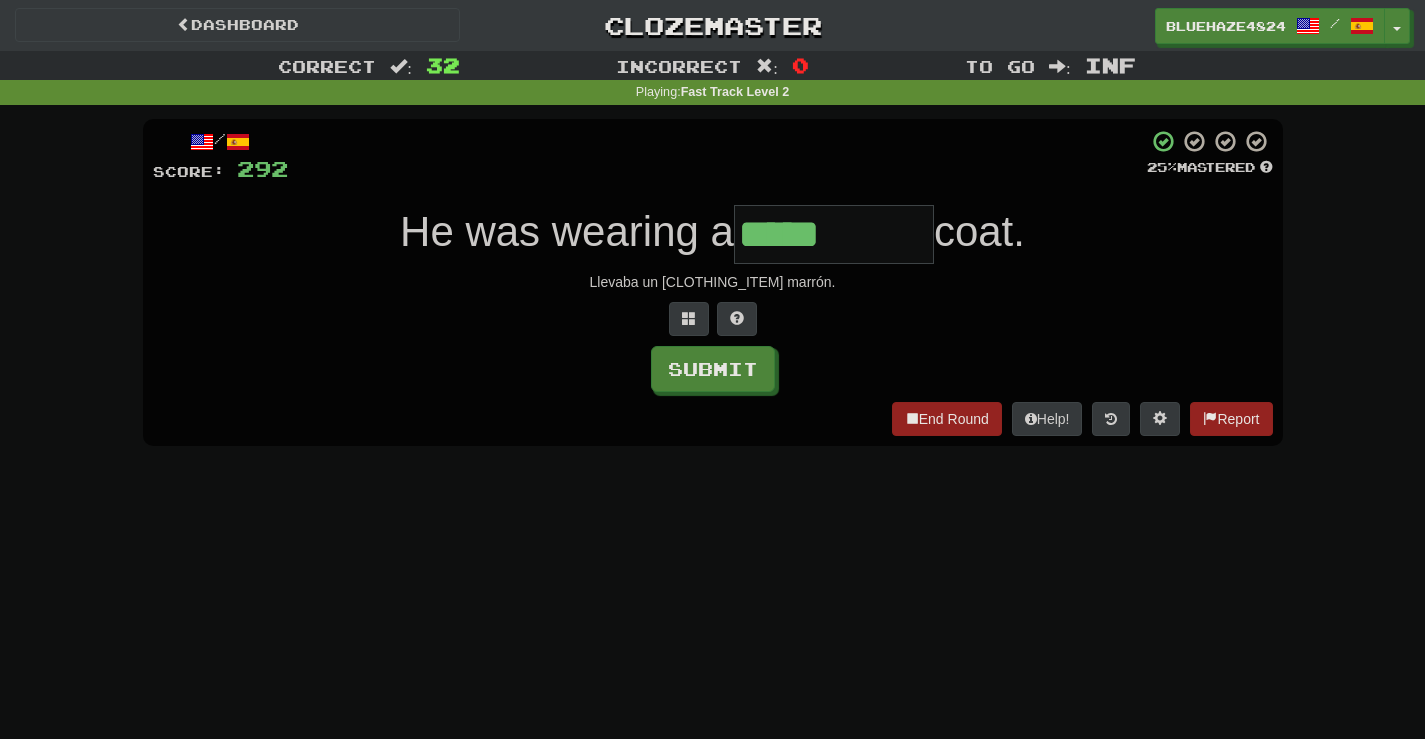 type on "*****" 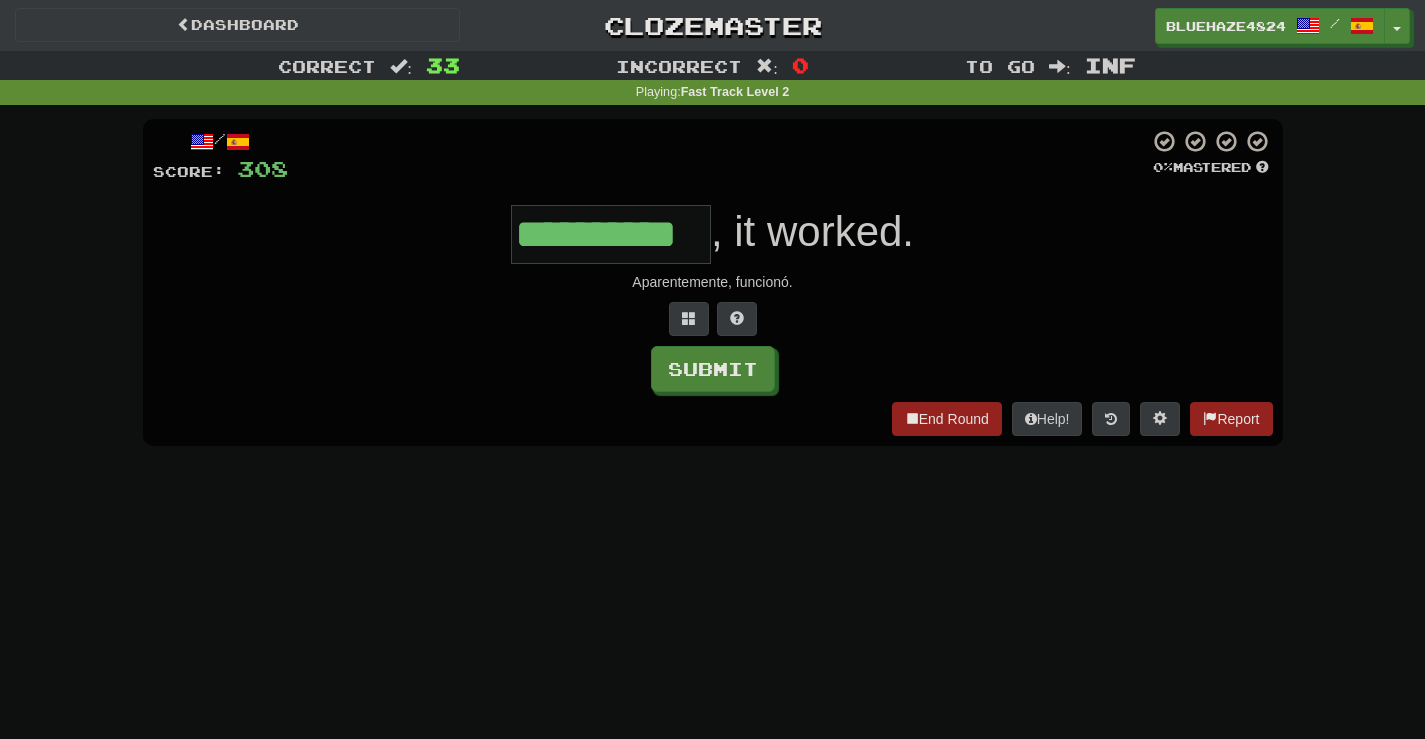 scroll, scrollTop: 0, scrollLeft: 8, axis: horizontal 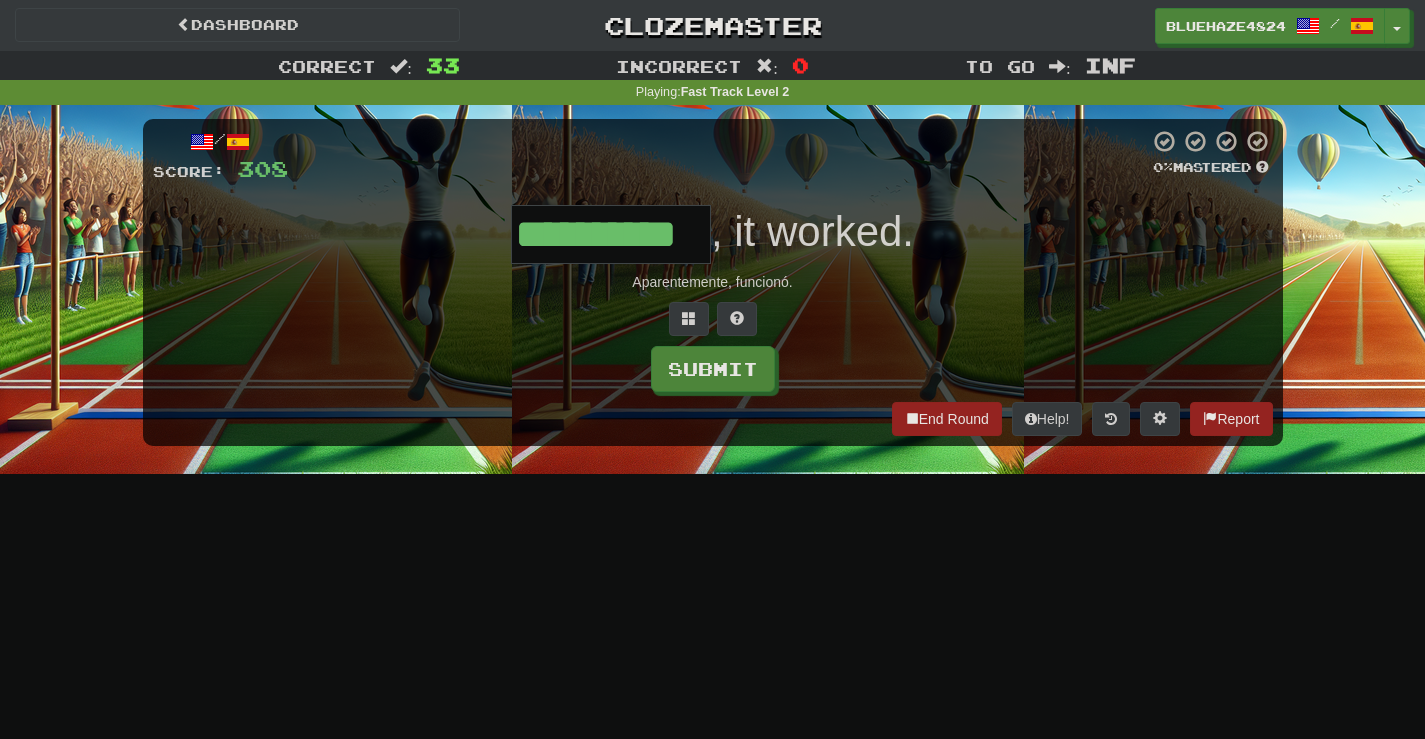 type on "**********" 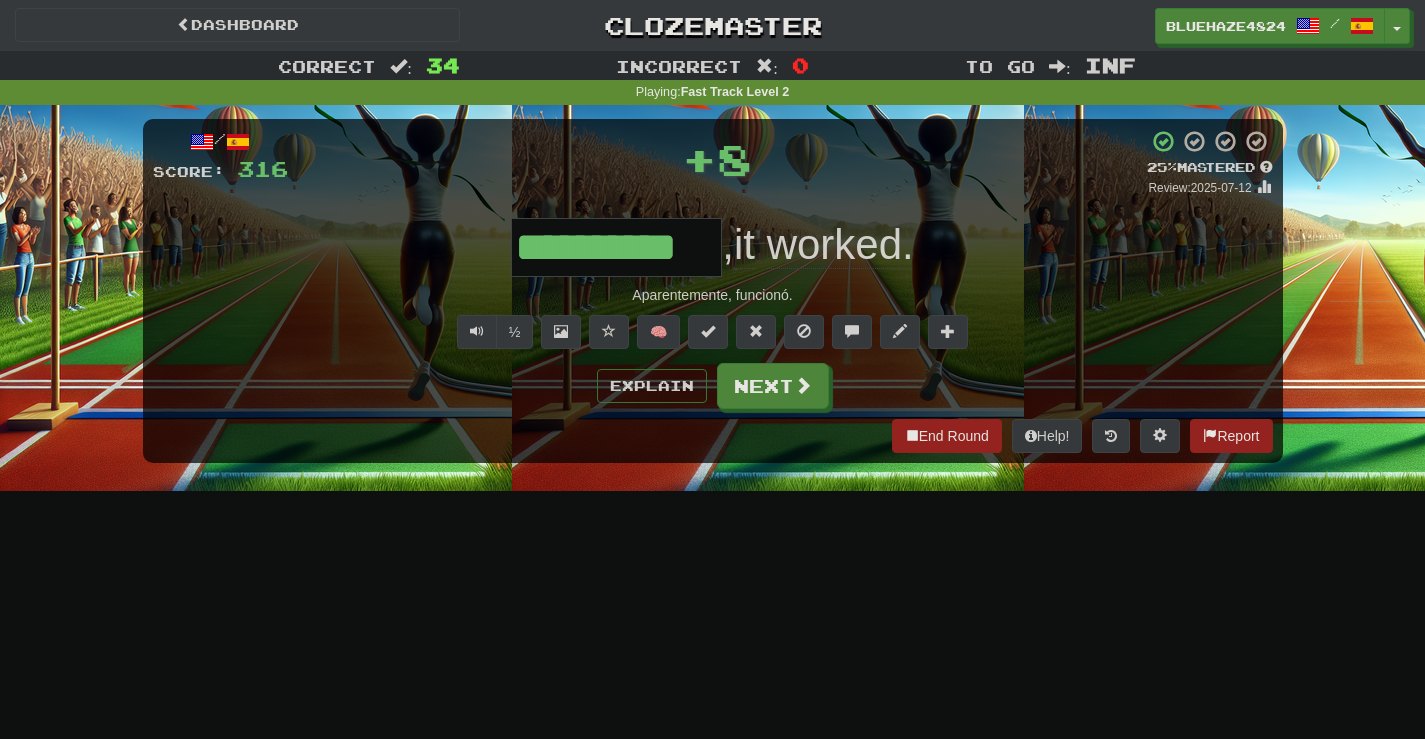 scroll, scrollTop: 0, scrollLeft: 0, axis: both 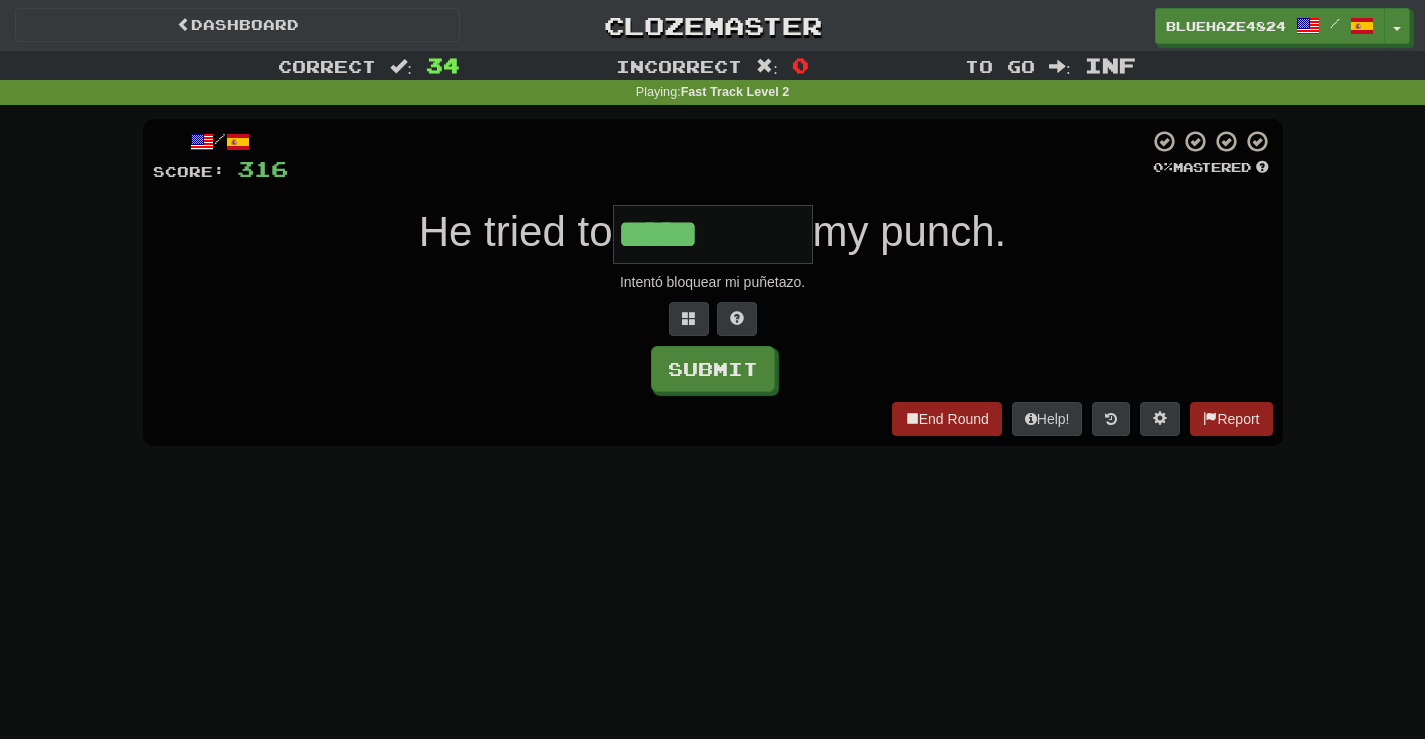 type on "*****" 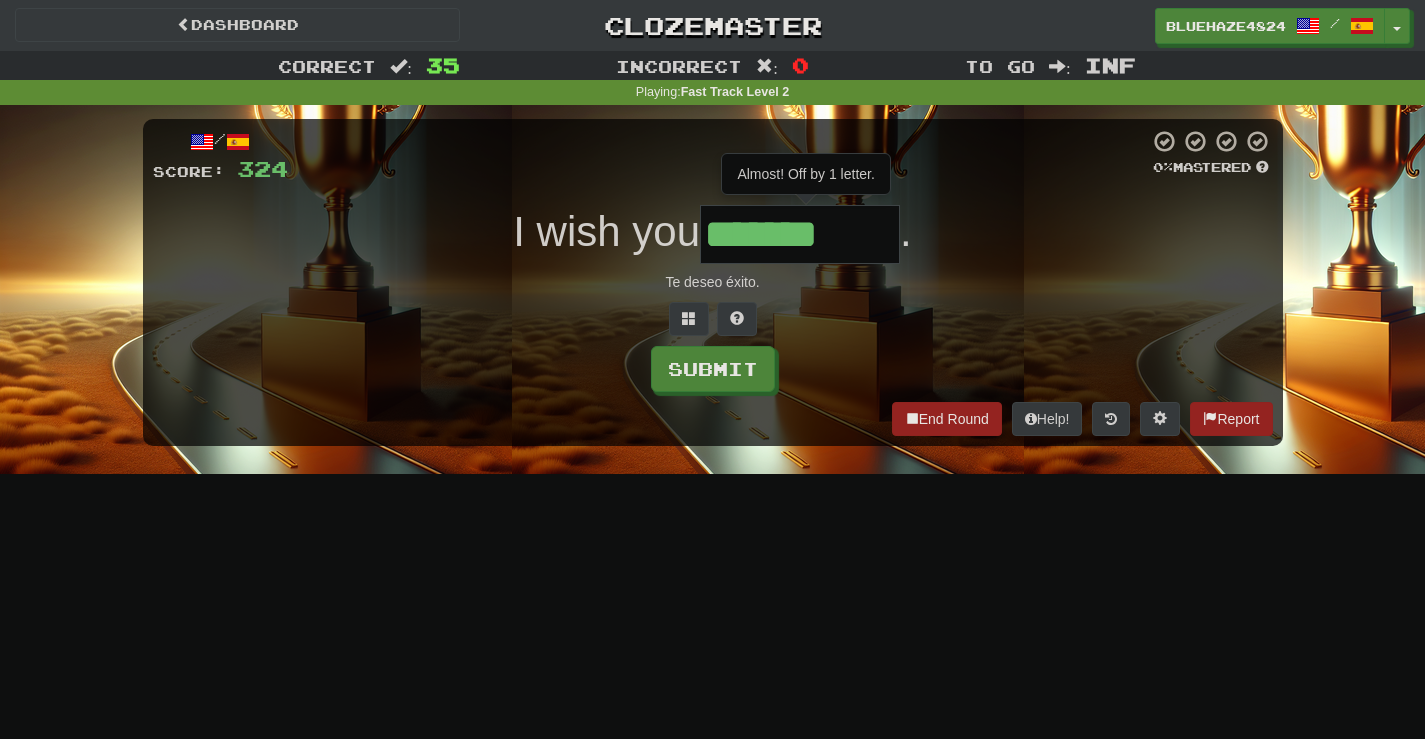 type on "*******" 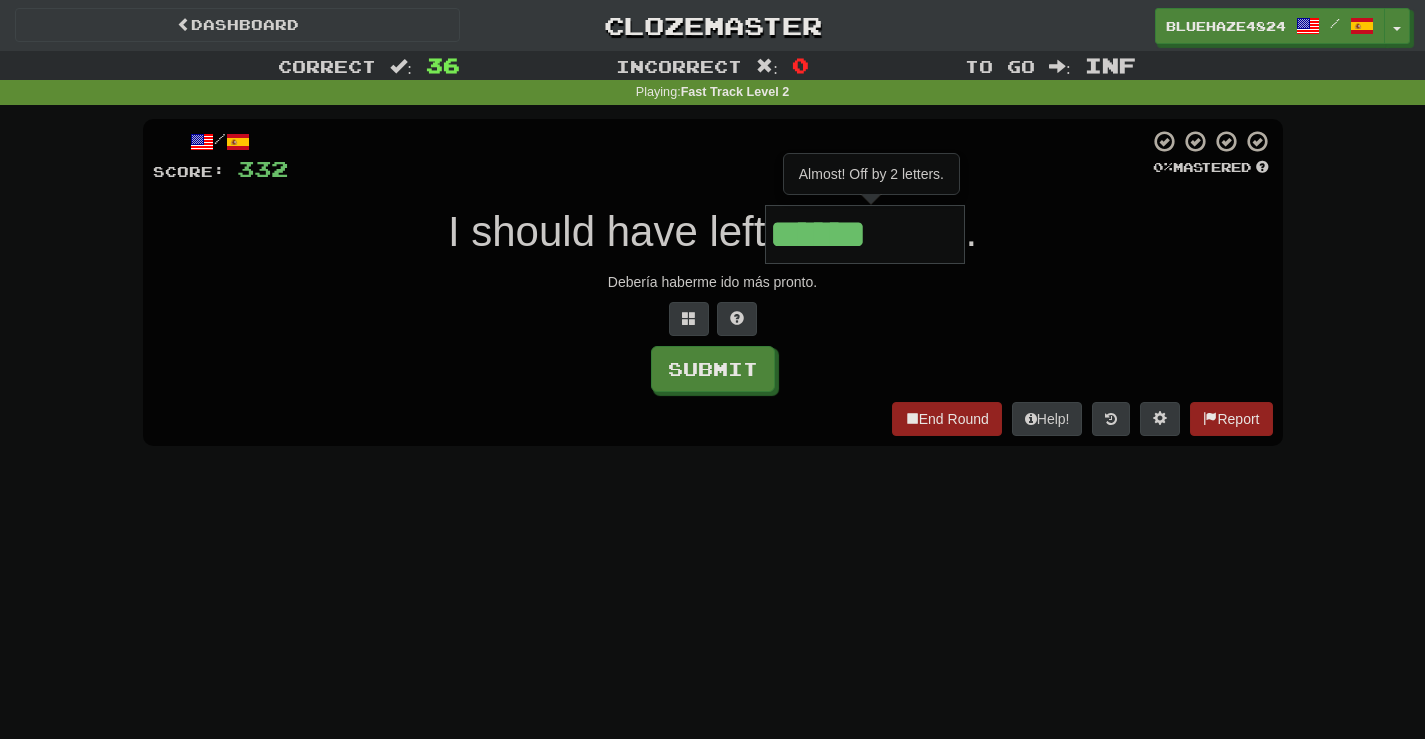 type on "******" 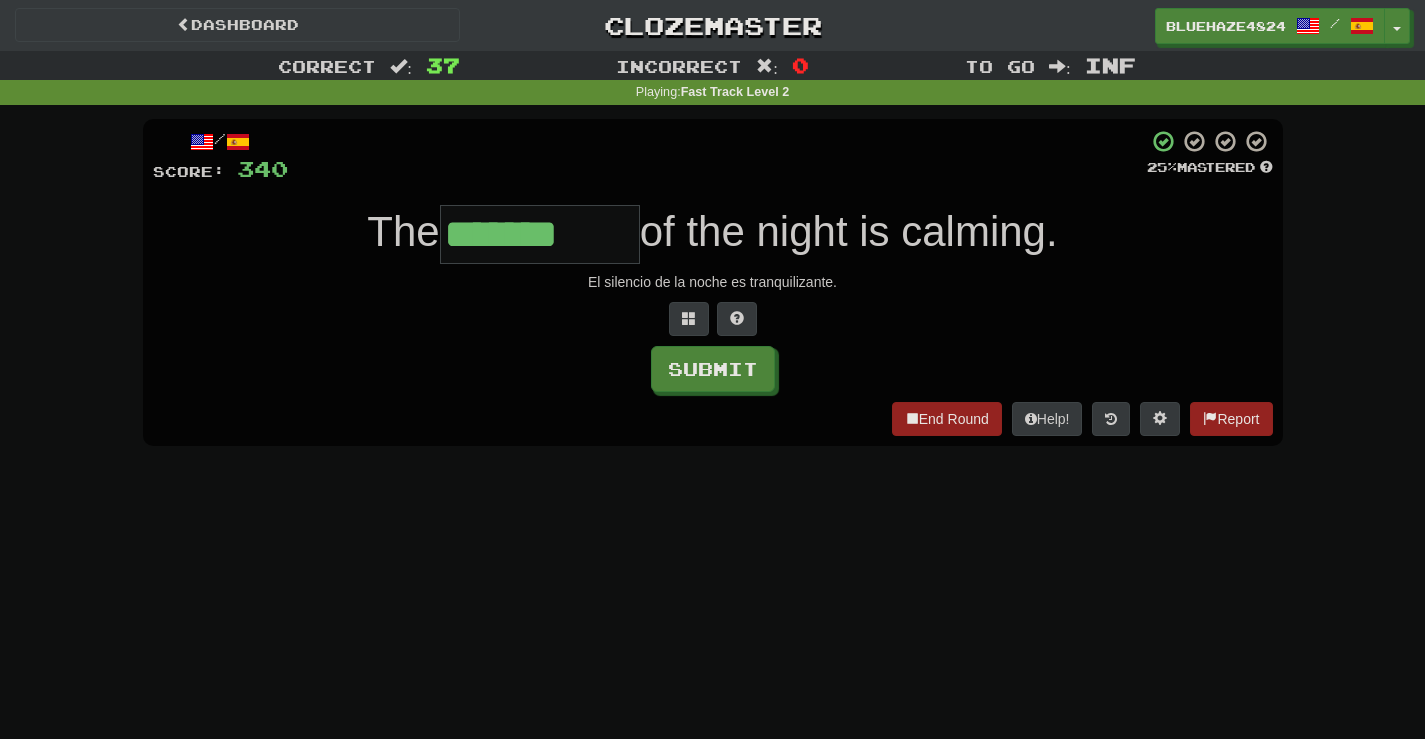 type on "*******" 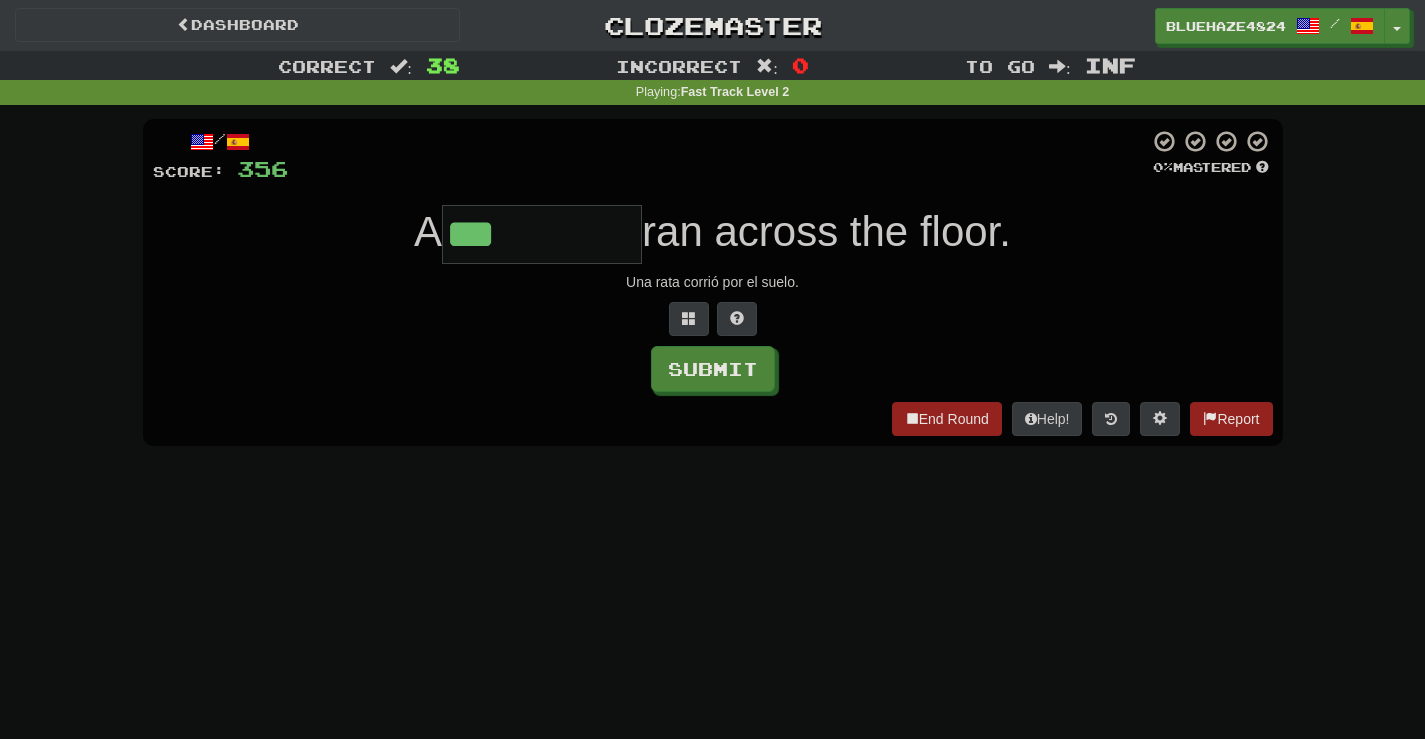 type on "***" 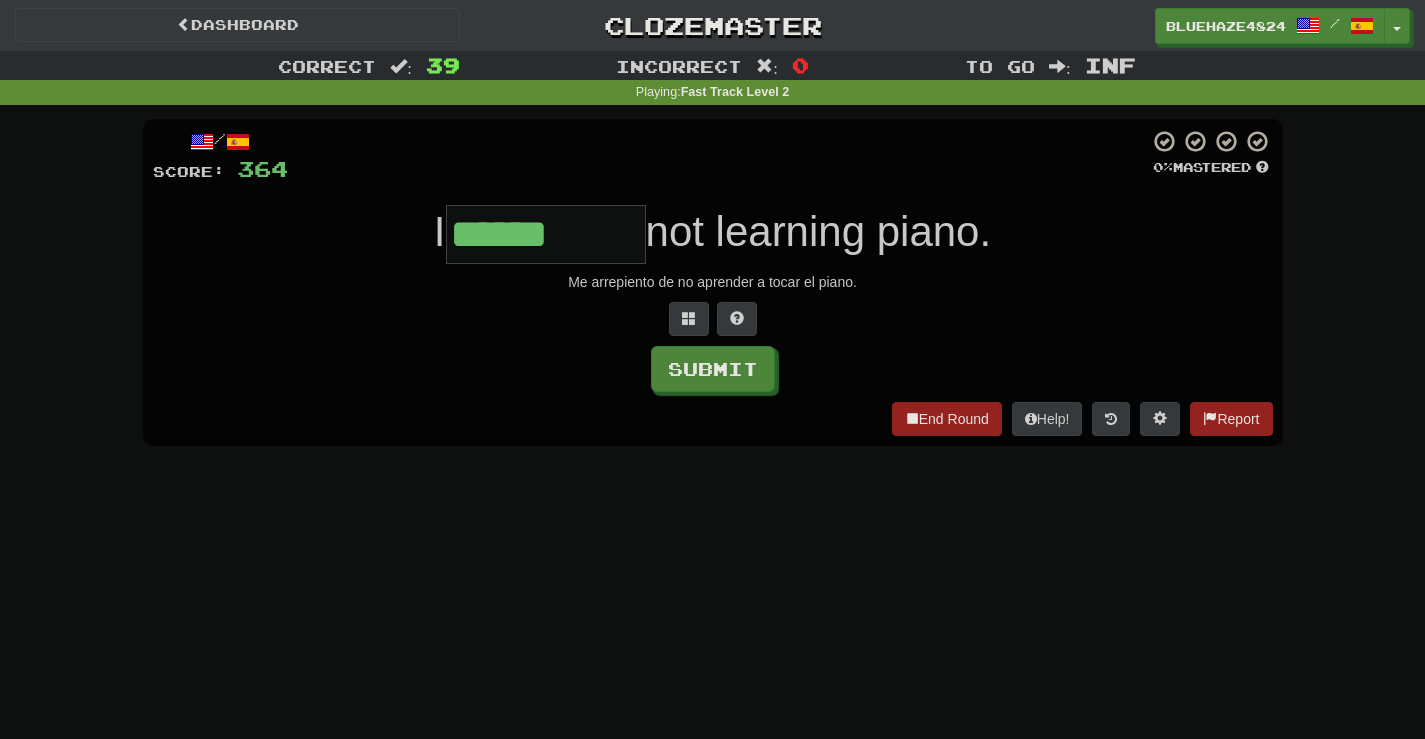 type on "******" 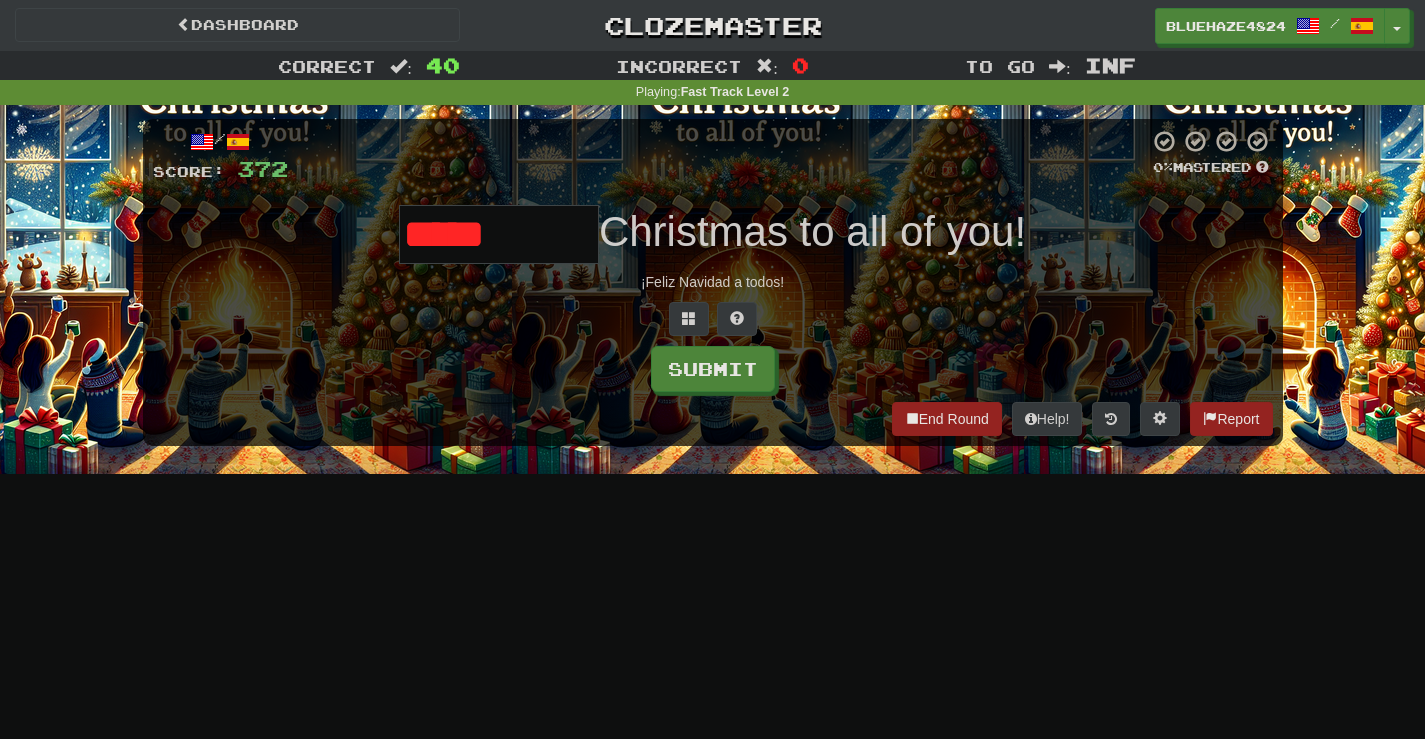 type on "*****" 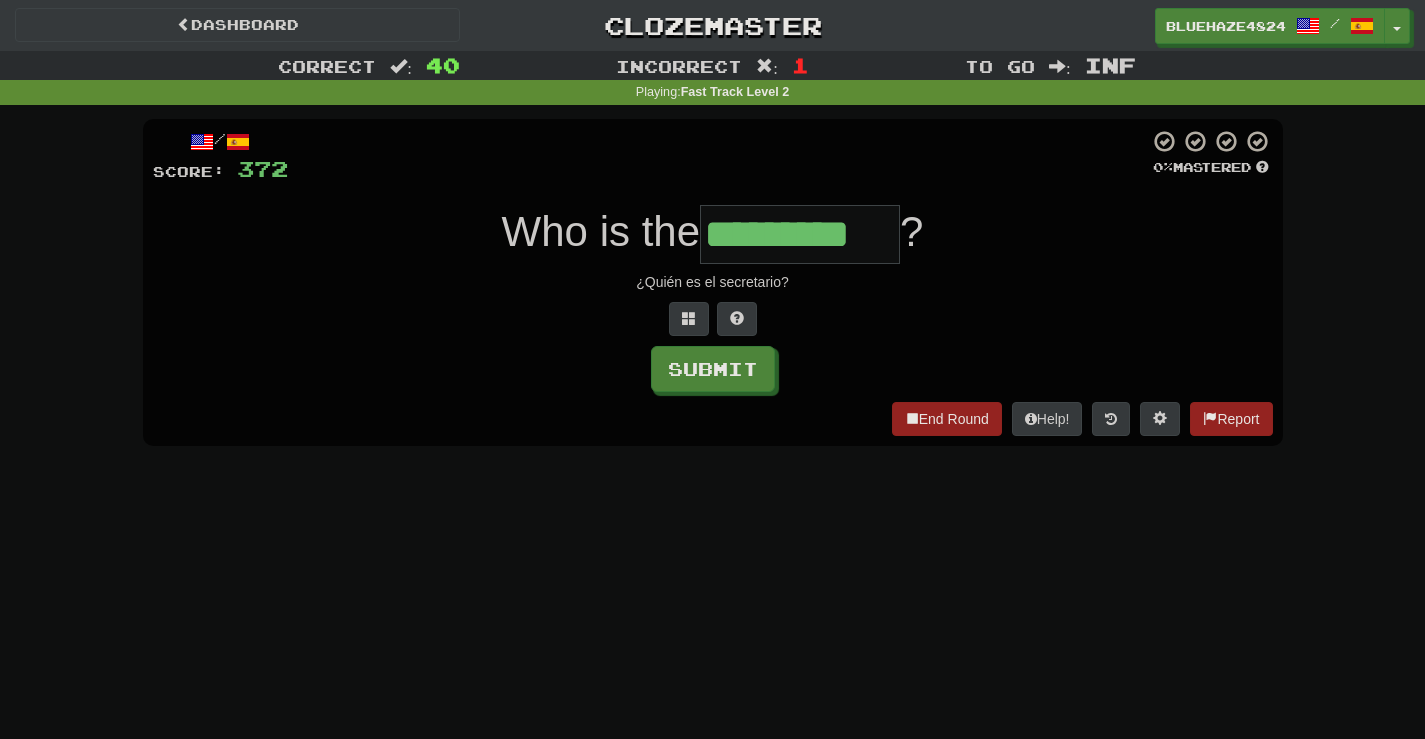 type on "*********" 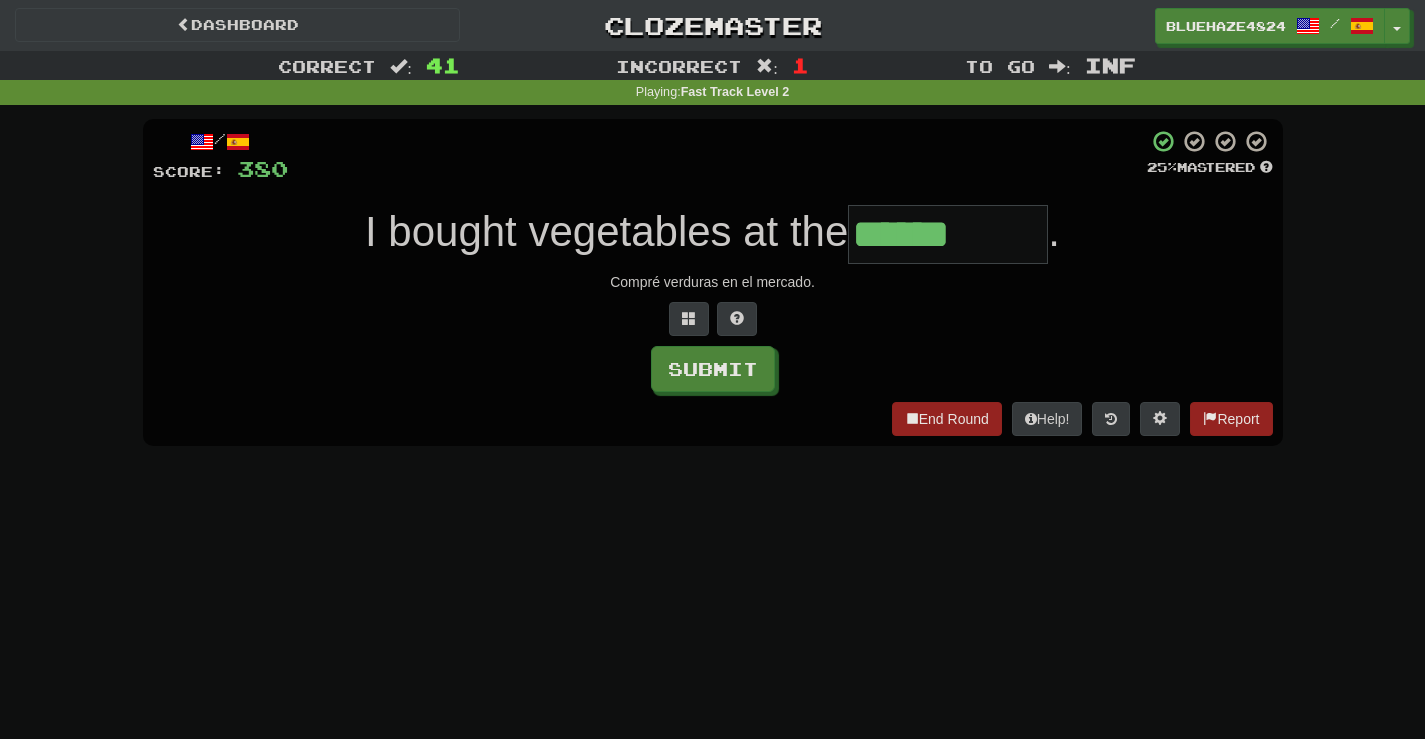 type on "******" 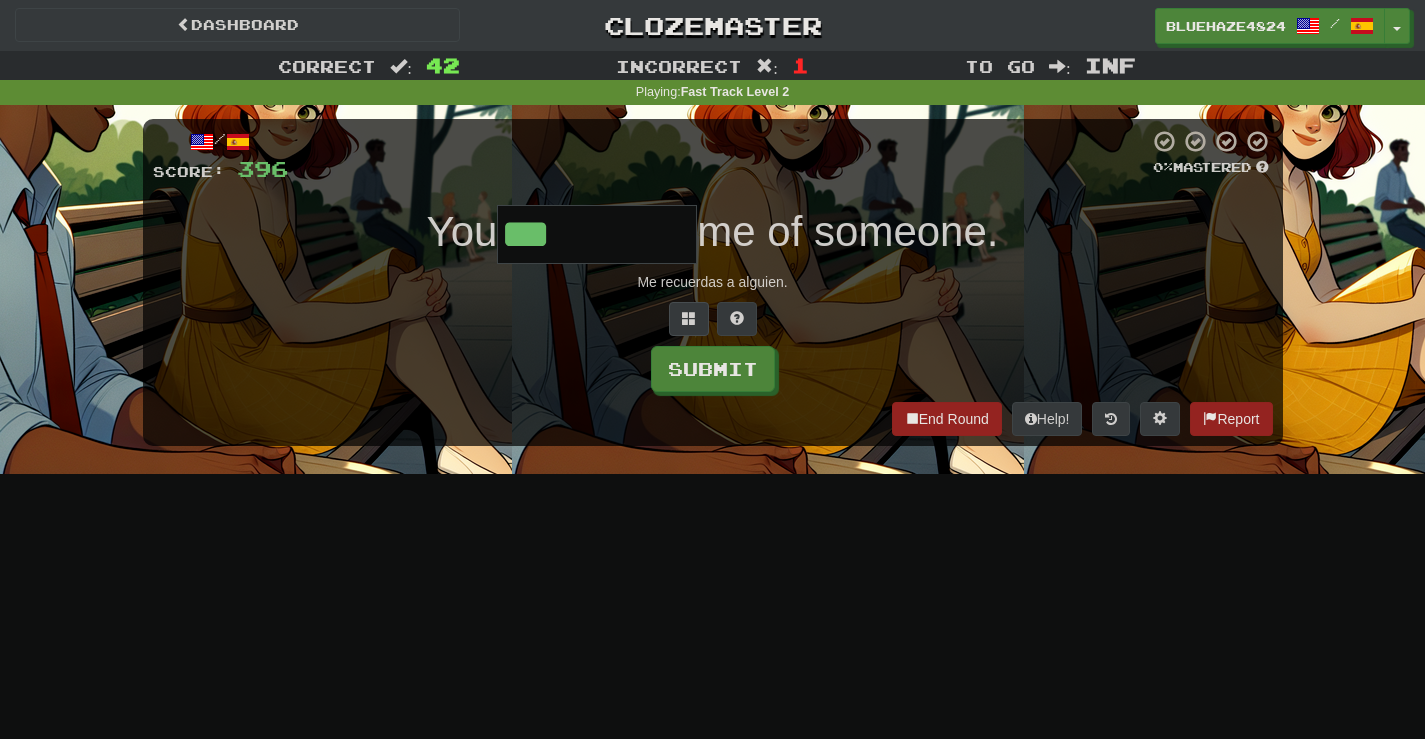 type on "***" 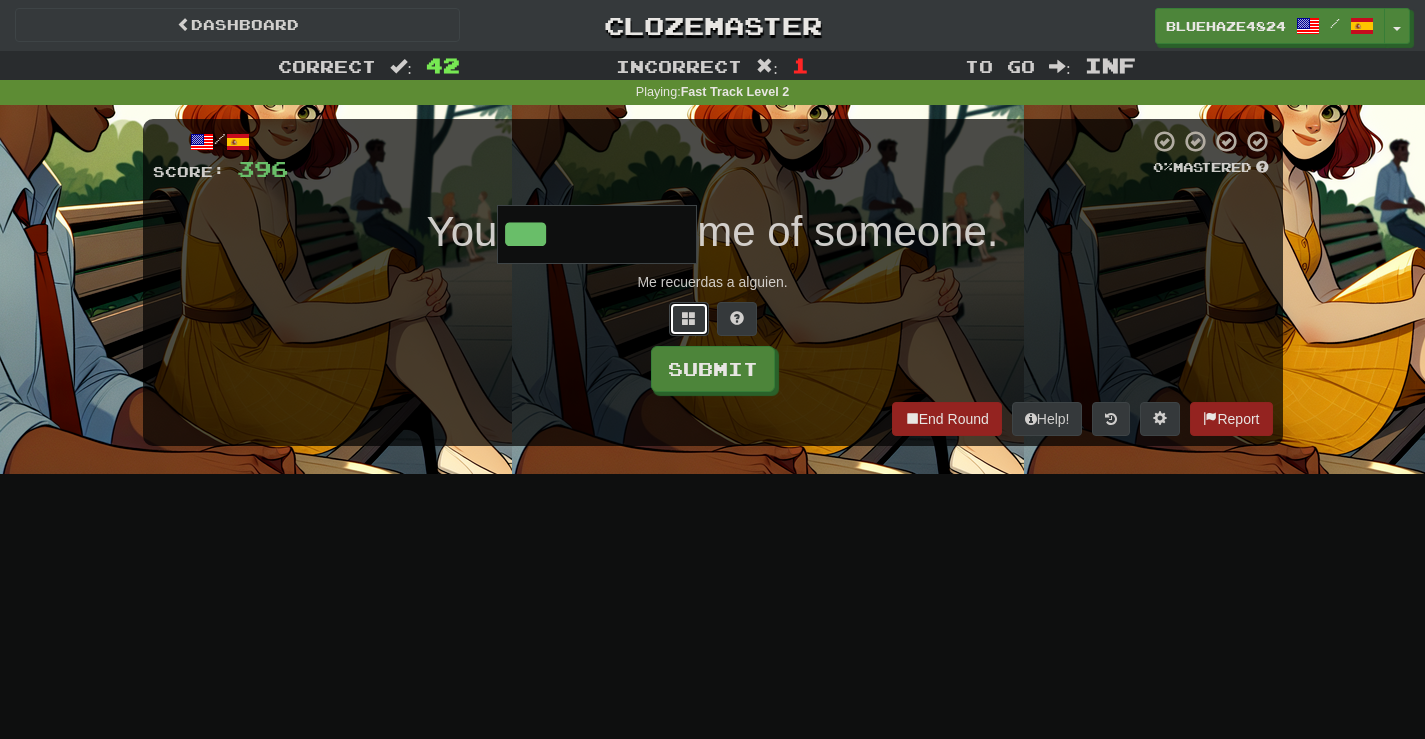 click at bounding box center [689, 318] 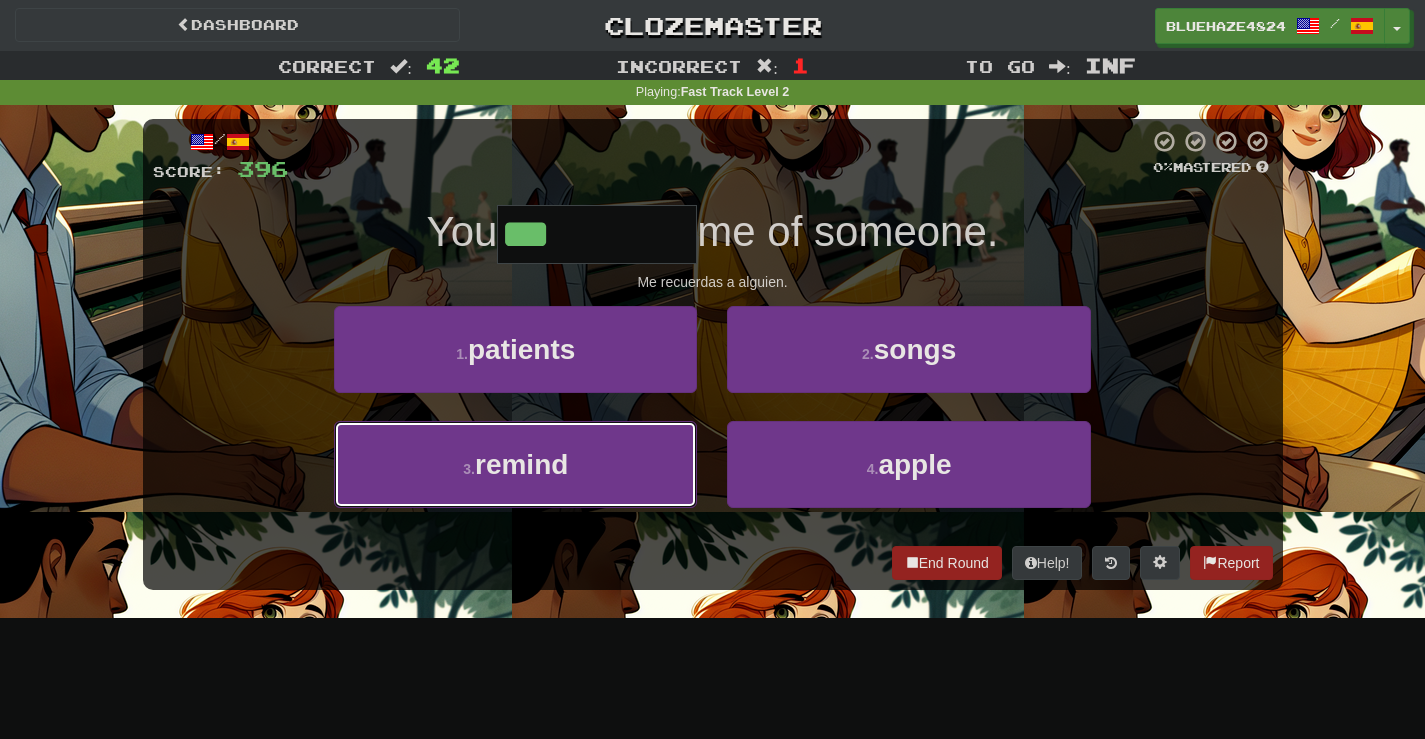 click on "3 .  remind" at bounding box center [515, 464] 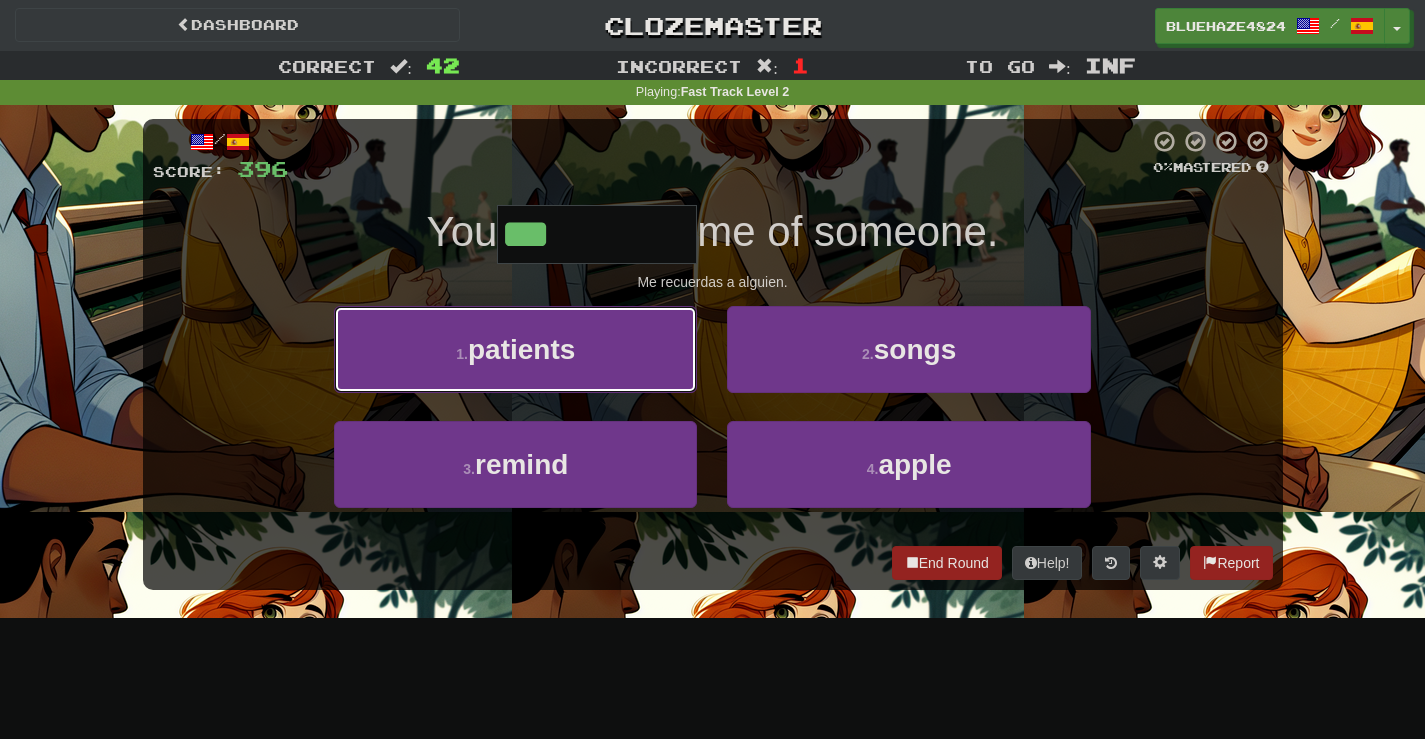 click on "1 .  patients" at bounding box center [515, 349] 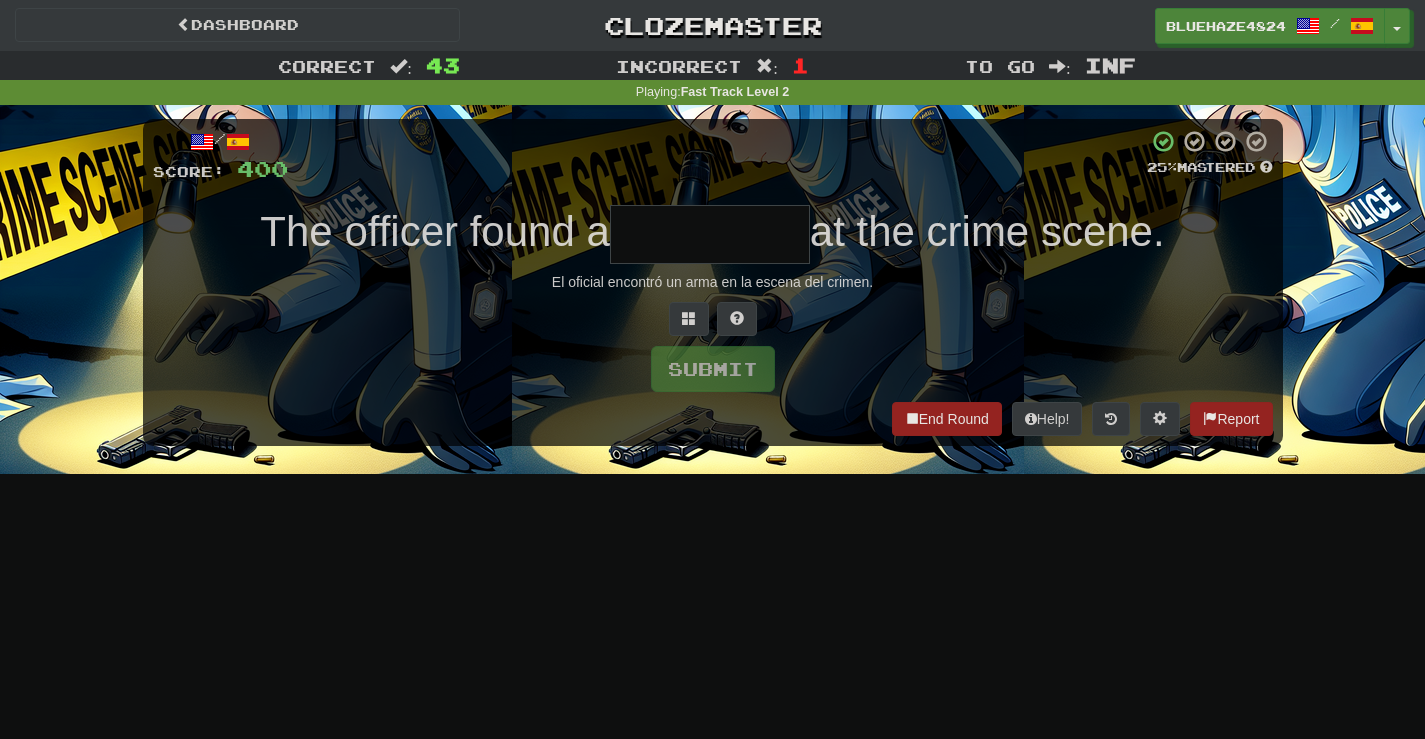 click at bounding box center (710, 234) 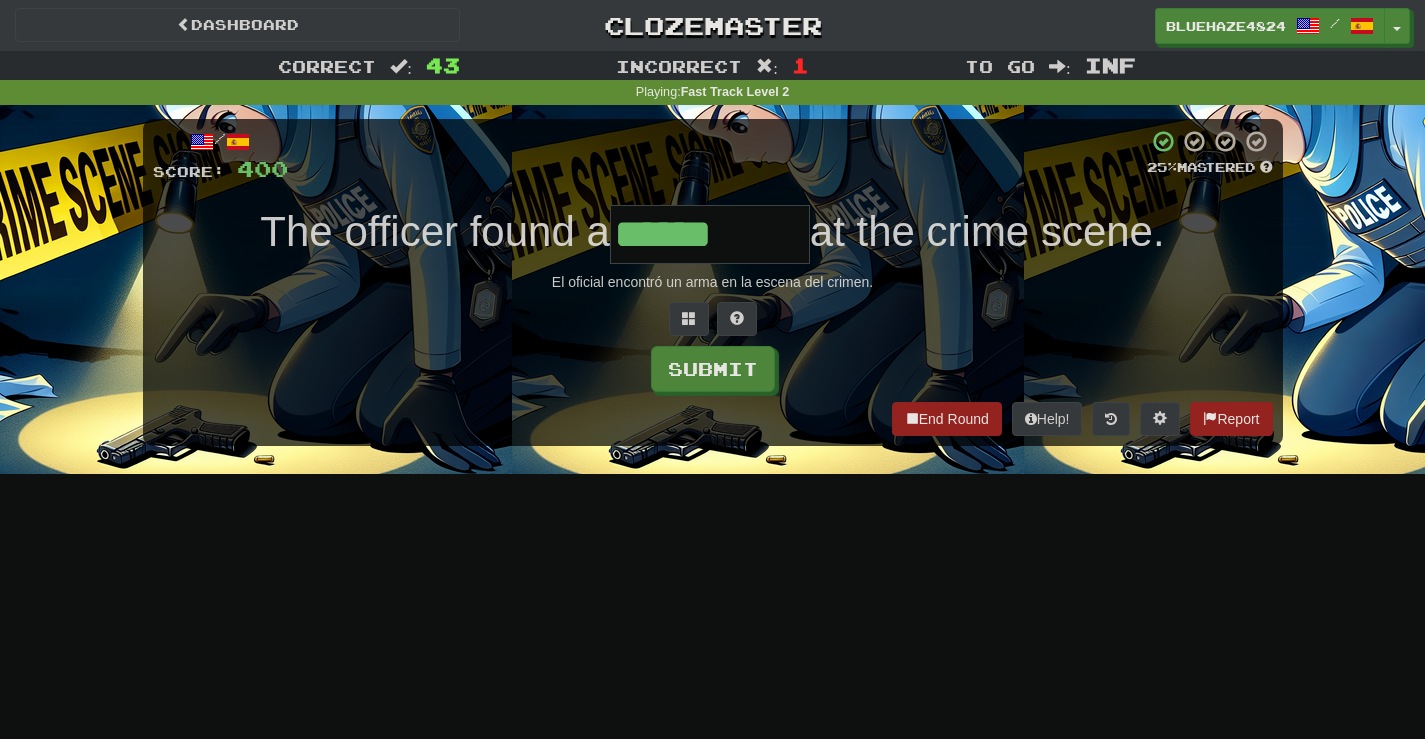 type on "******" 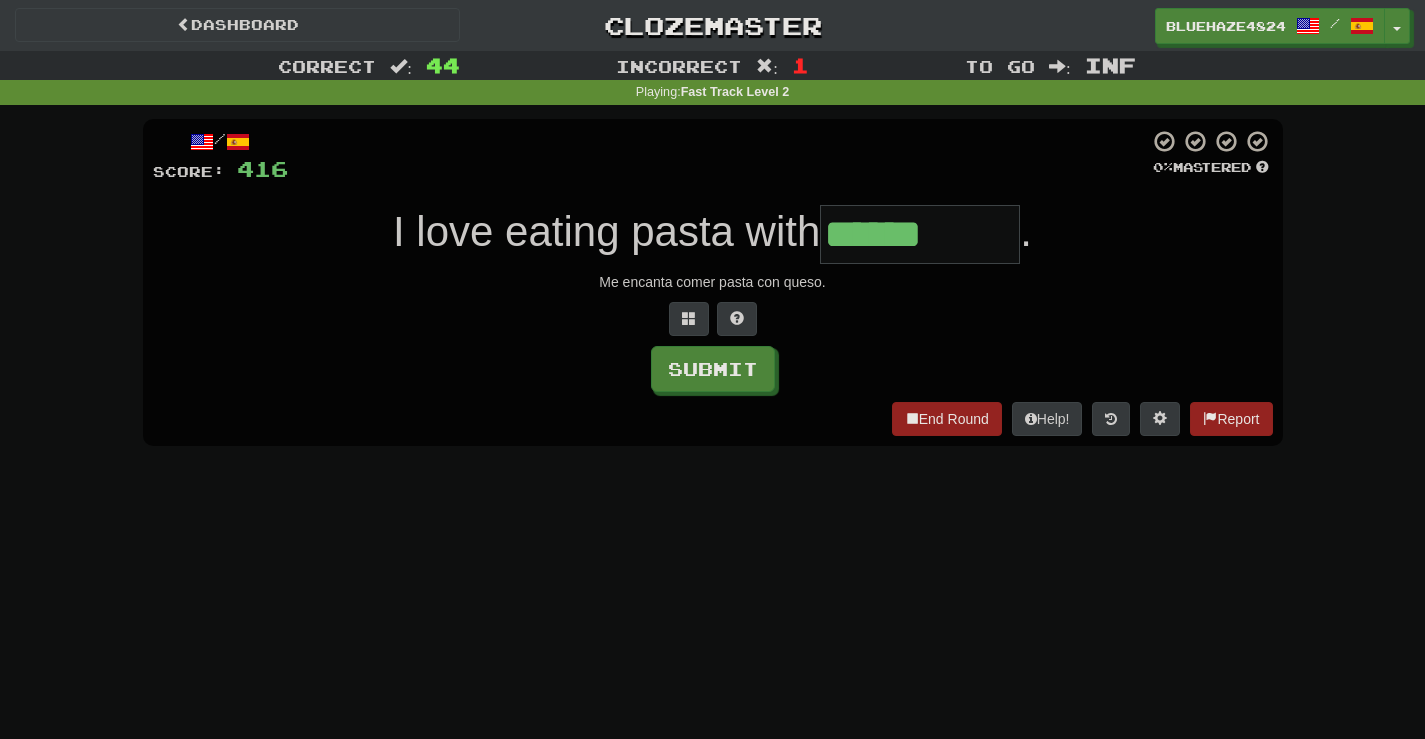 type on "******" 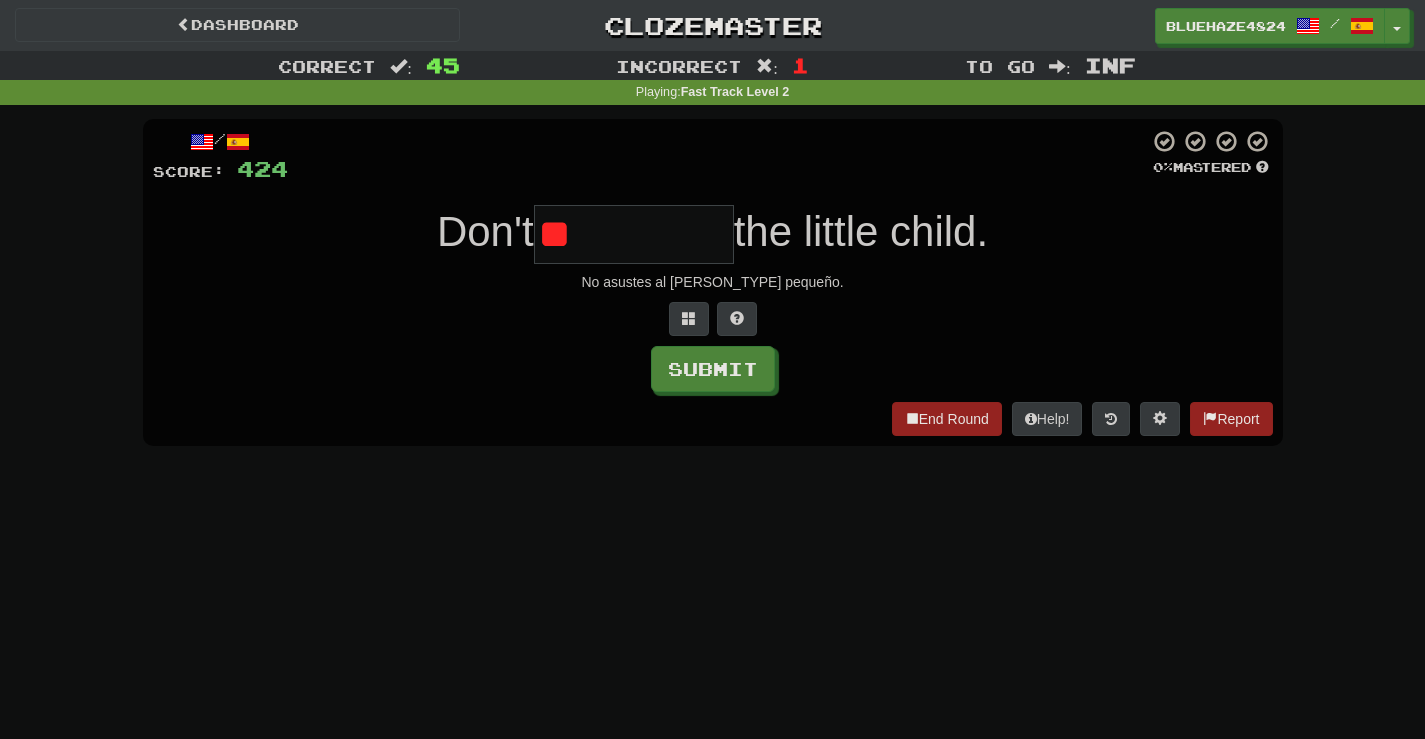 type on "*" 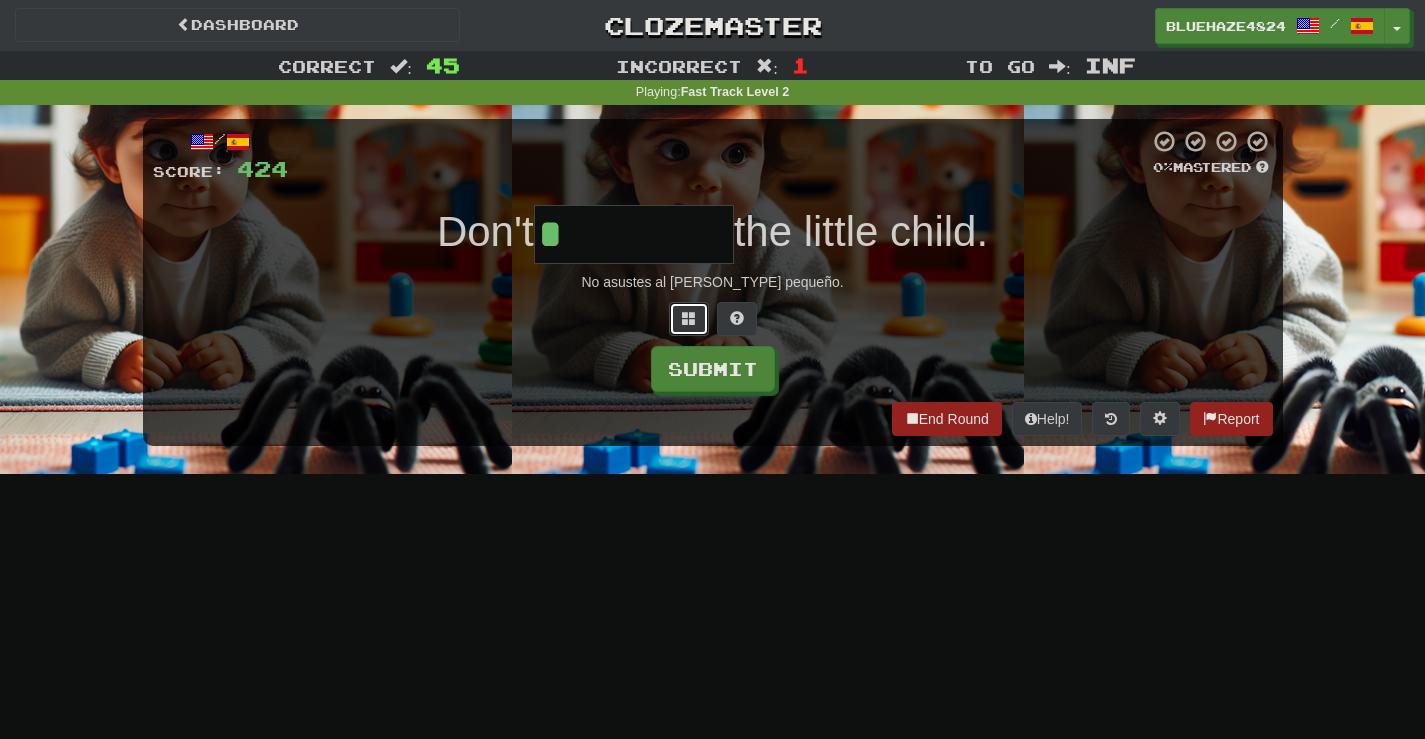 click at bounding box center [689, 319] 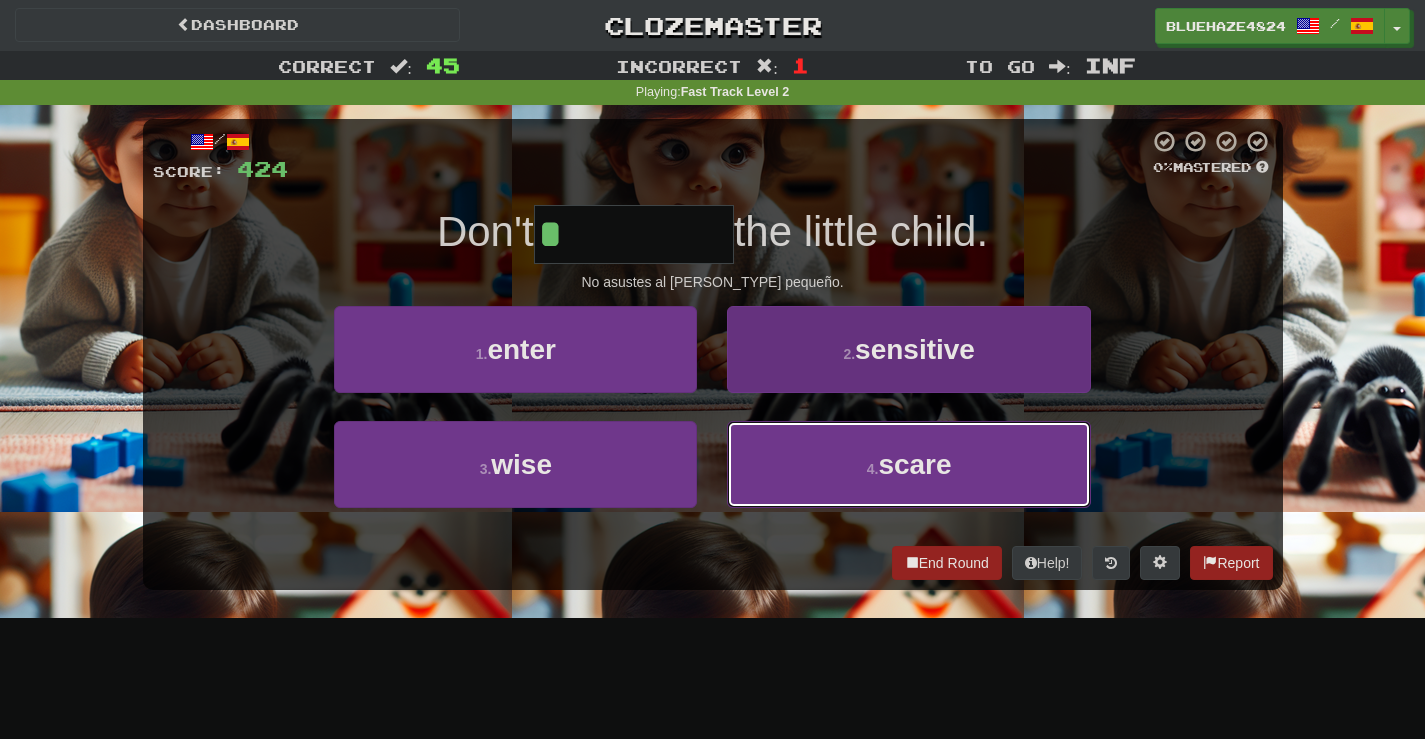 click on "4 ." at bounding box center (873, 469) 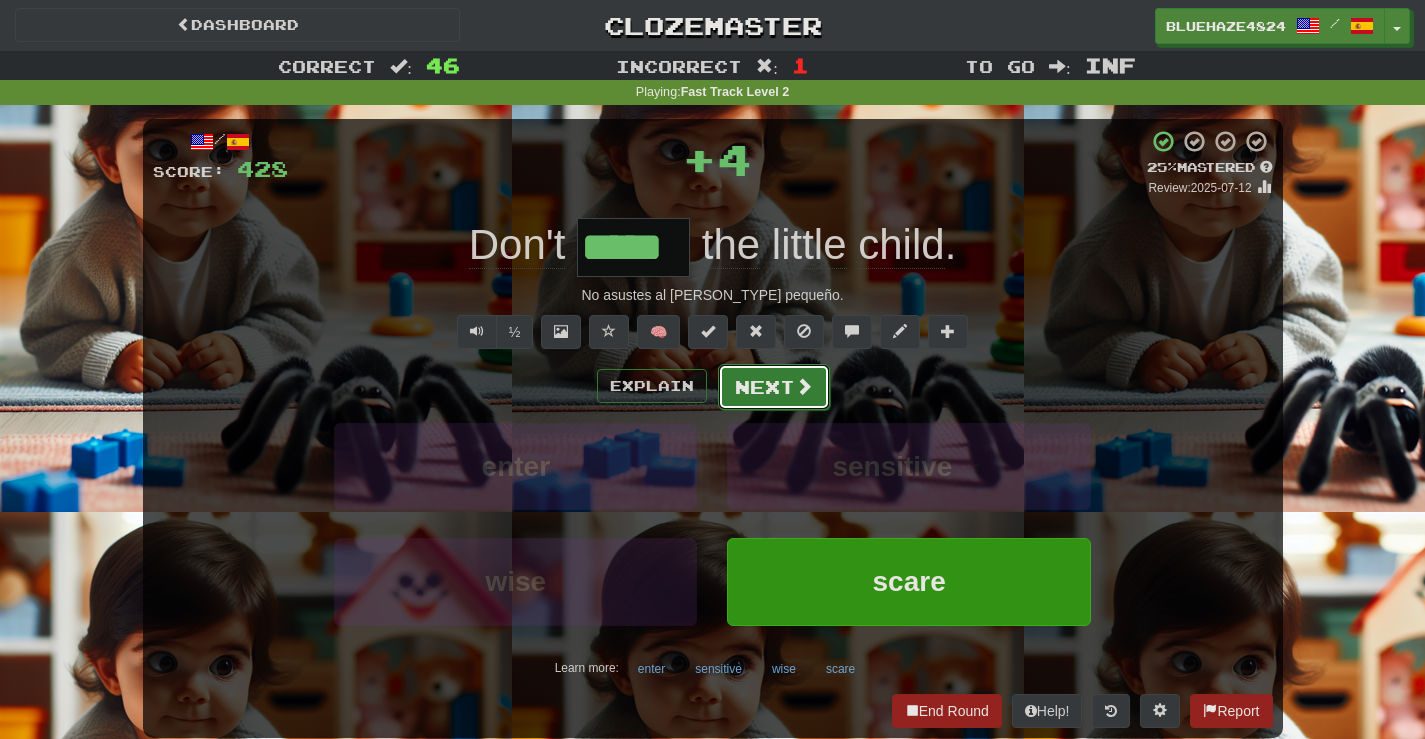 click at bounding box center [804, 386] 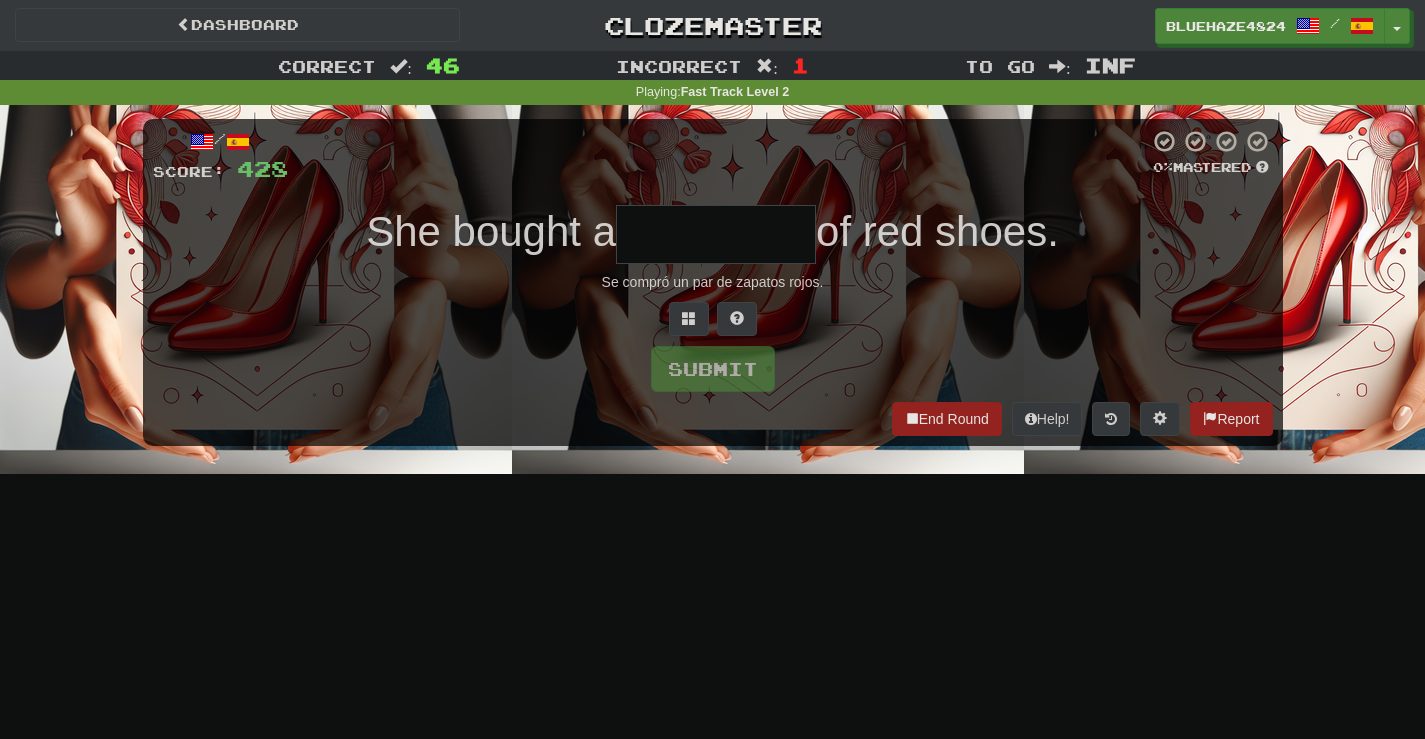 click at bounding box center (716, 234) 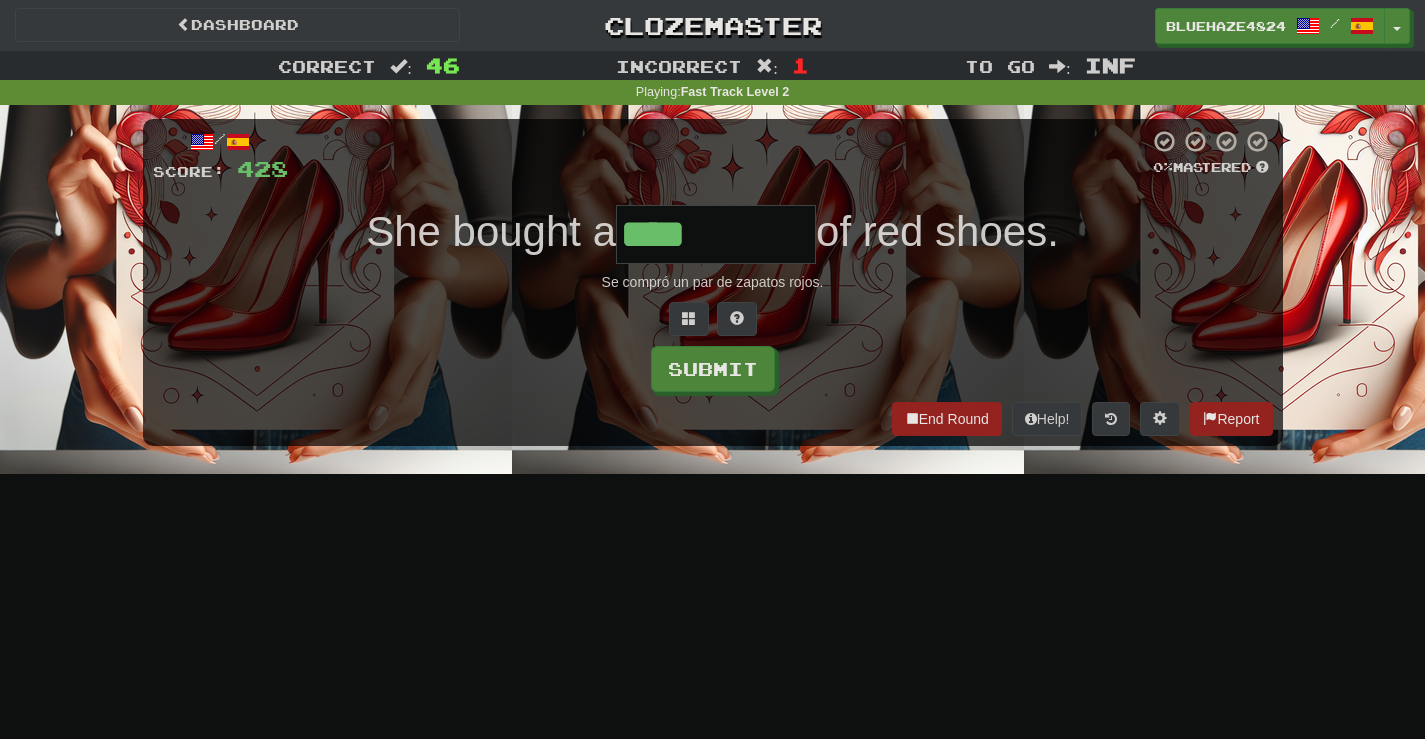 type on "****" 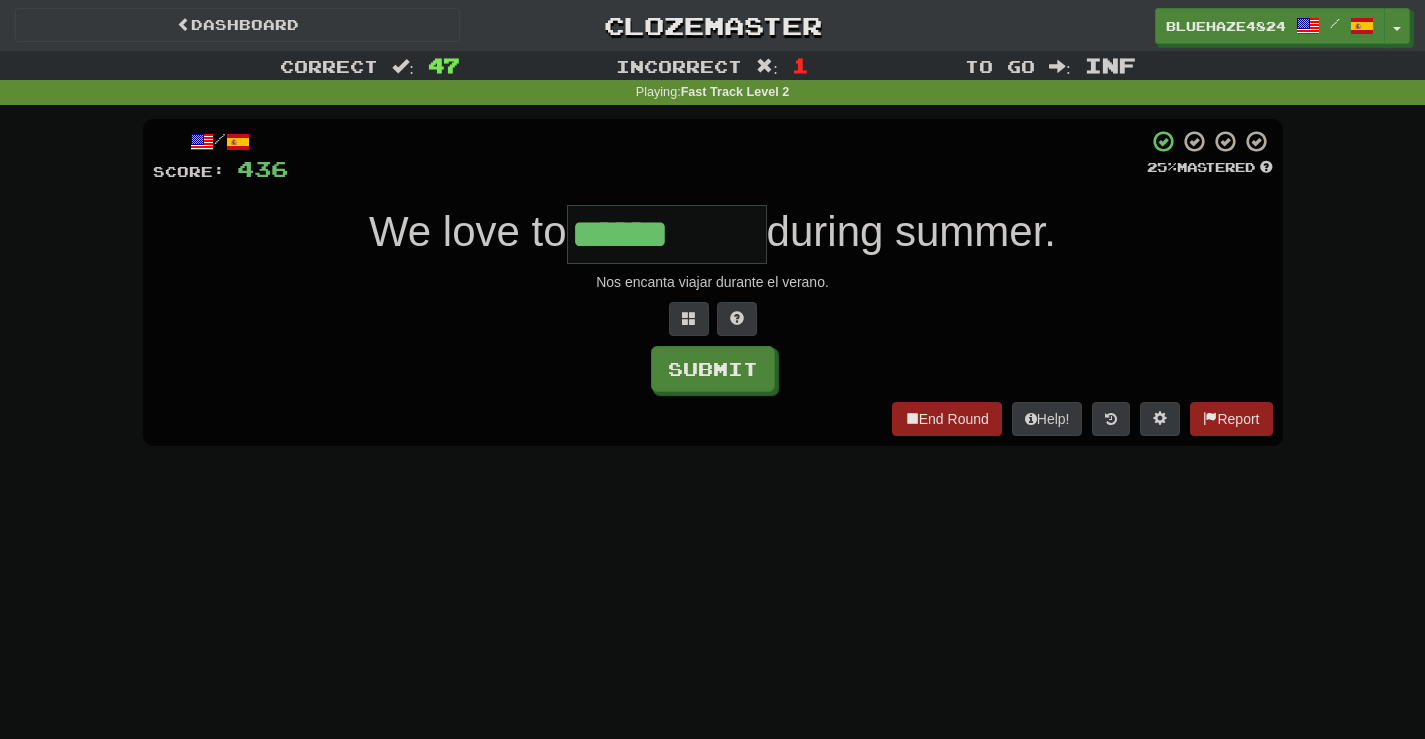type on "******" 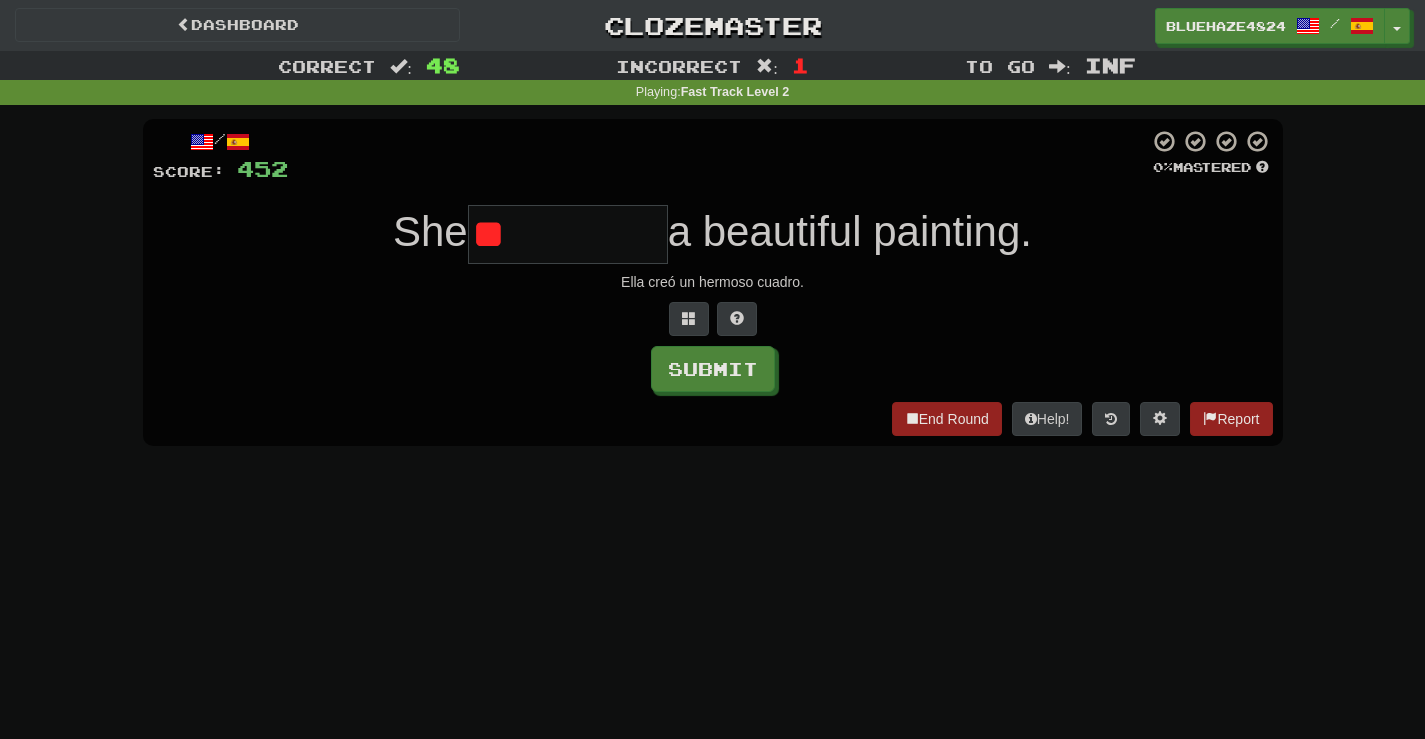 type on "*" 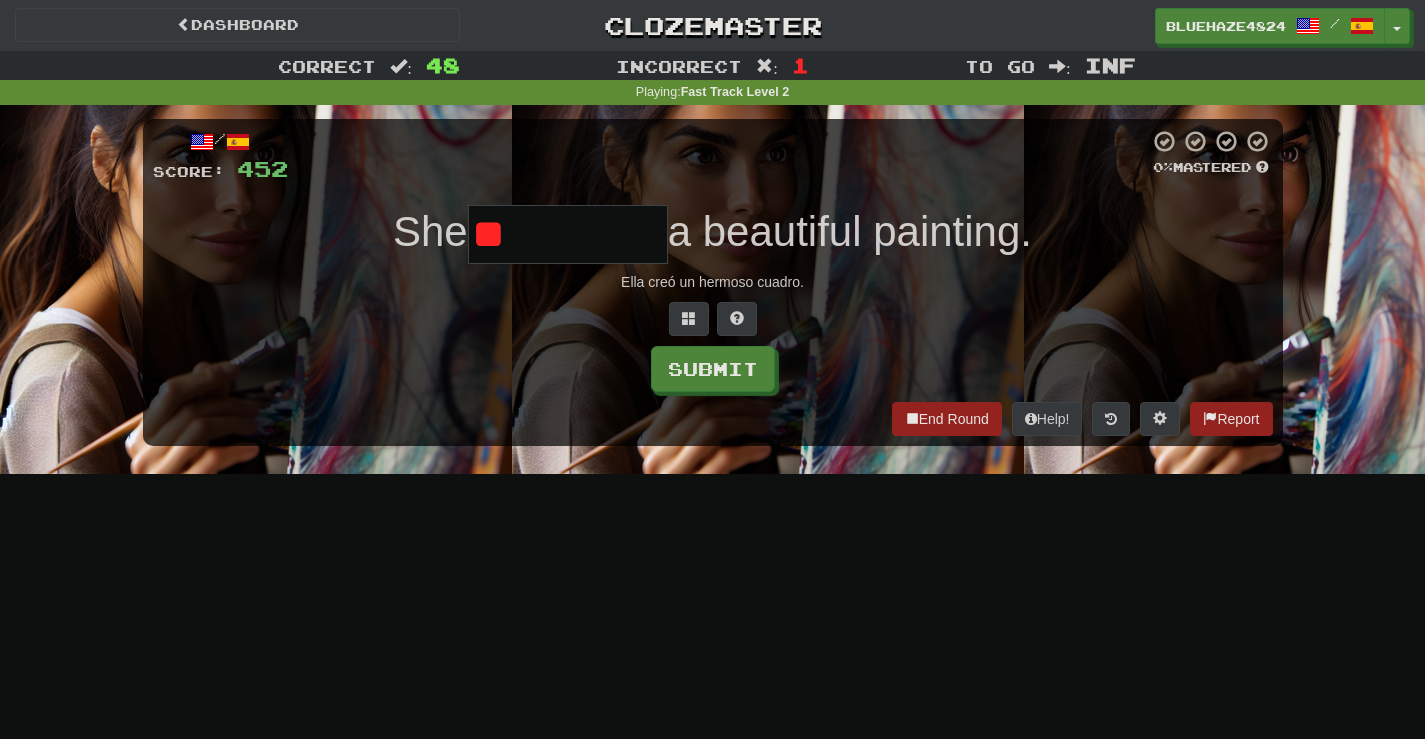 type on "*" 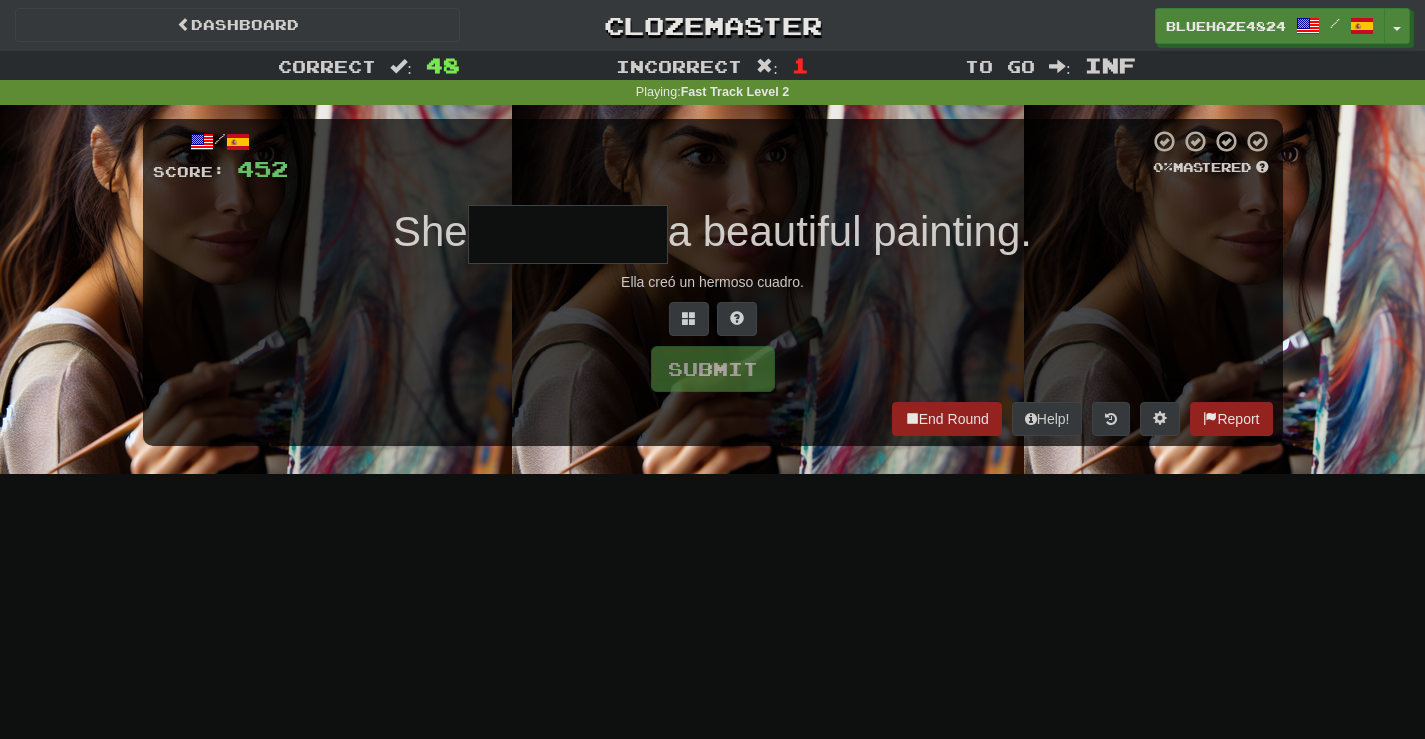 type on "*" 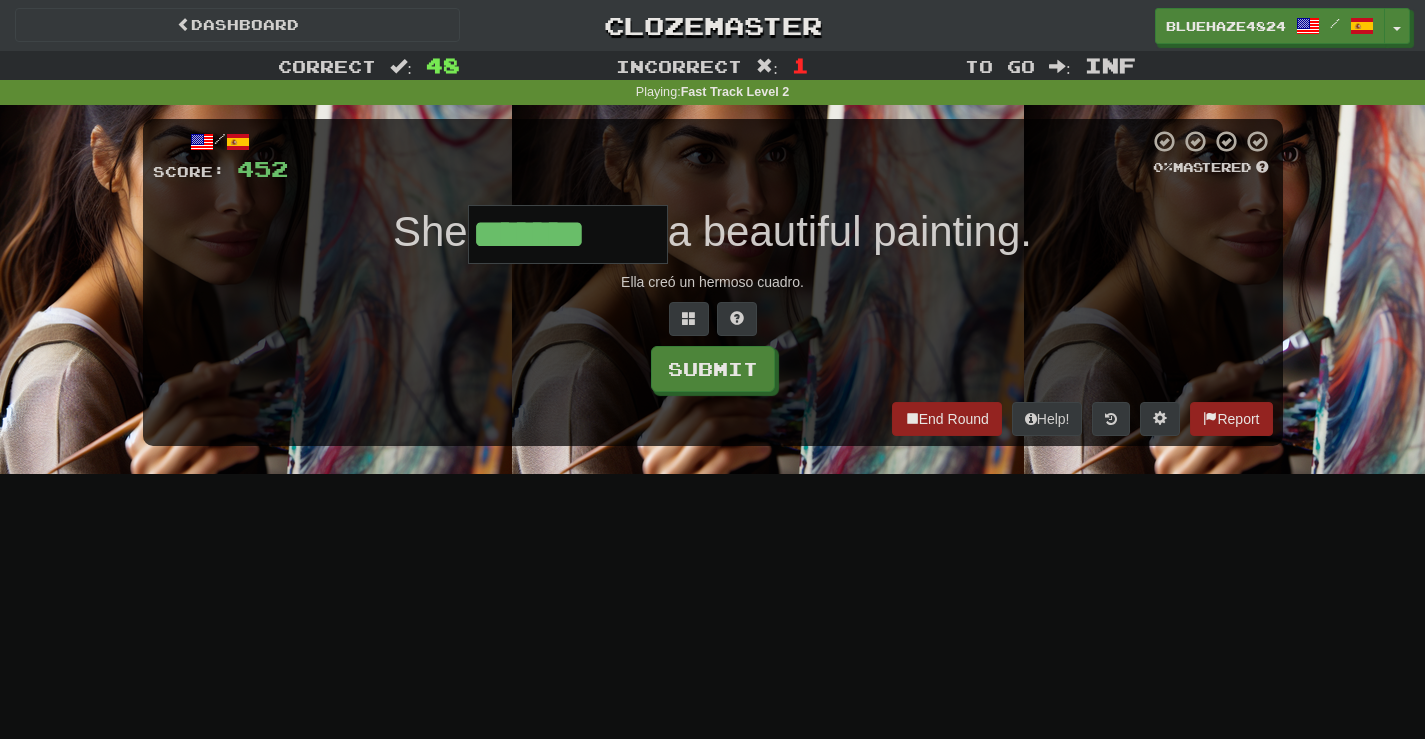 type on "*******" 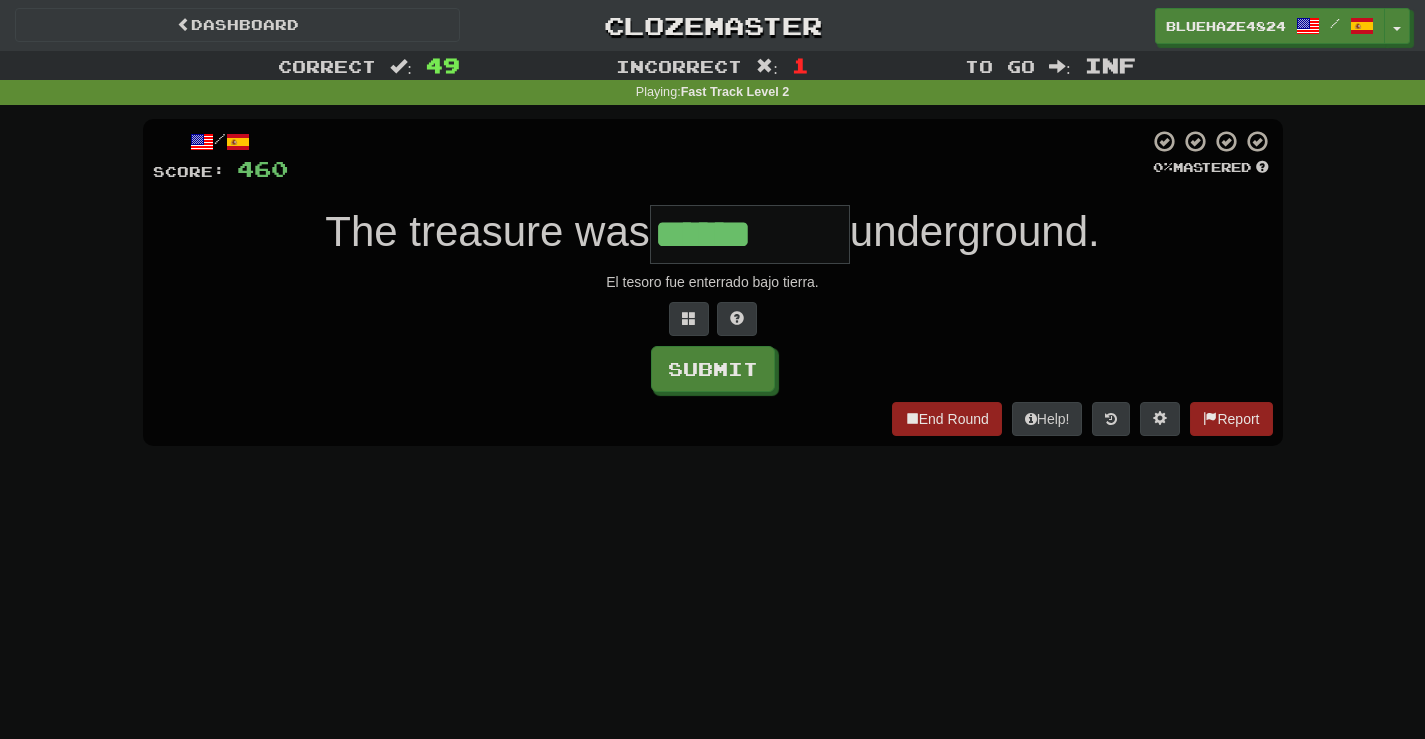 type on "******" 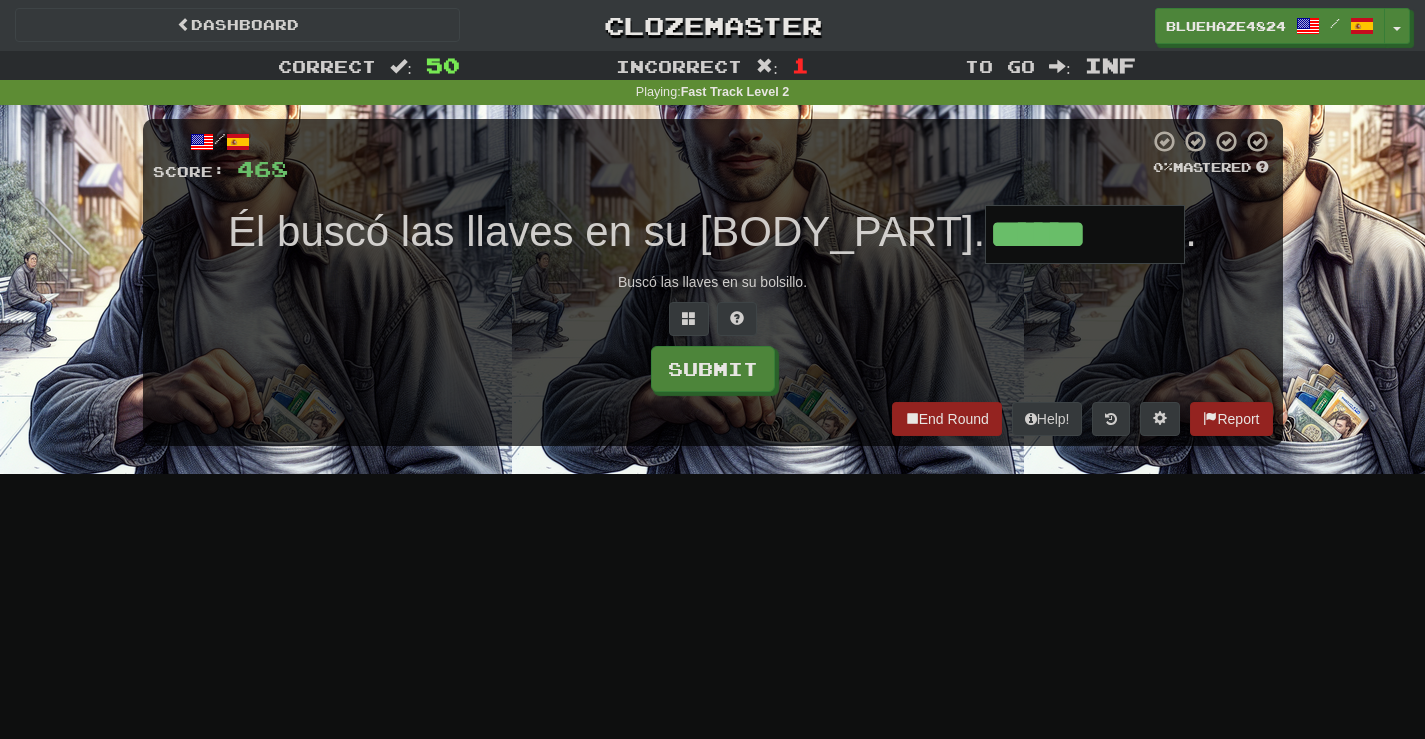 type on "******" 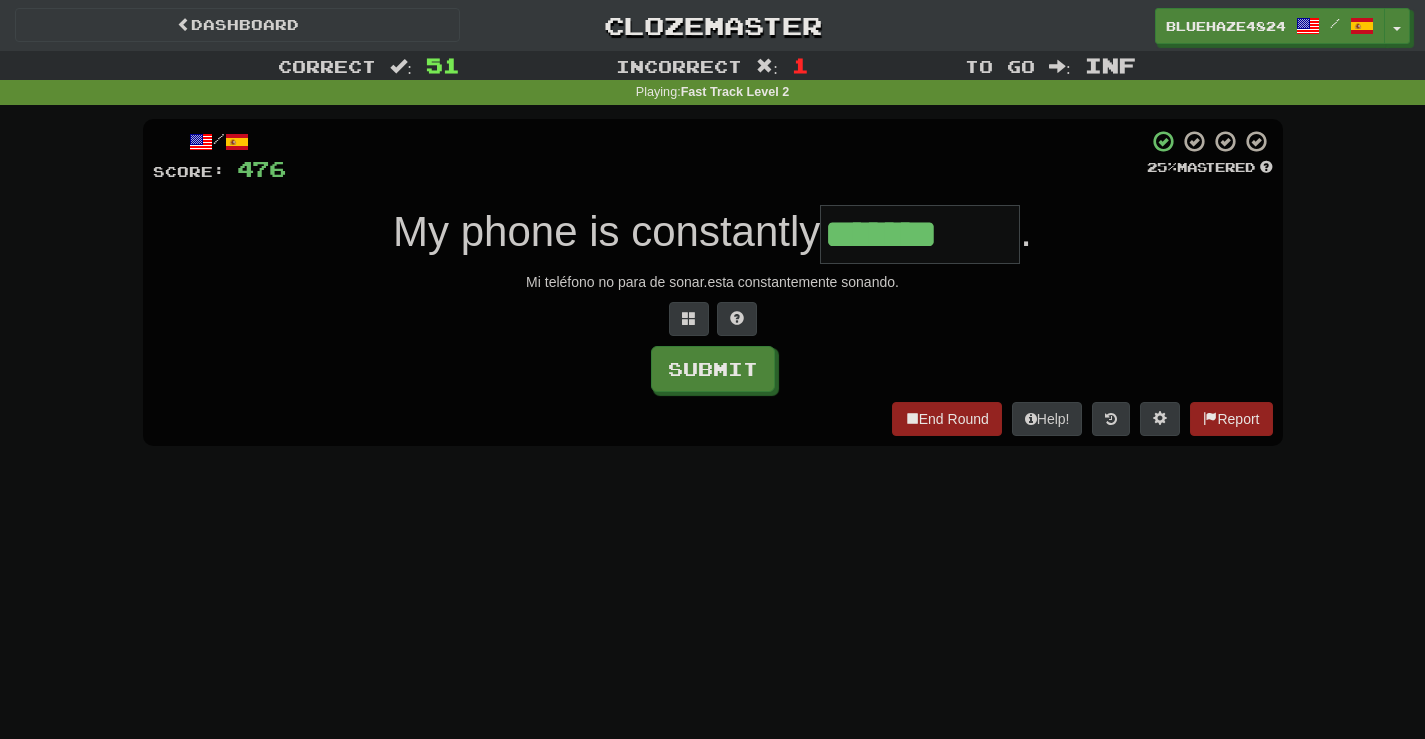 type on "*******" 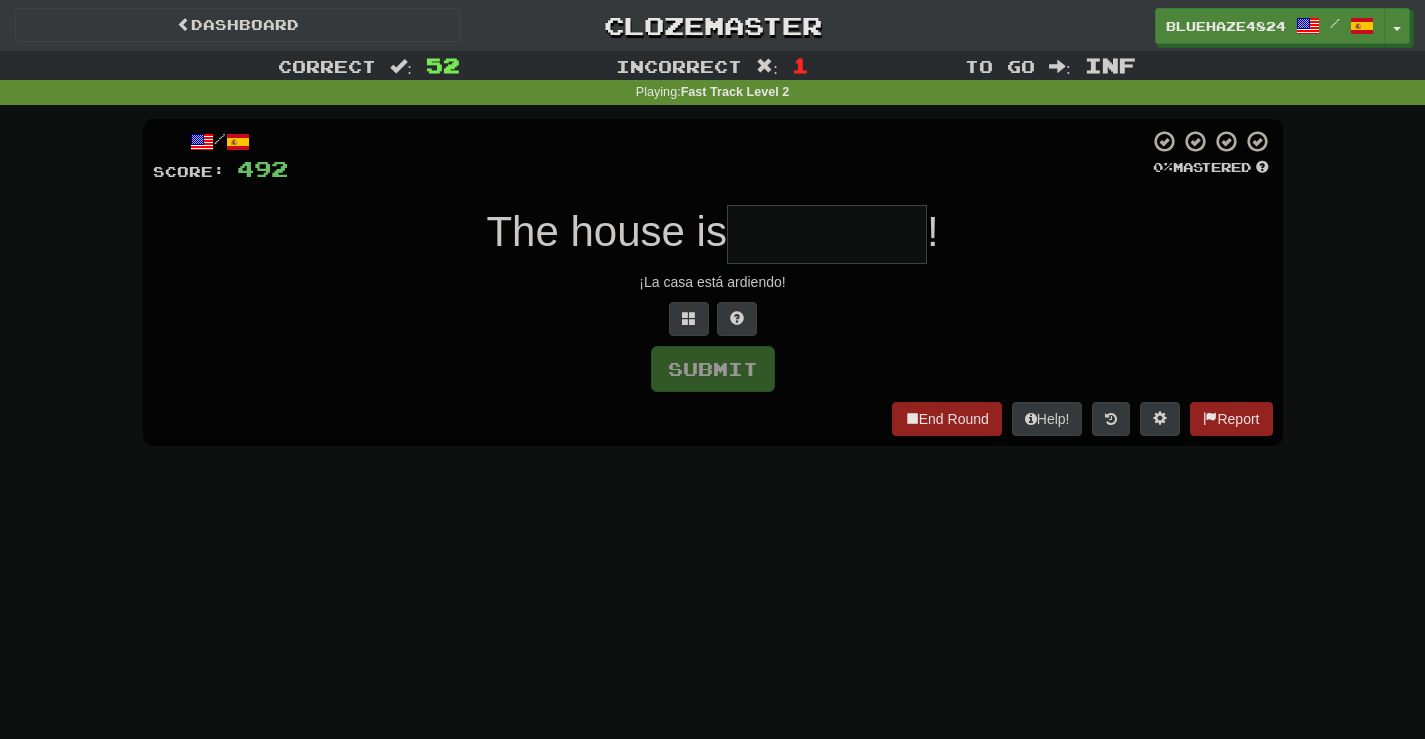 type on "*" 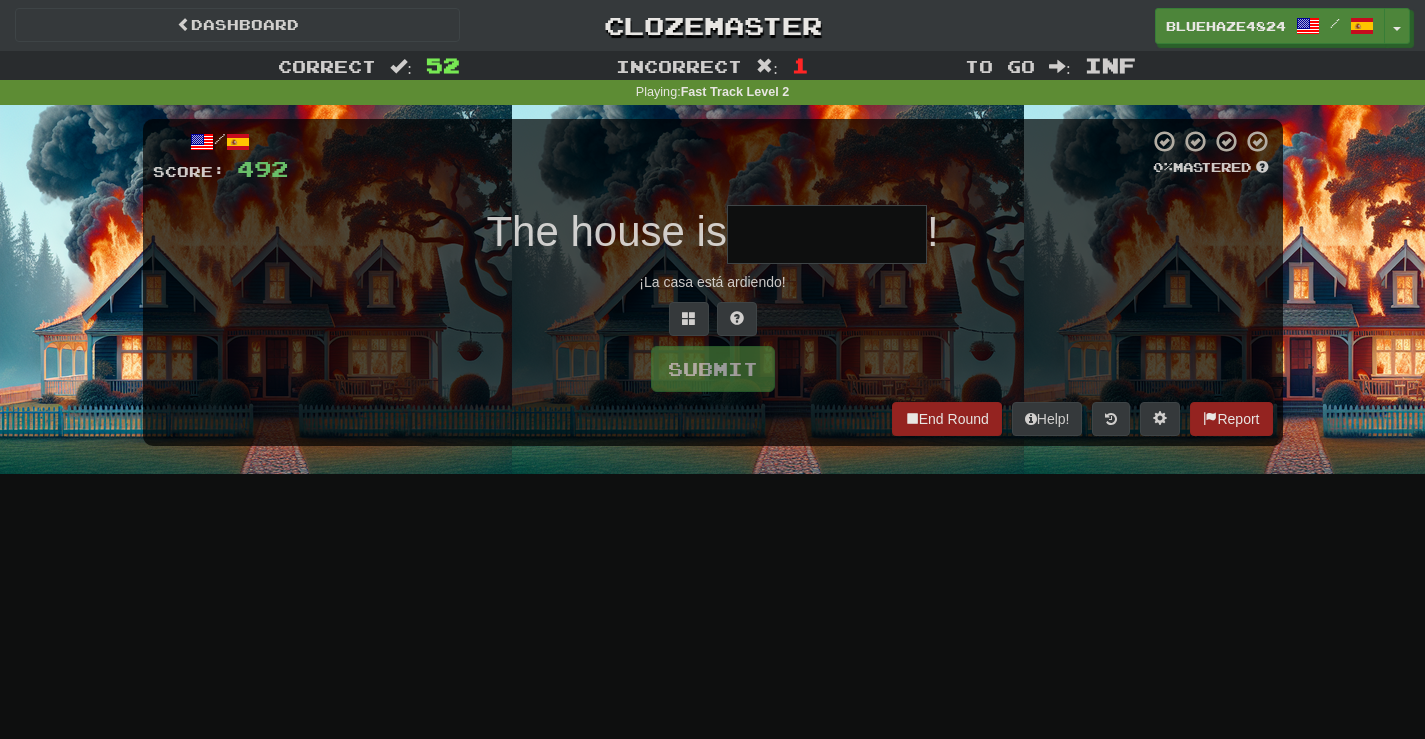 type on "*" 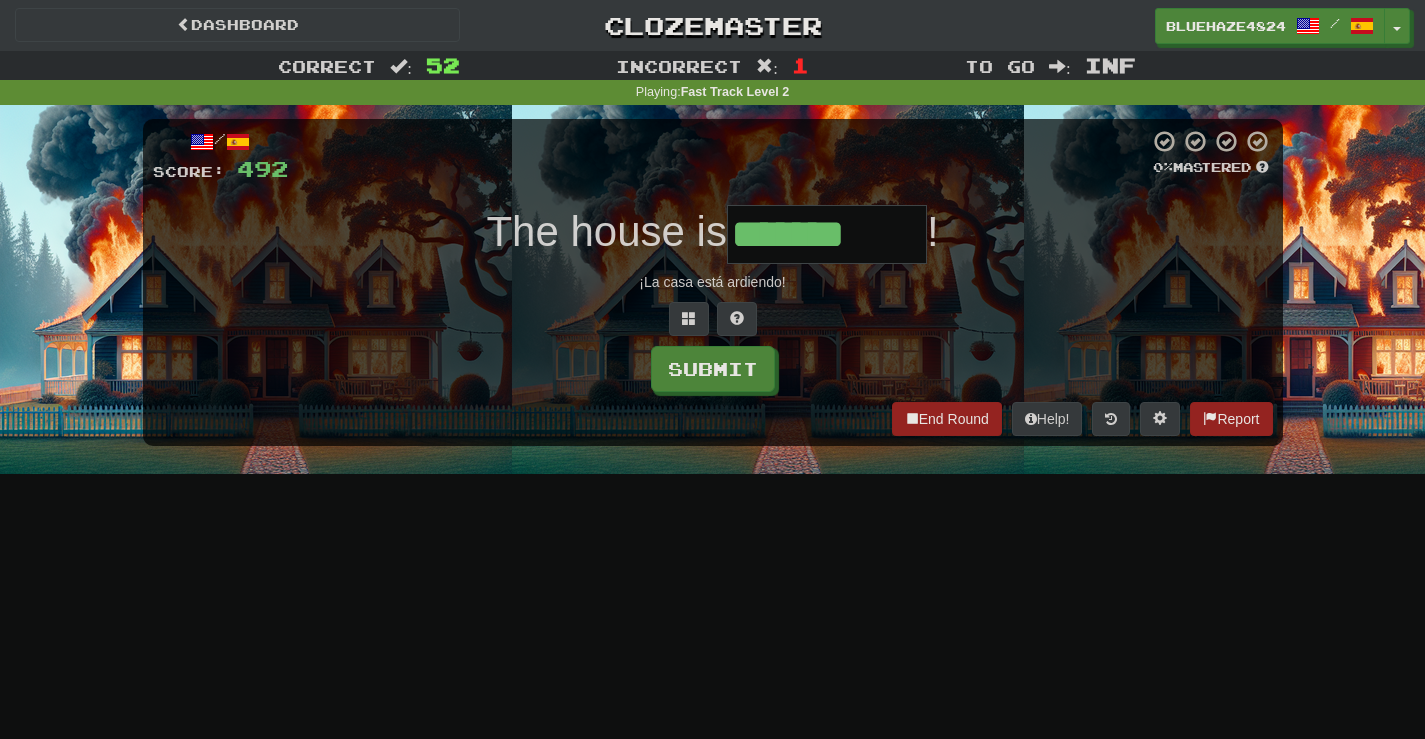 type on "*******" 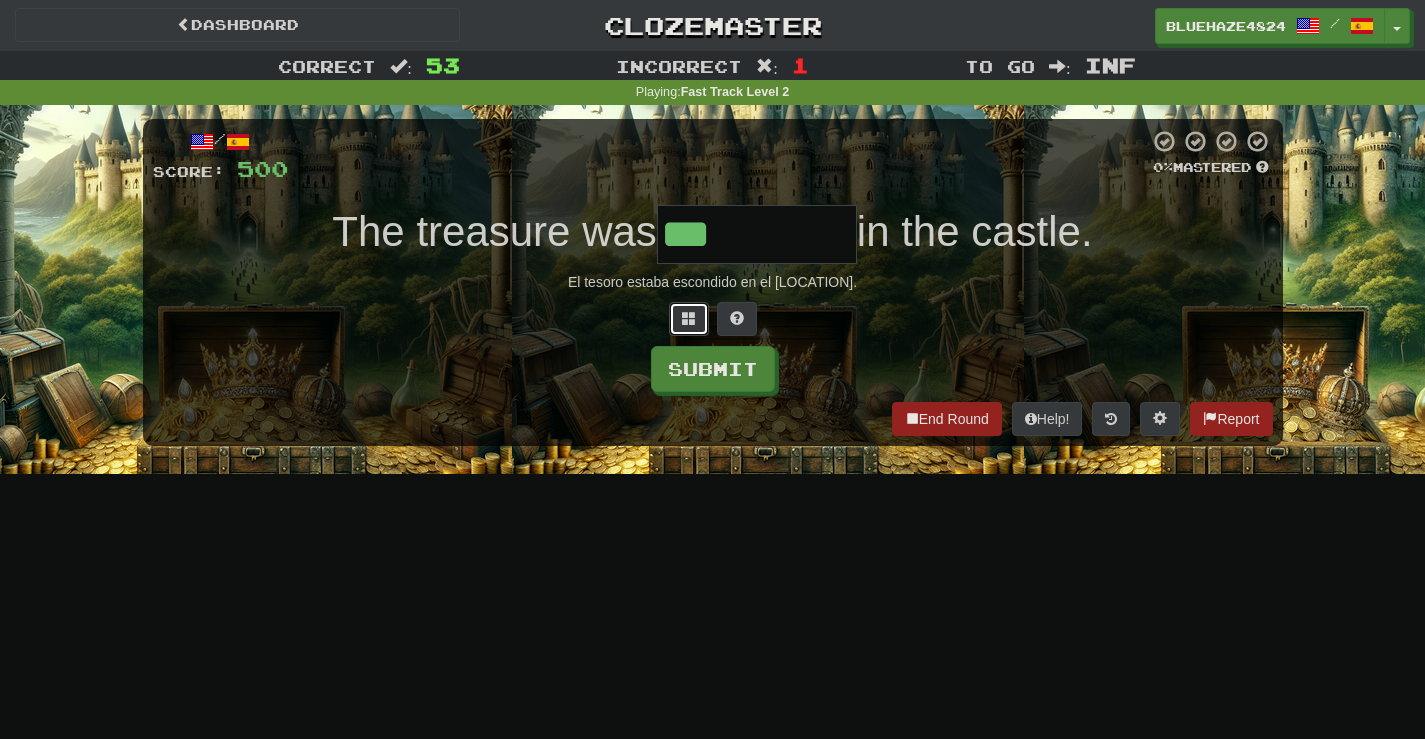 click at bounding box center [689, 318] 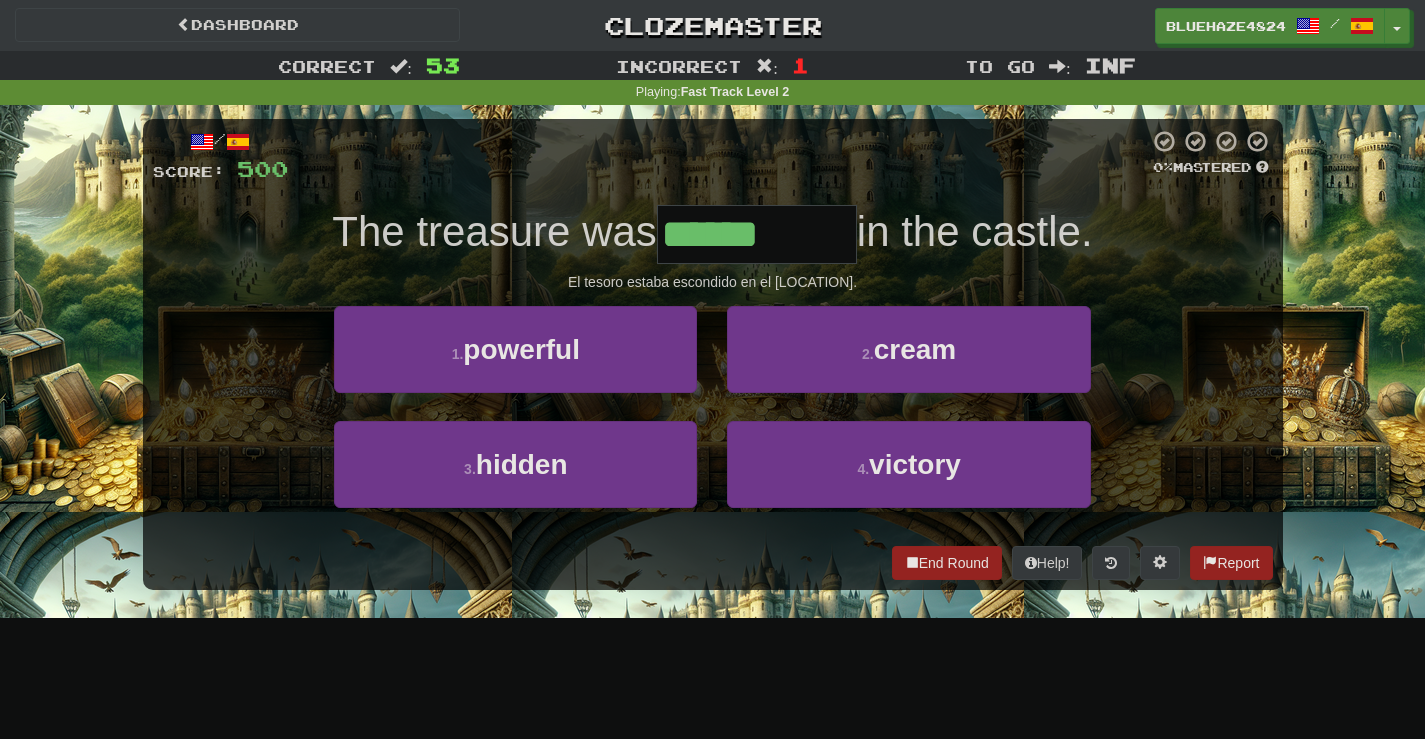 type on "******" 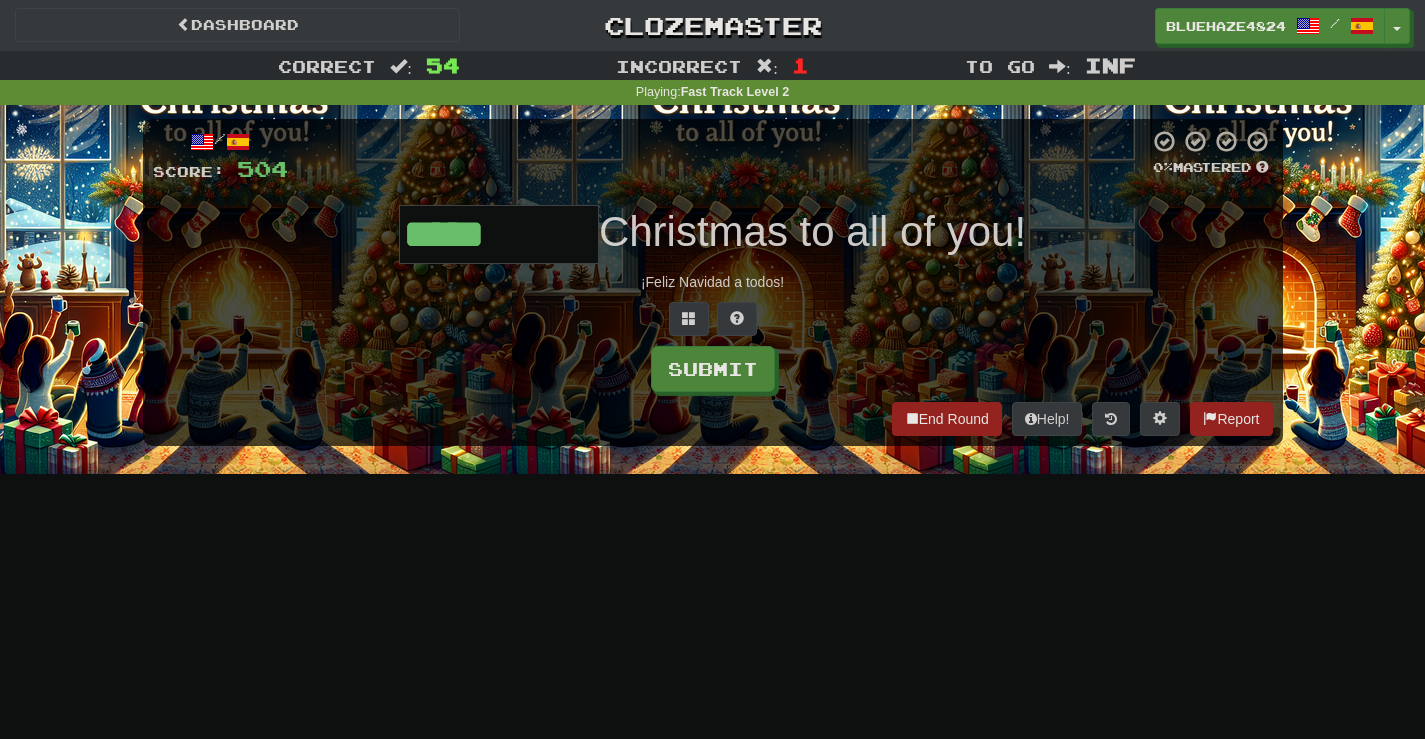 type on "*****" 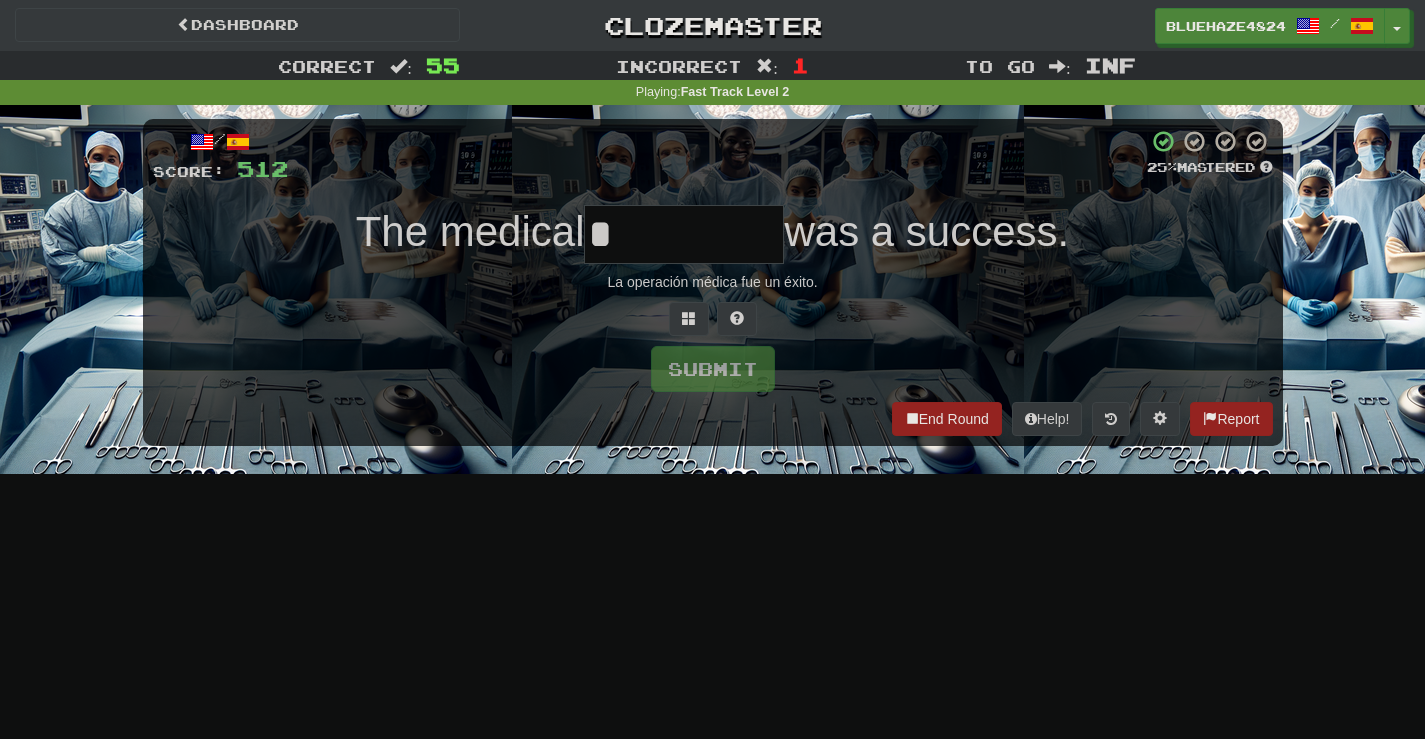 click on "*" at bounding box center [684, 234] 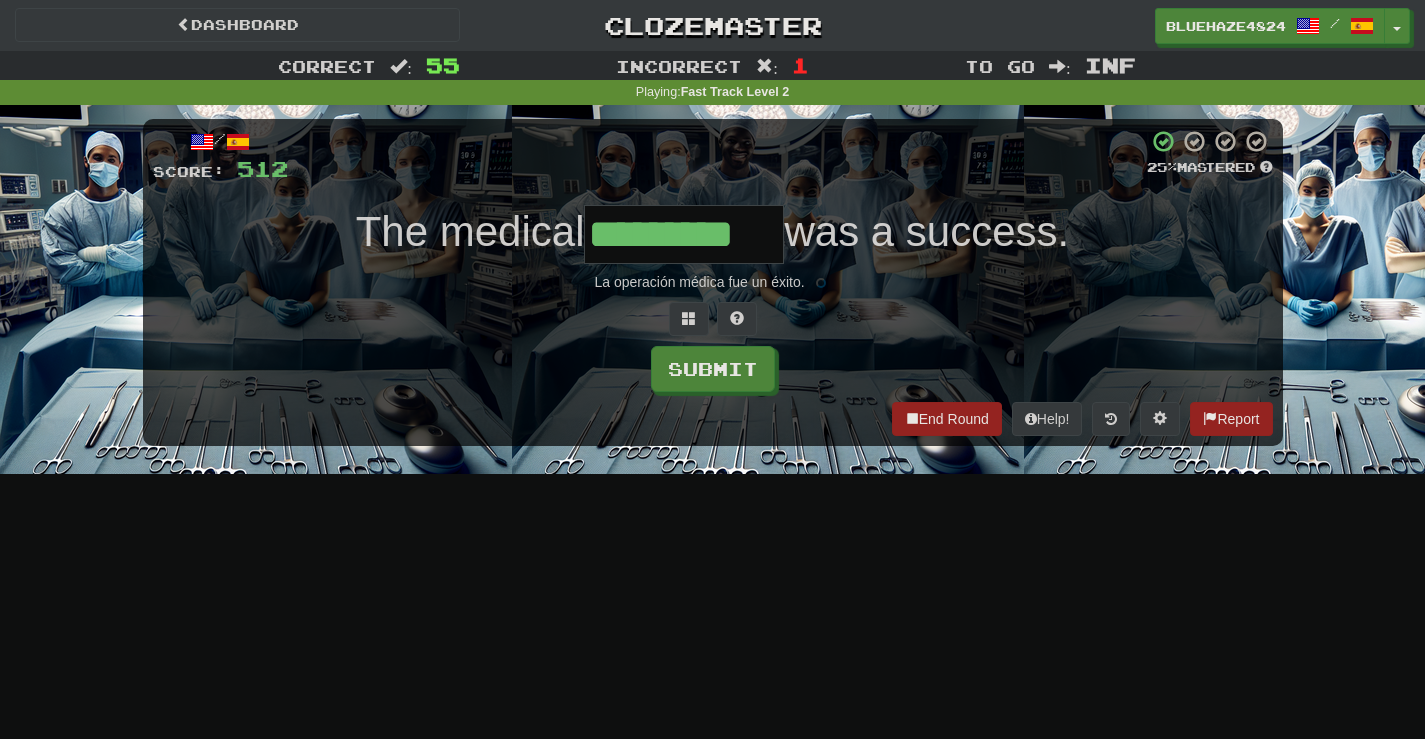 type on "*********" 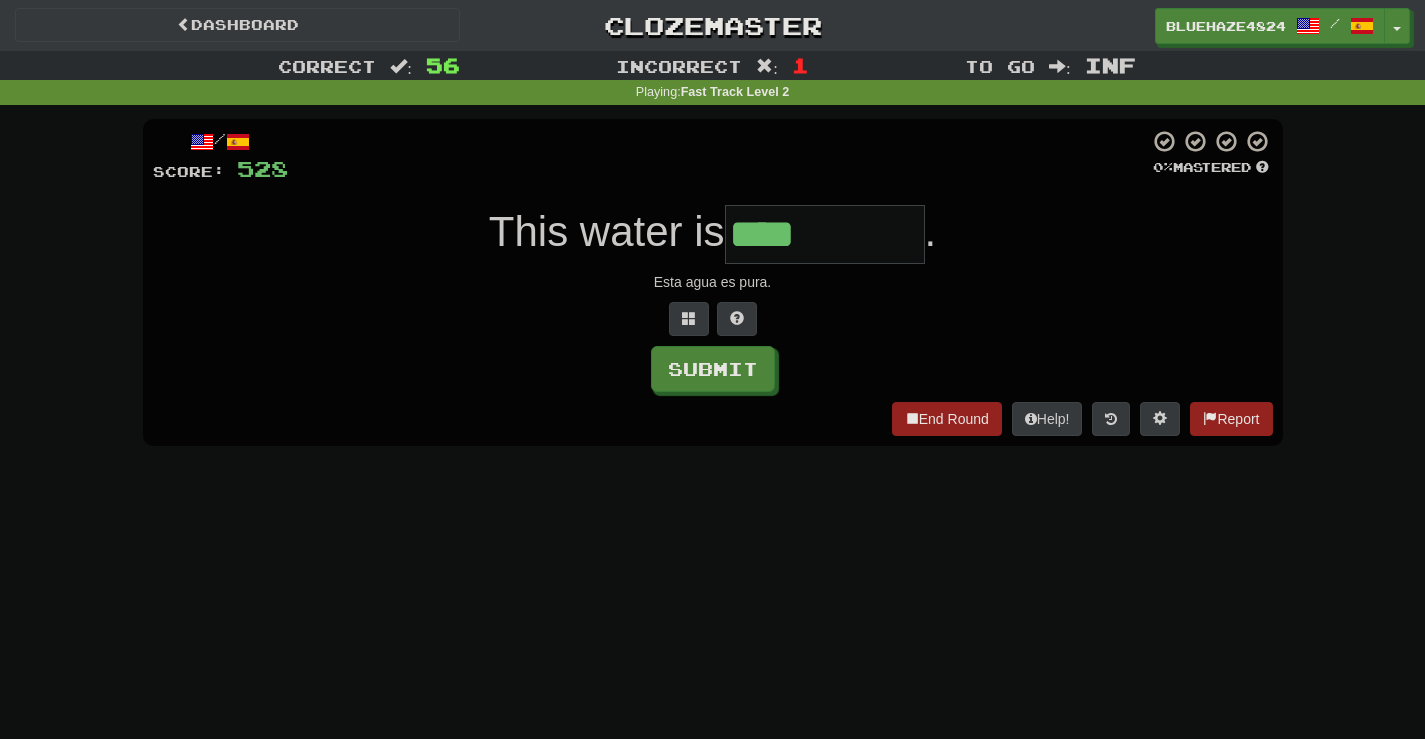 type on "****" 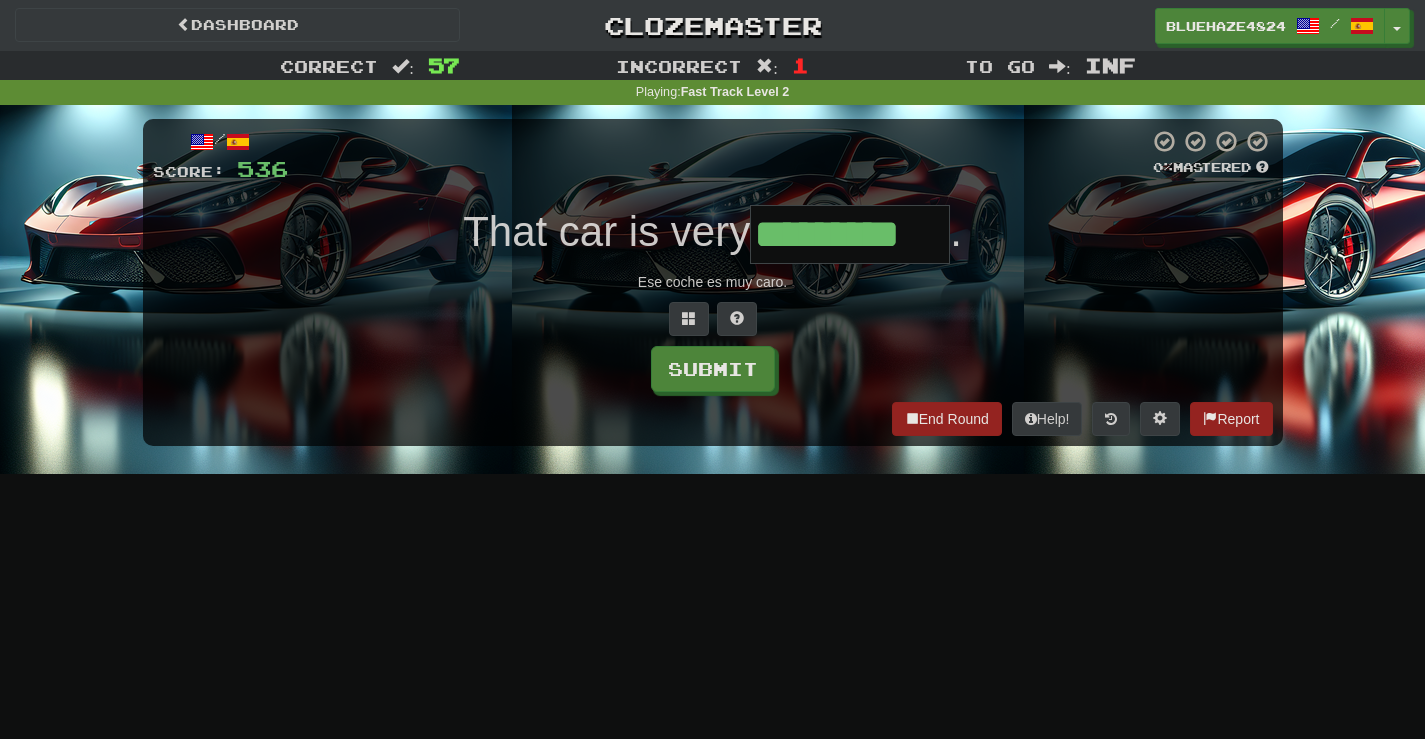 type on "*********" 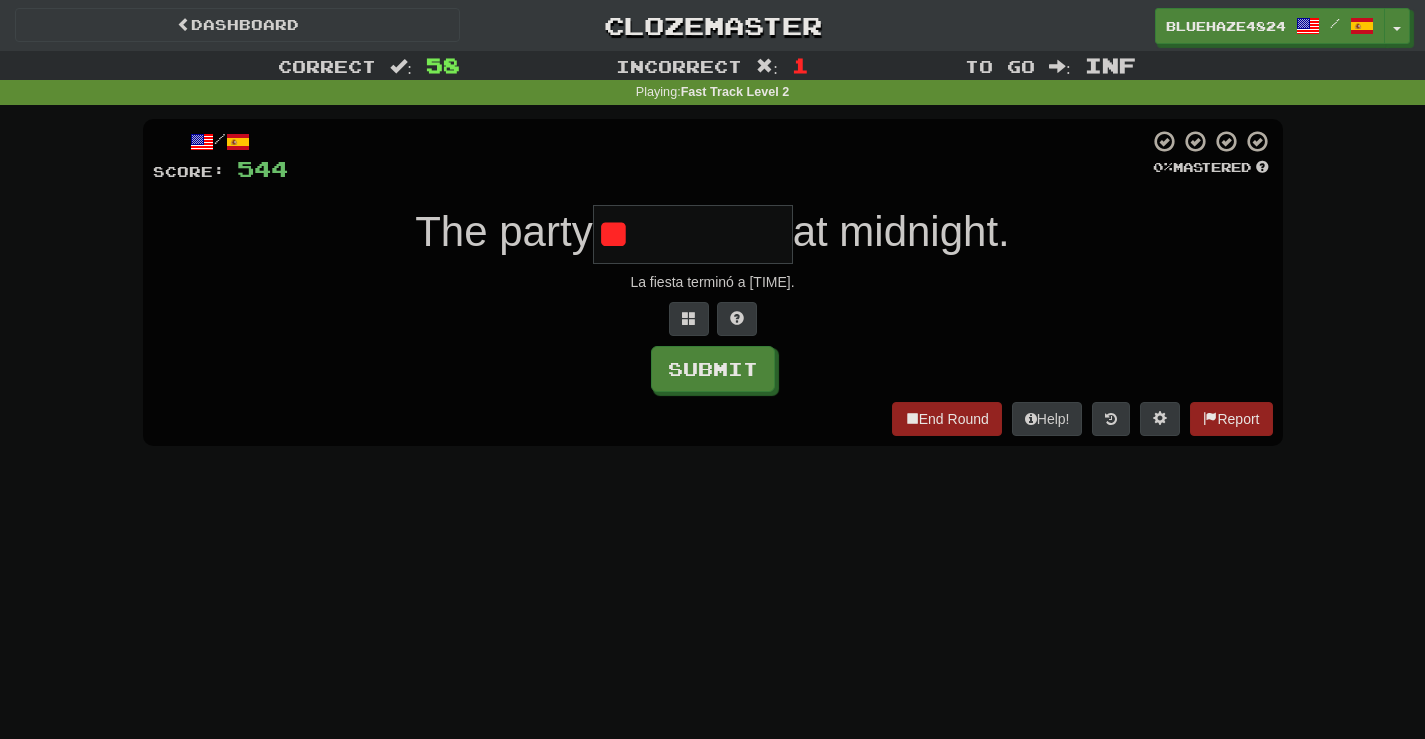 type on "*" 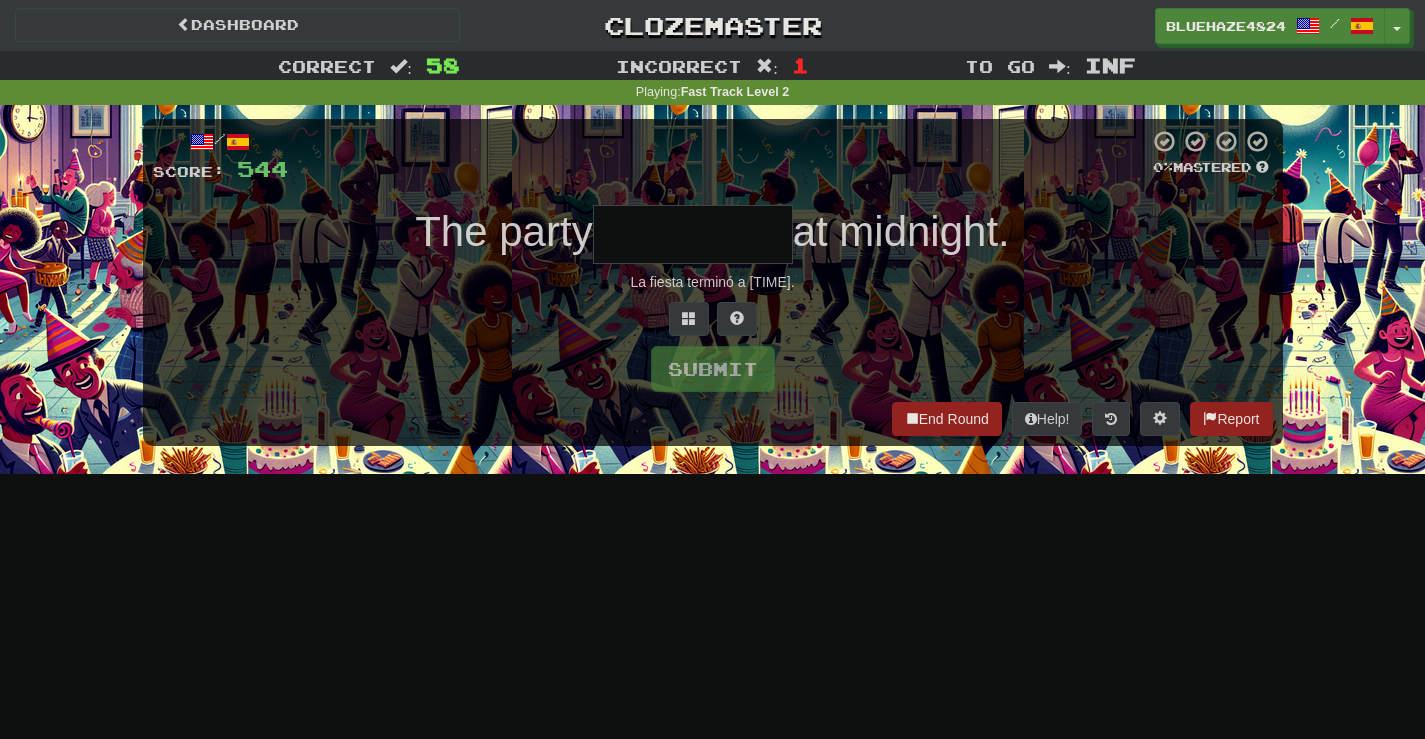 type on "*" 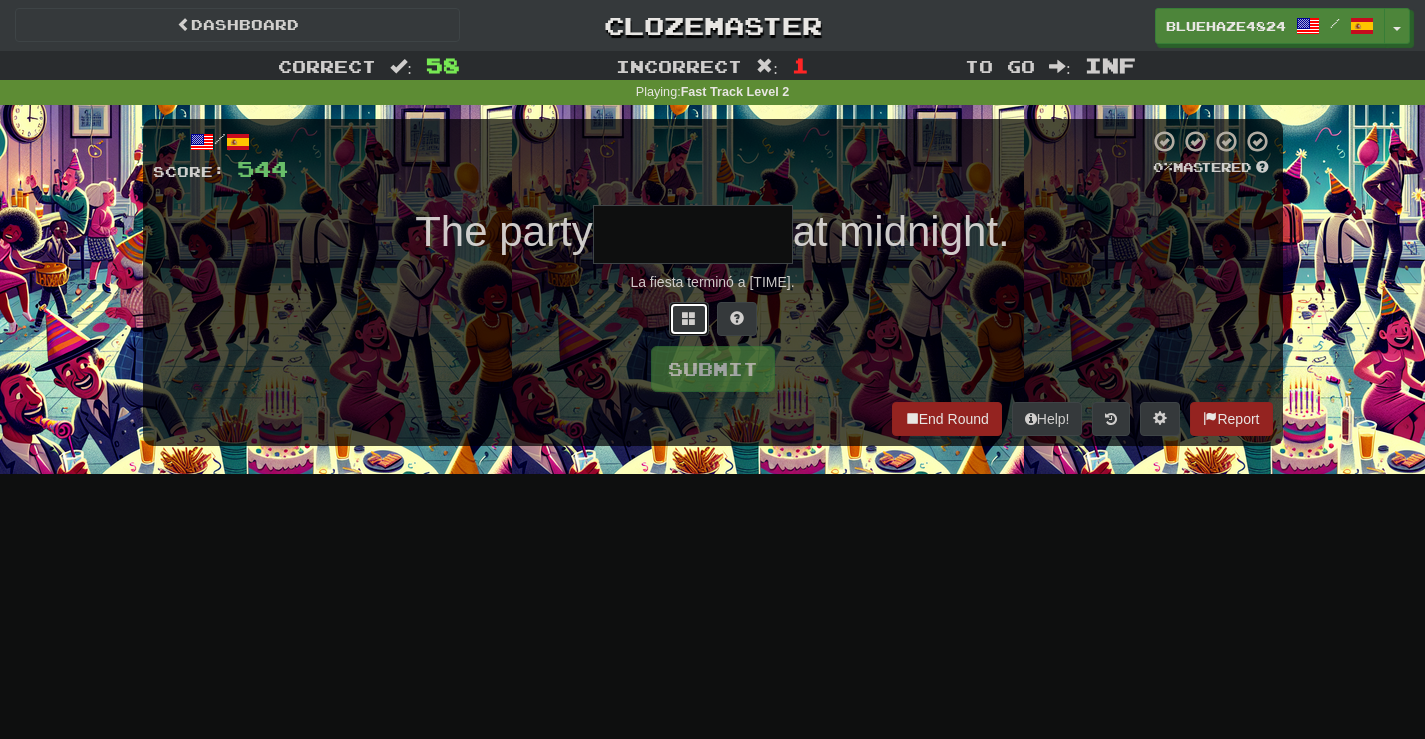 click at bounding box center [689, 319] 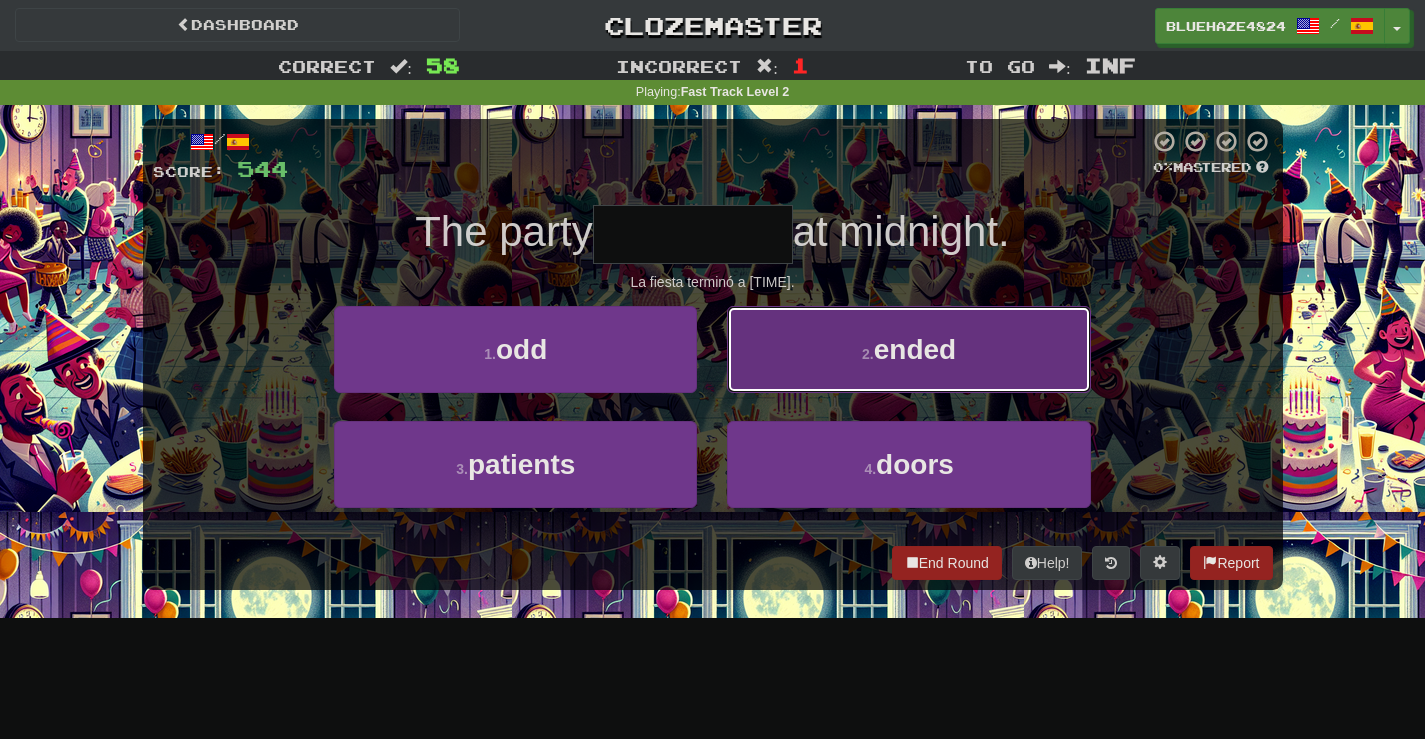 click on "ended" at bounding box center [915, 349] 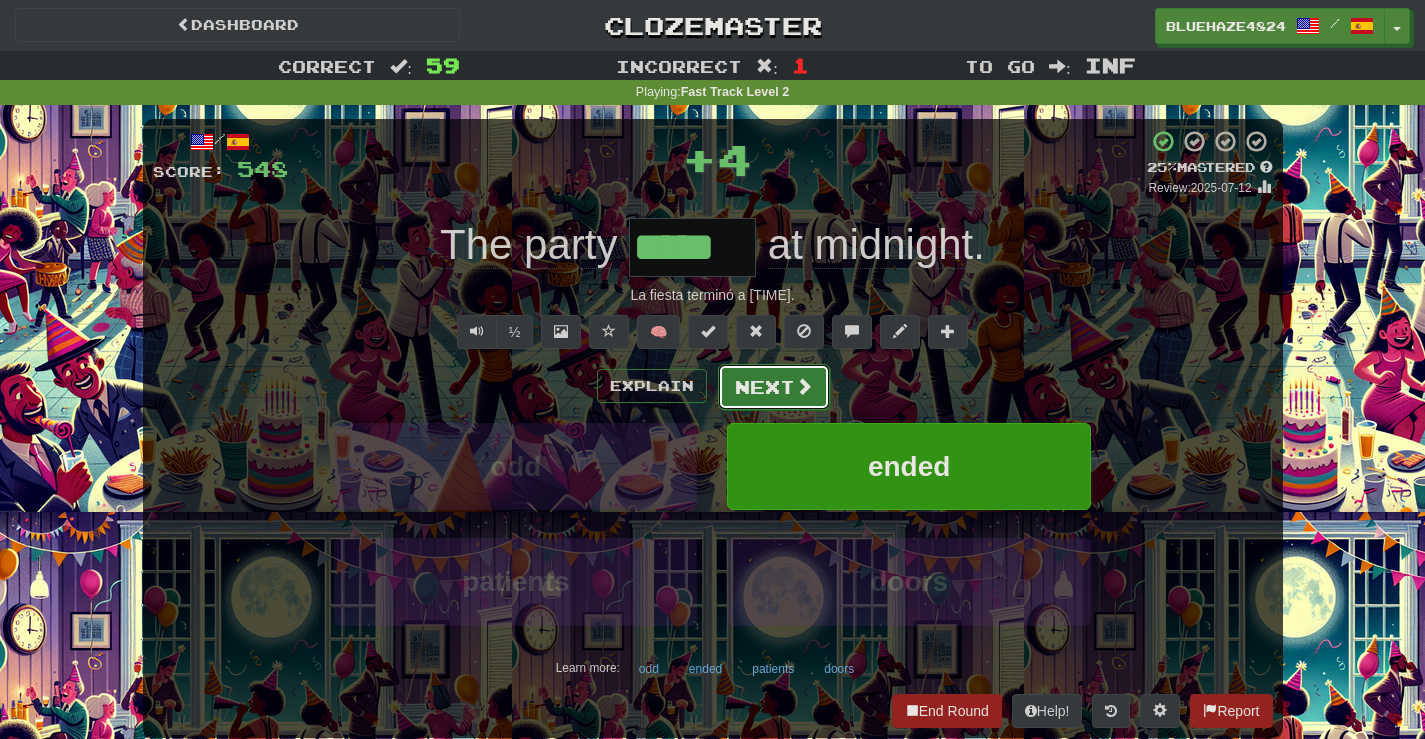 click at bounding box center [804, 386] 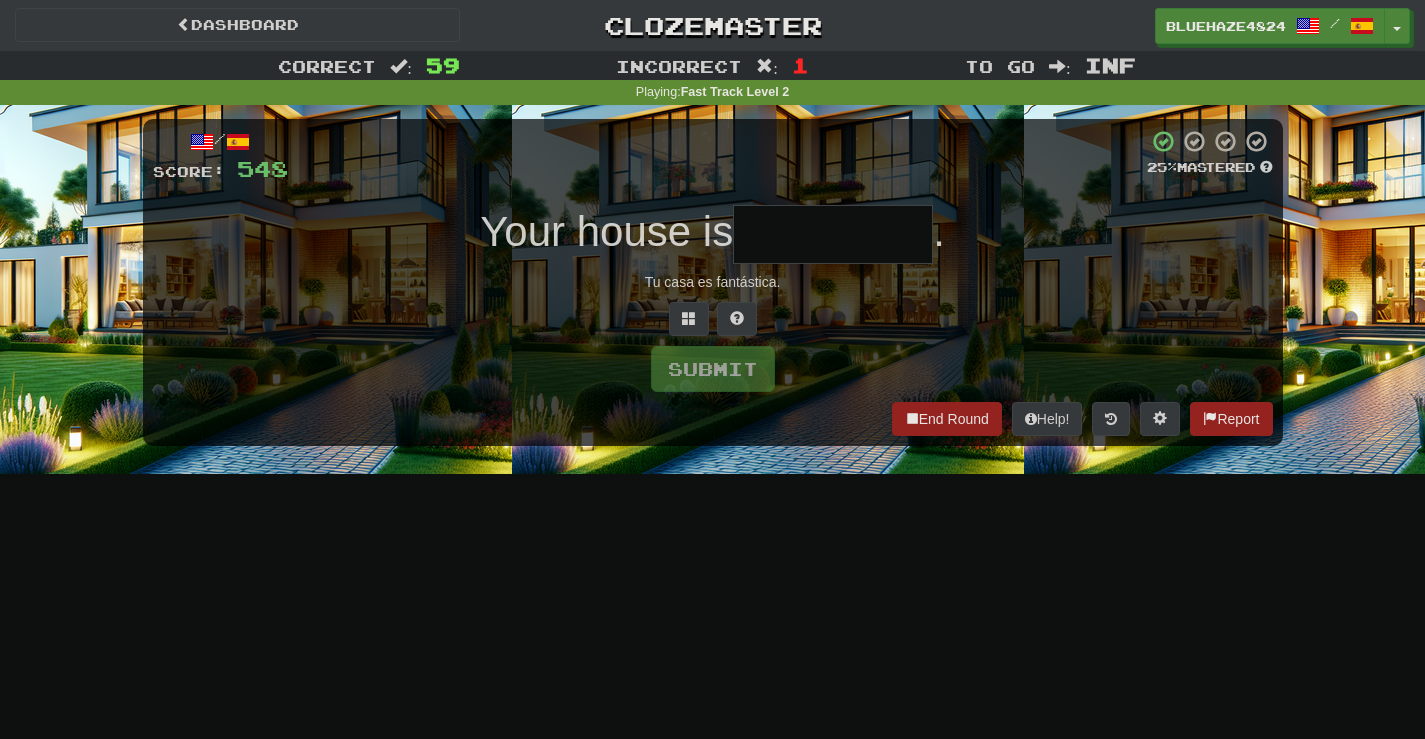 click at bounding box center (833, 234) 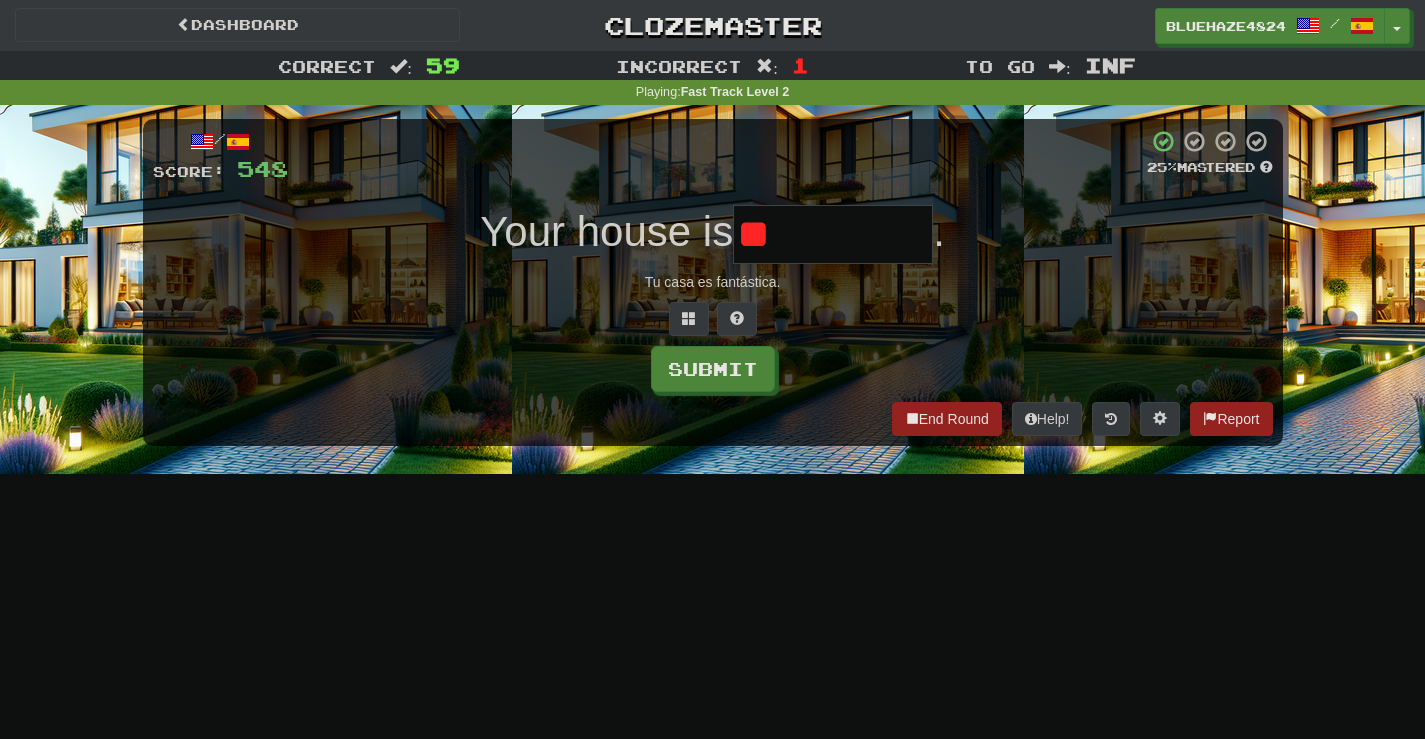 type on "*" 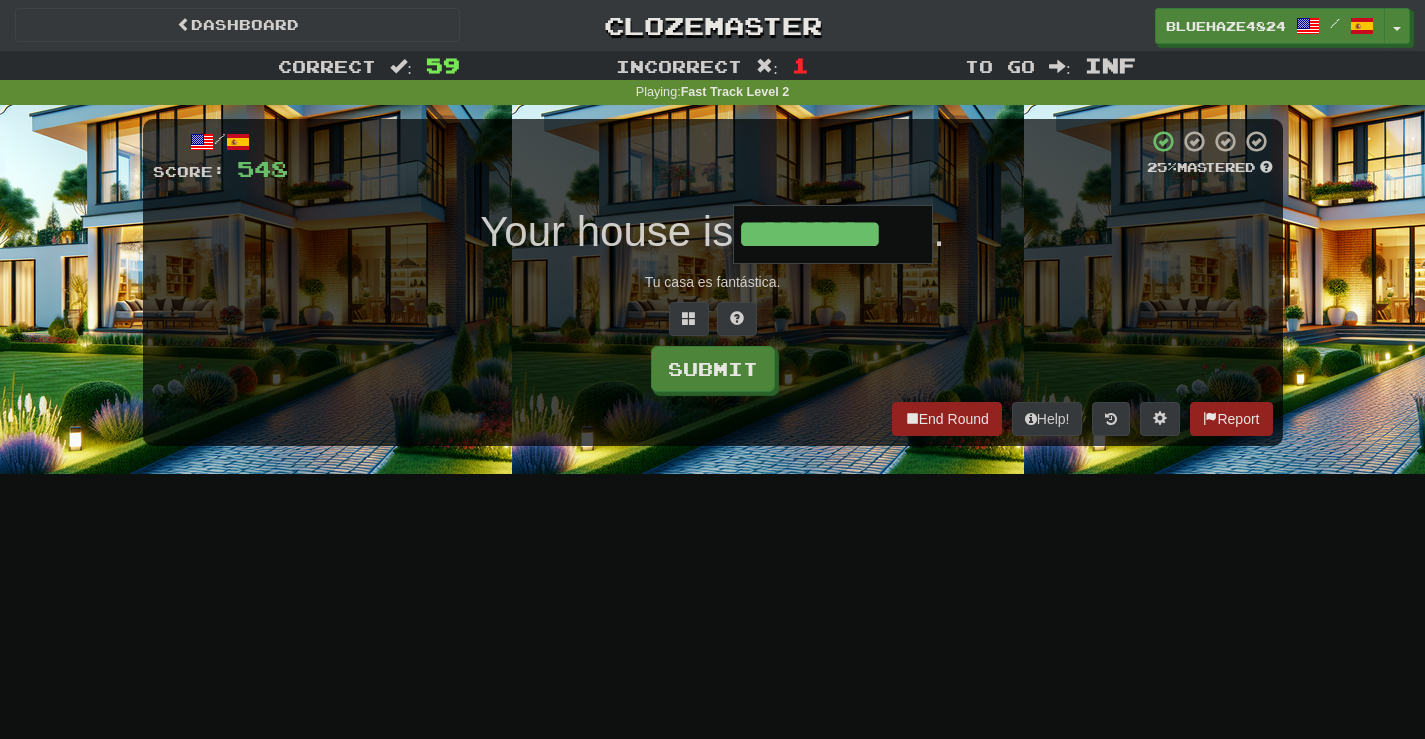 type on "*********" 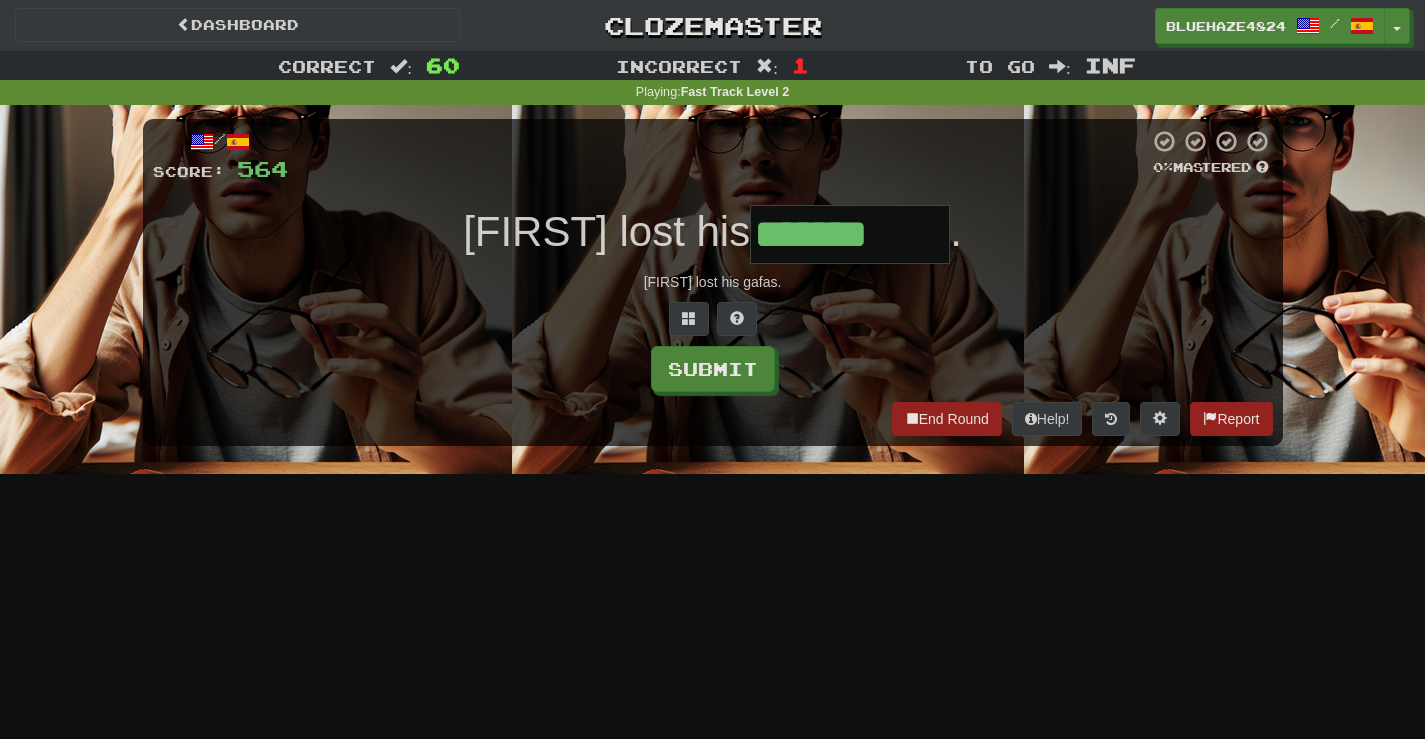 type on "*******" 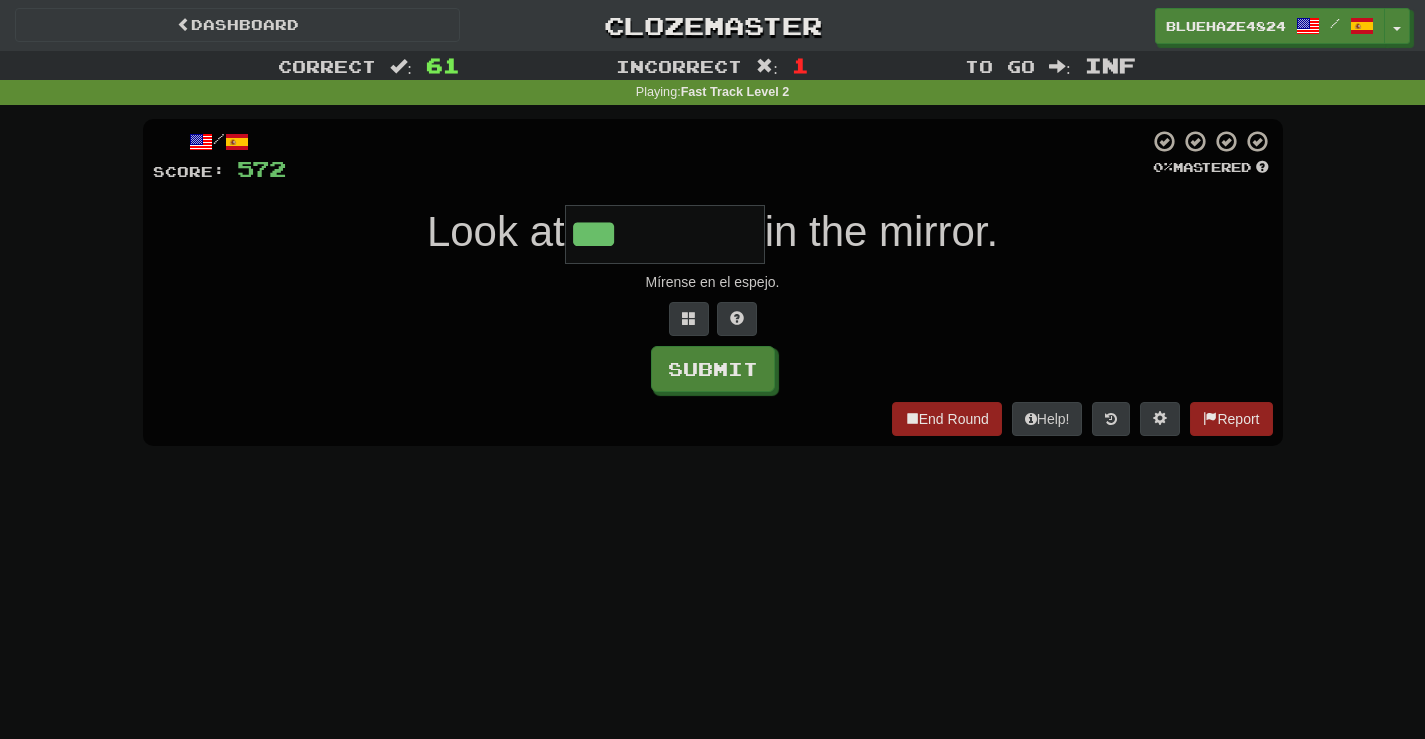 type on "**********" 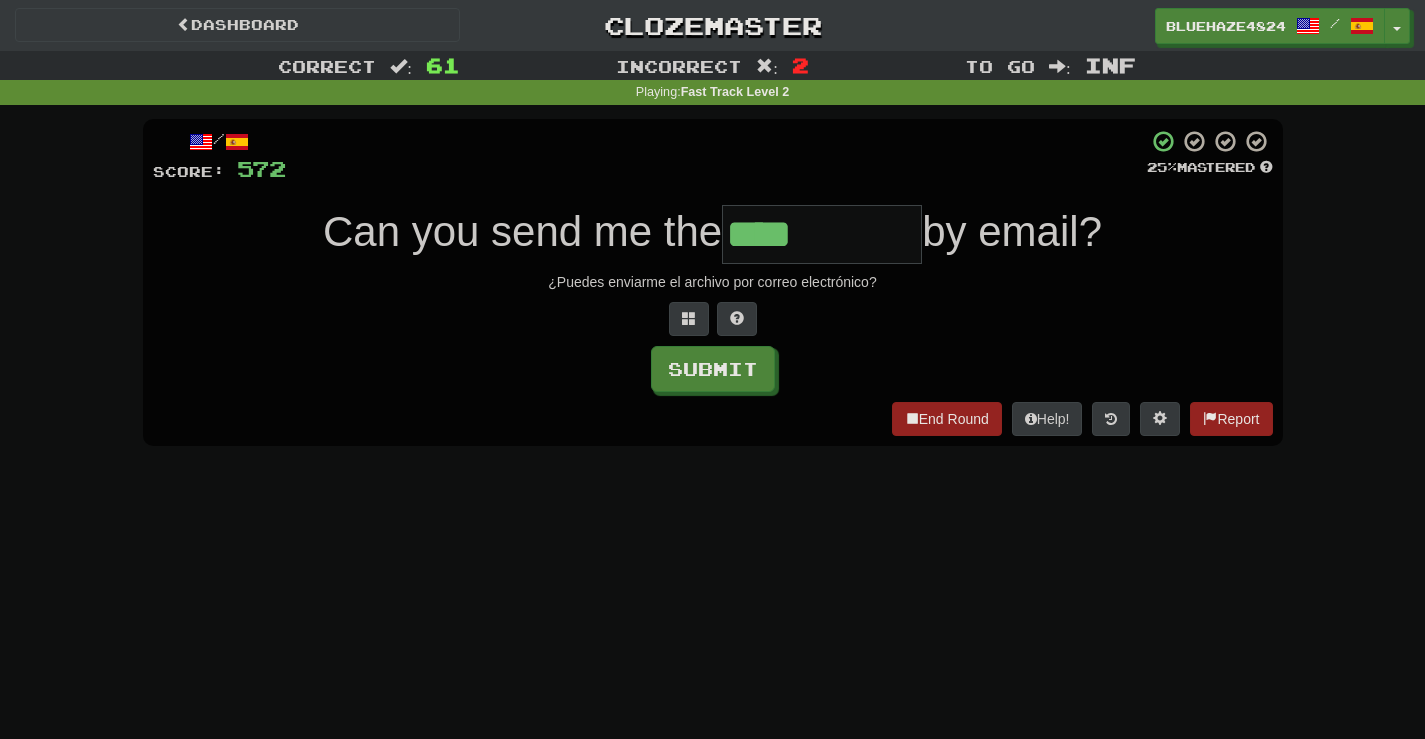type on "****" 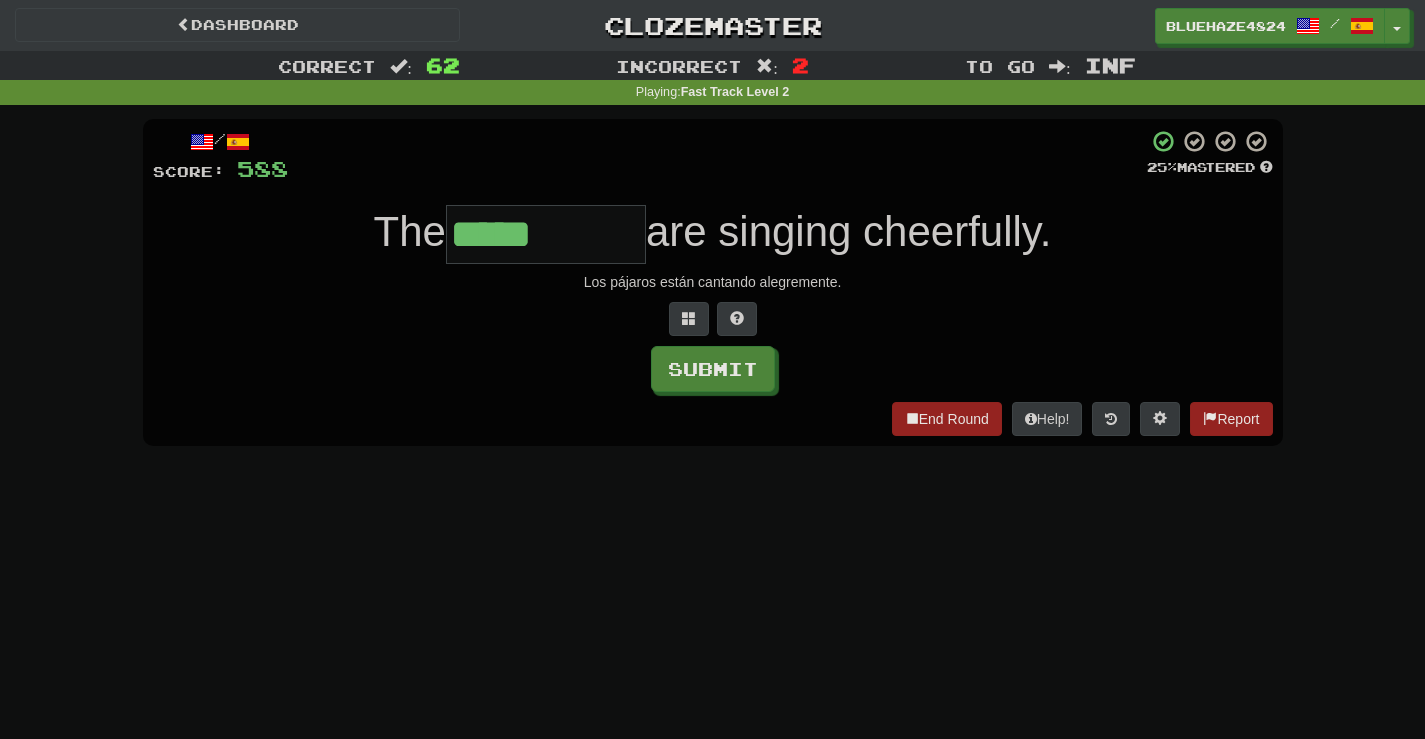 type on "*****" 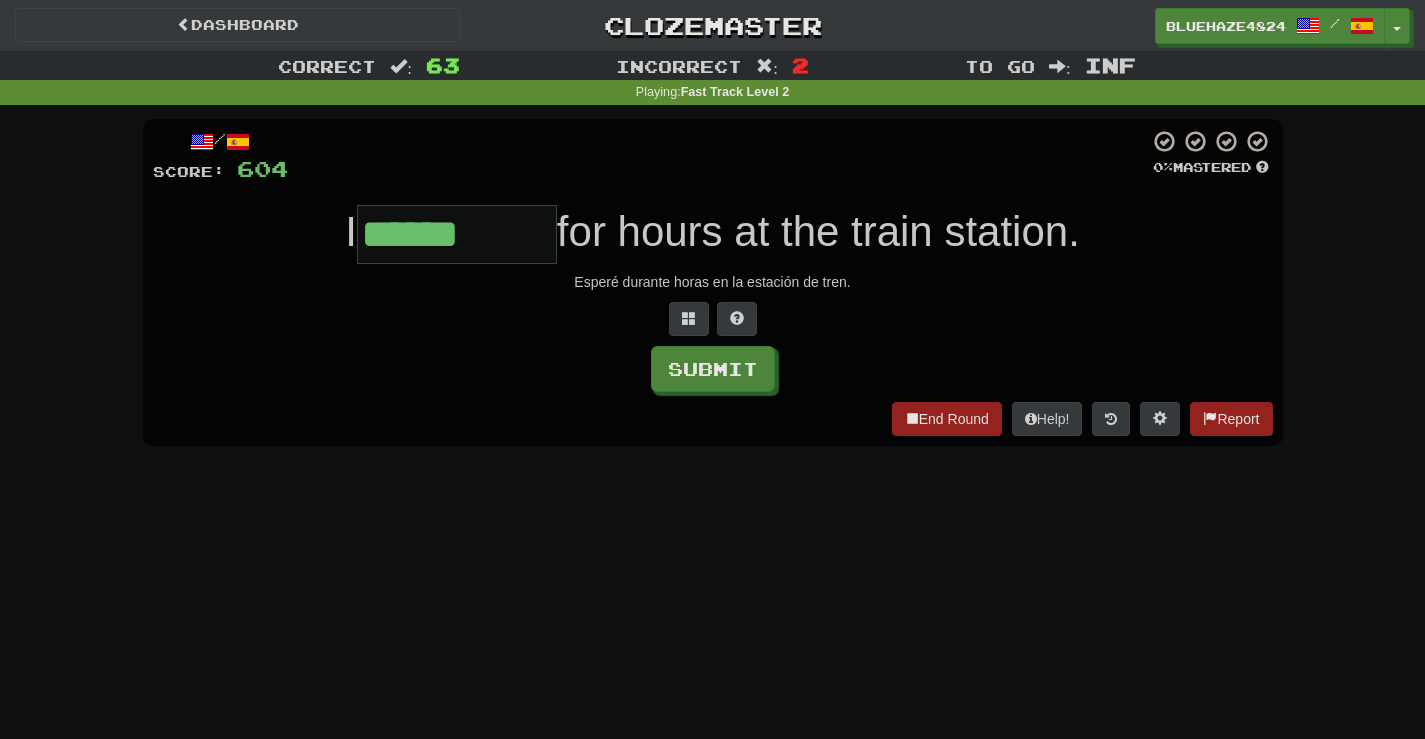 type on "******" 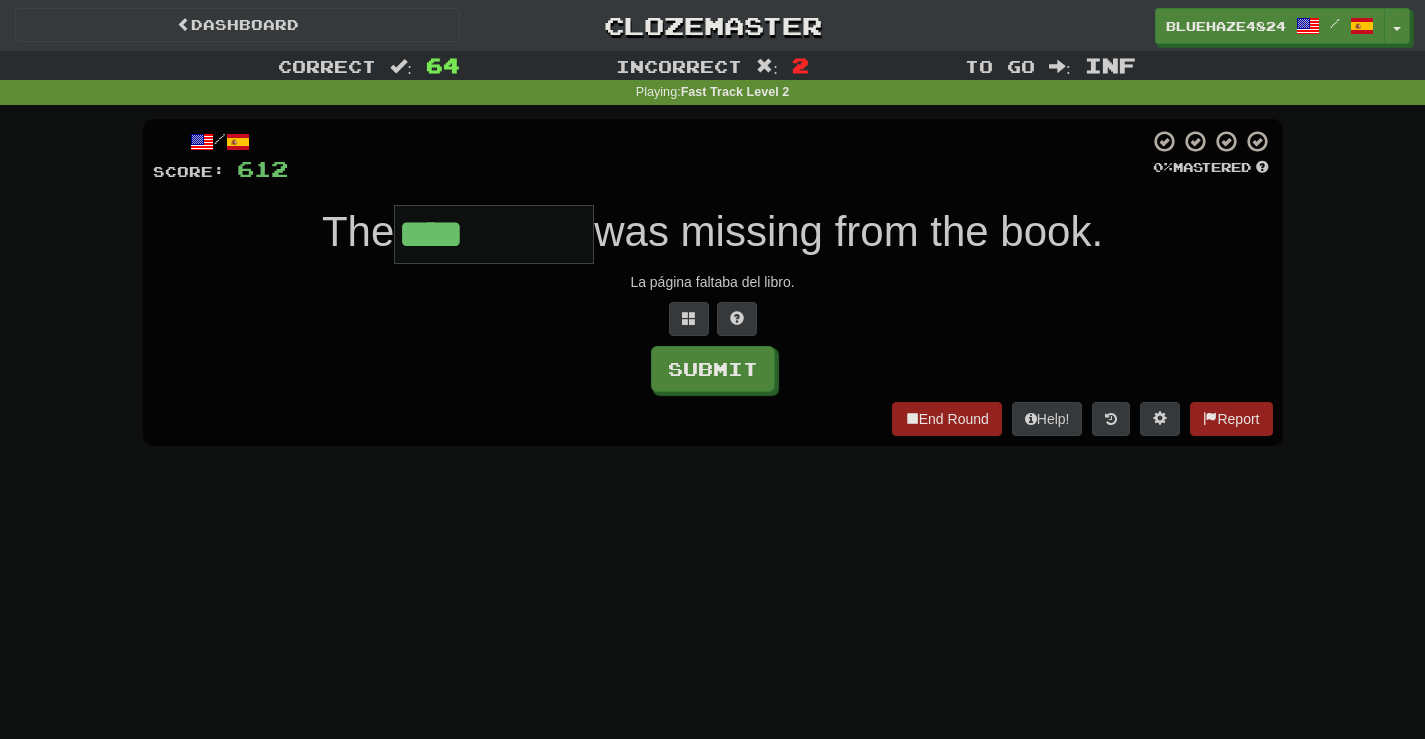 type on "****" 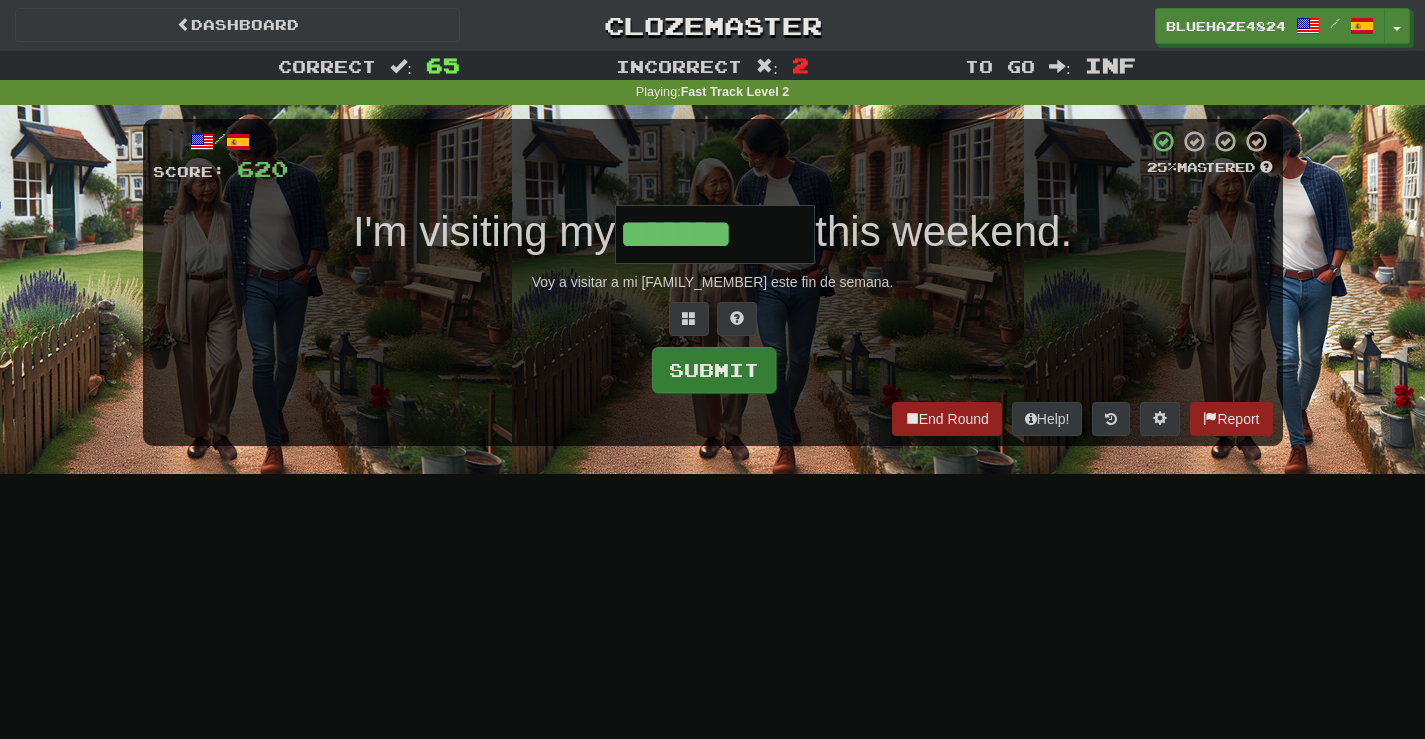 type on "*******" 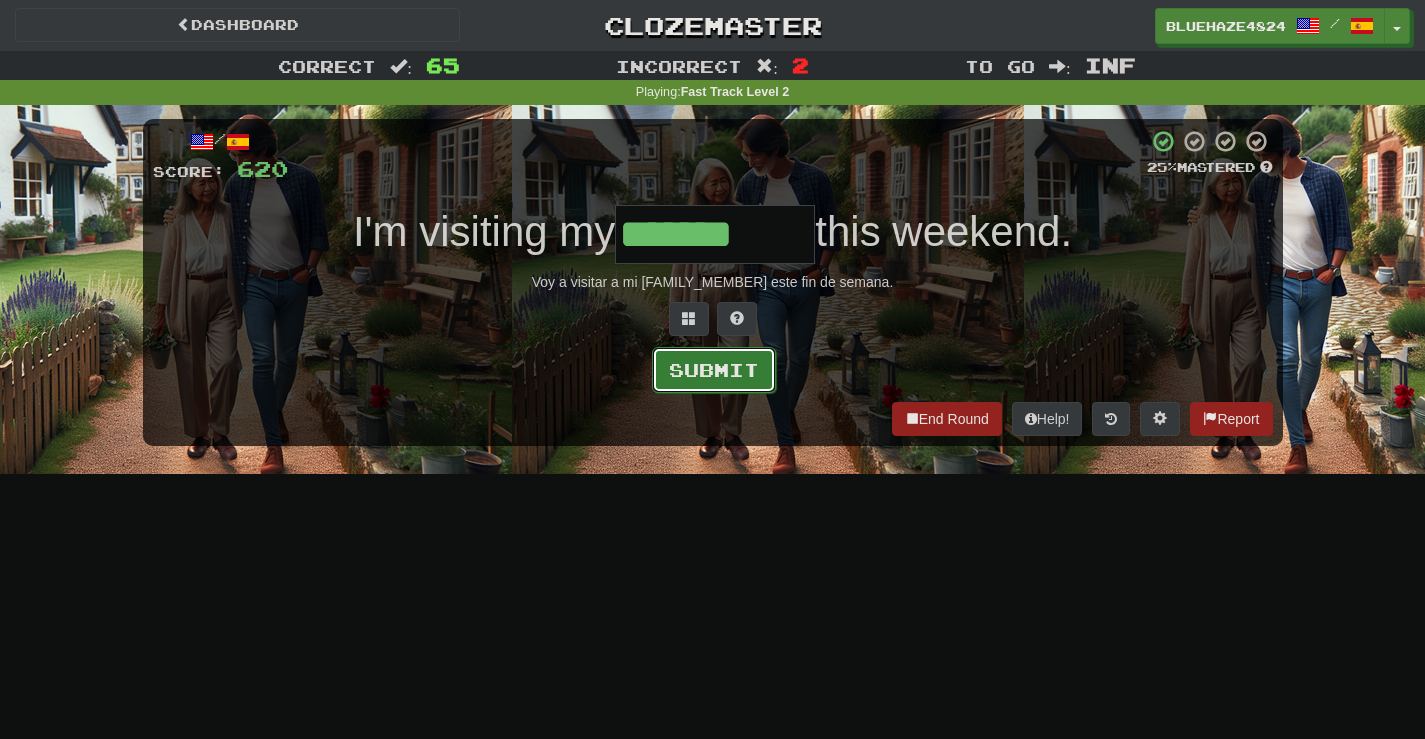click on "Submit" at bounding box center (714, 370) 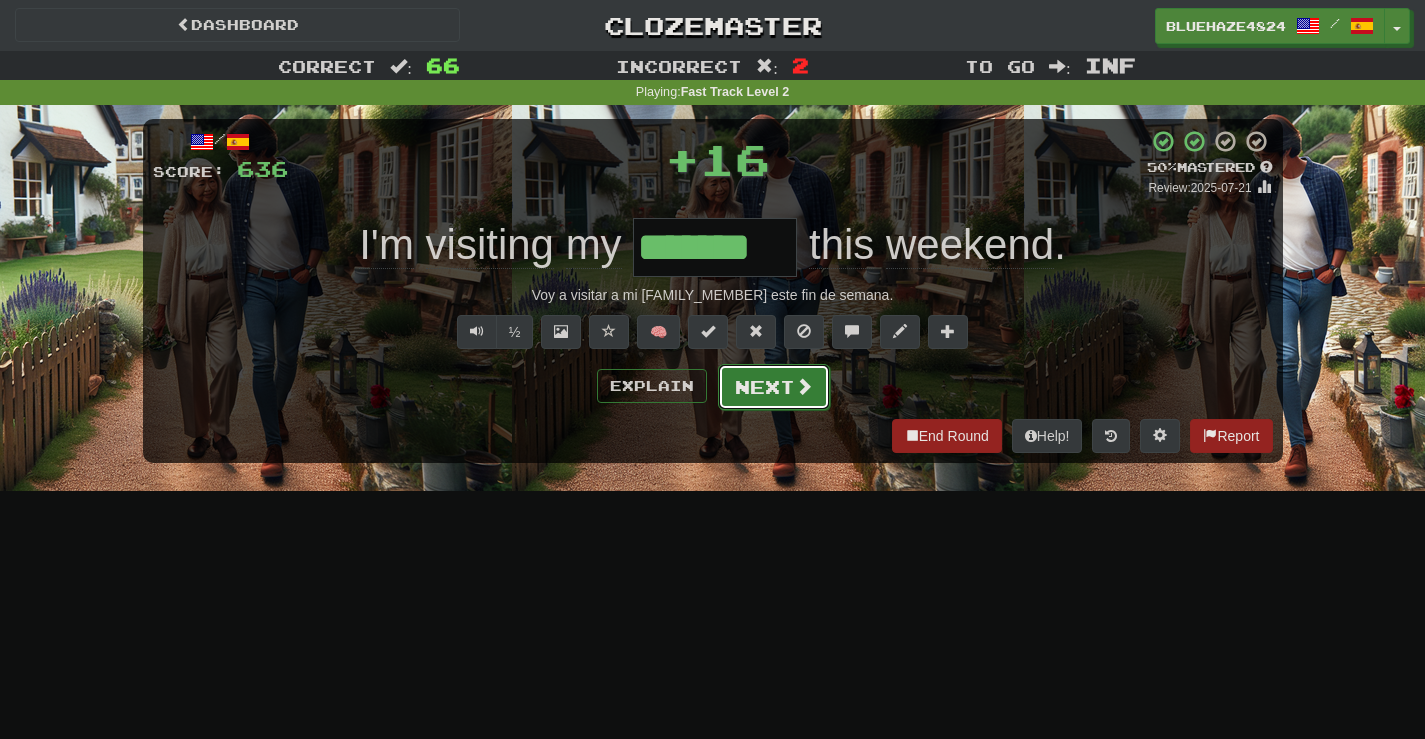 click on "Next" at bounding box center [774, 387] 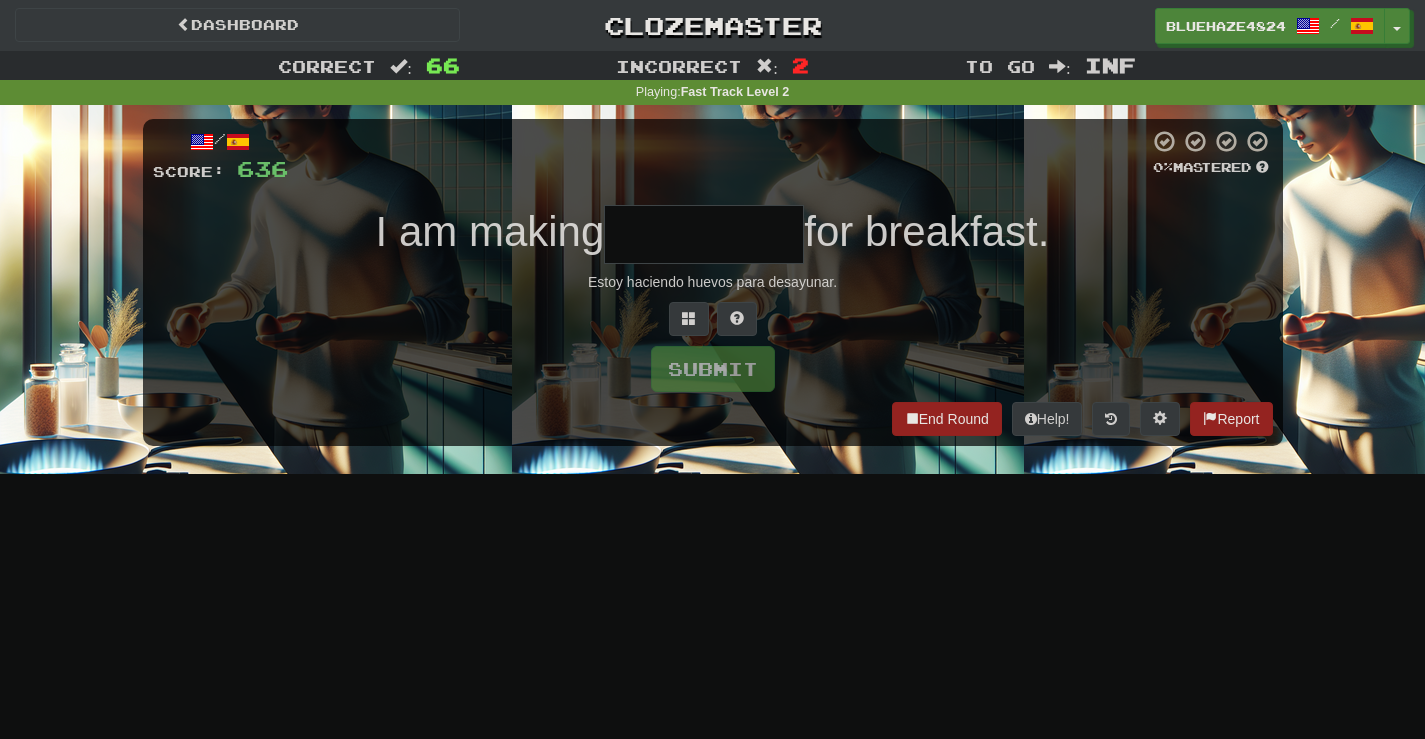 click at bounding box center (704, 234) 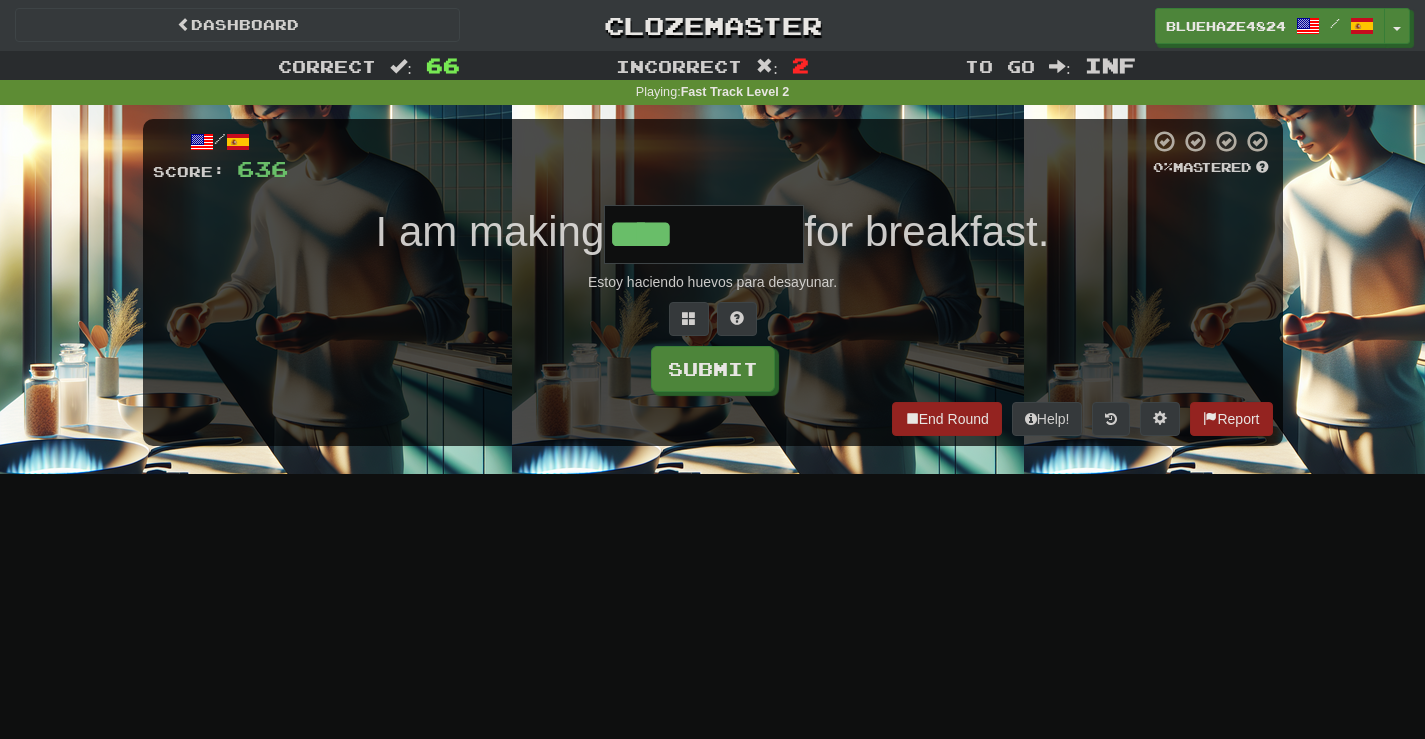 type on "****" 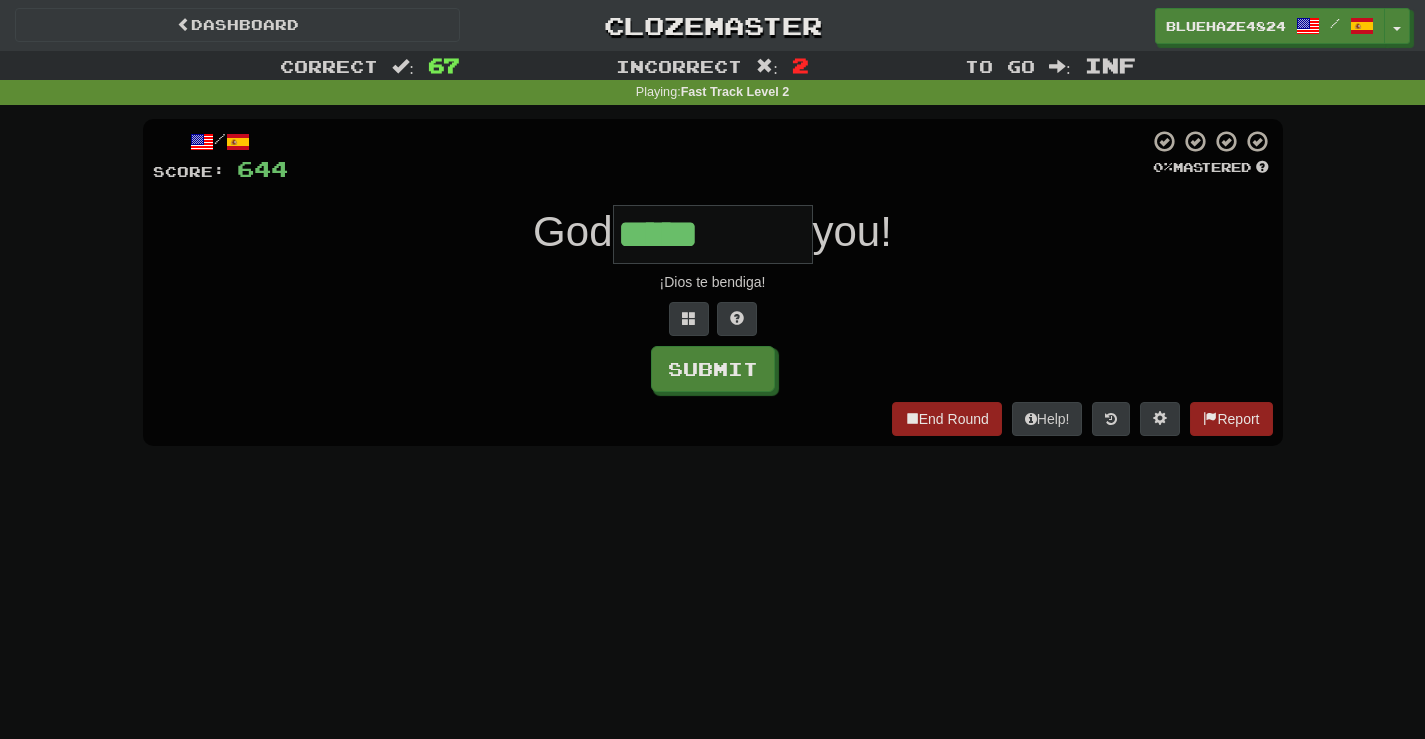 type on "*****" 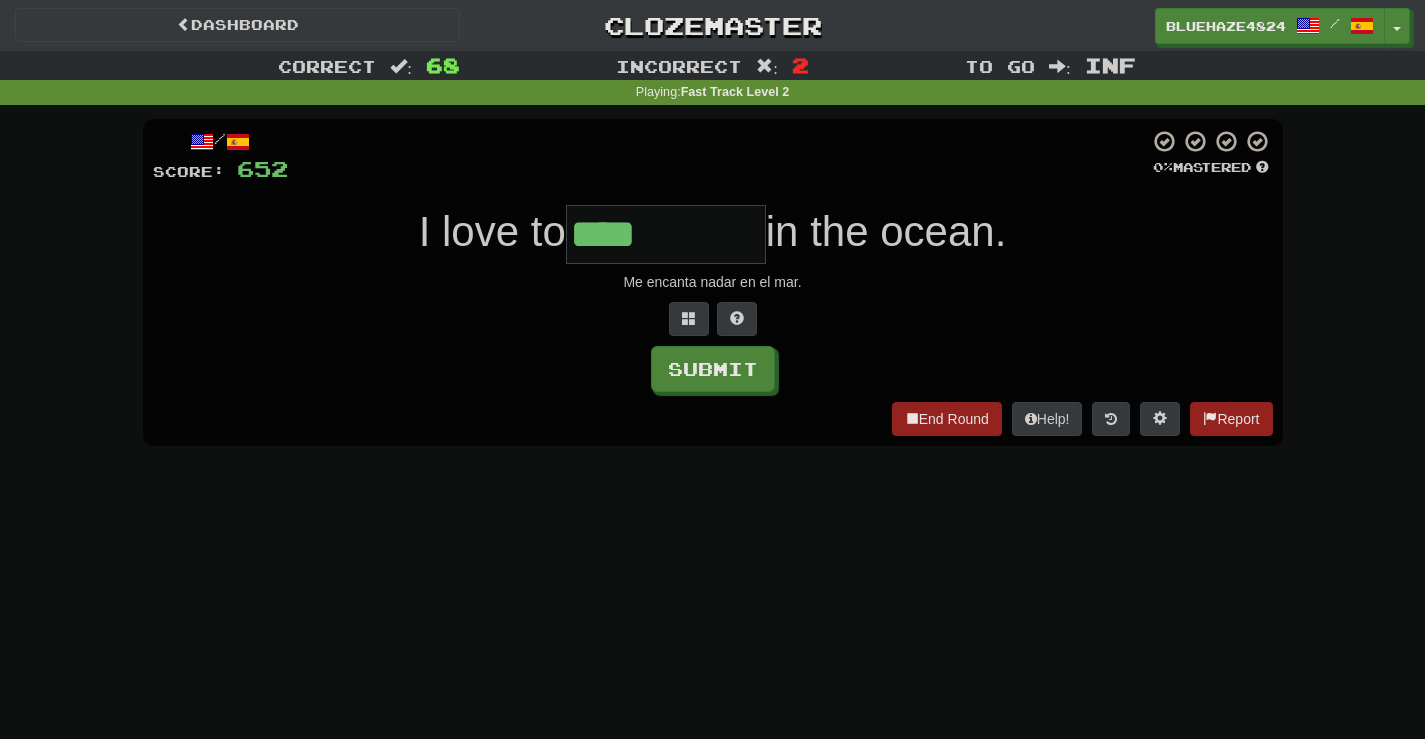 type on "****" 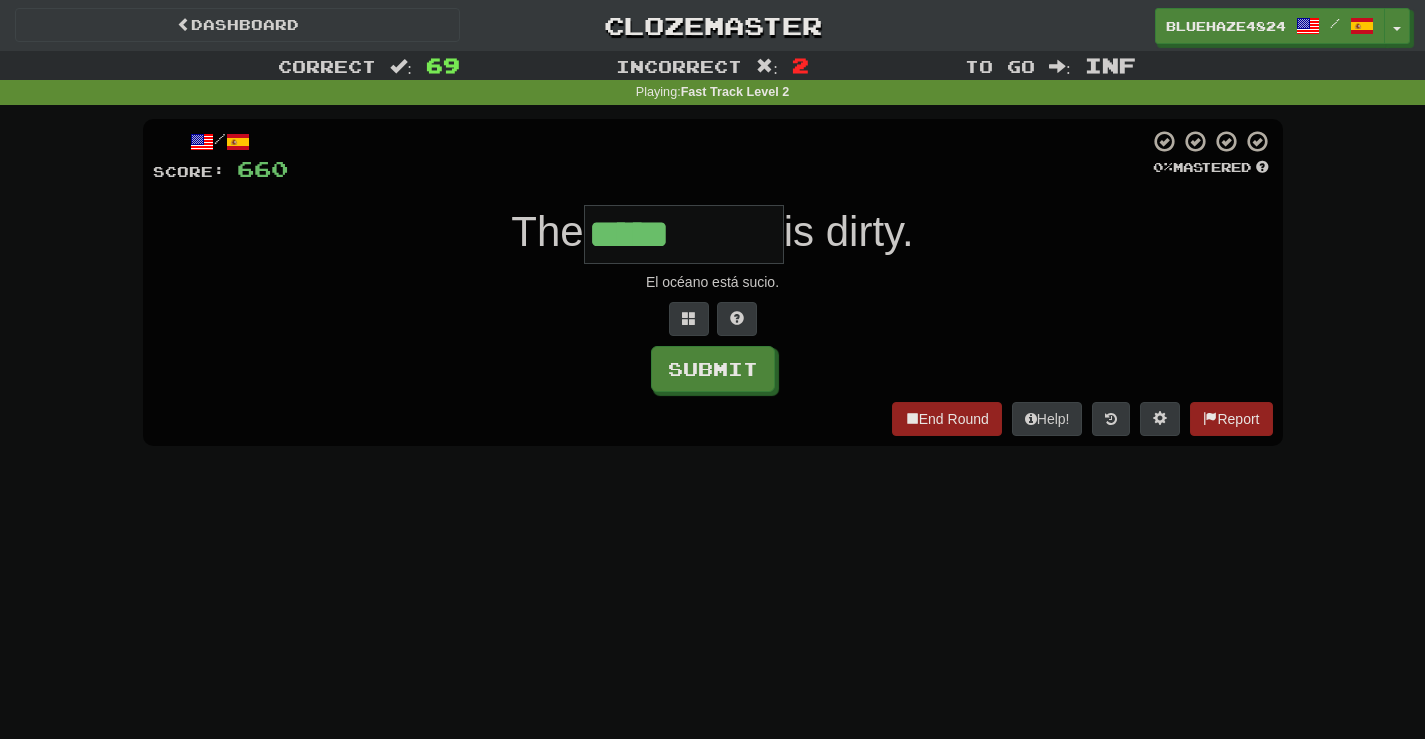 type on "*****" 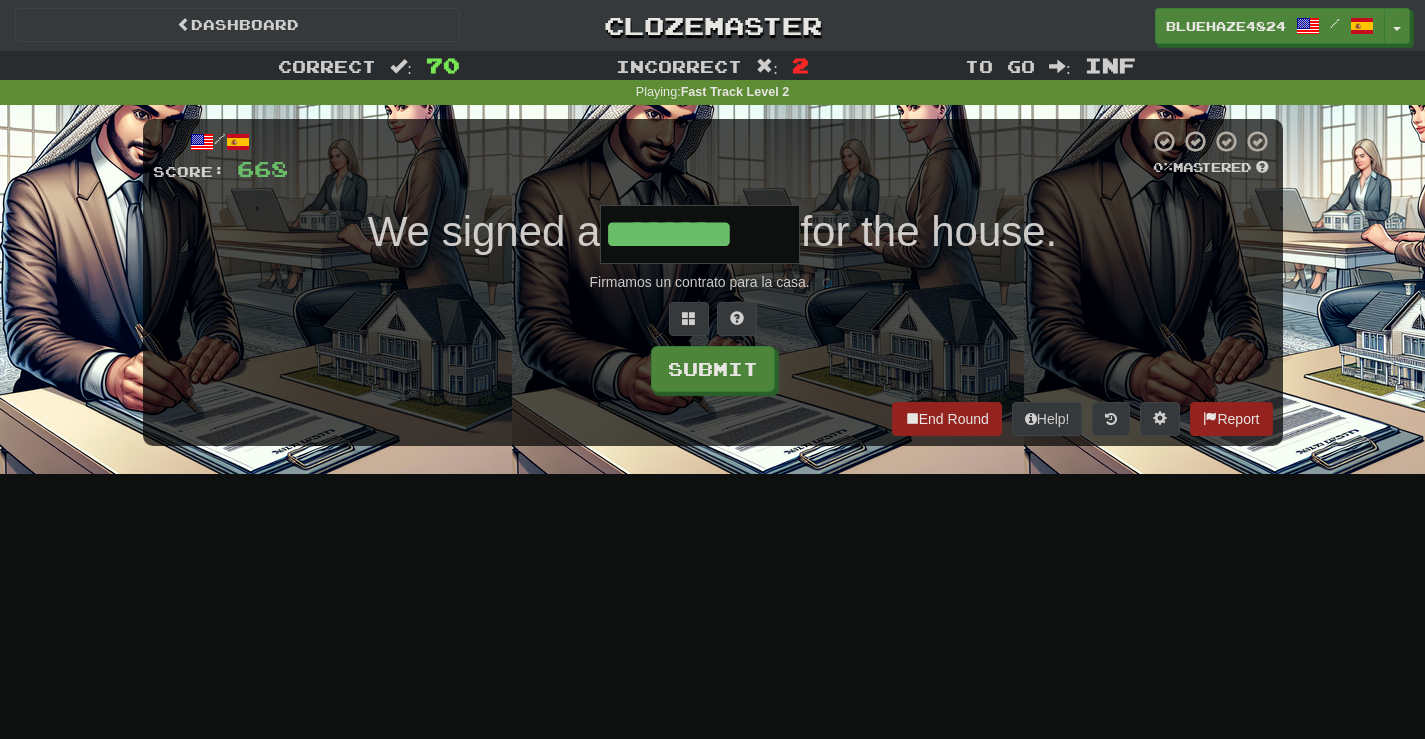 type on "********" 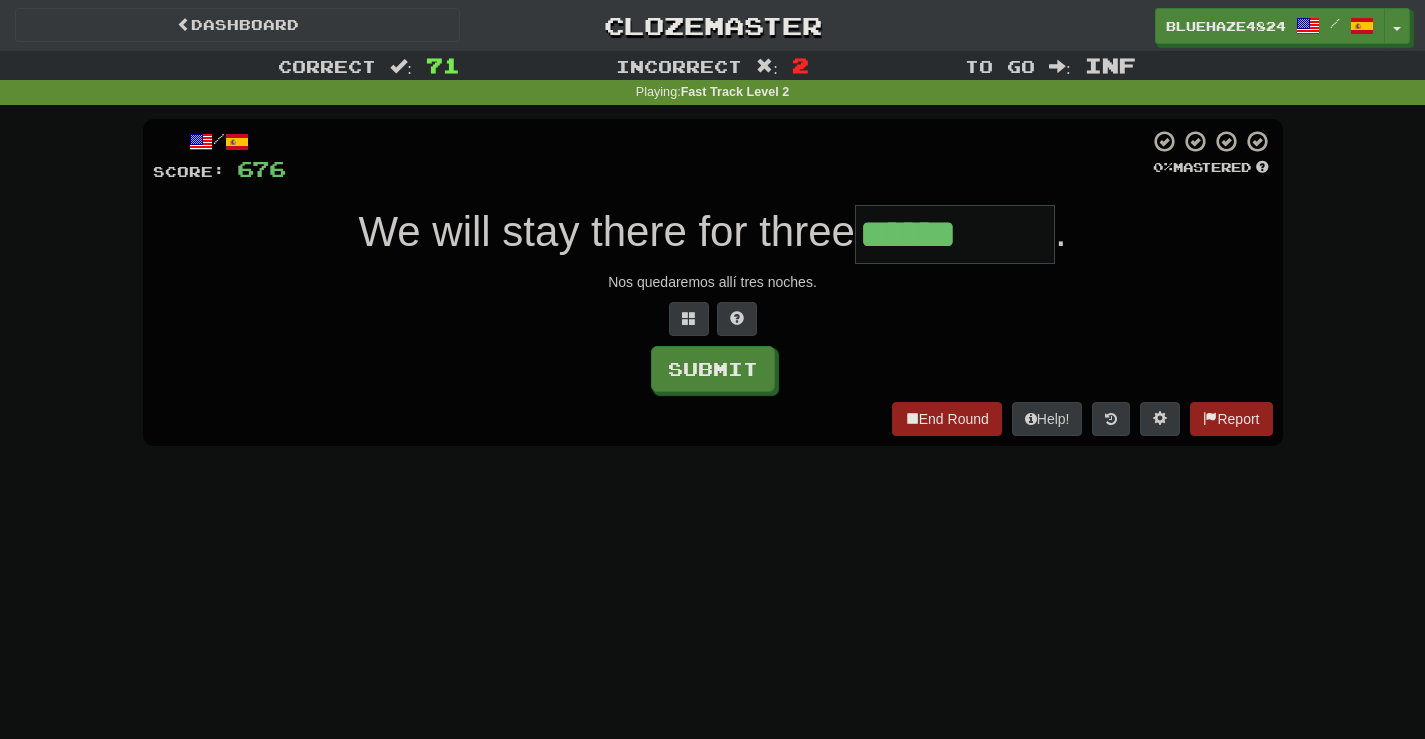 type on "******" 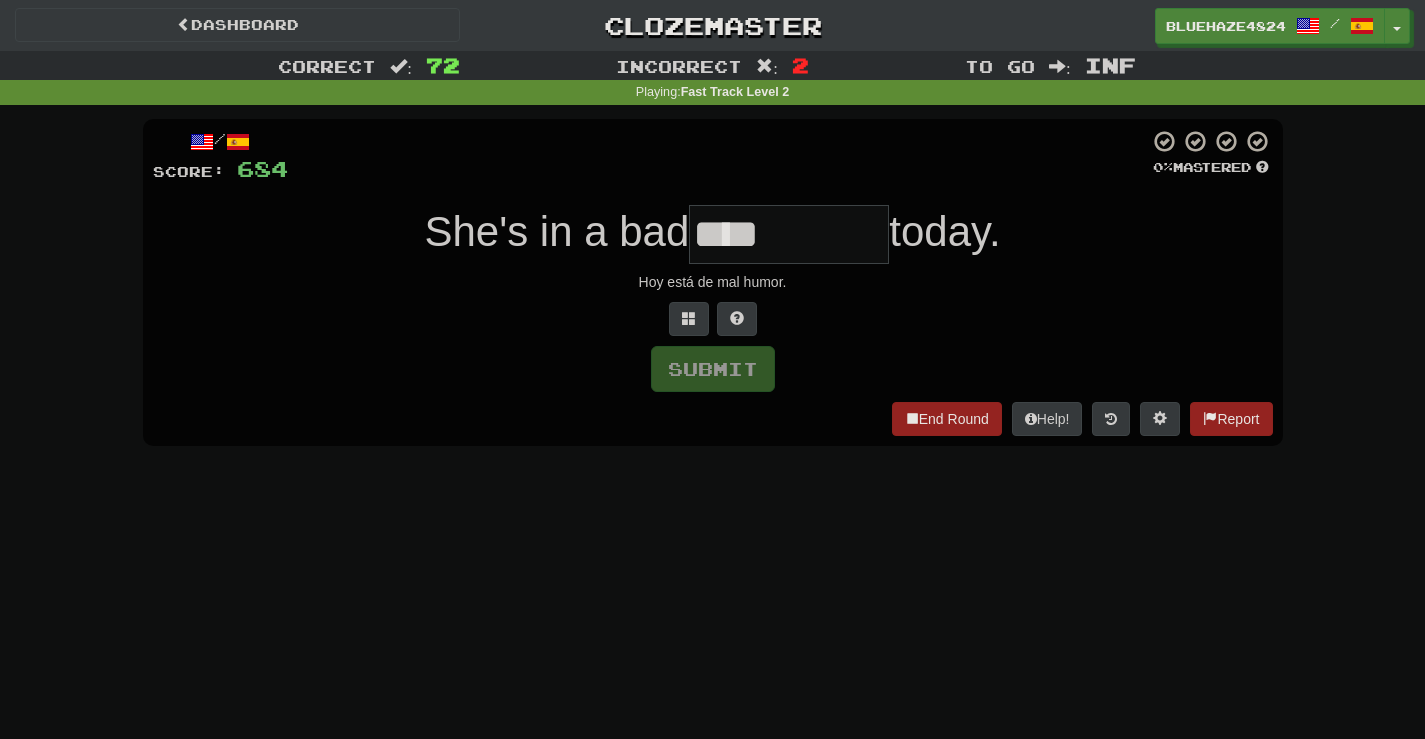 type on "****" 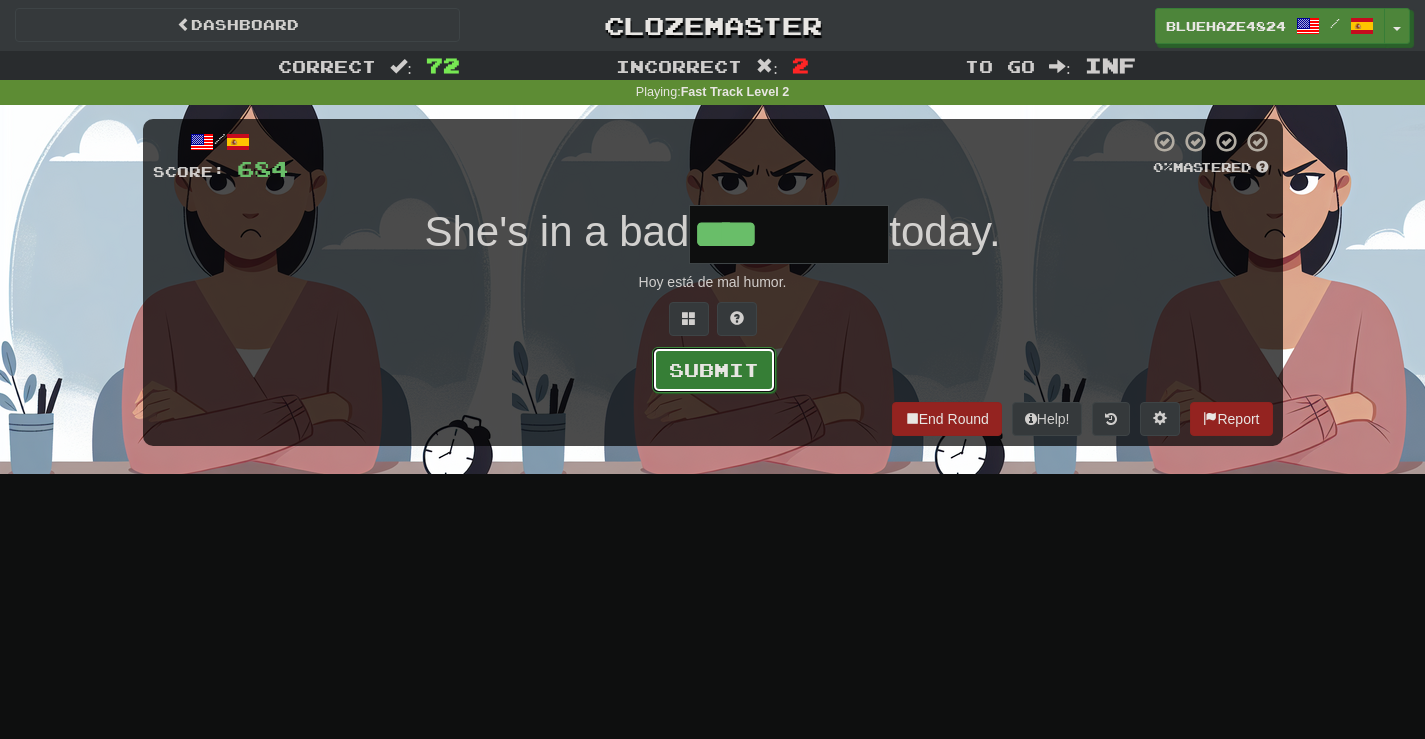 click on "Submit" at bounding box center [714, 370] 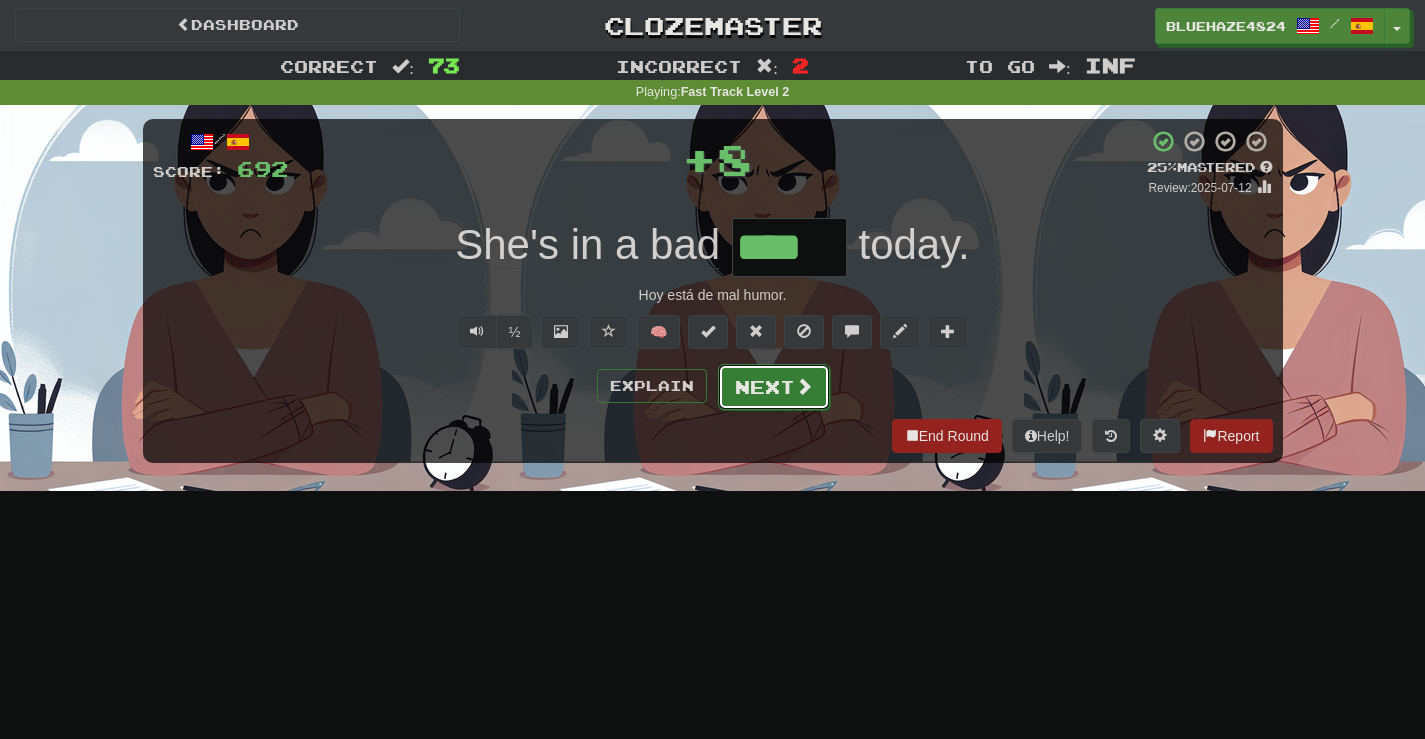 click on "Next" at bounding box center [774, 387] 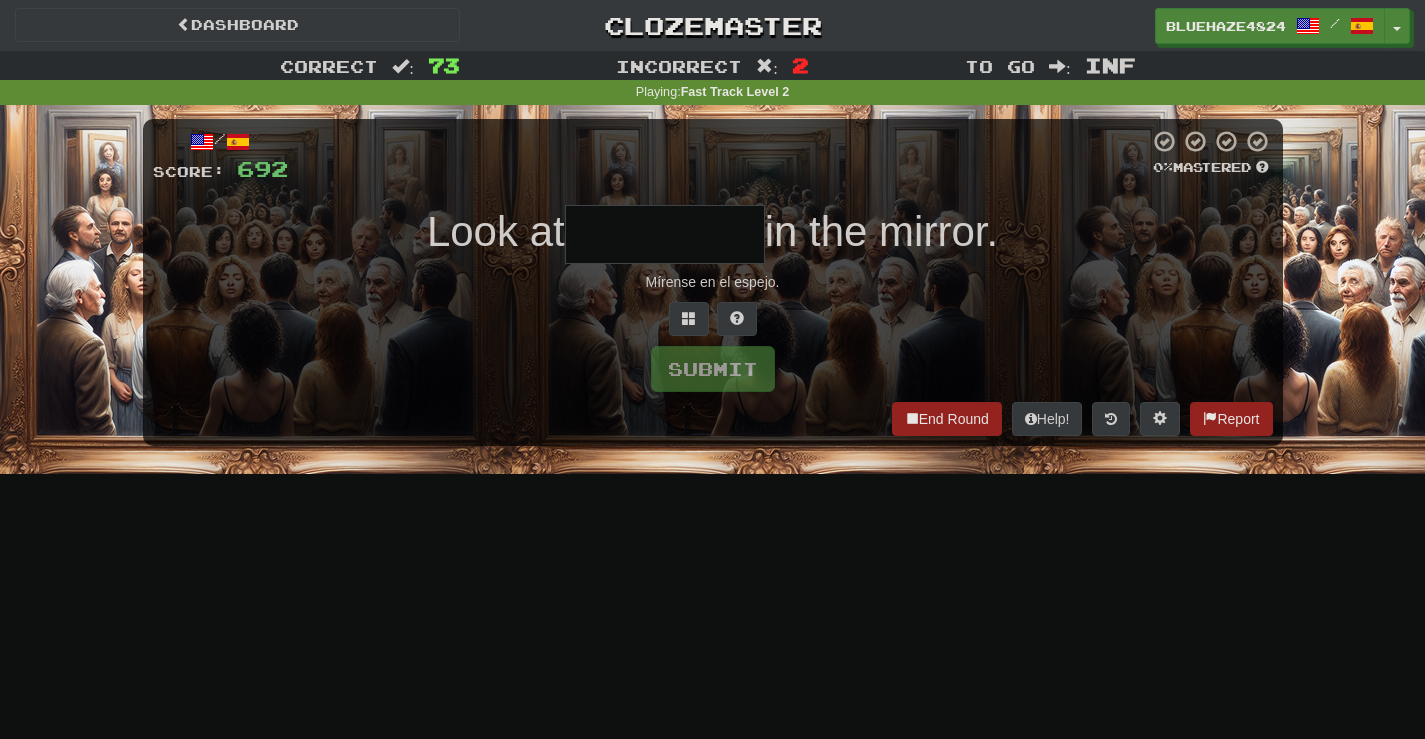 click at bounding box center [665, 234] 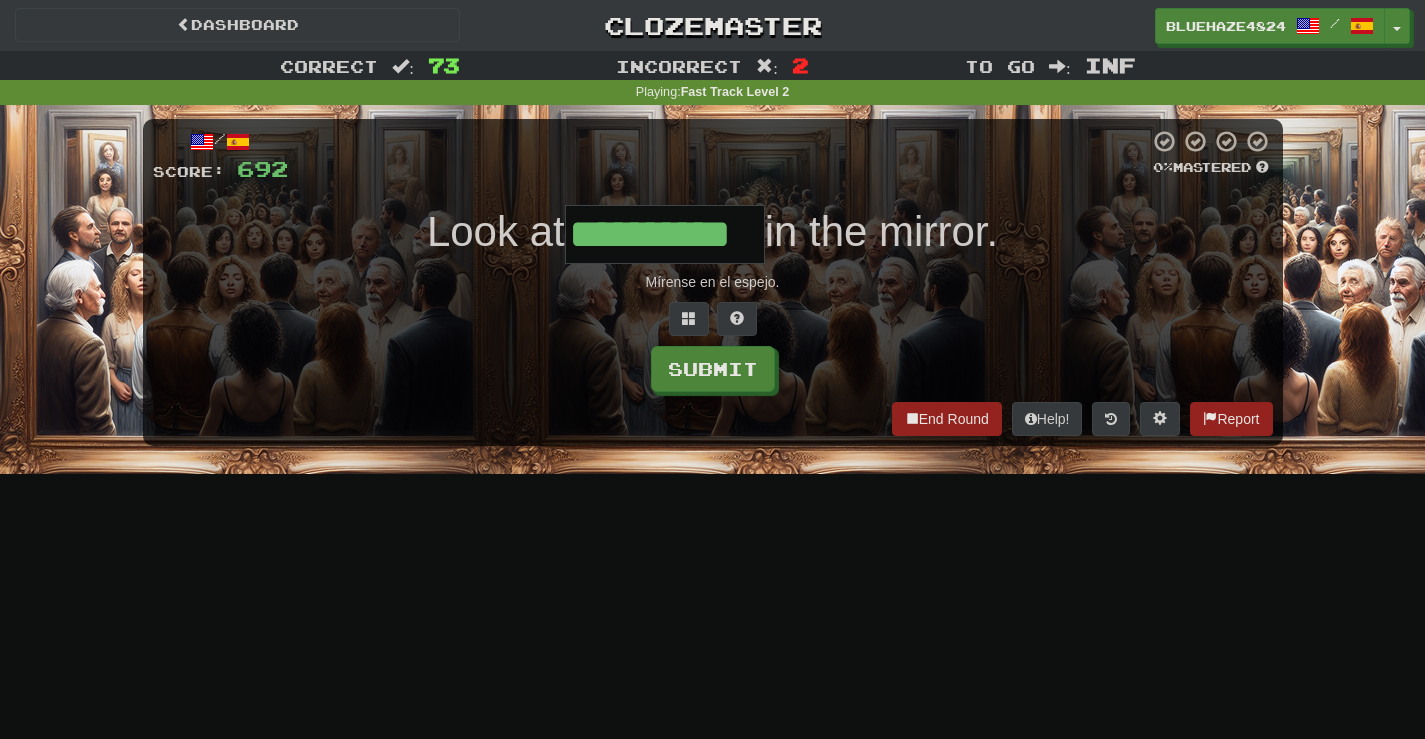 scroll, scrollTop: 0, scrollLeft: 8, axis: horizontal 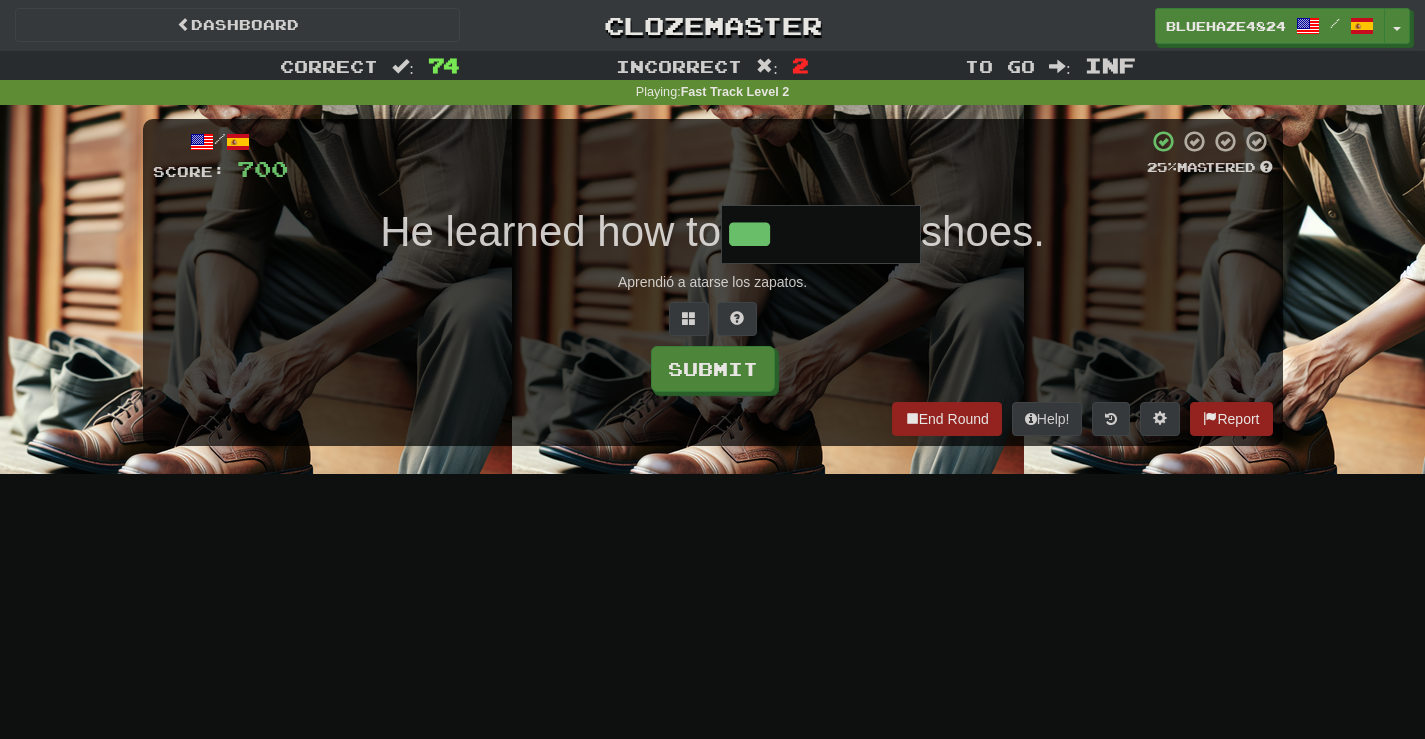 type on "***" 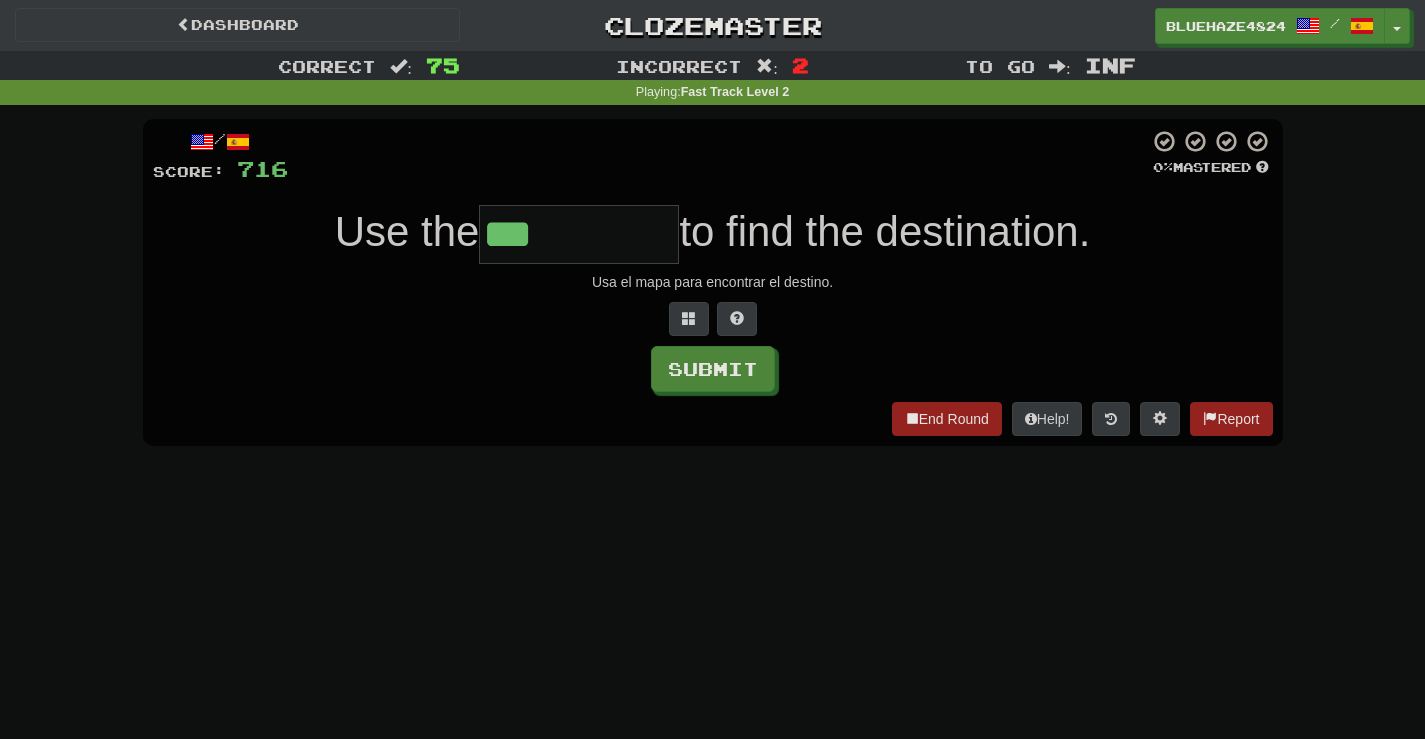 type on "***" 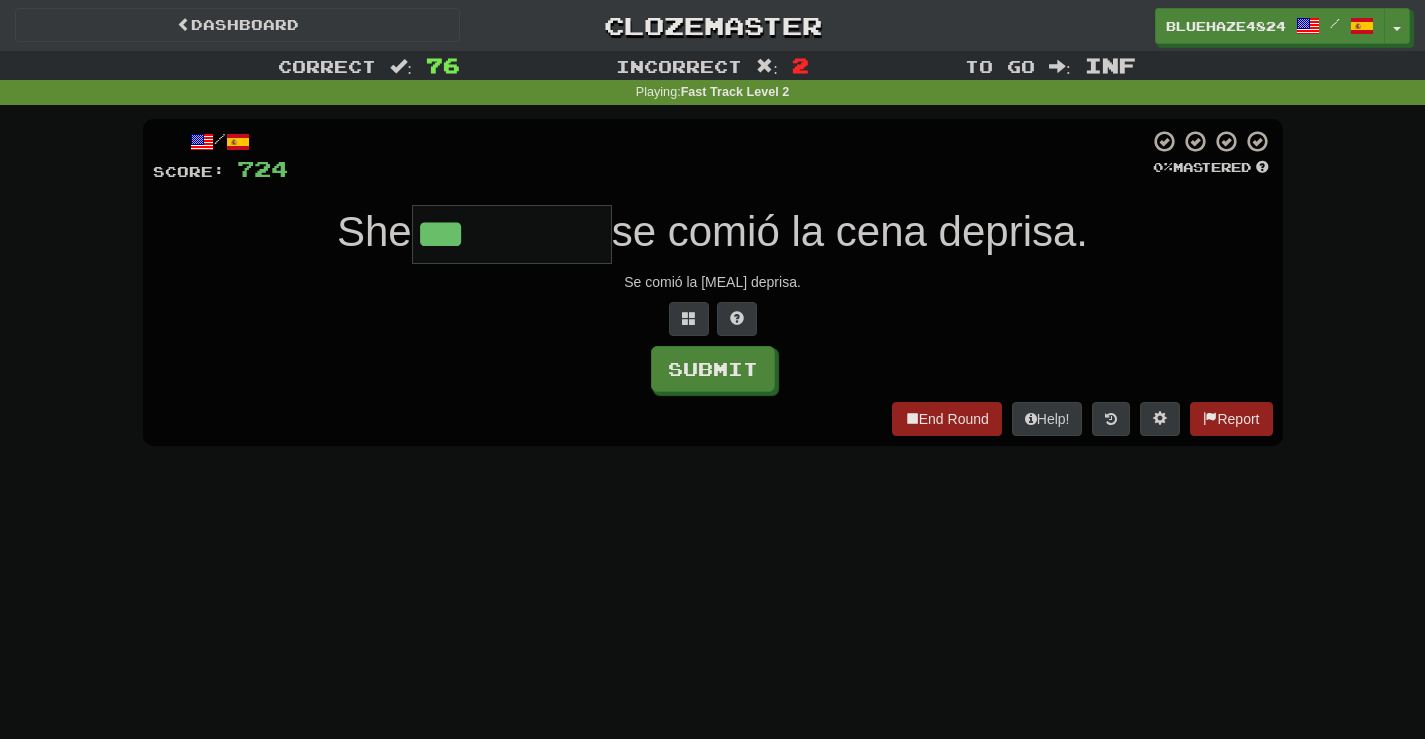 type on "***" 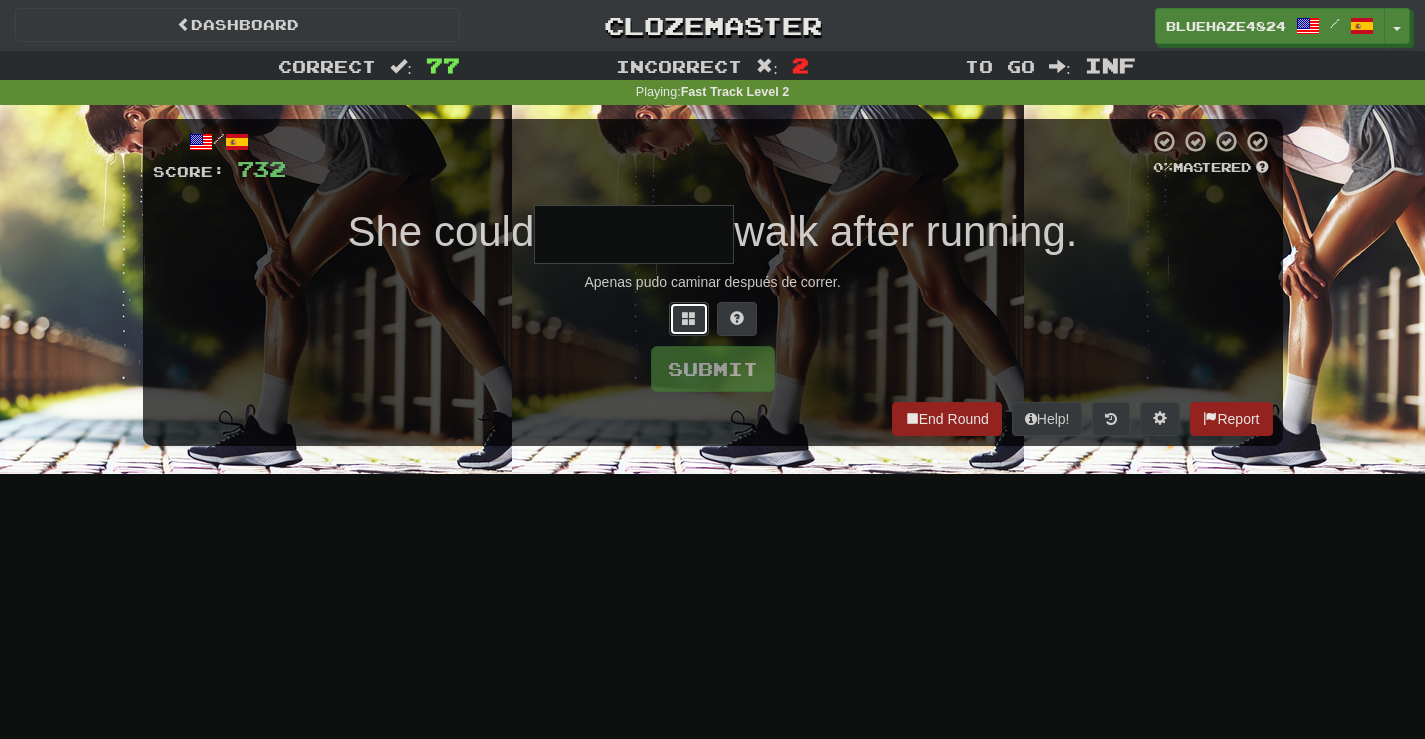 click at bounding box center [689, 319] 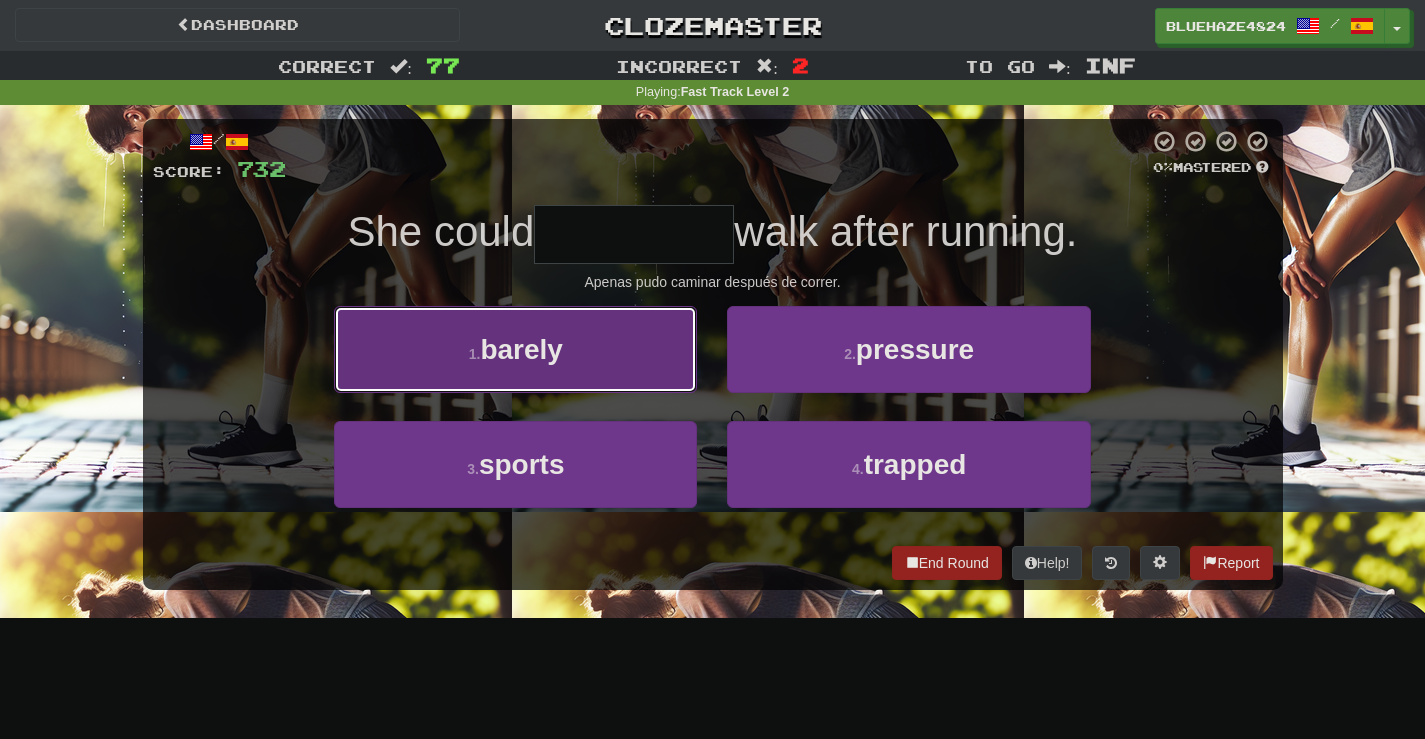 click on "1 .  barely" at bounding box center (515, 349) 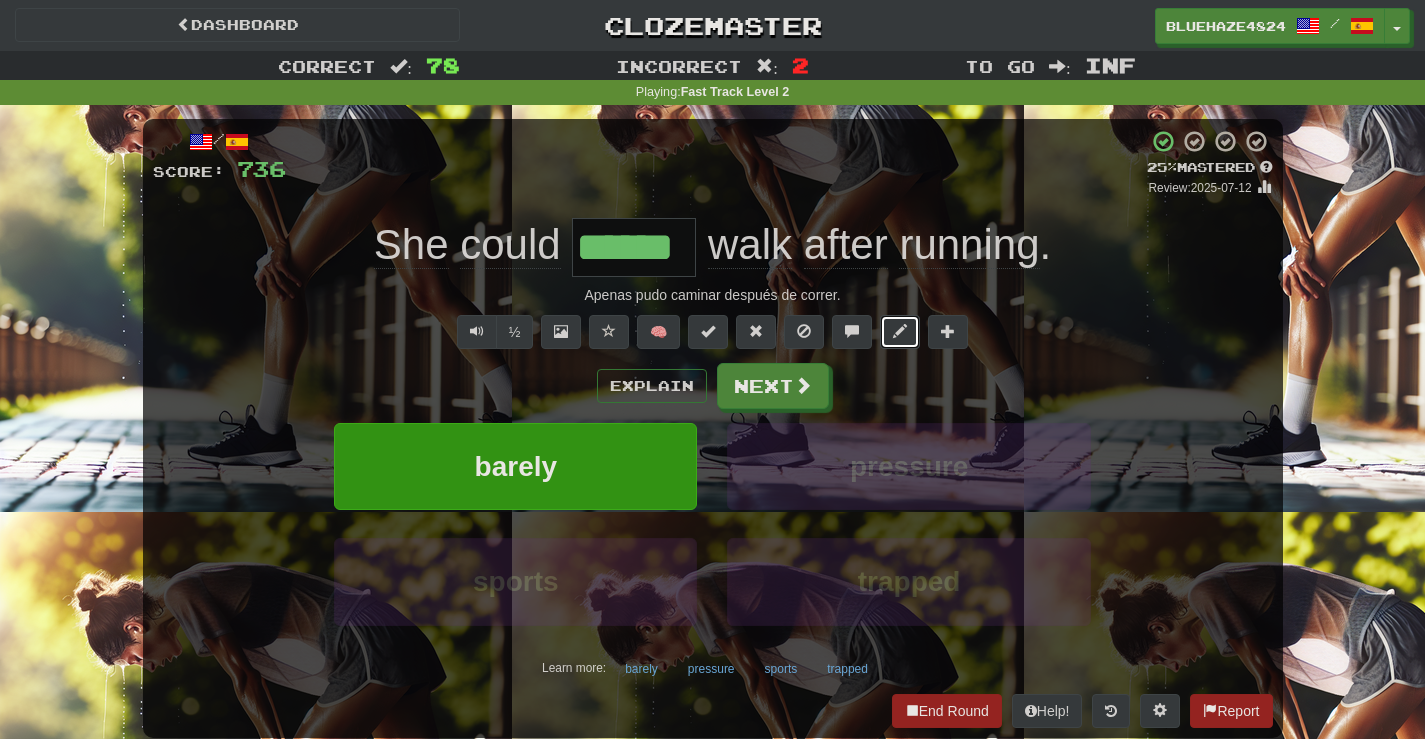 click at bounding box center (900, 331) 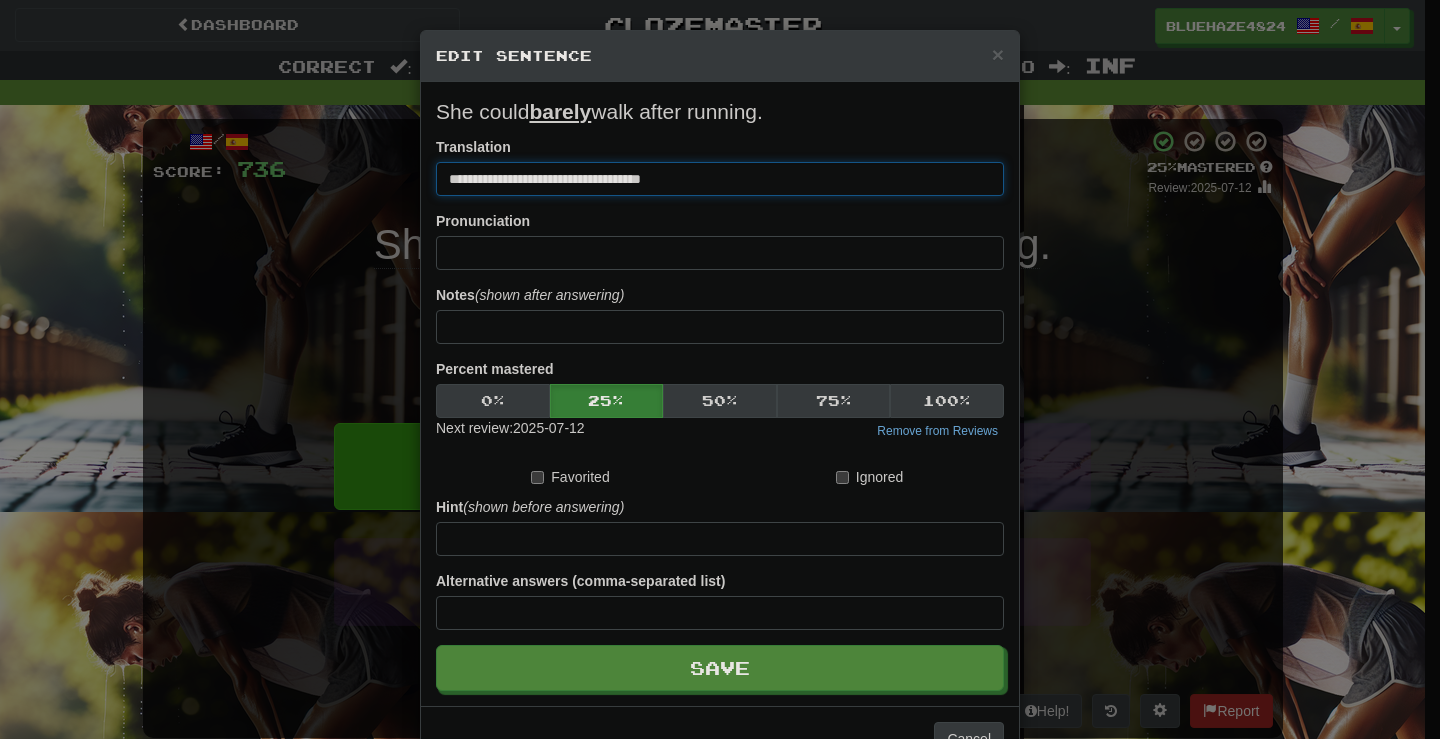 drag, startPoint x: 491, startPoint y: 180, endPoint x: 413, endPoint y: 179, distance: 78.00641 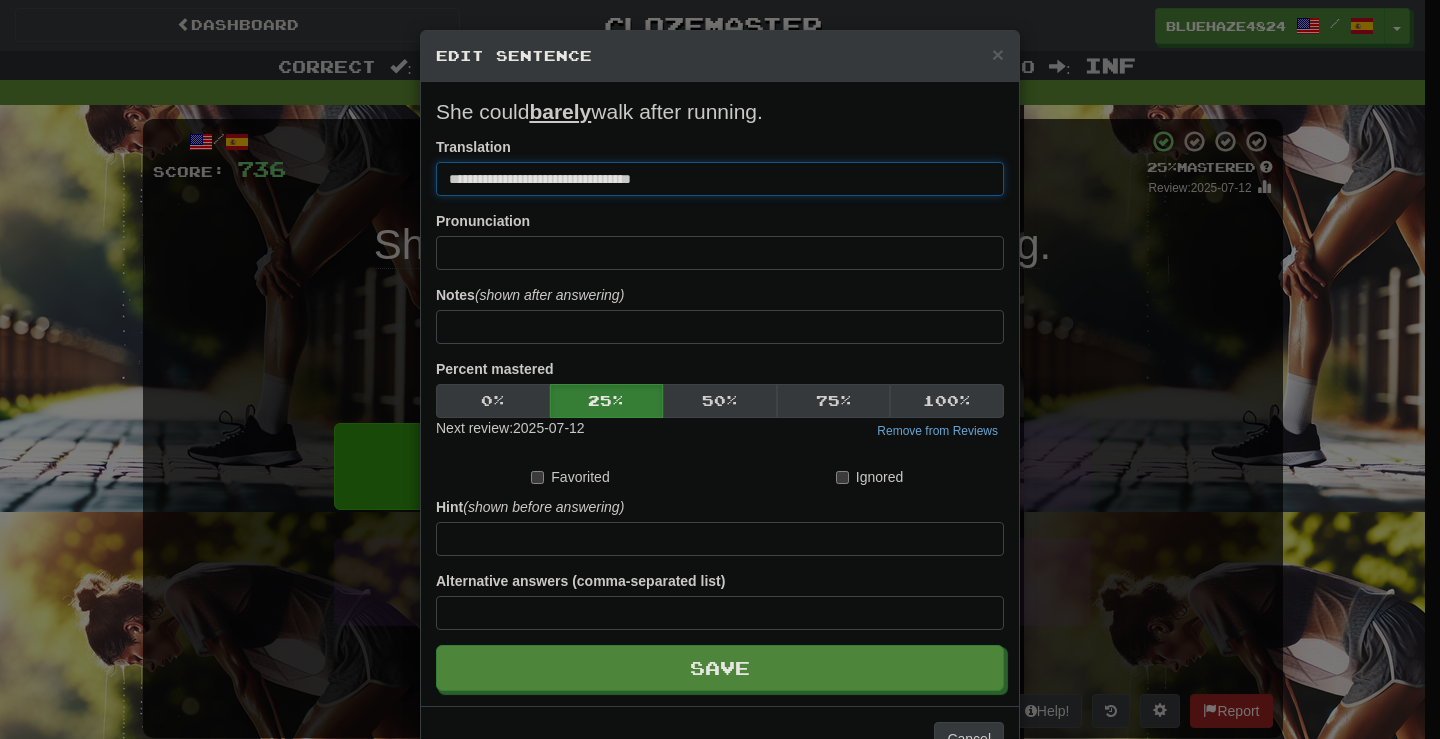 click on "**********" at bounding box center (720, 179) 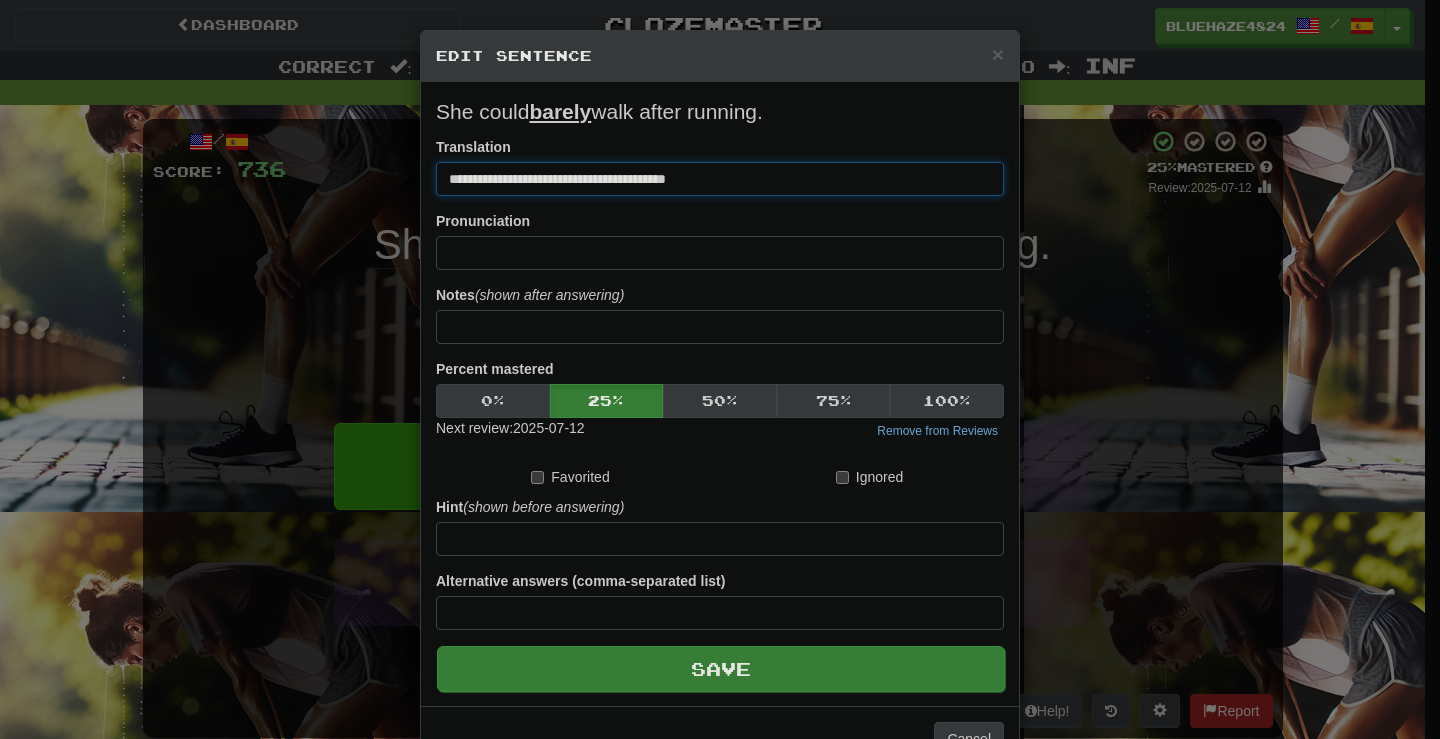 type on "**********" 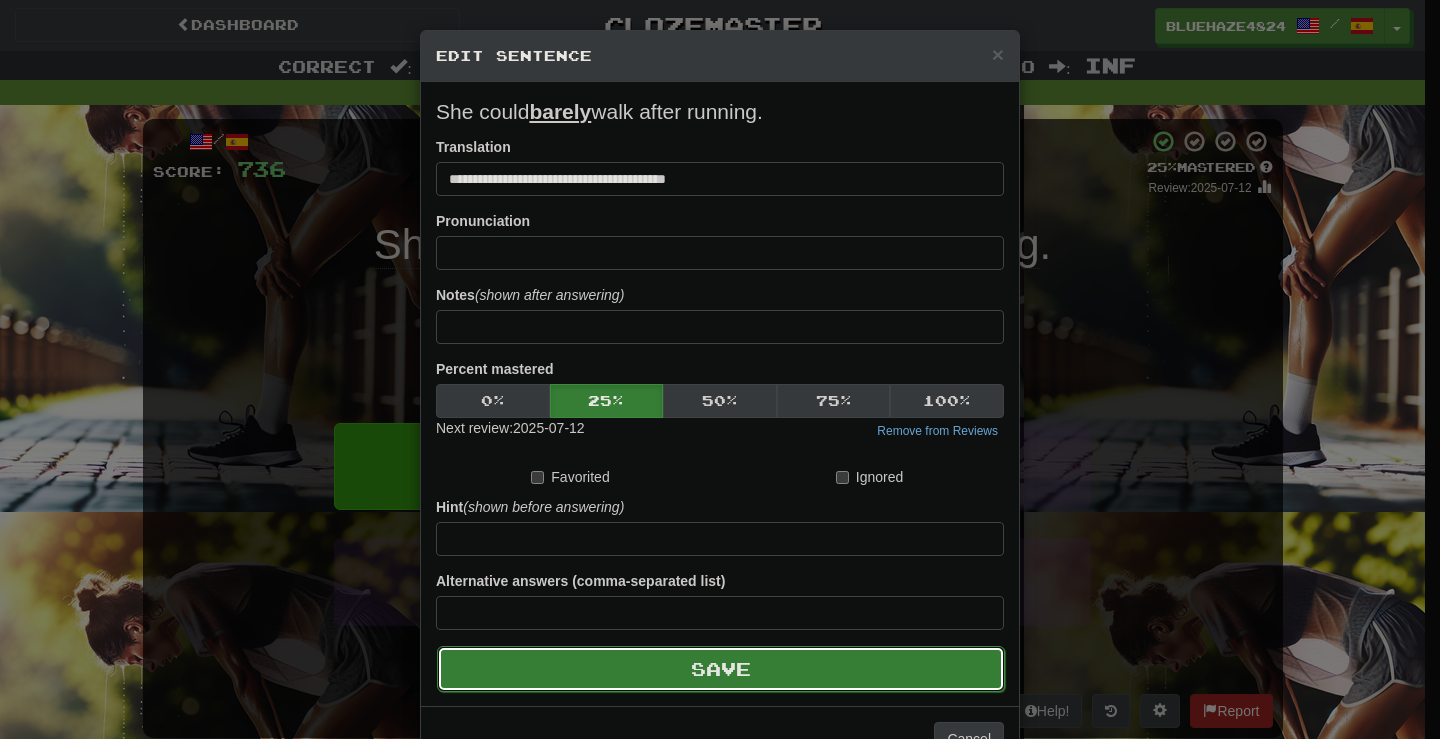 click on "Save" at bounding box center (721, 669) 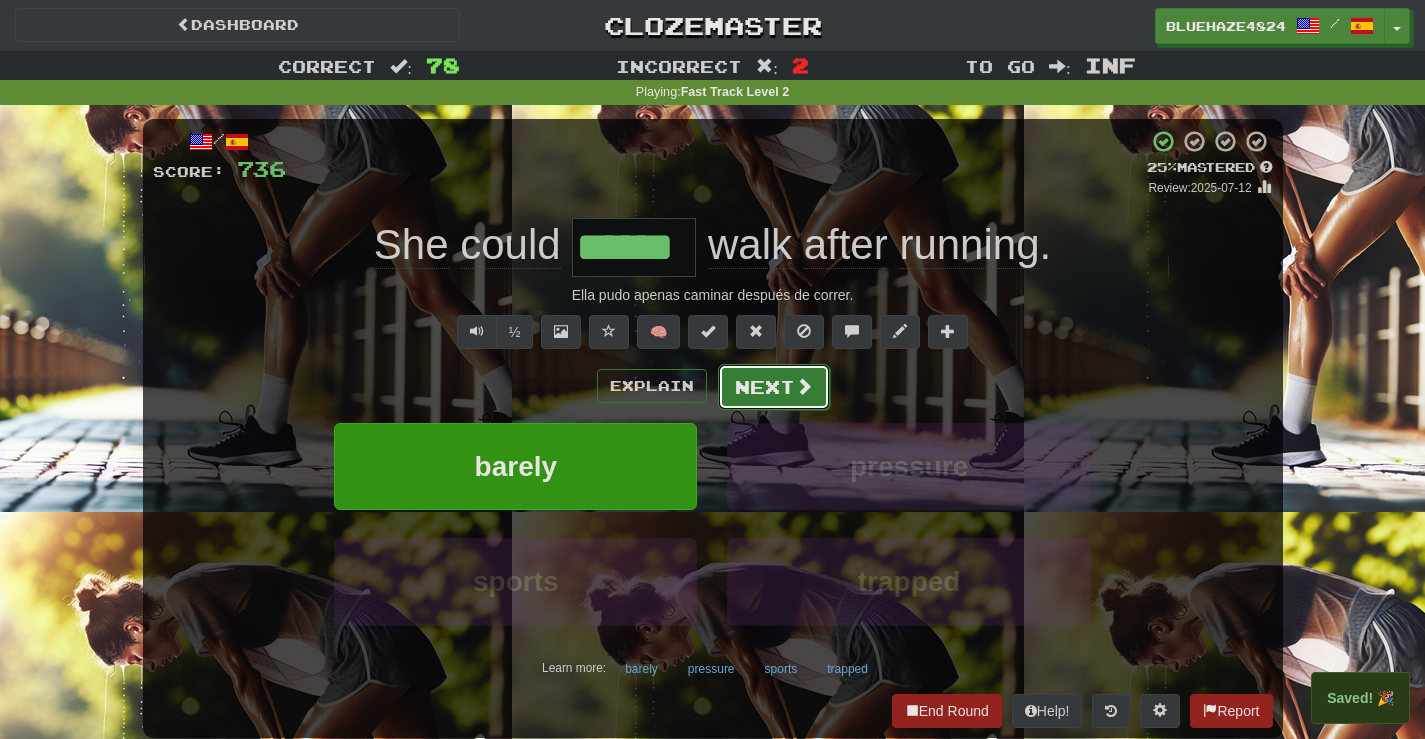 click on "Next" at bounding box center (774, 387) 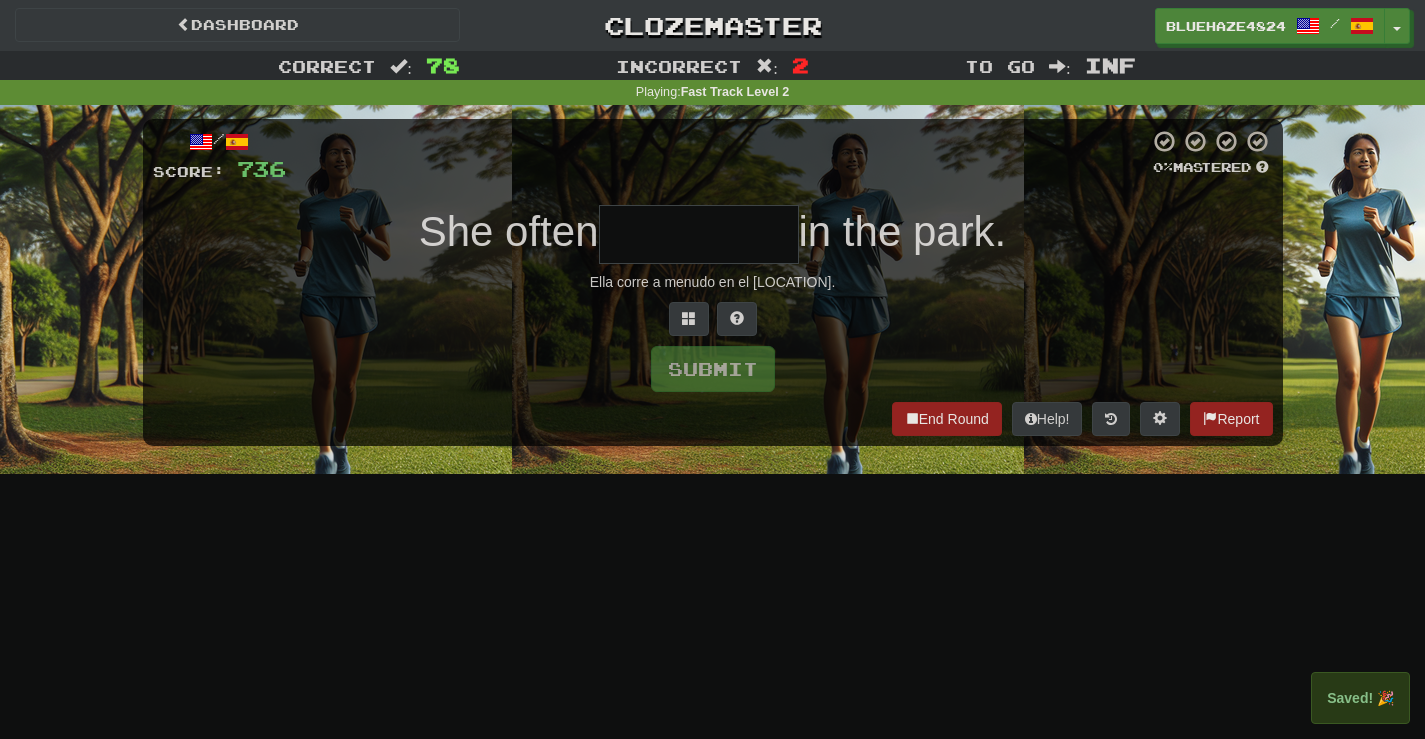 click at bounding box center (699, 234) 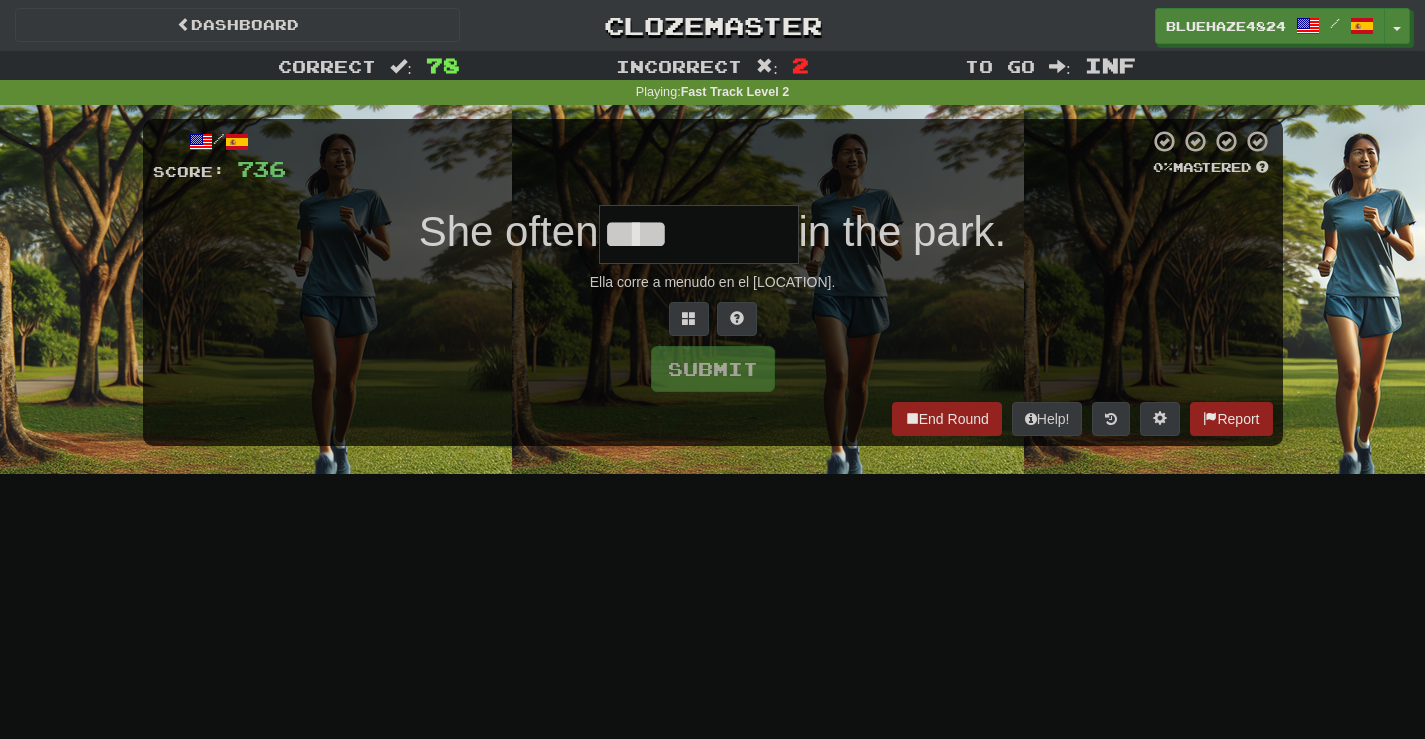 type on "****" 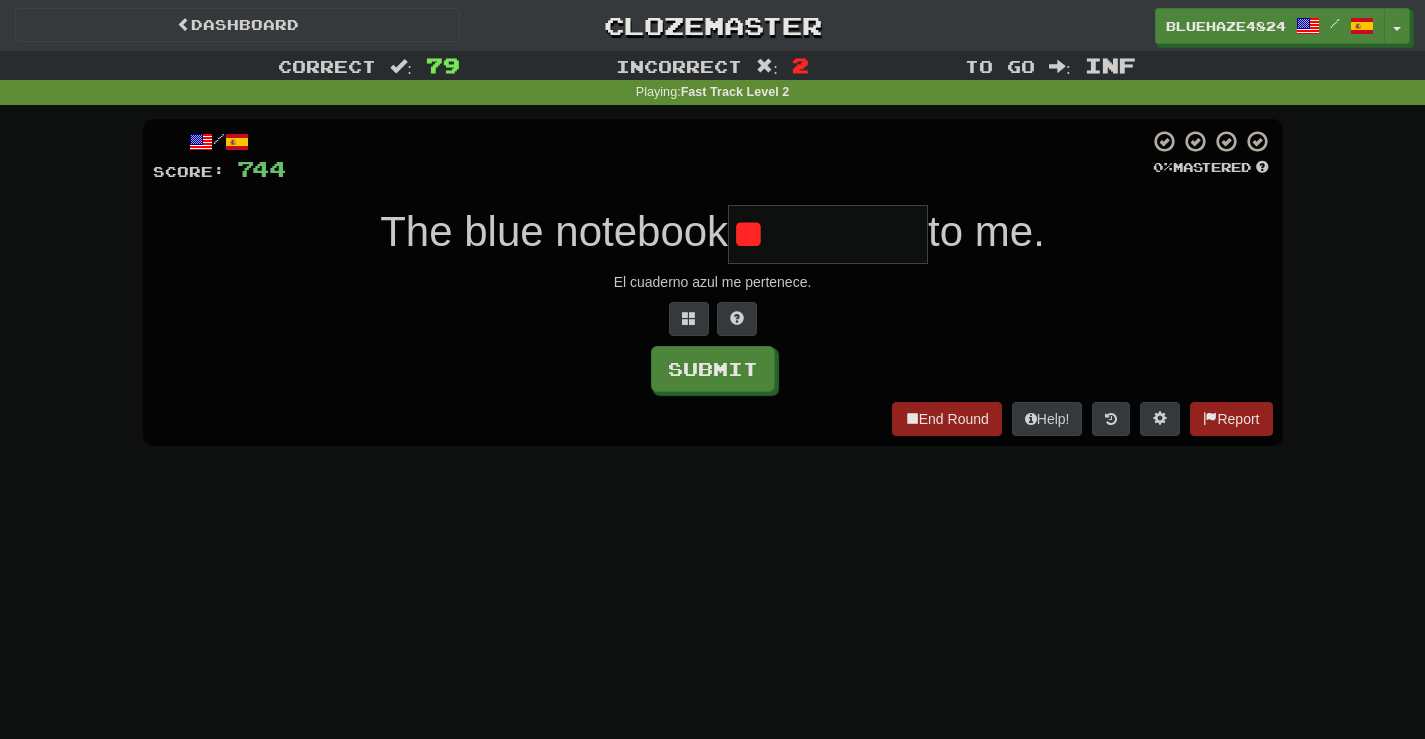 type on "*" 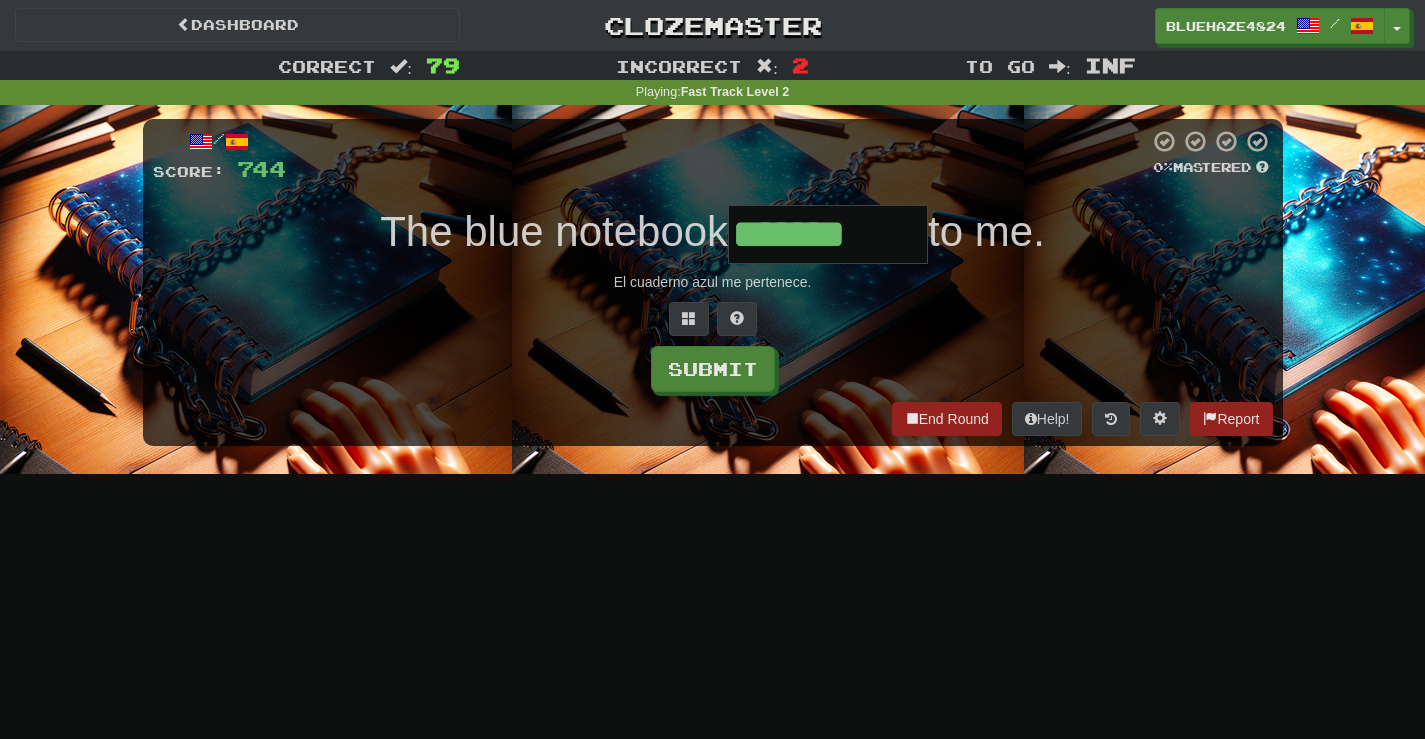 type on "*******" 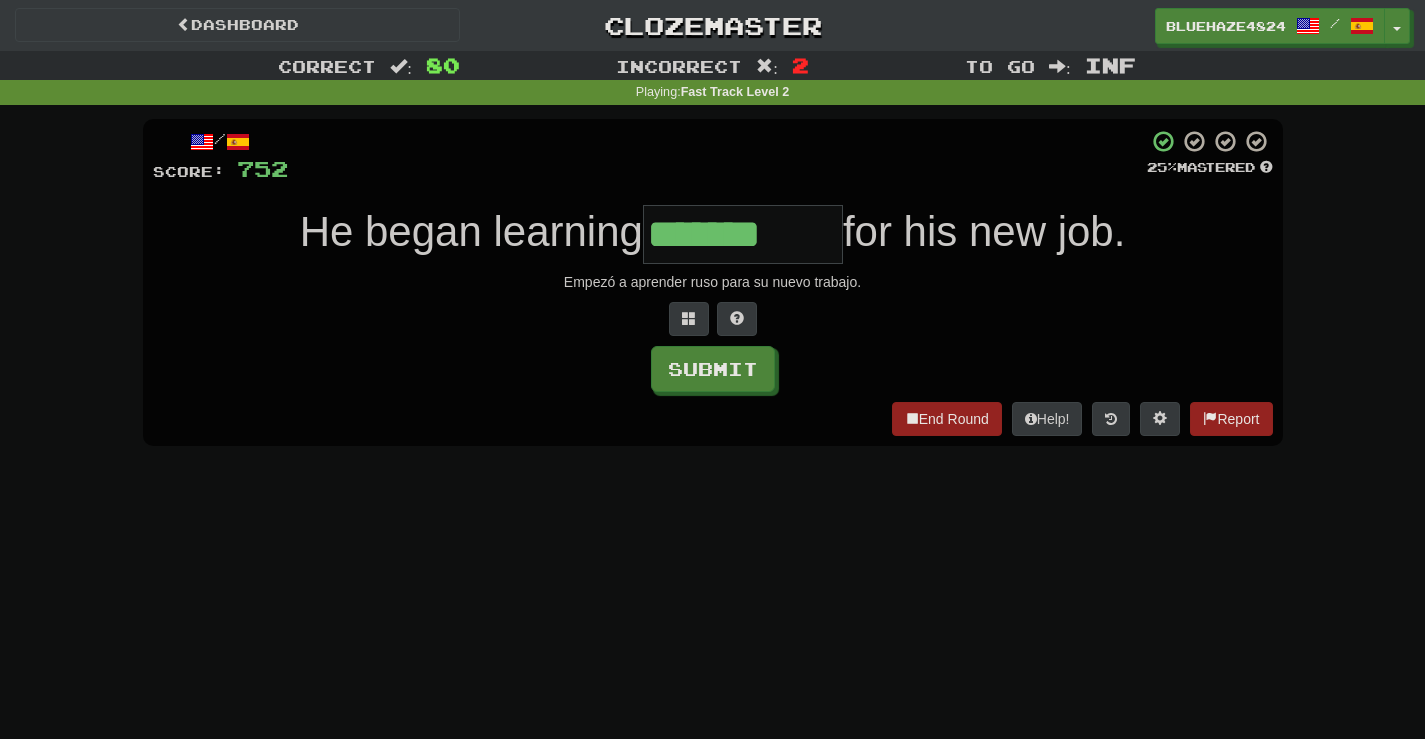 type on "*******" 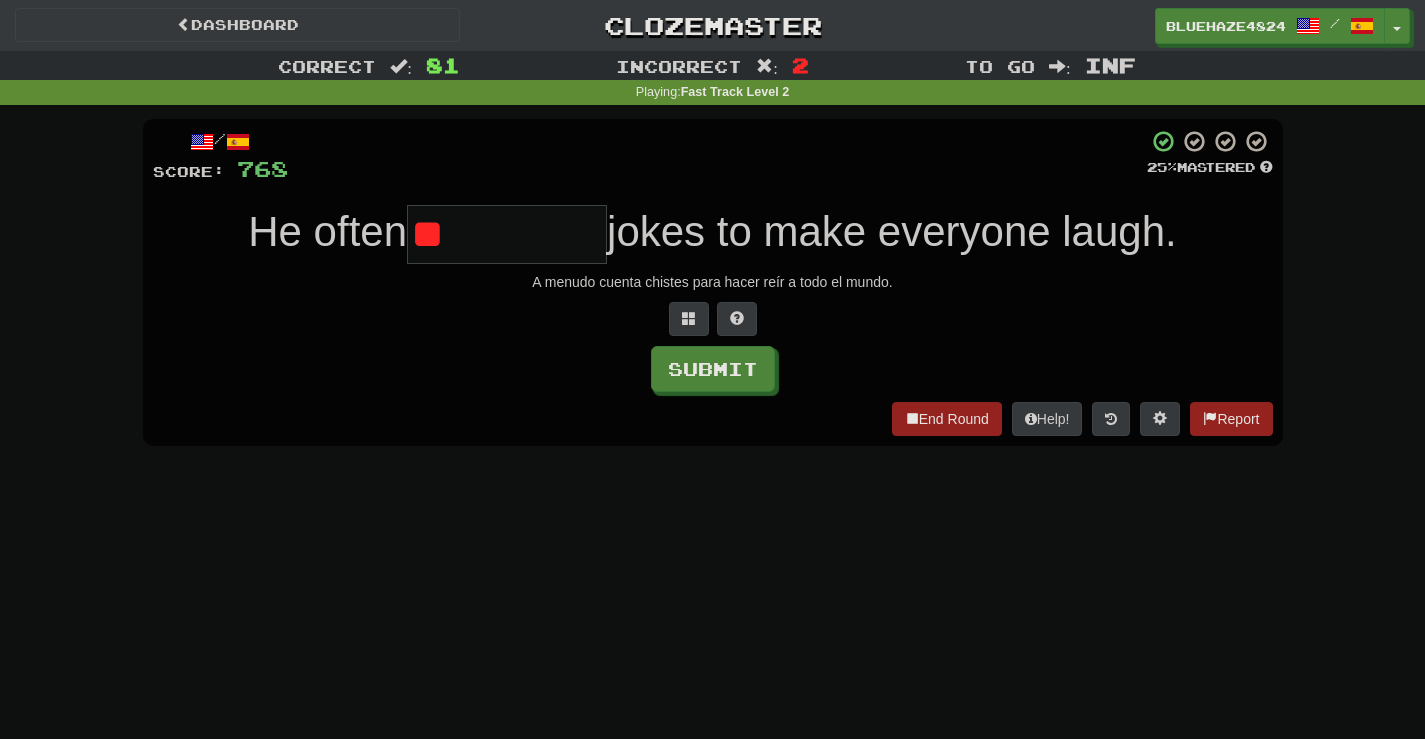 type on "*" 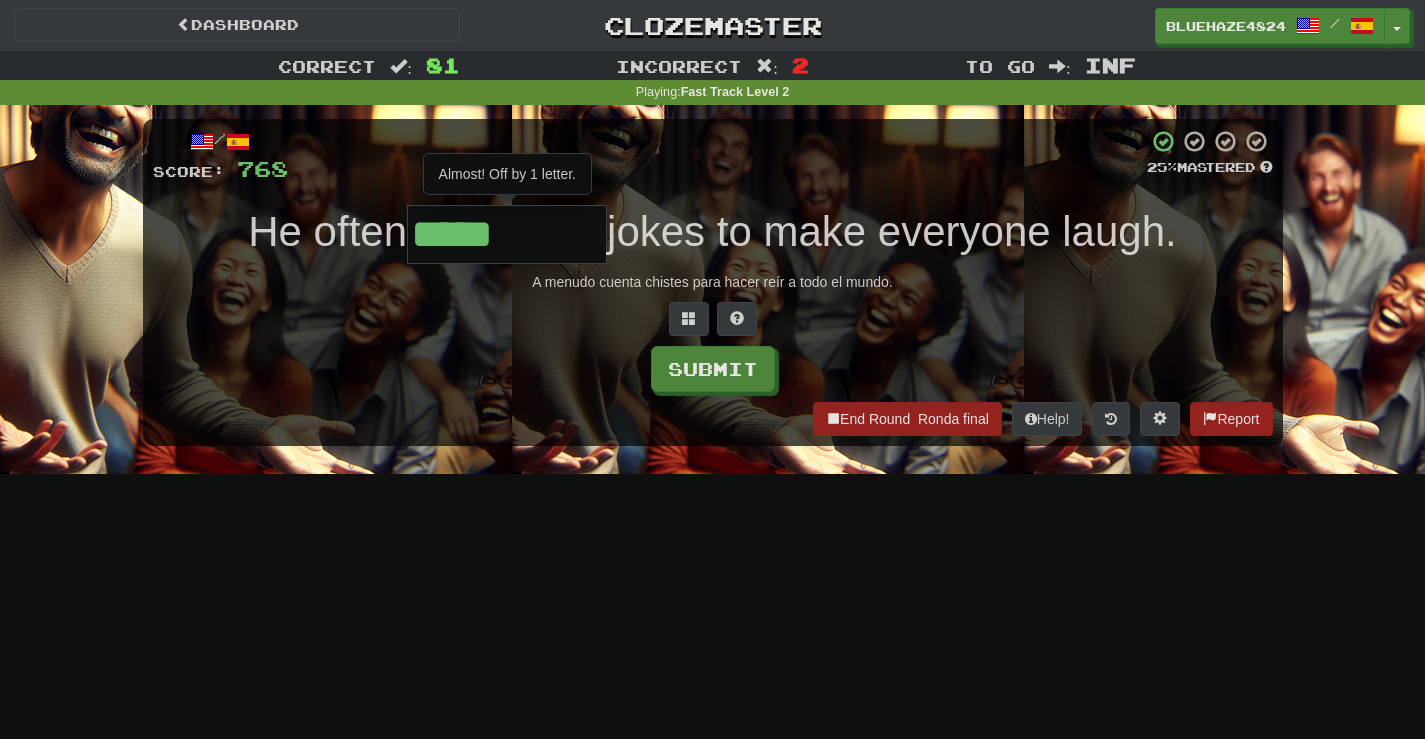 type on "*****" 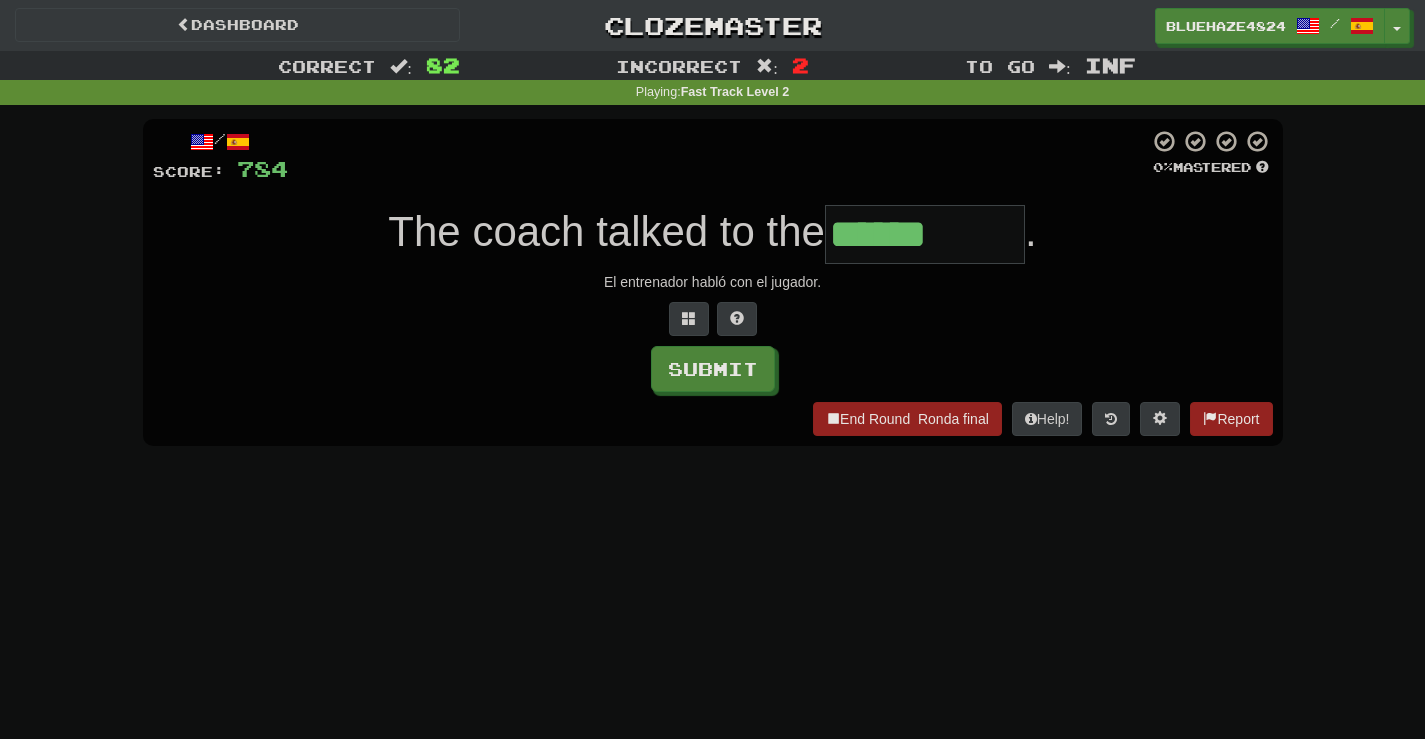 type on "******" 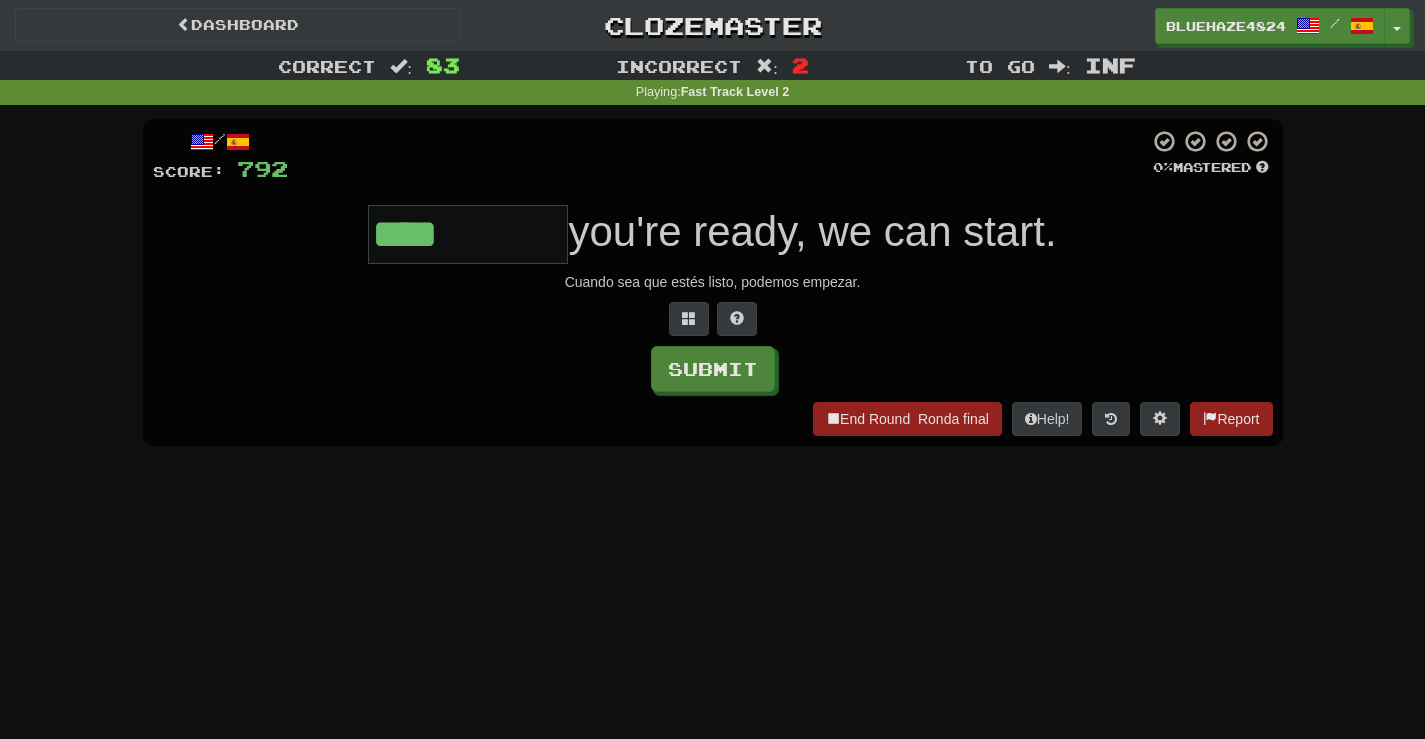 type on "********" 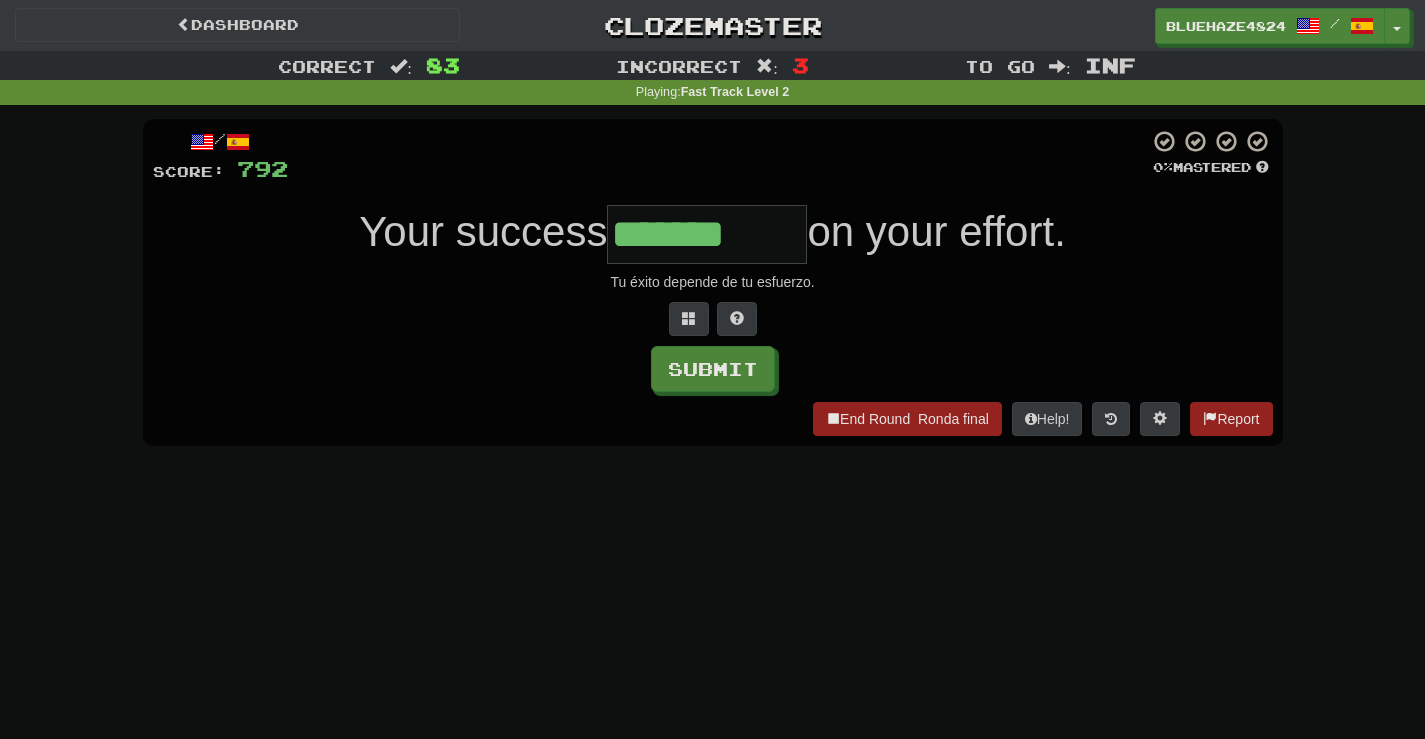 type on "*******" 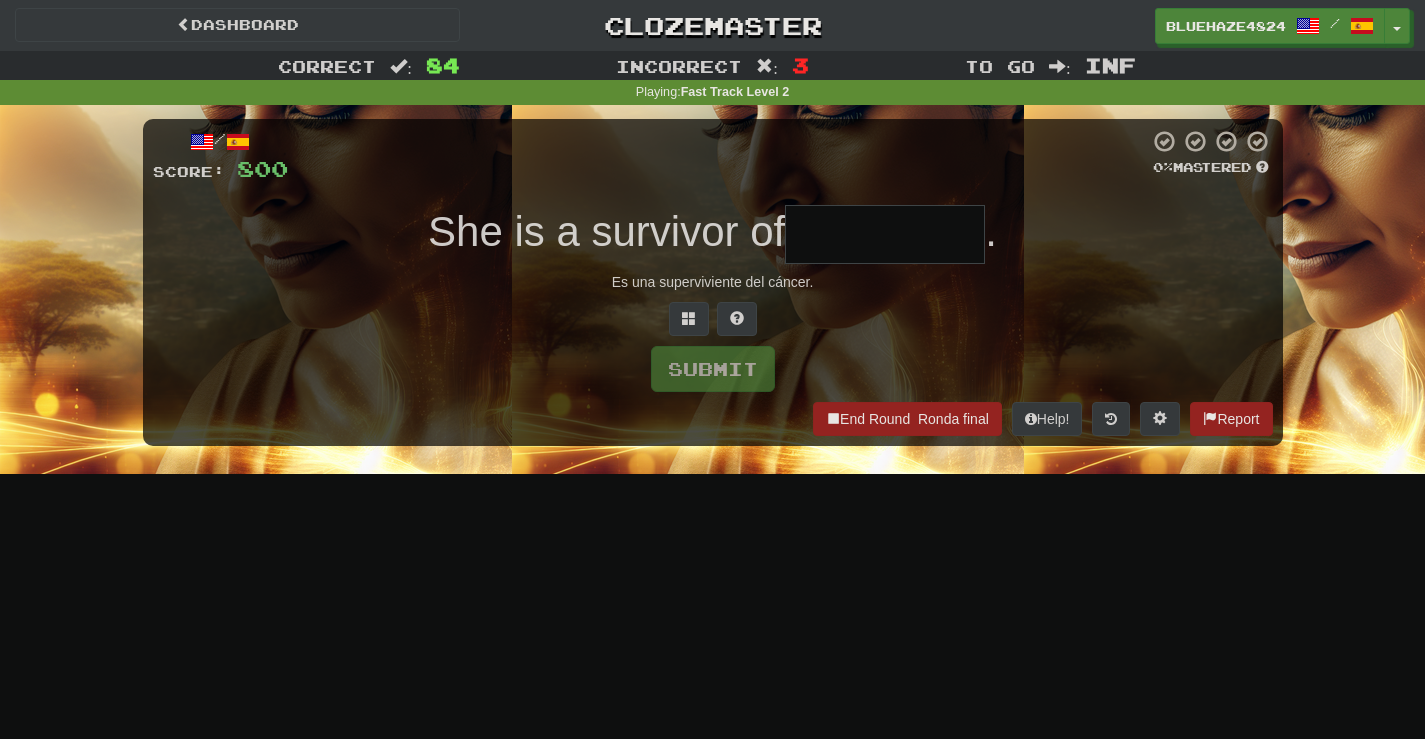 click at bounding box center (885, 234) 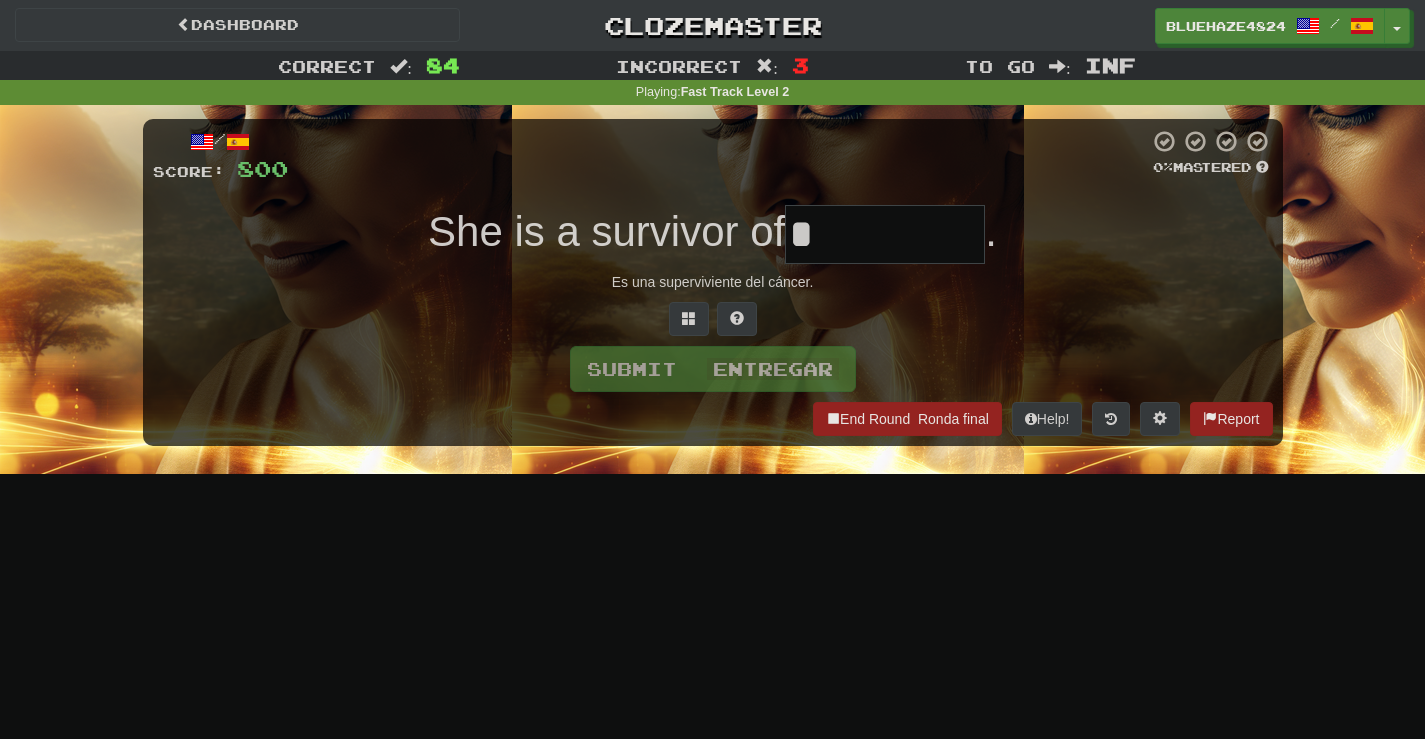 click on "*" at bounding box center [885, 234] 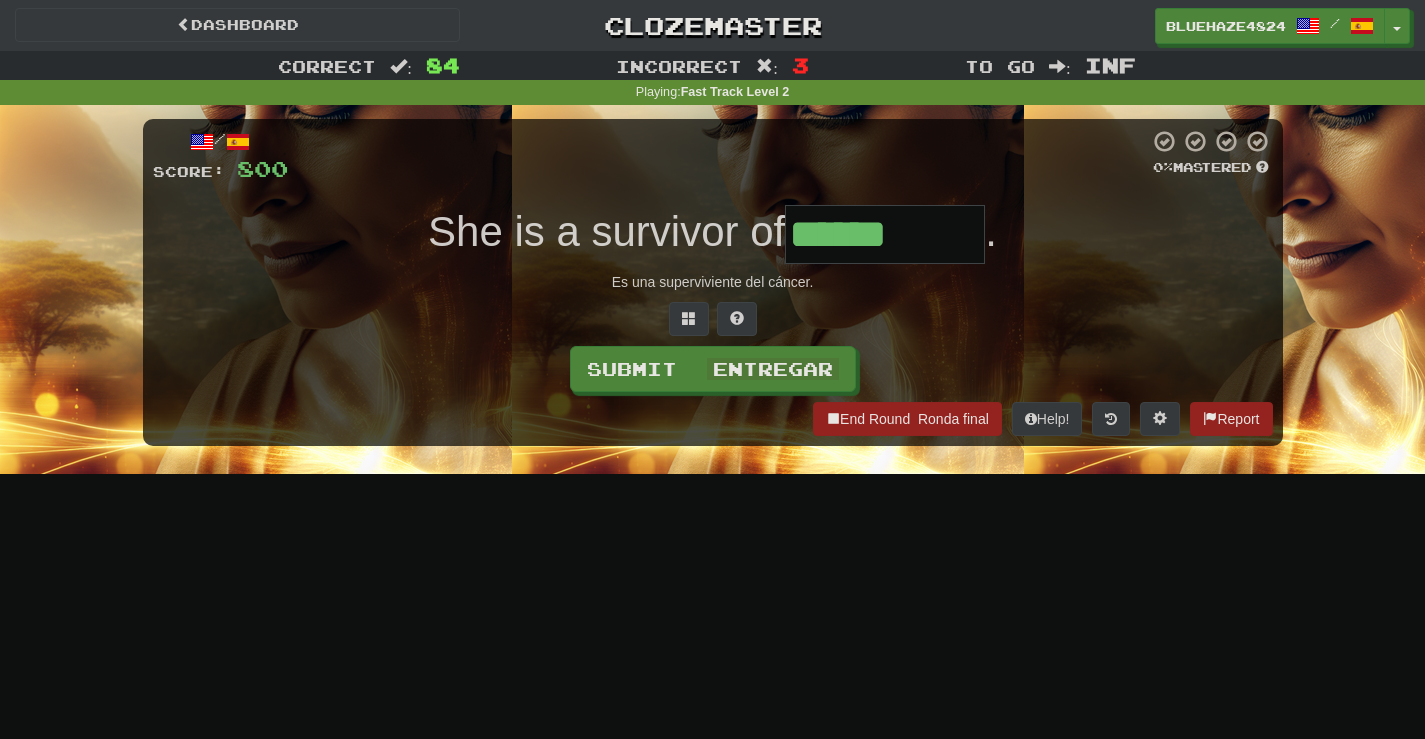 type on "******" 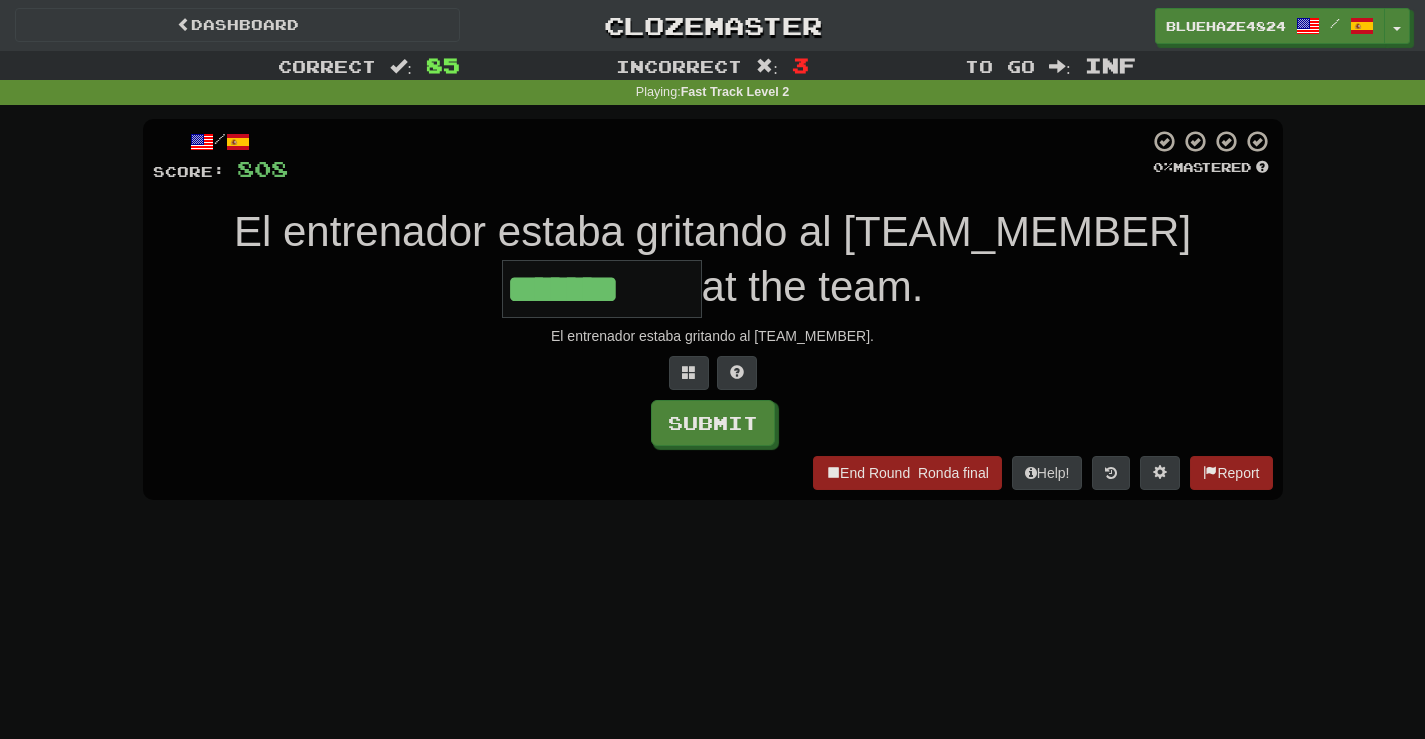 type on "*******" 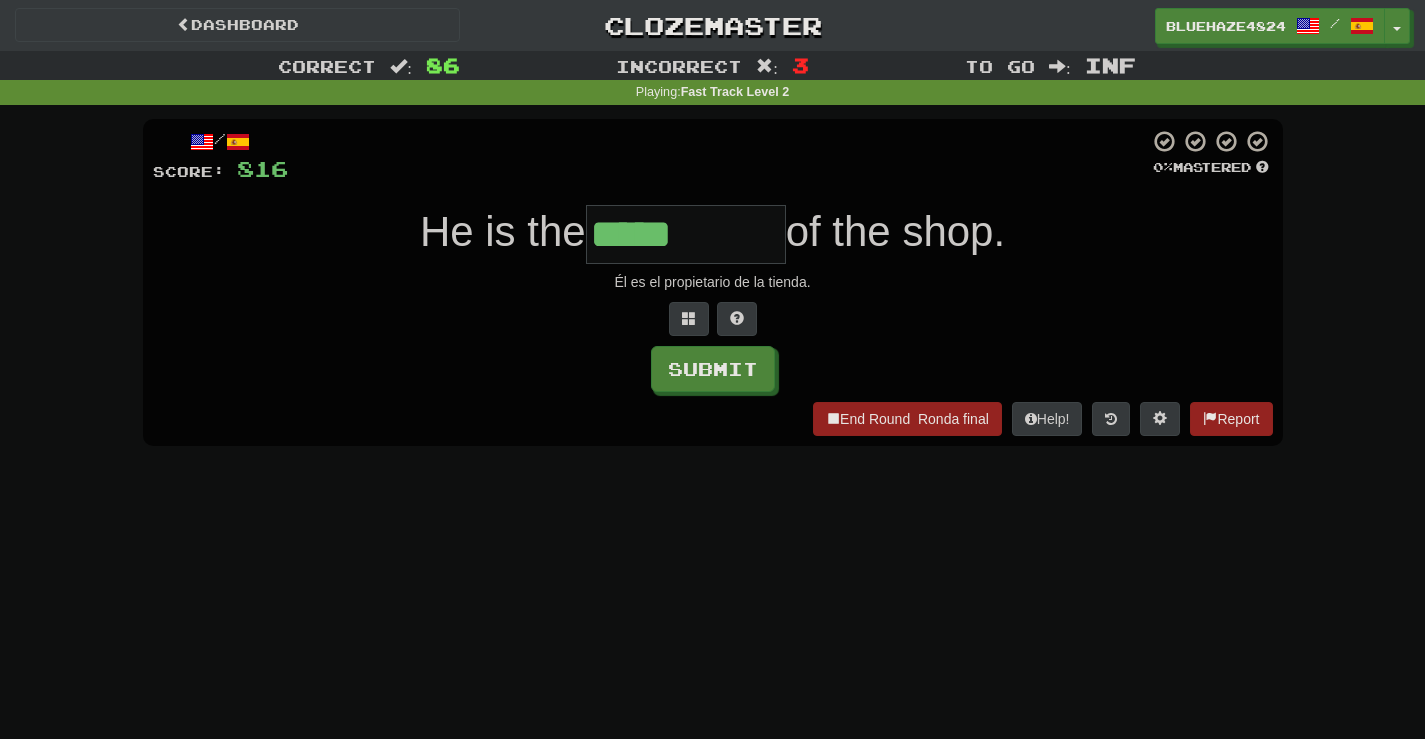type on "*****" 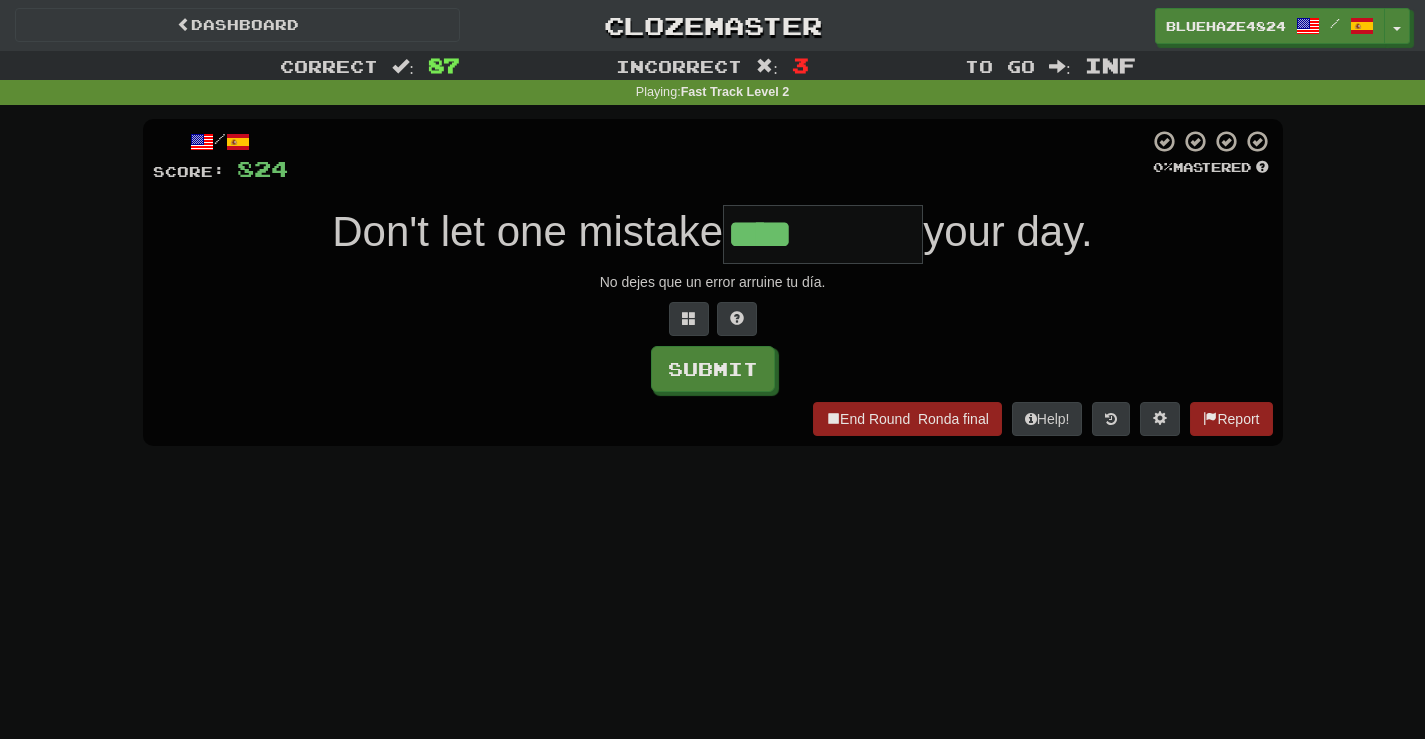 type on "****" 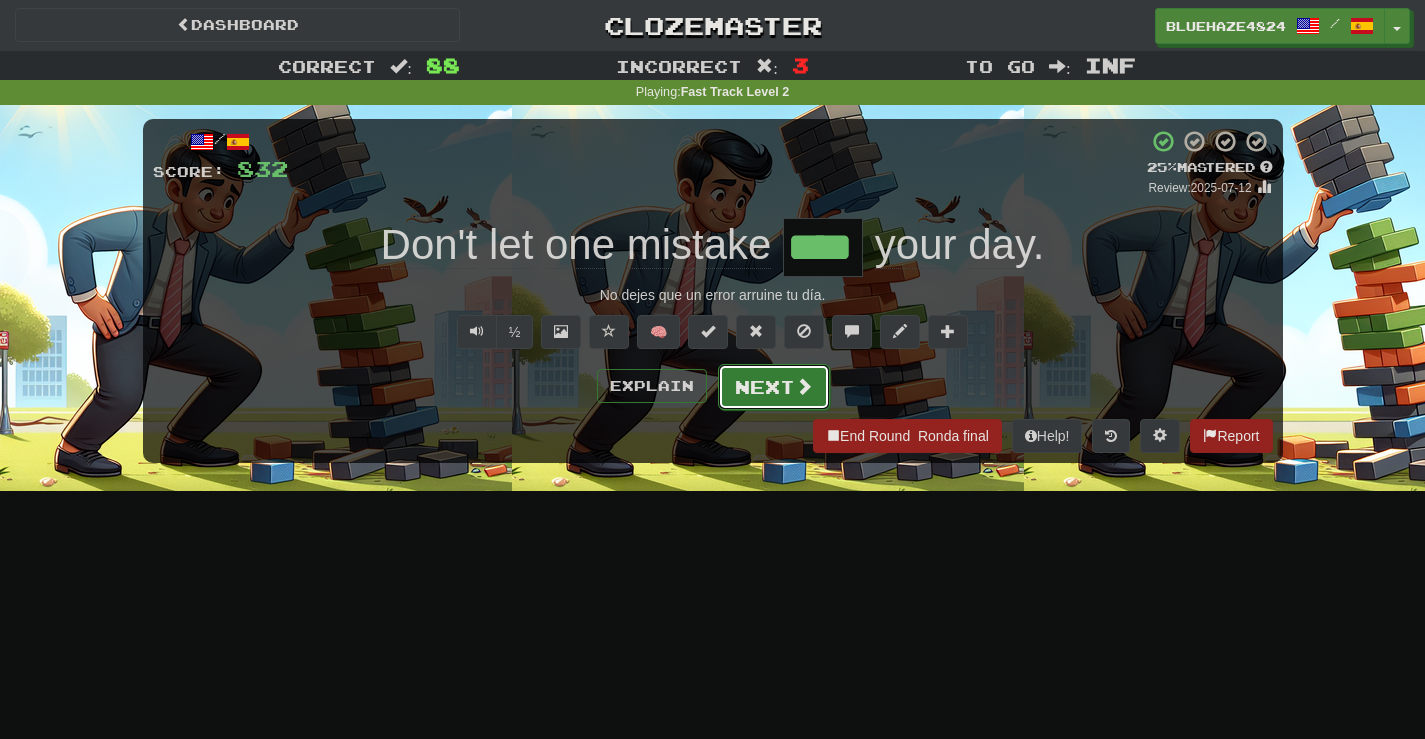 click at bounding box center (804, 386) 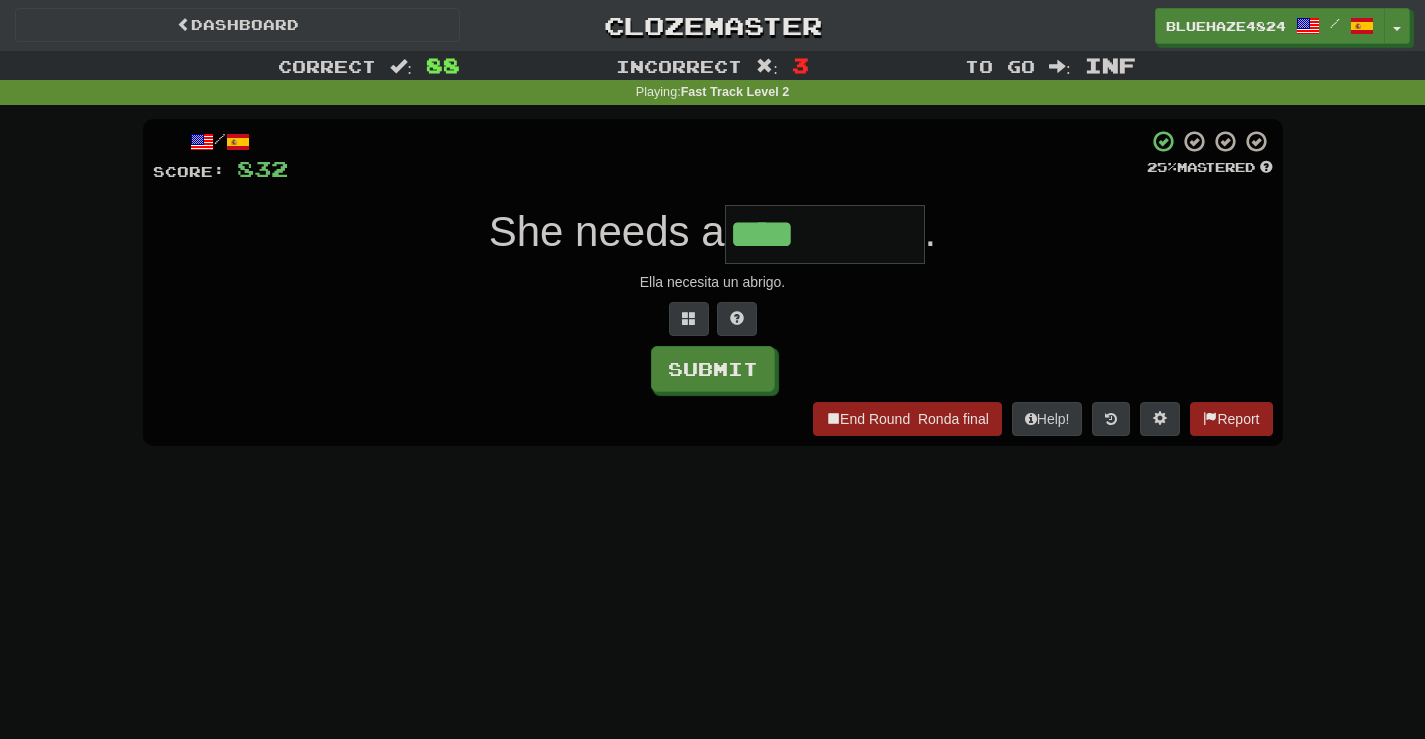 type on "****" 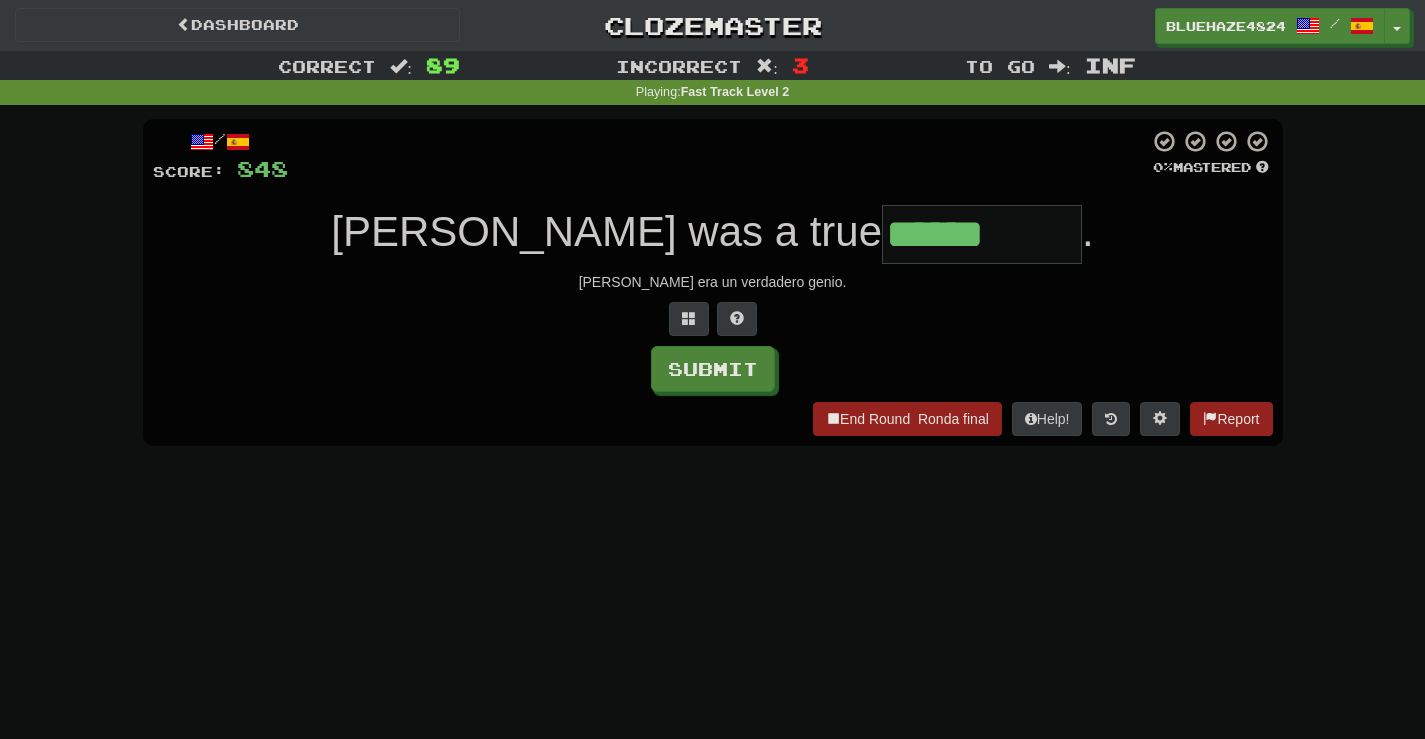 type on "******" 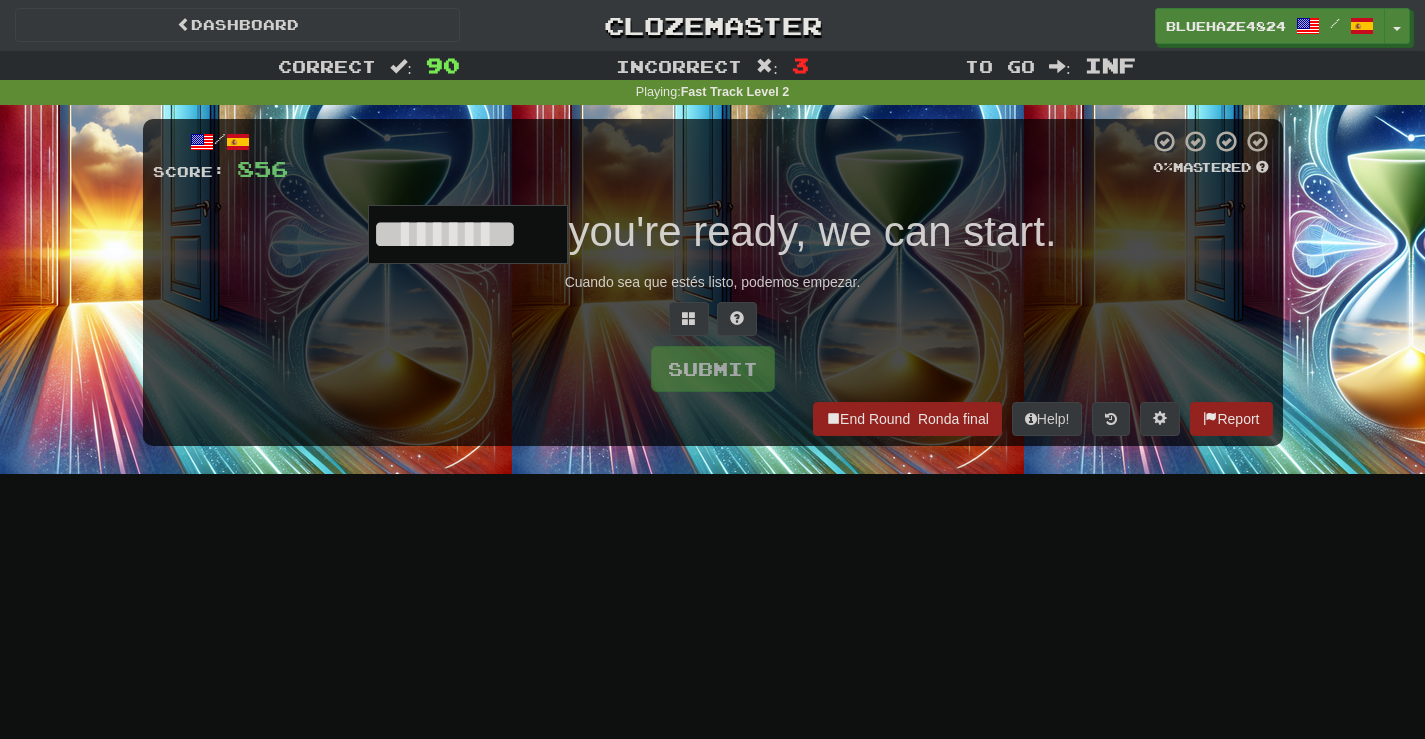 click on "*********" at bounding box center (468, 234) 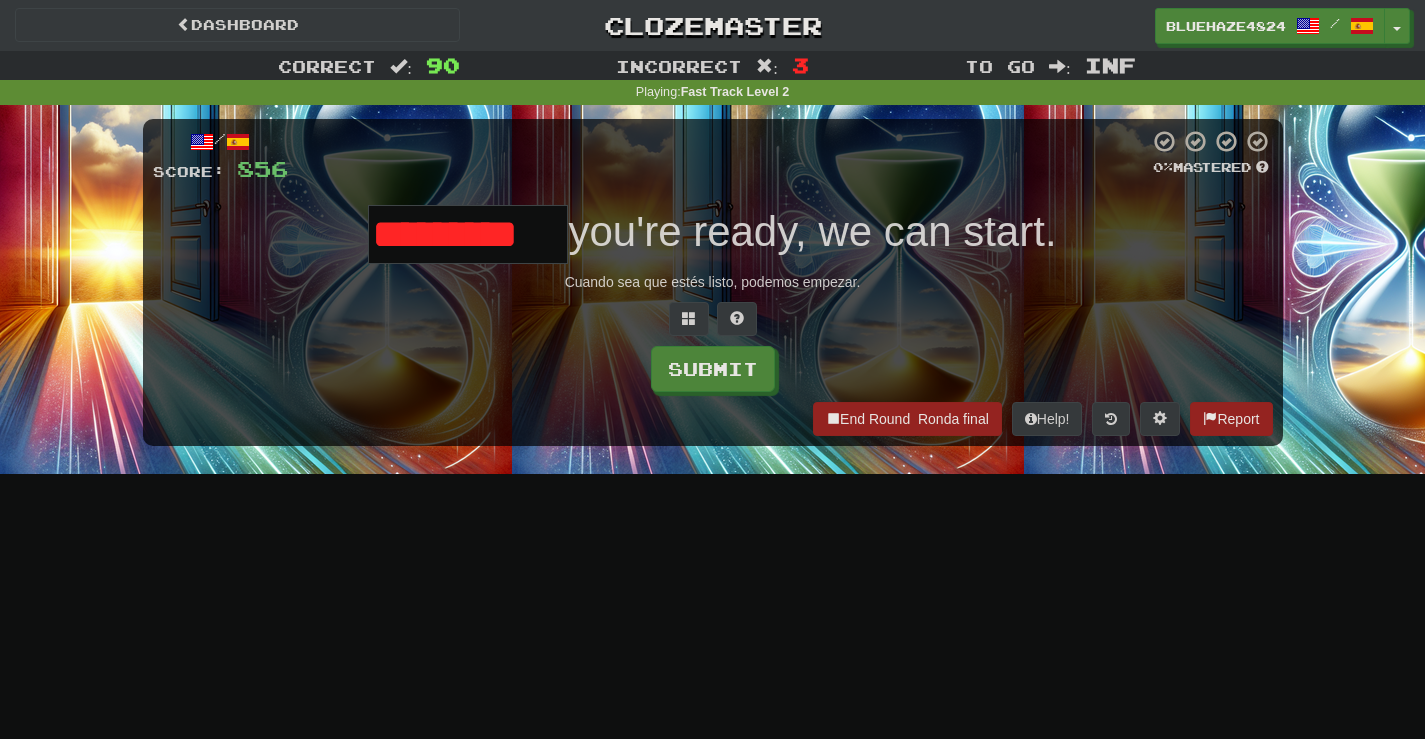 scroll, scrollTop: 0, scrollLeft: 0, axis: both 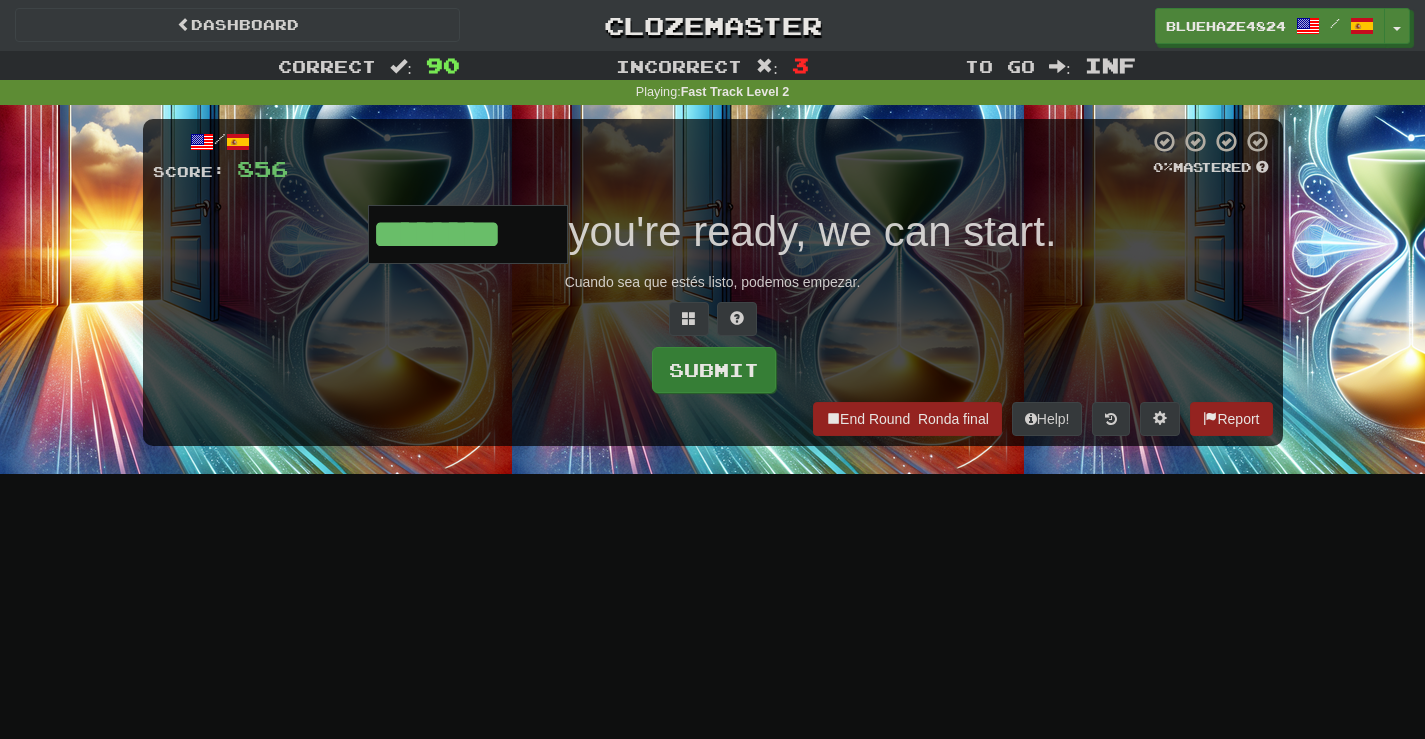 type on "********" 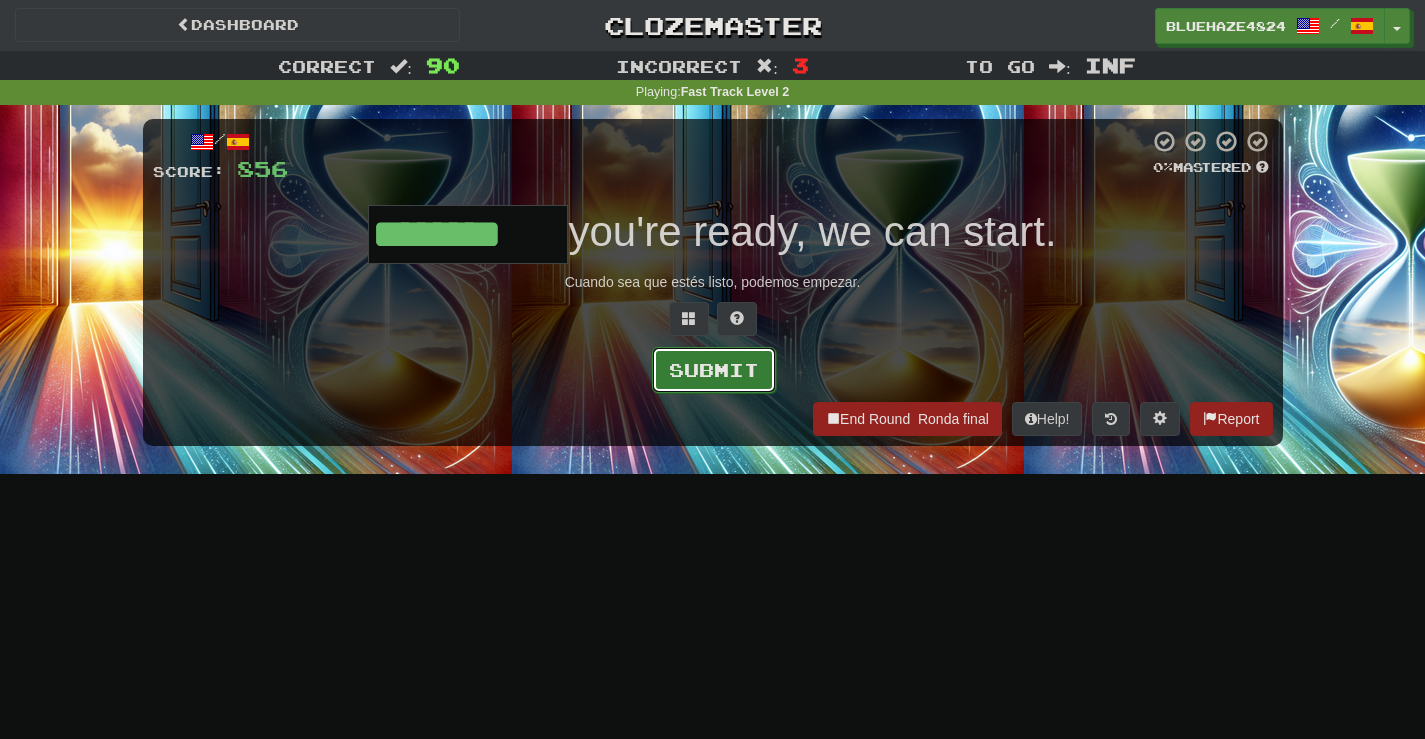 click on "Submit" at bounding box center [714, 370] 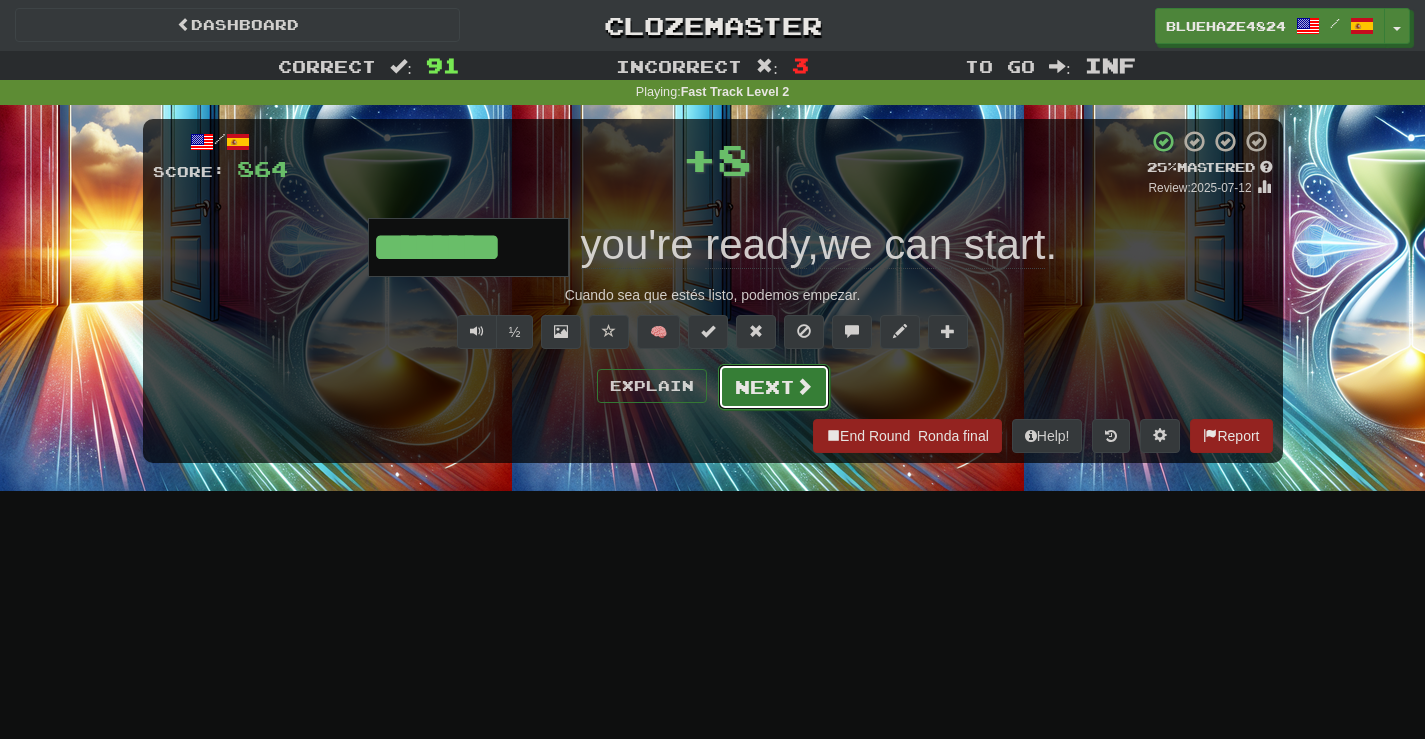 click on "Next" at bounding box center [774, 387] 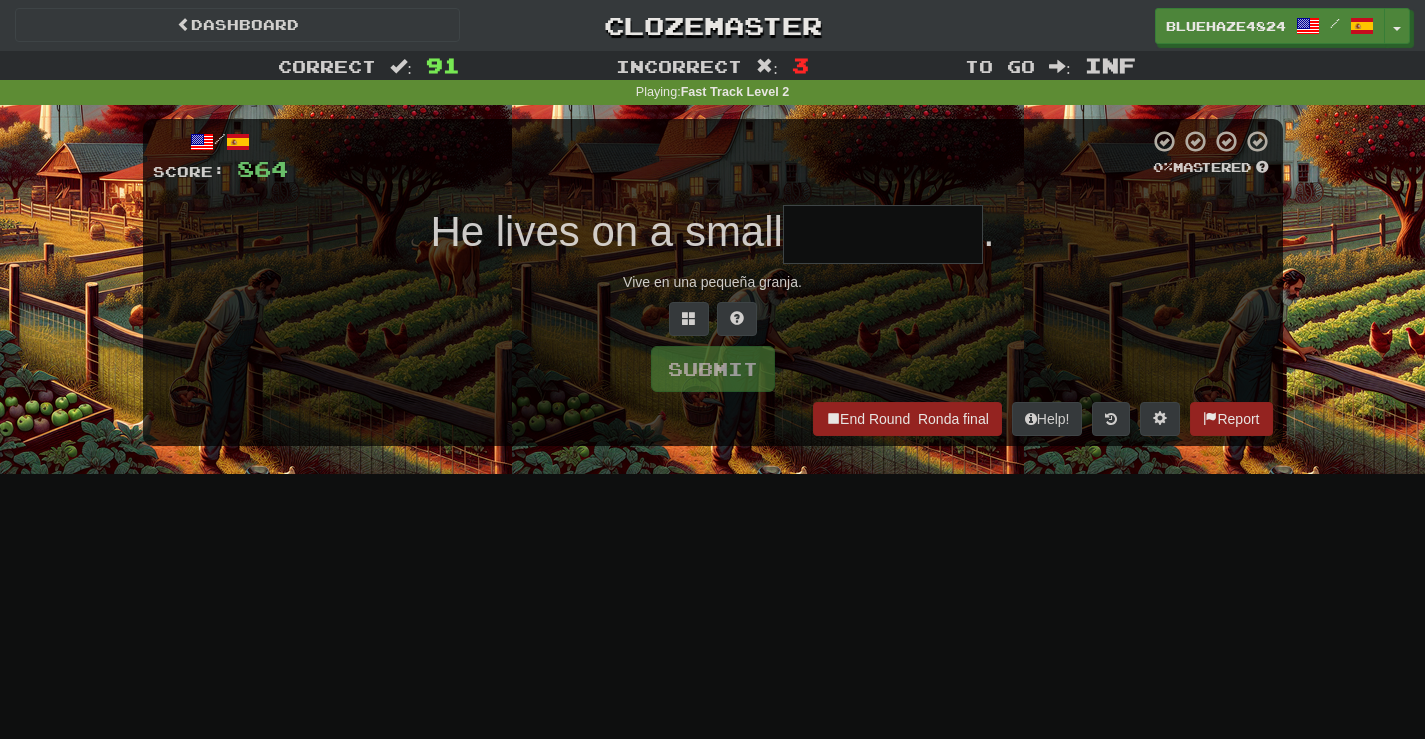 click at bounding box center [883, 234] 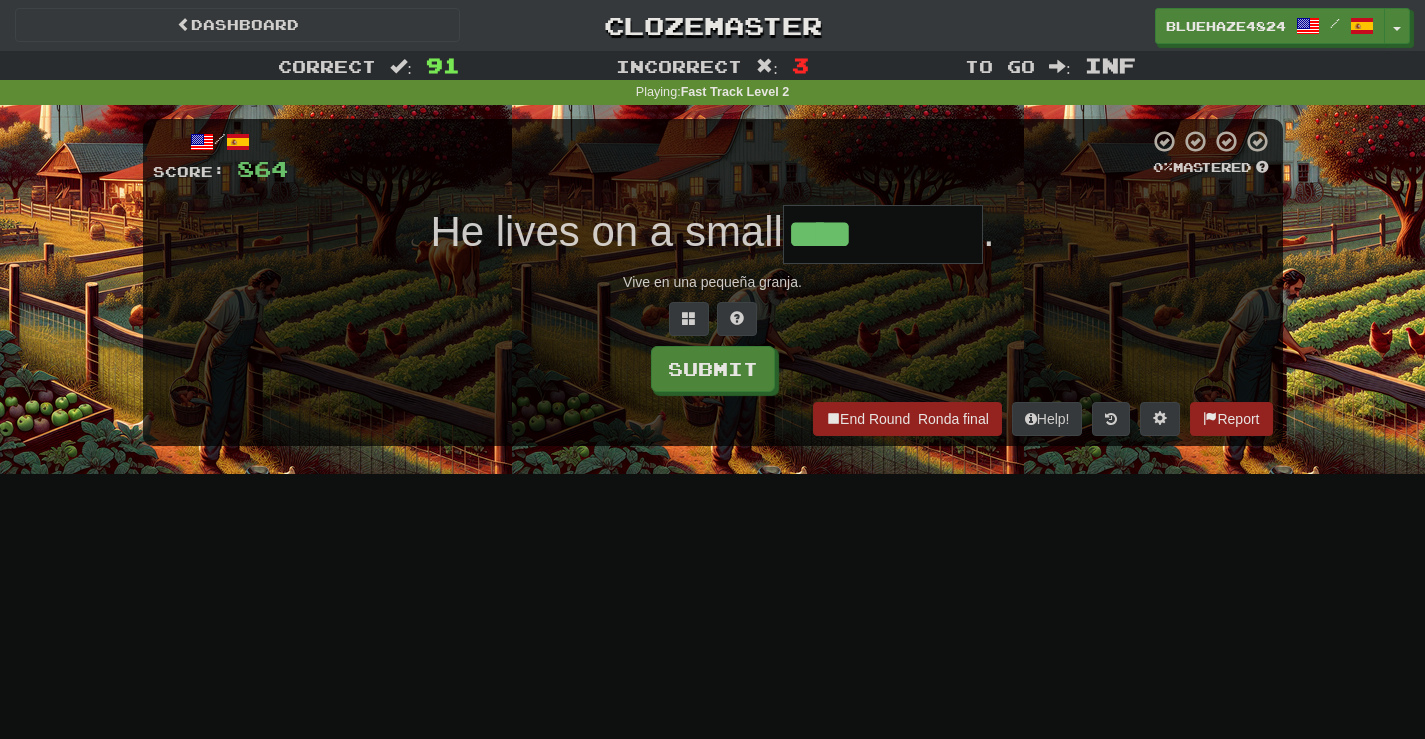 type on "****" 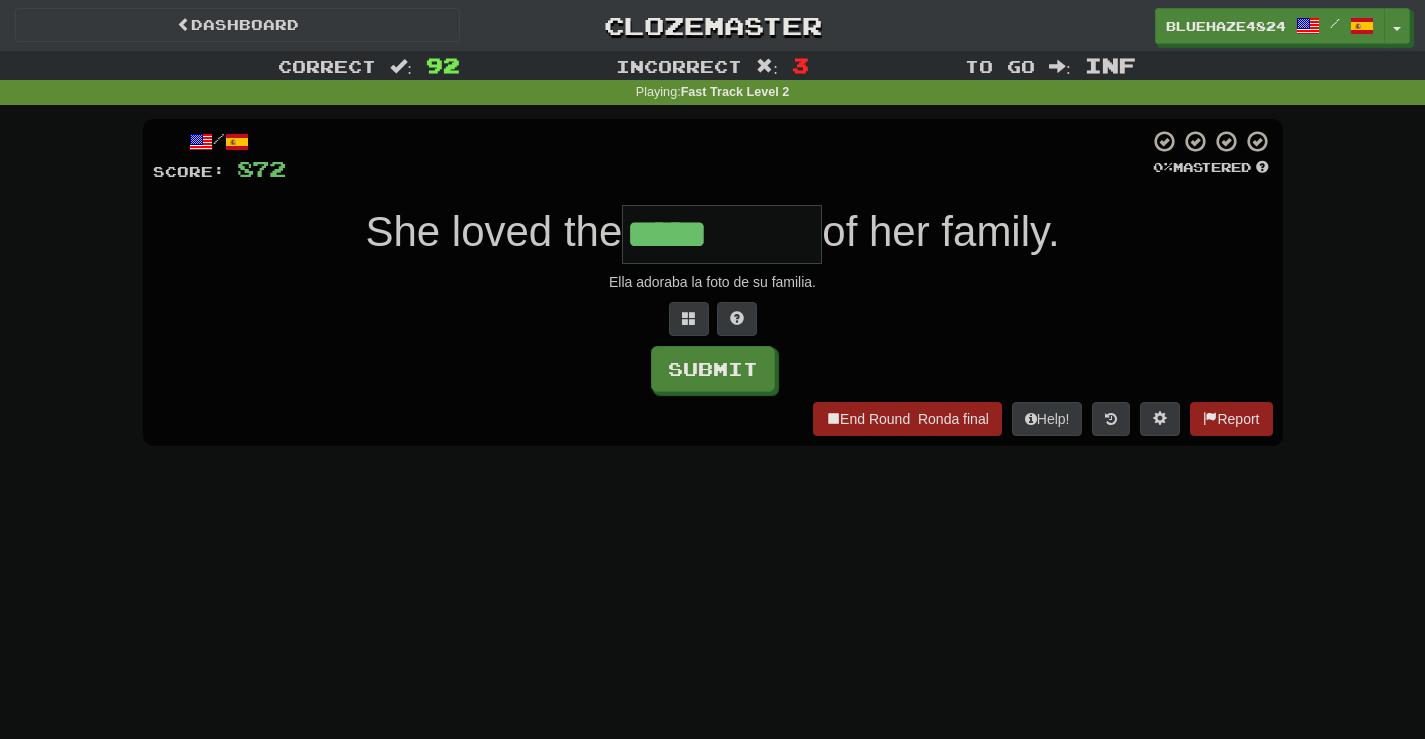 type on "*****" 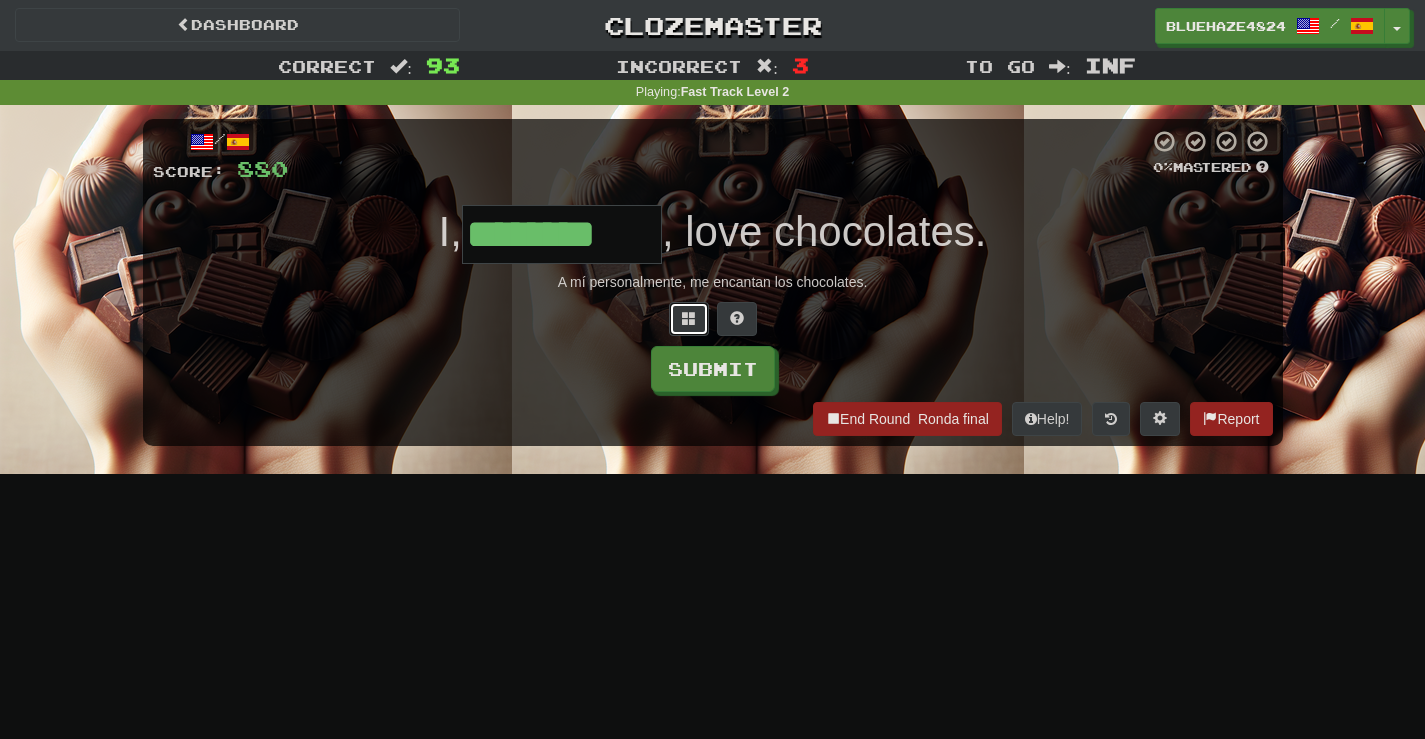 click at bounding box center (689, 318) 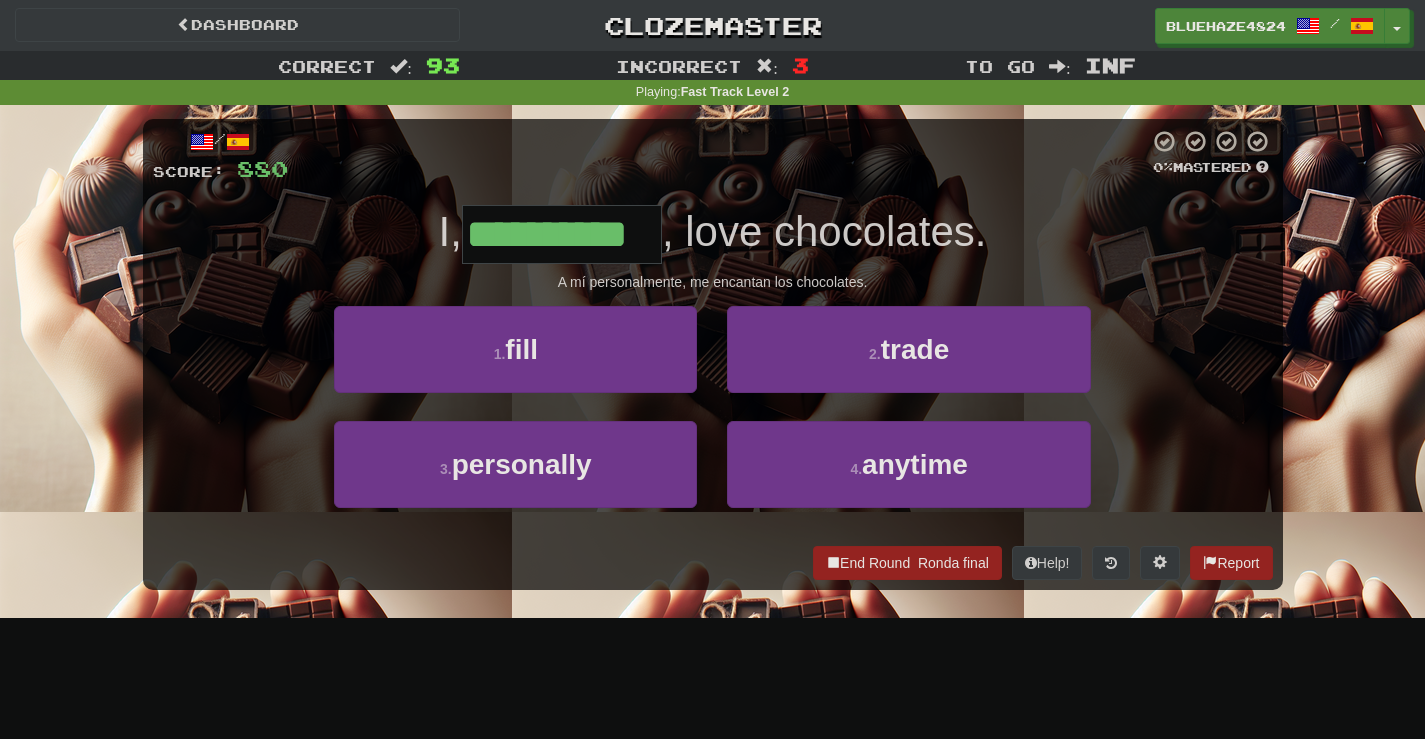 type on "**********" 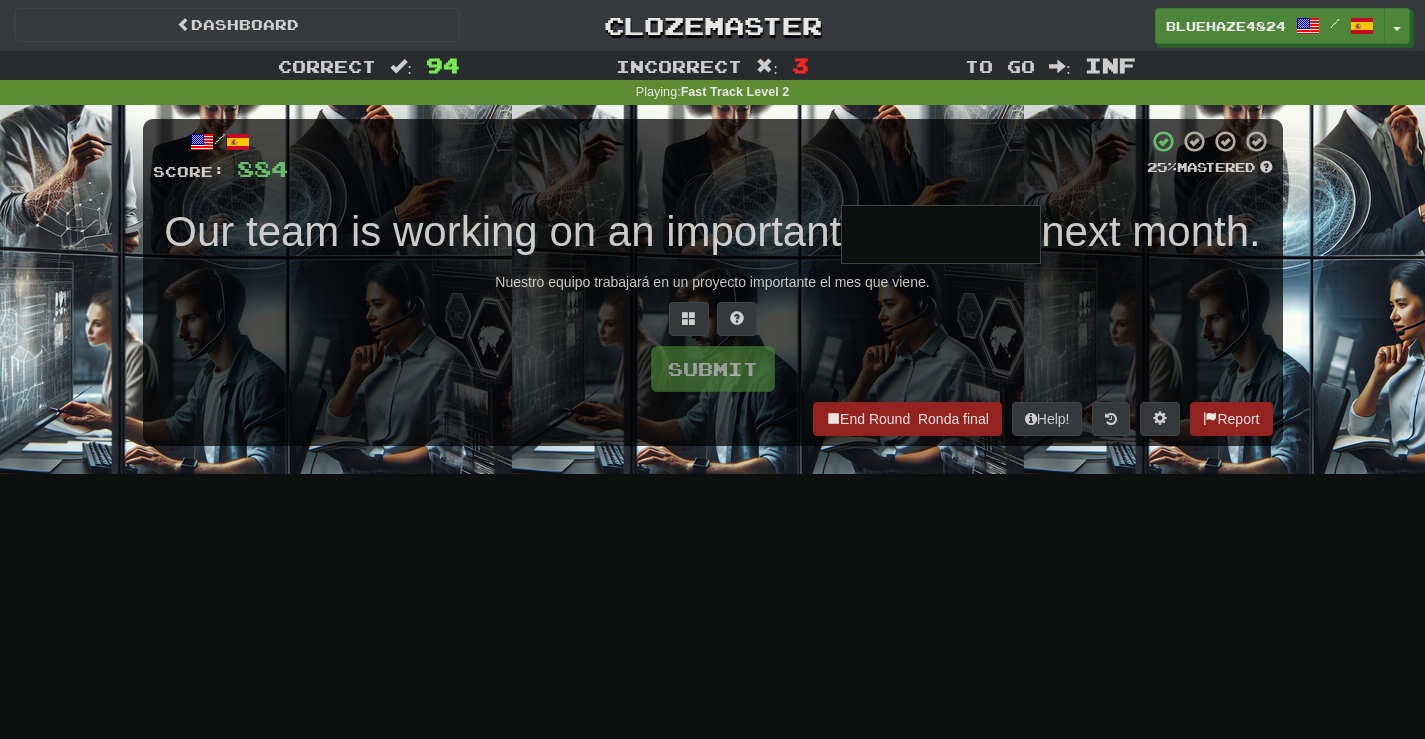 click at bounding box center [941, 234] 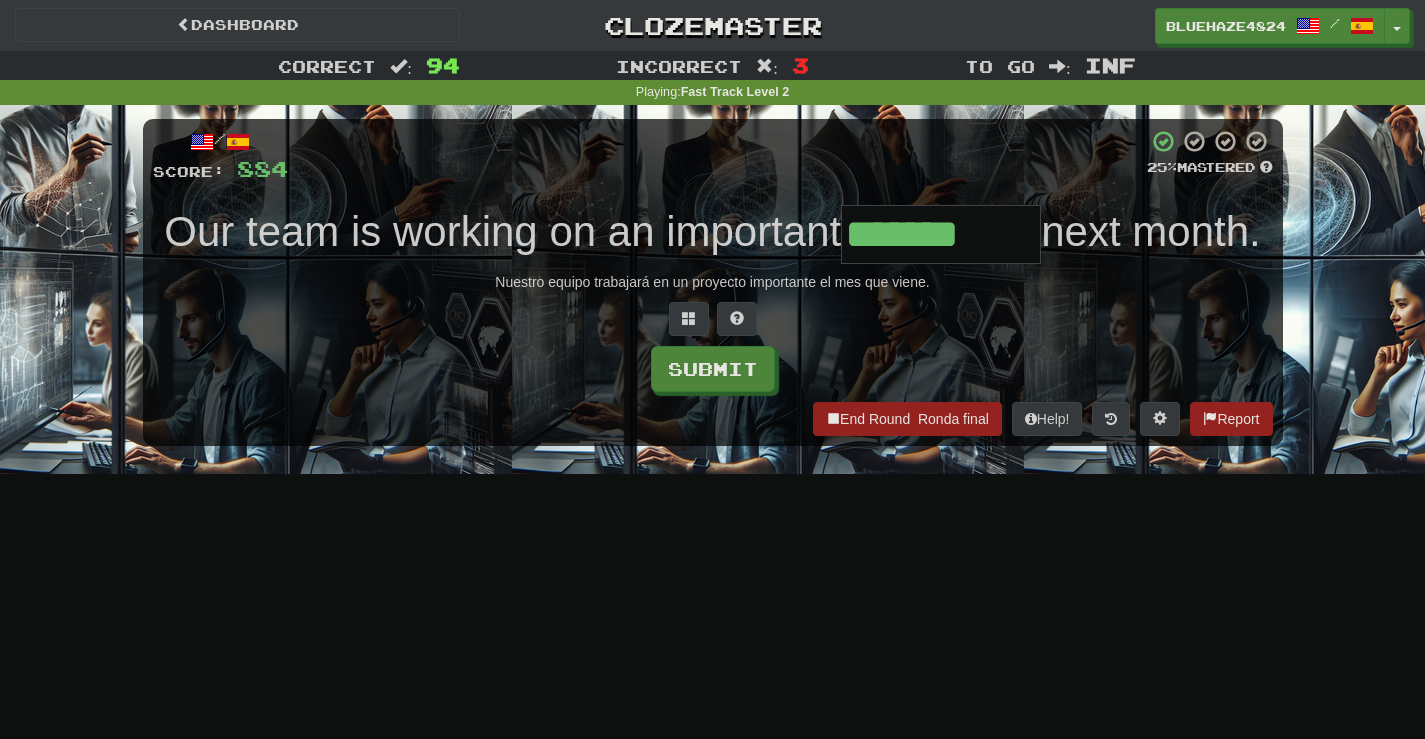 type on "*******" 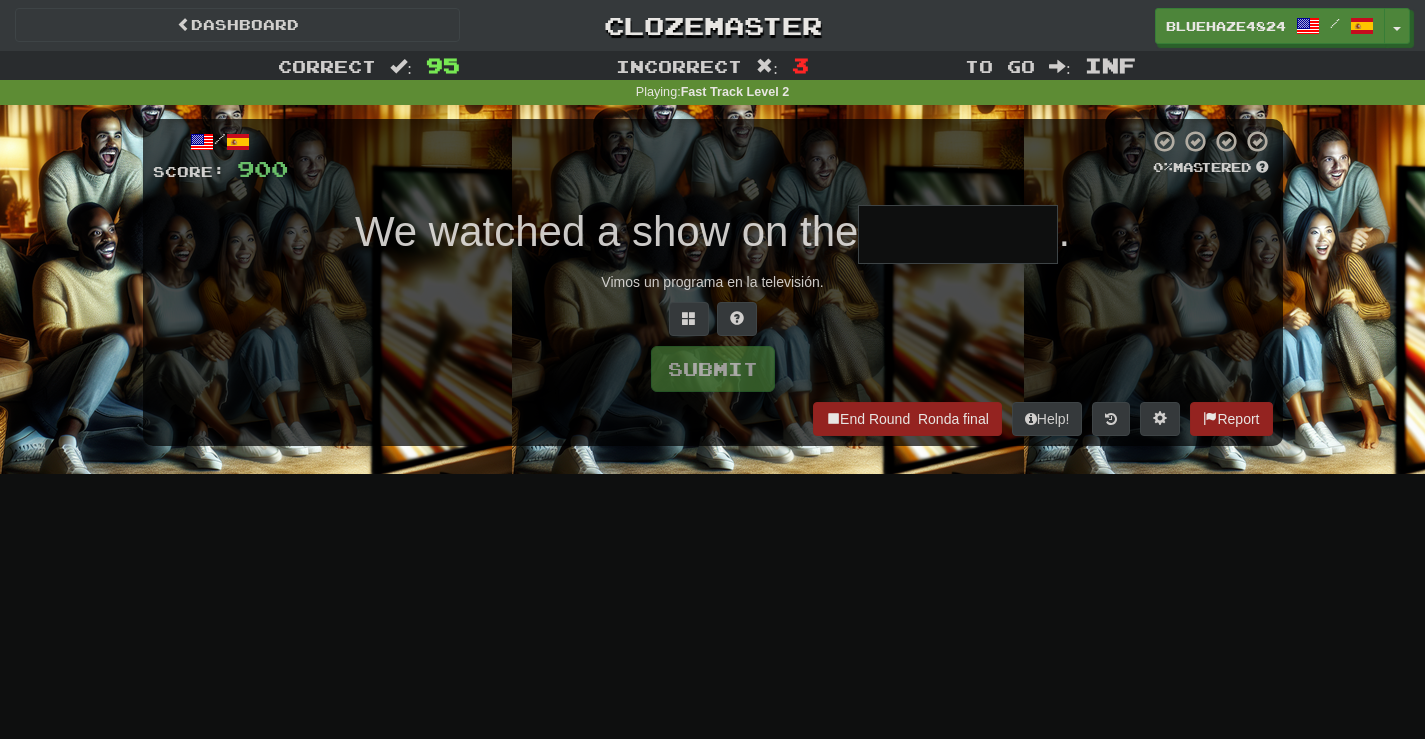 click at bounding box center [958, 234] 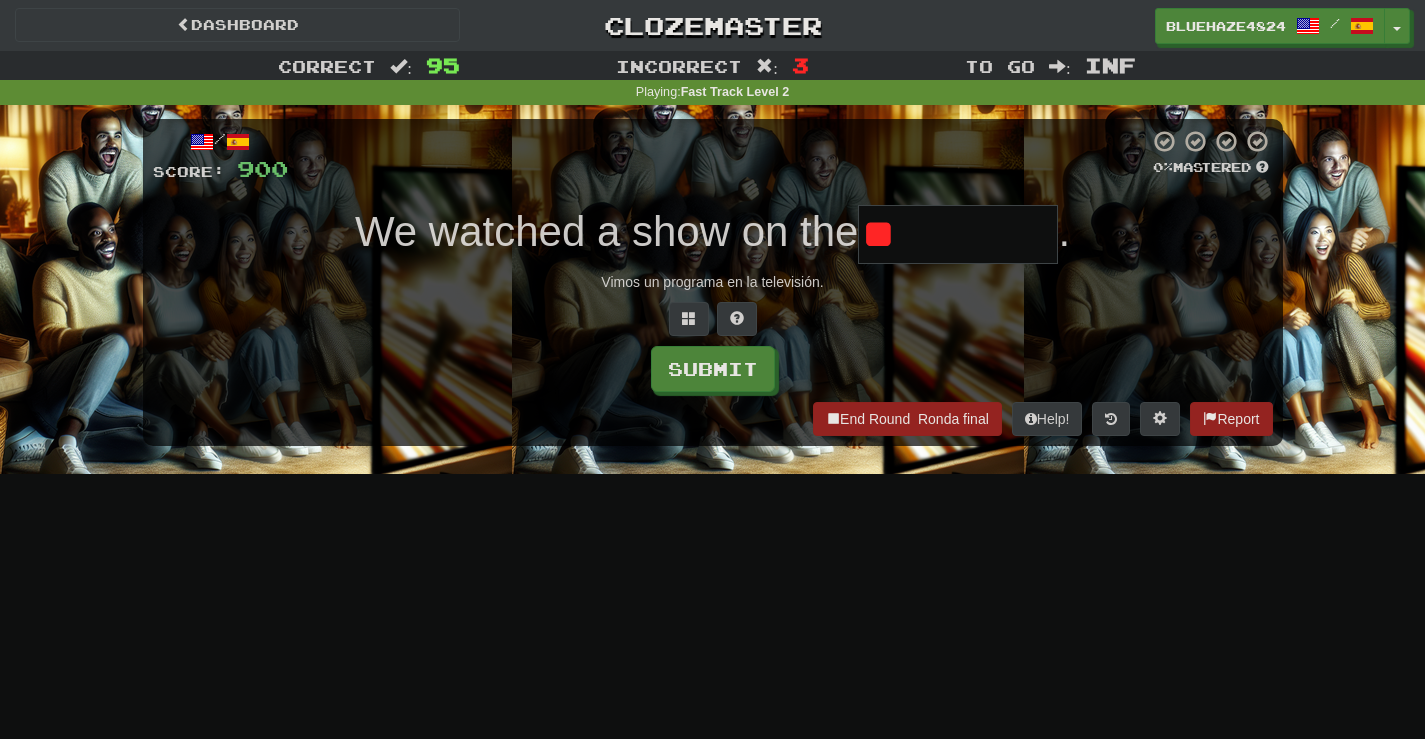 type on "*" 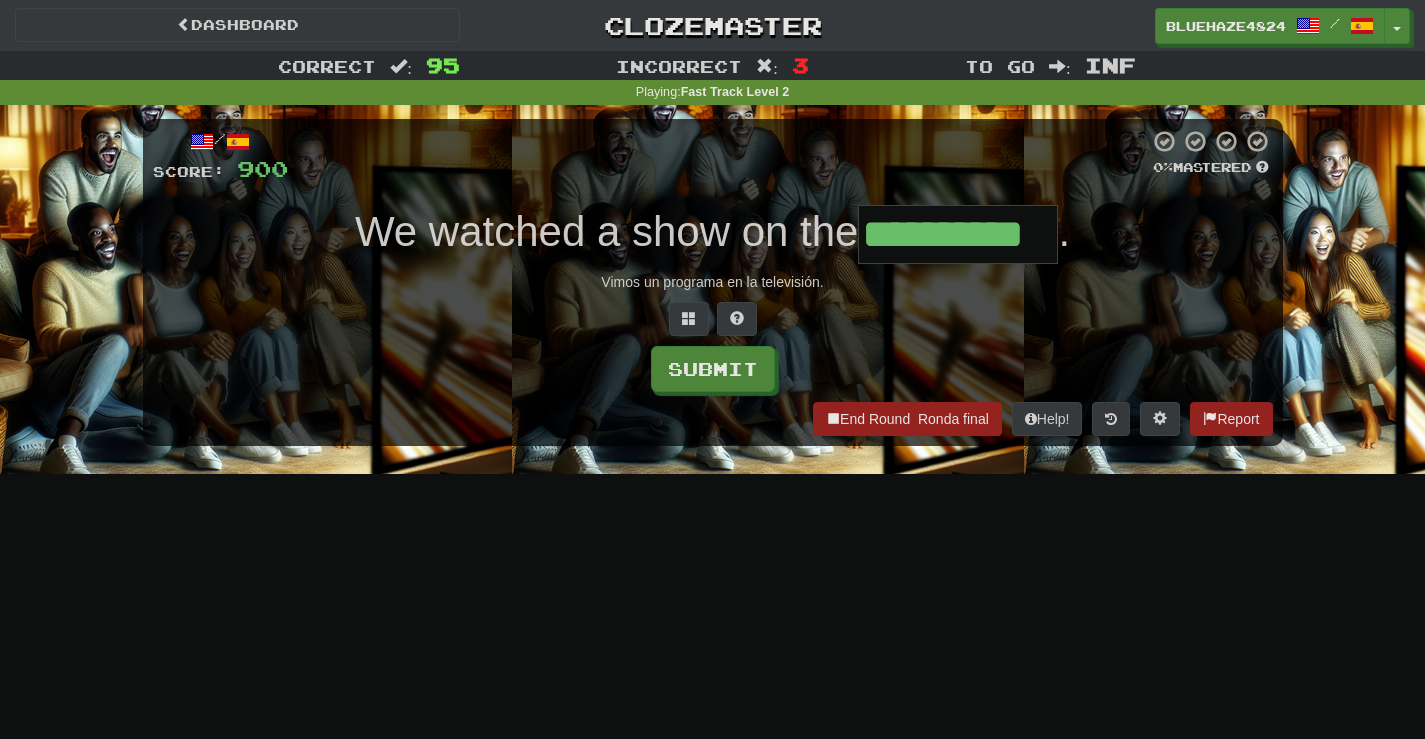 type on "**********" 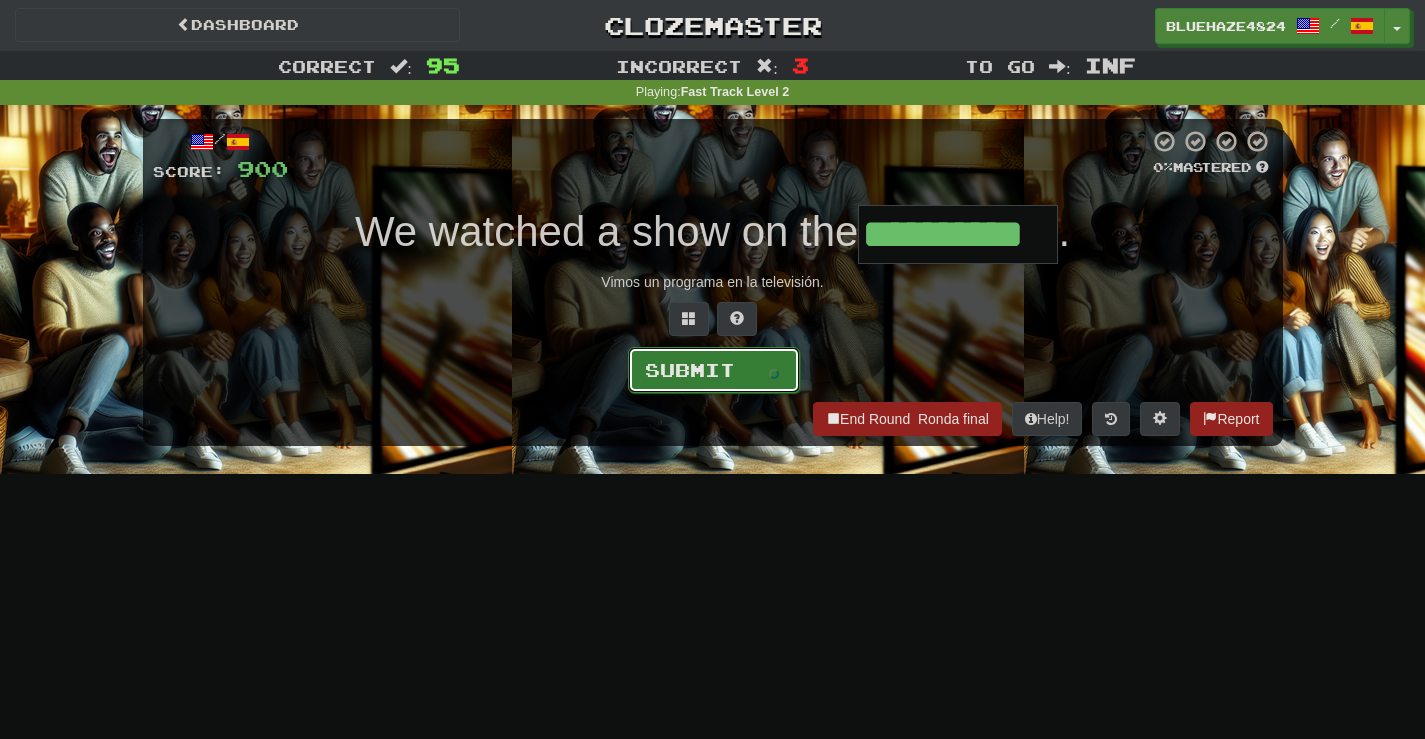 click on "Submit" at bounding box center [714, 370] 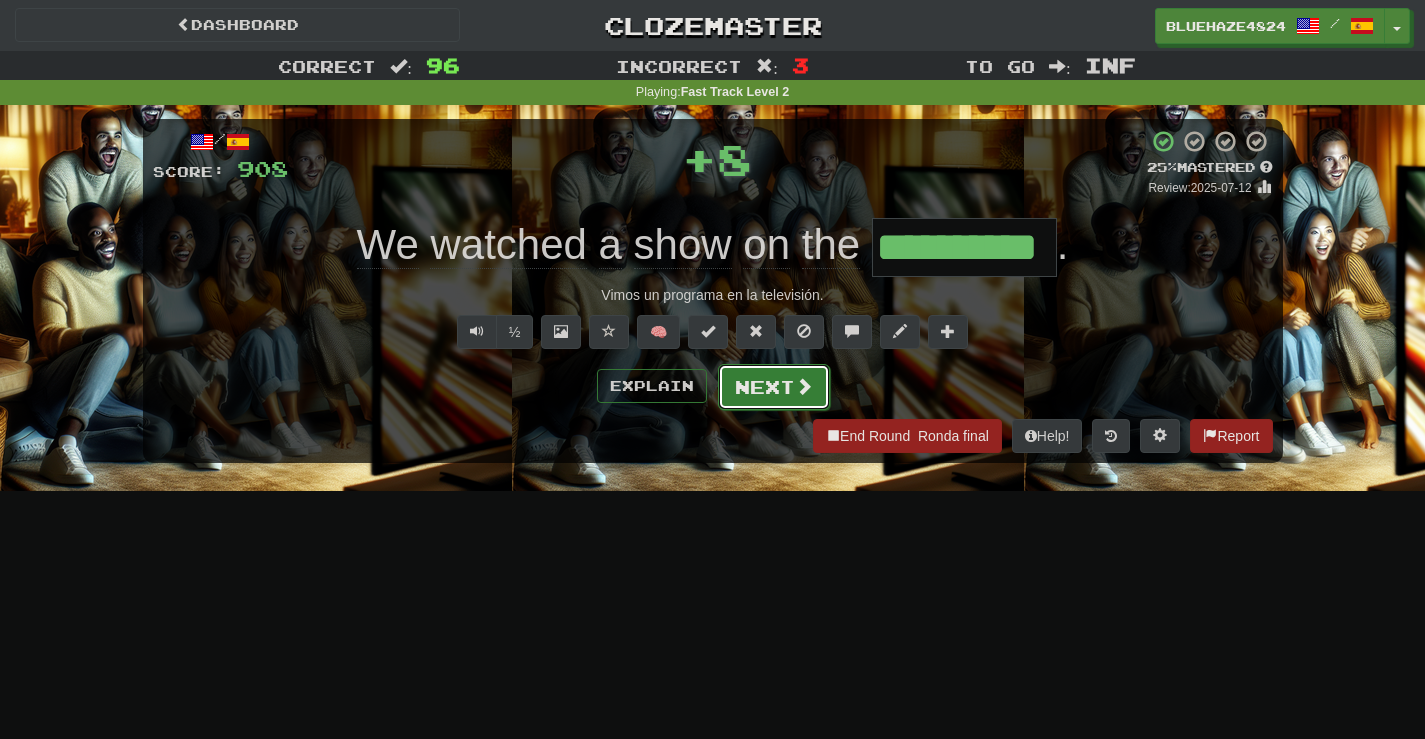 click on "Next" at bounding box center (774, 387) 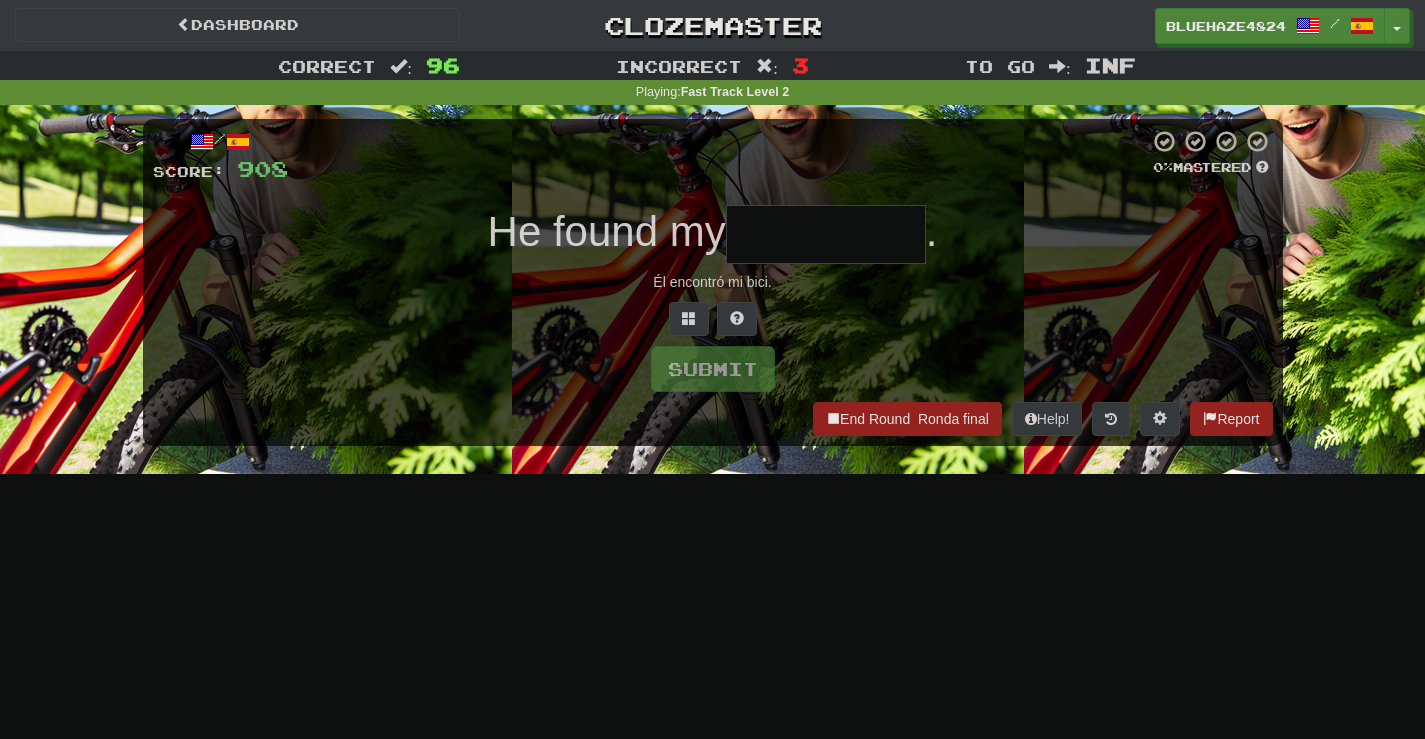 click at bounding box center (826, 234) 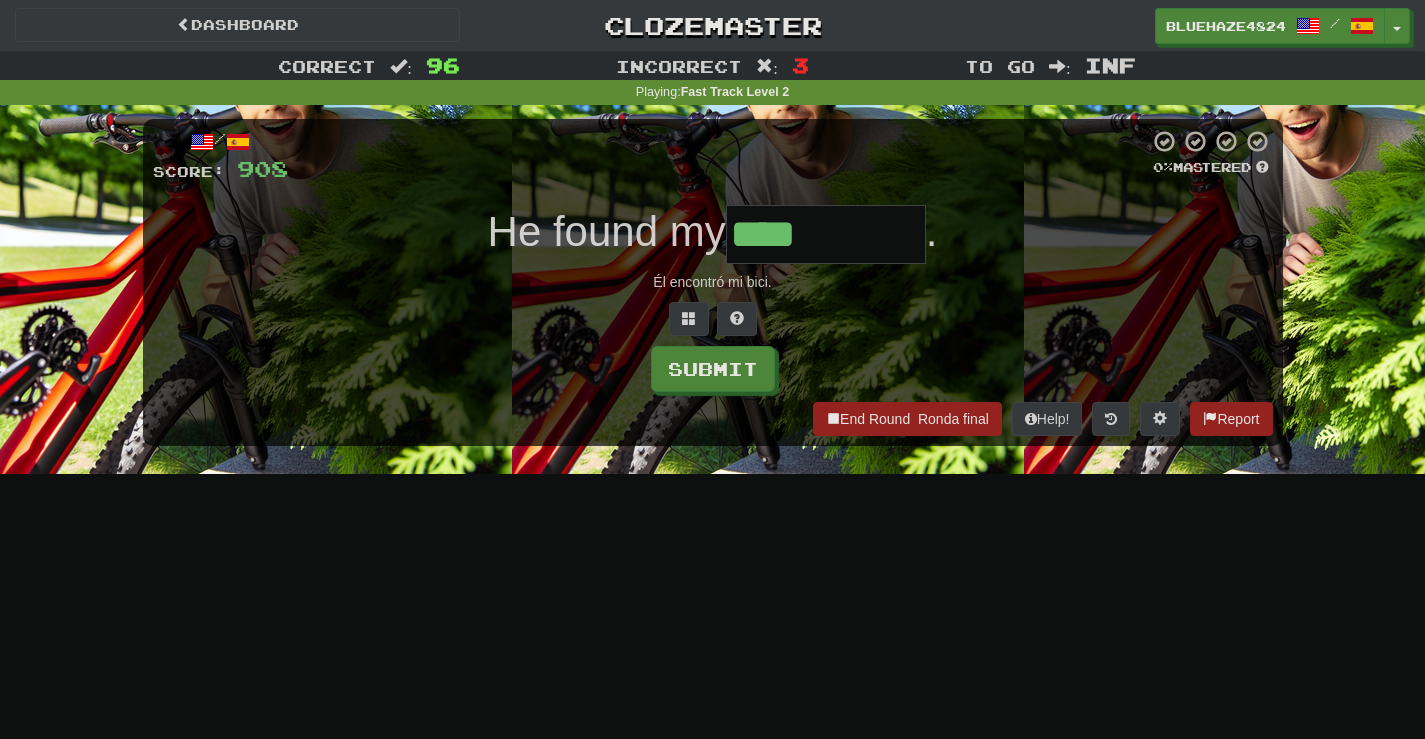 type on "****" 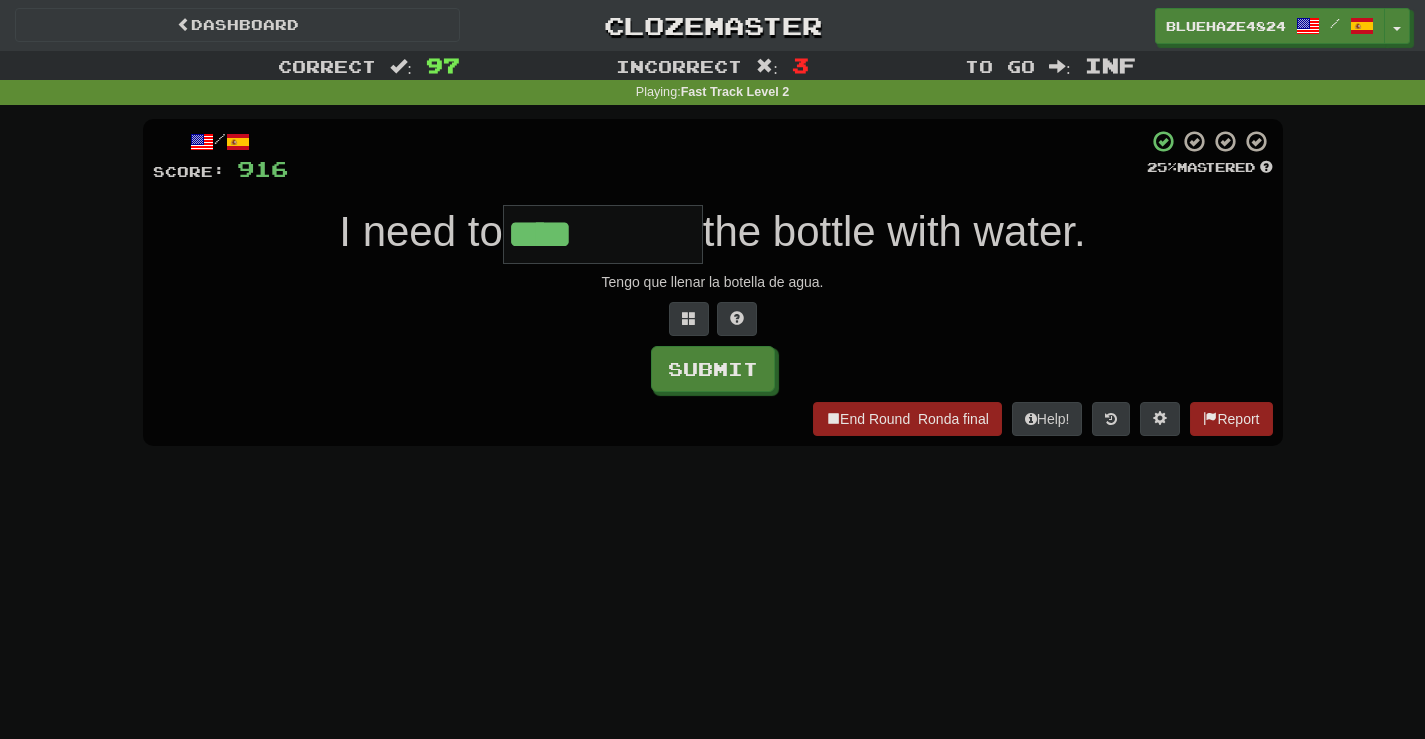 type on "****" 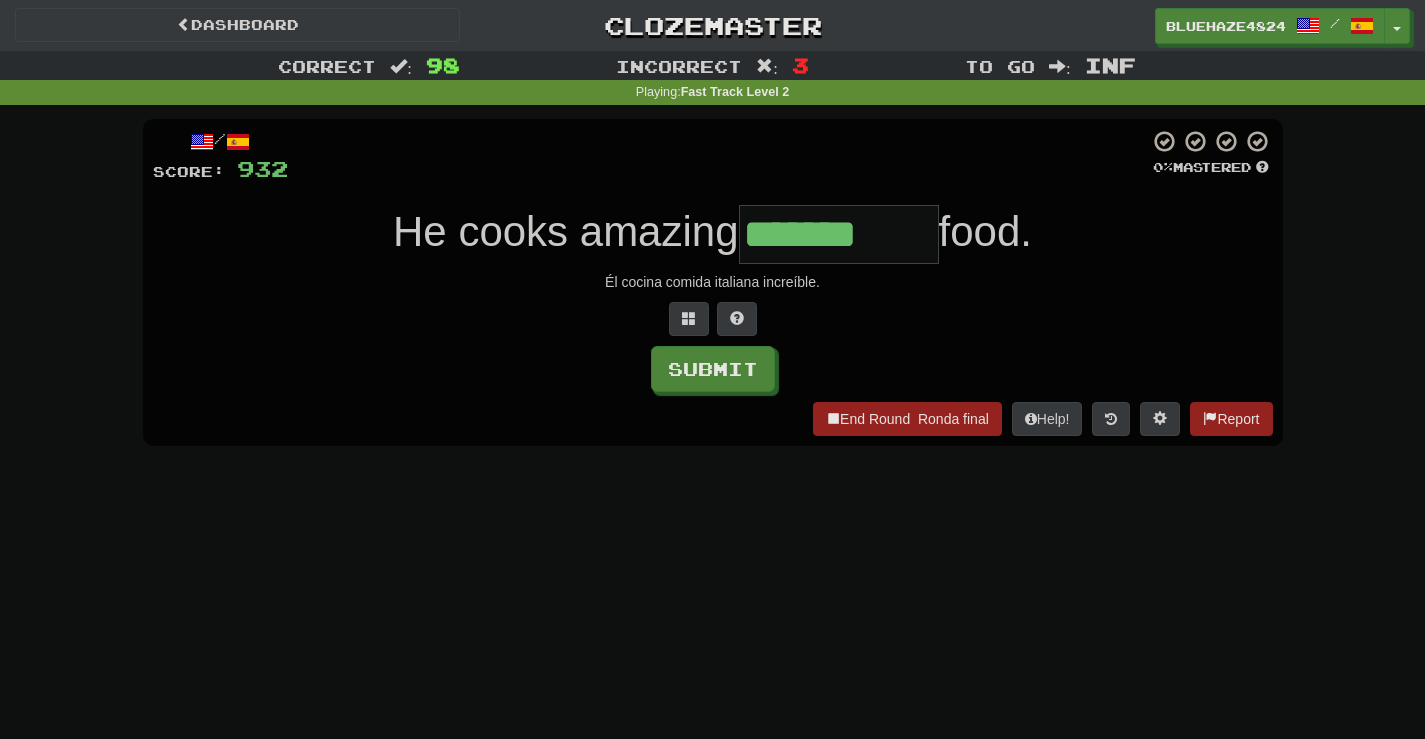 type on "*******" 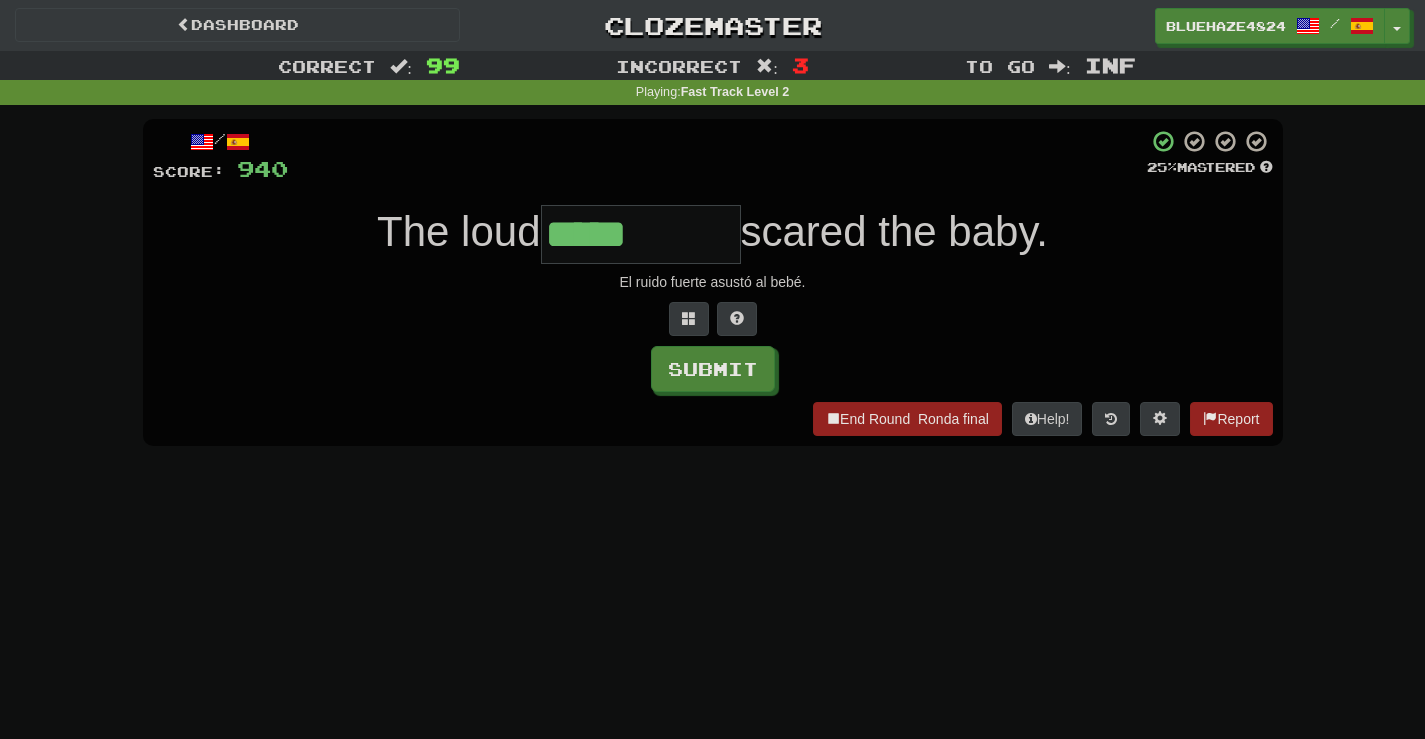 type on "*****" 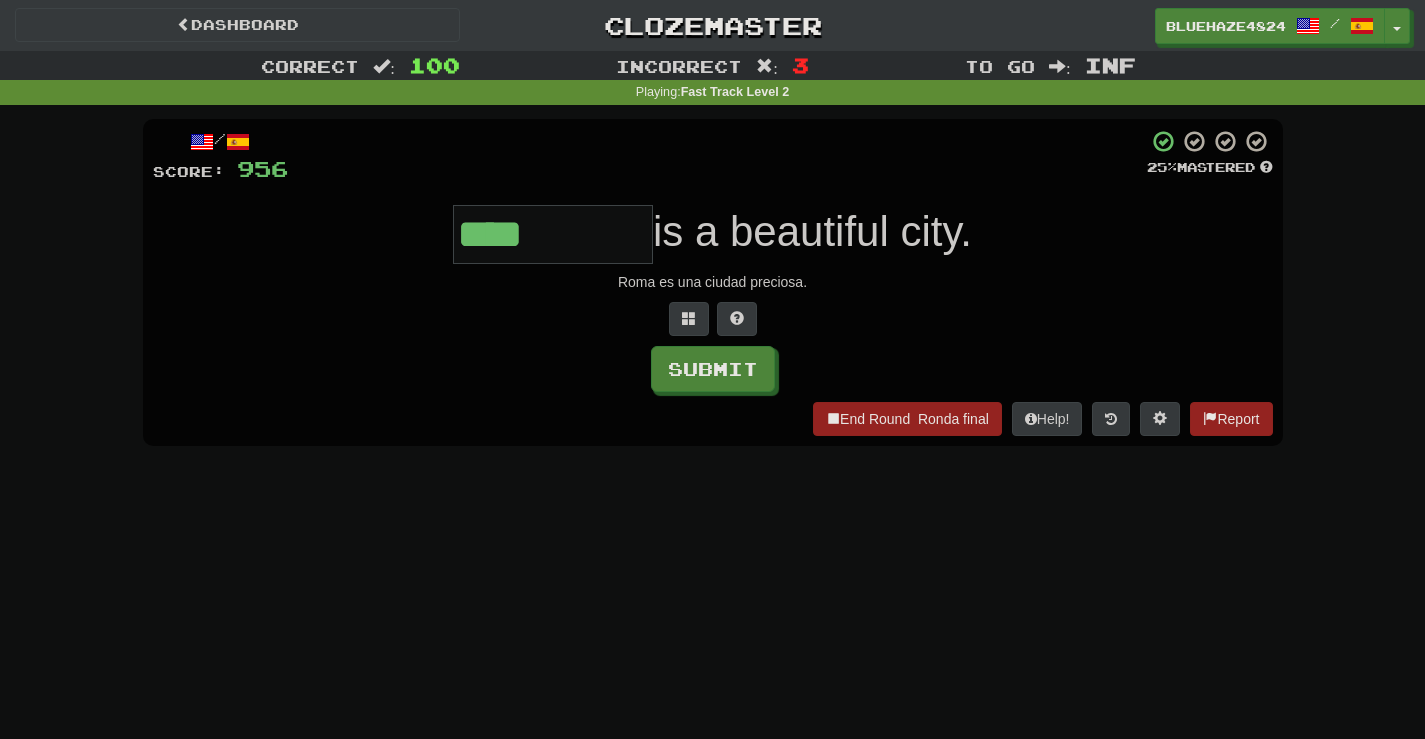 type on "****" 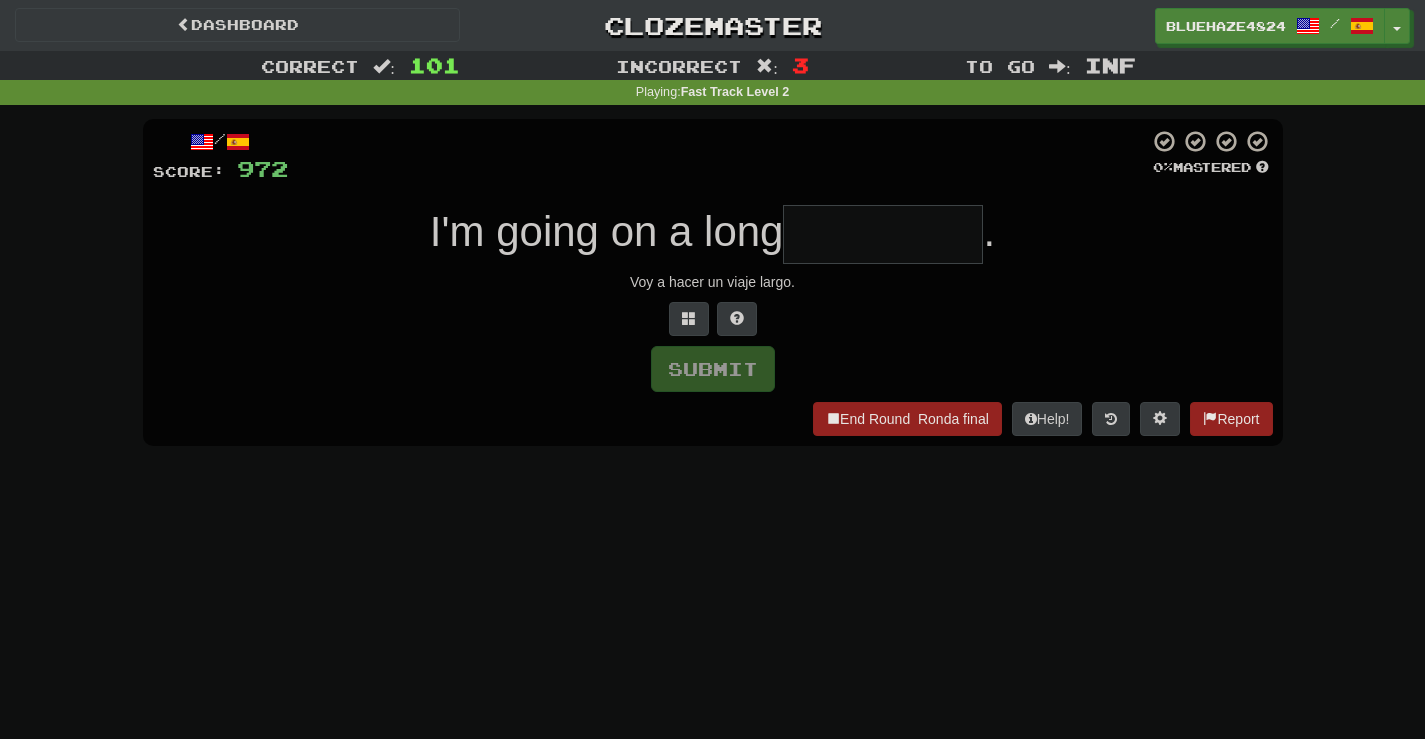 type on "*" 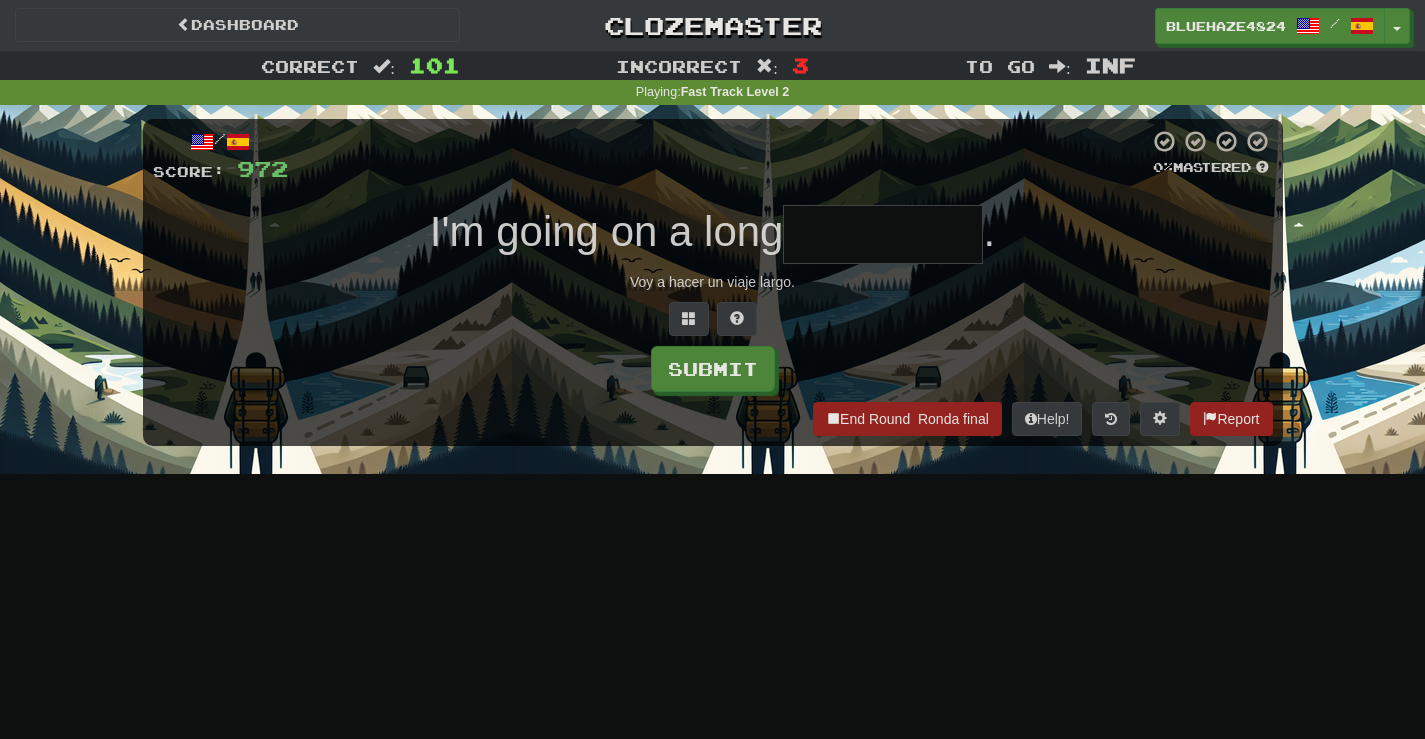 type on "*******" 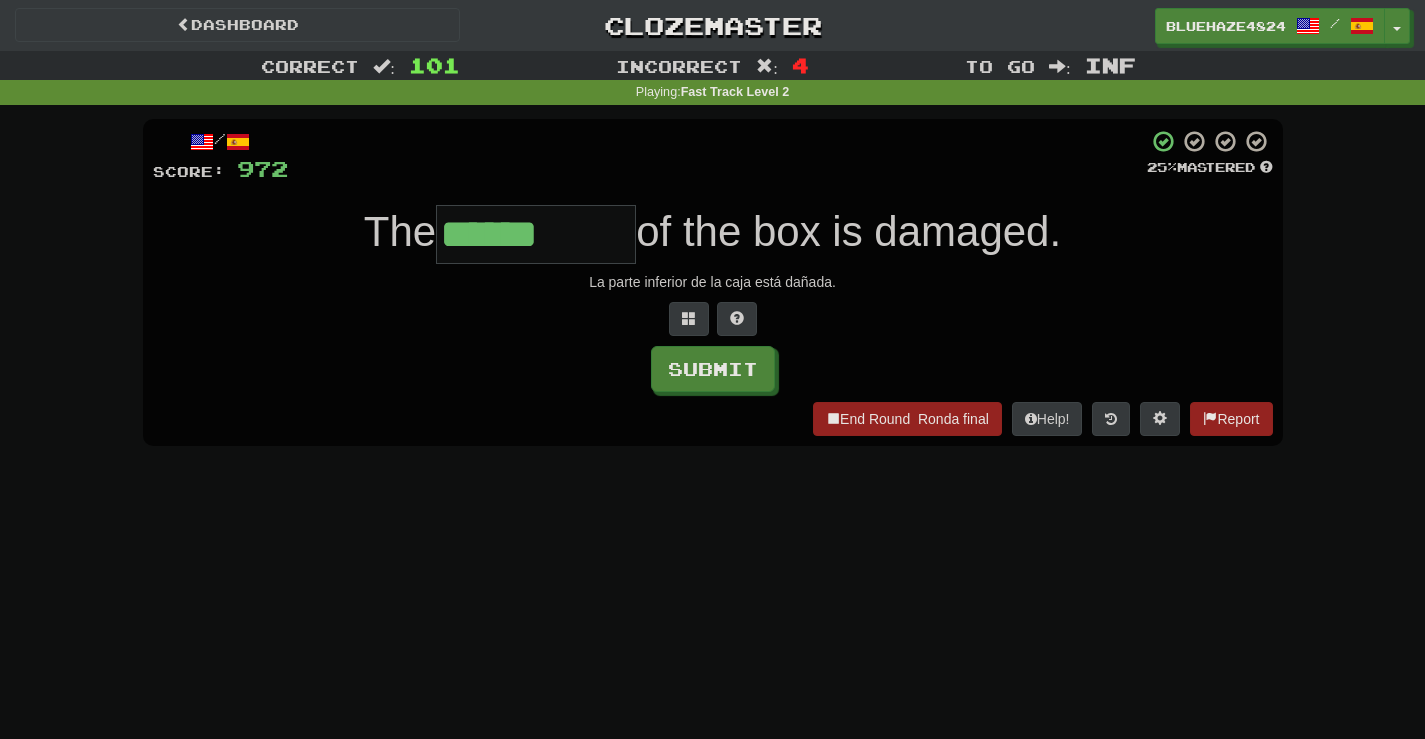 type on "******" 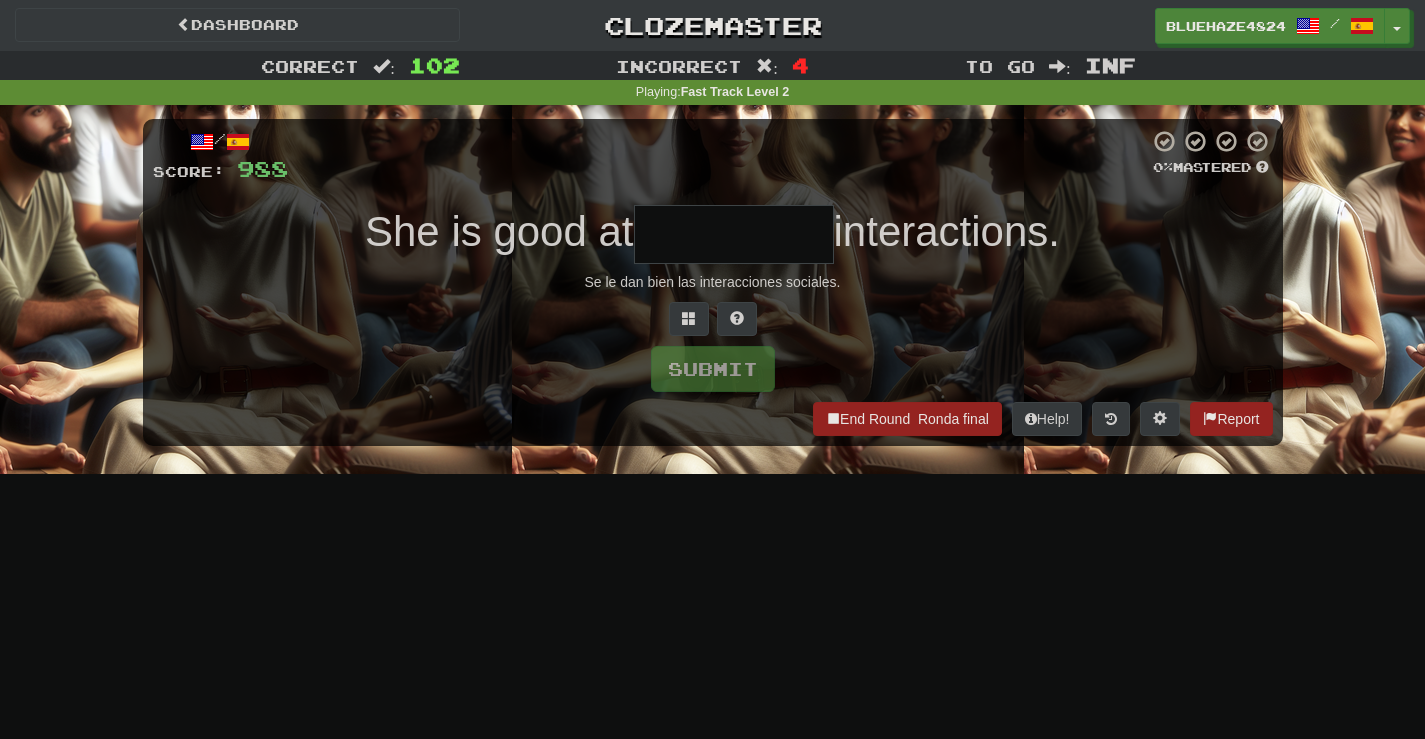 click at bounding box center (734, 234) 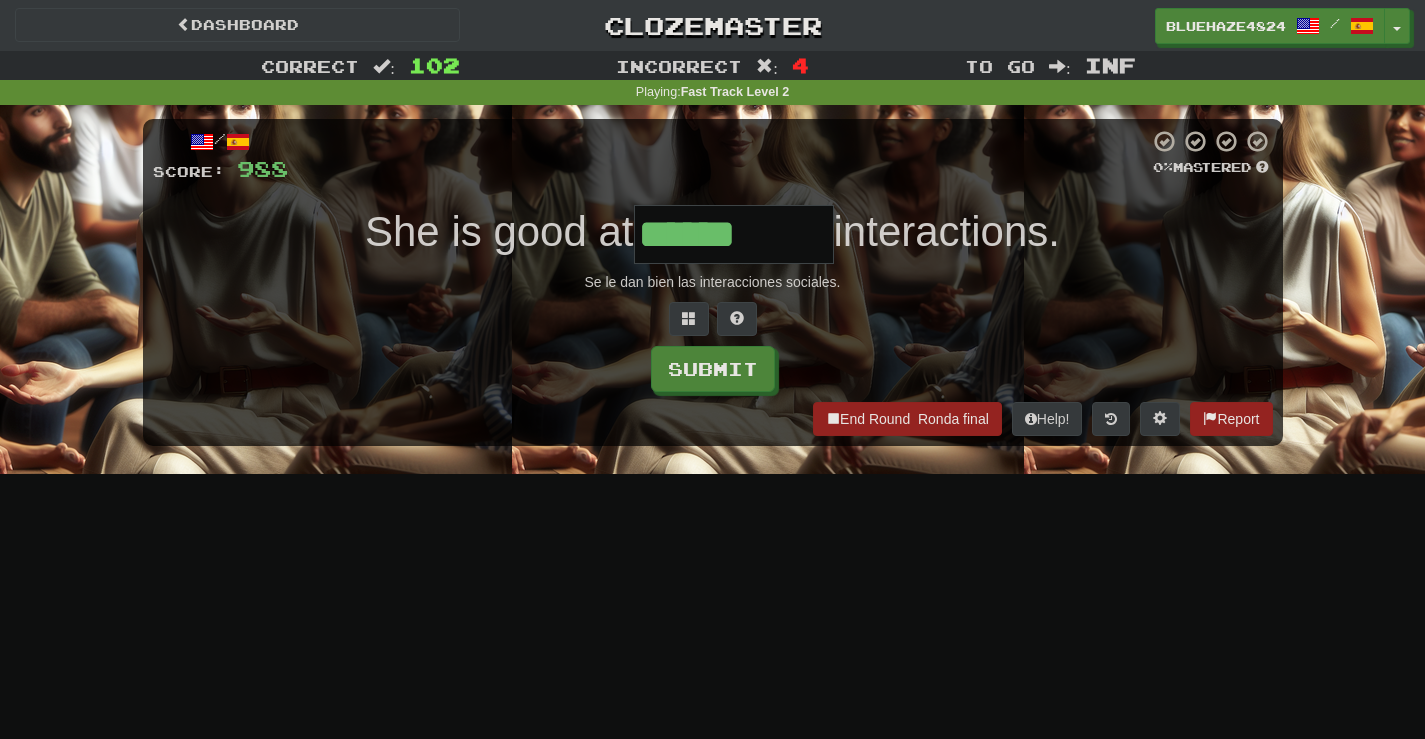 type on "******" 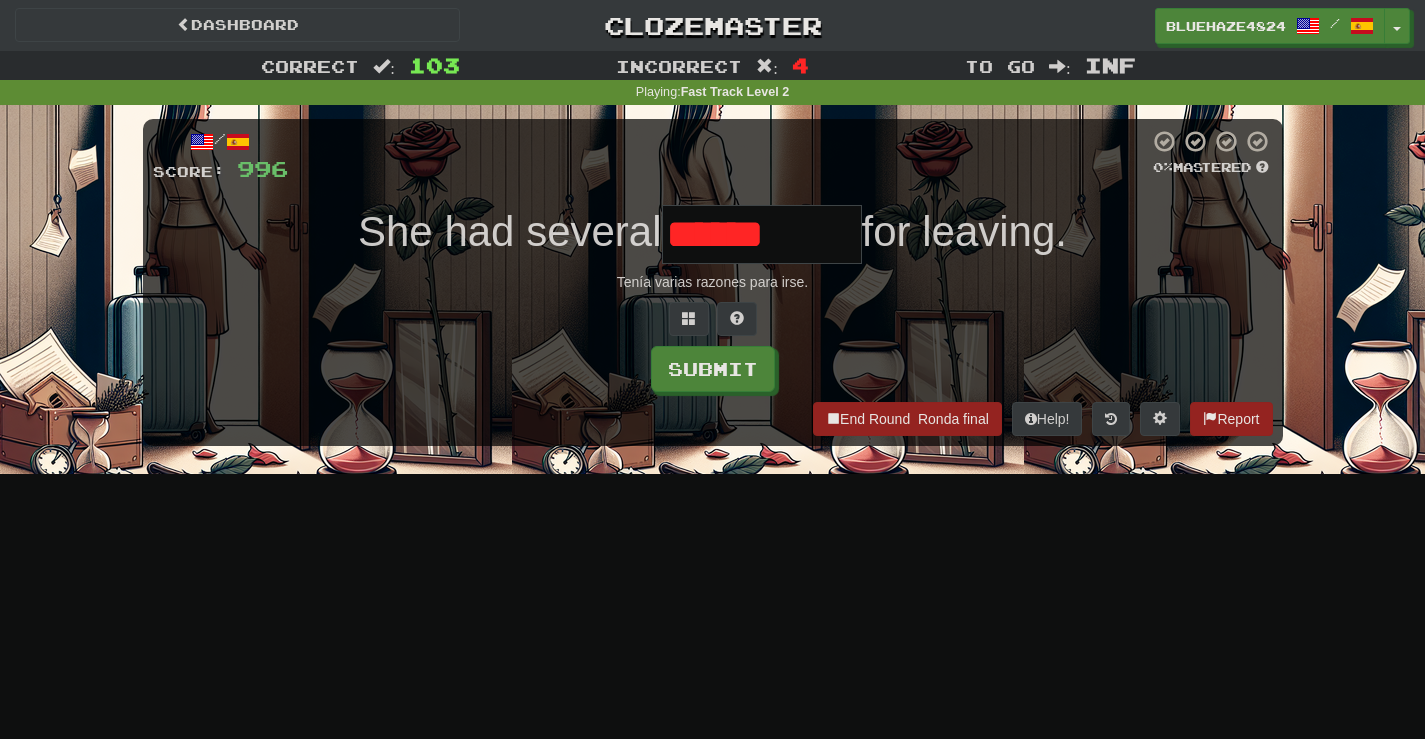 click on "******" at bounding box center [762, 234] 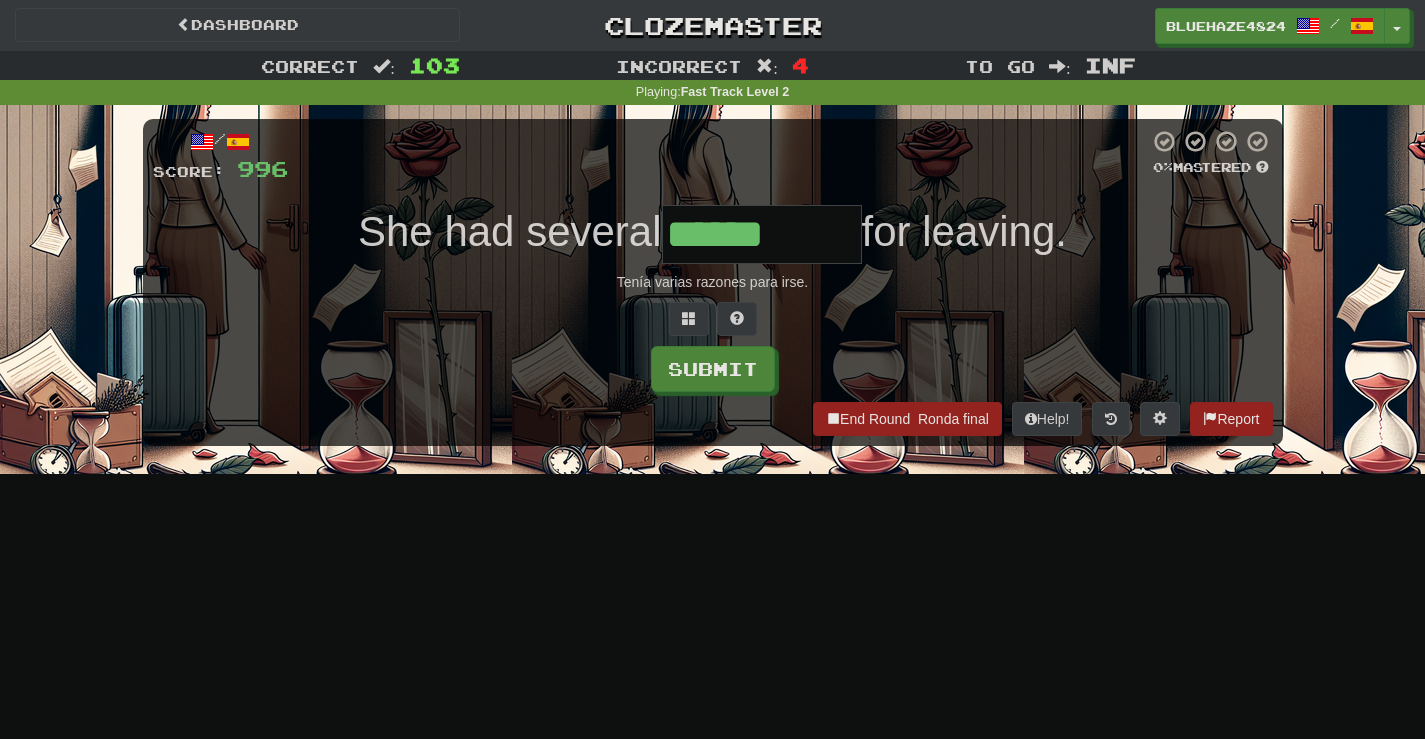 click on "******" at bounding box center (762, 234) 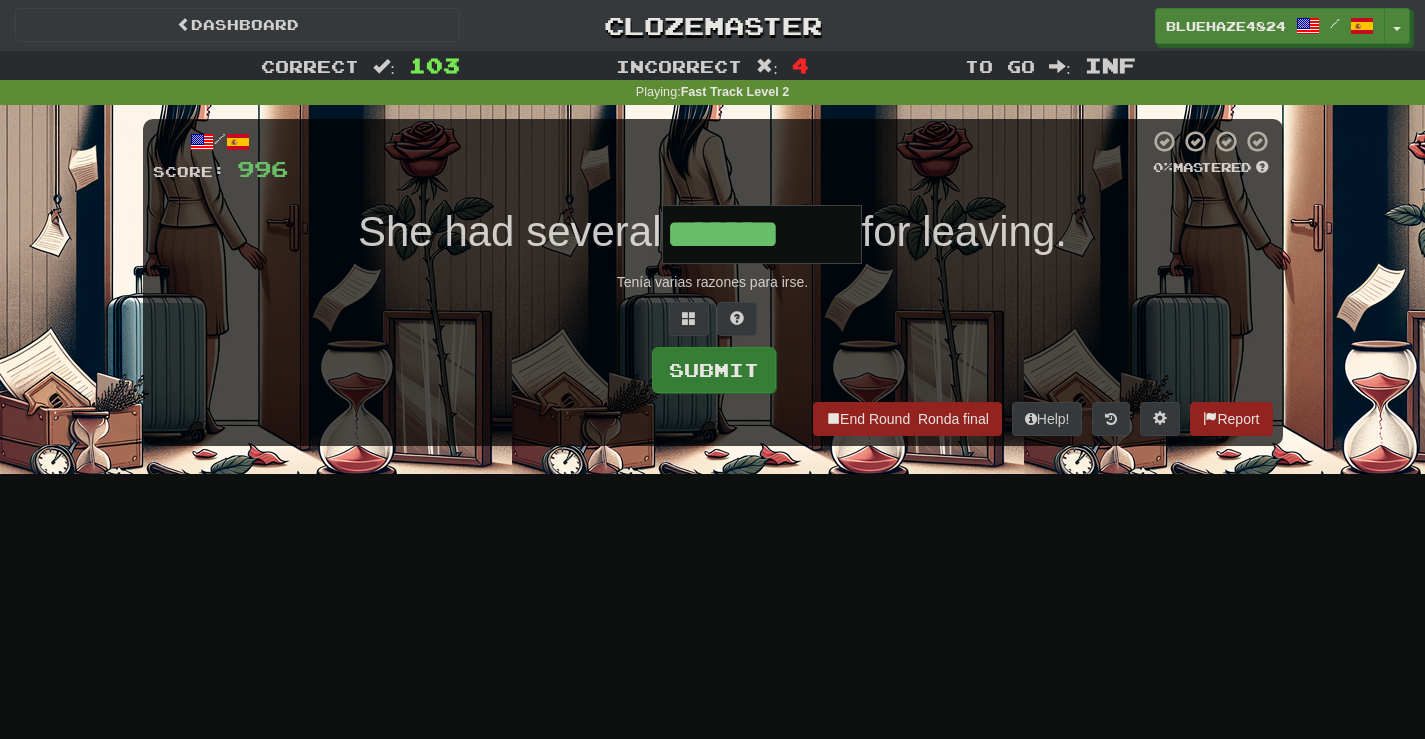 type on "*******" 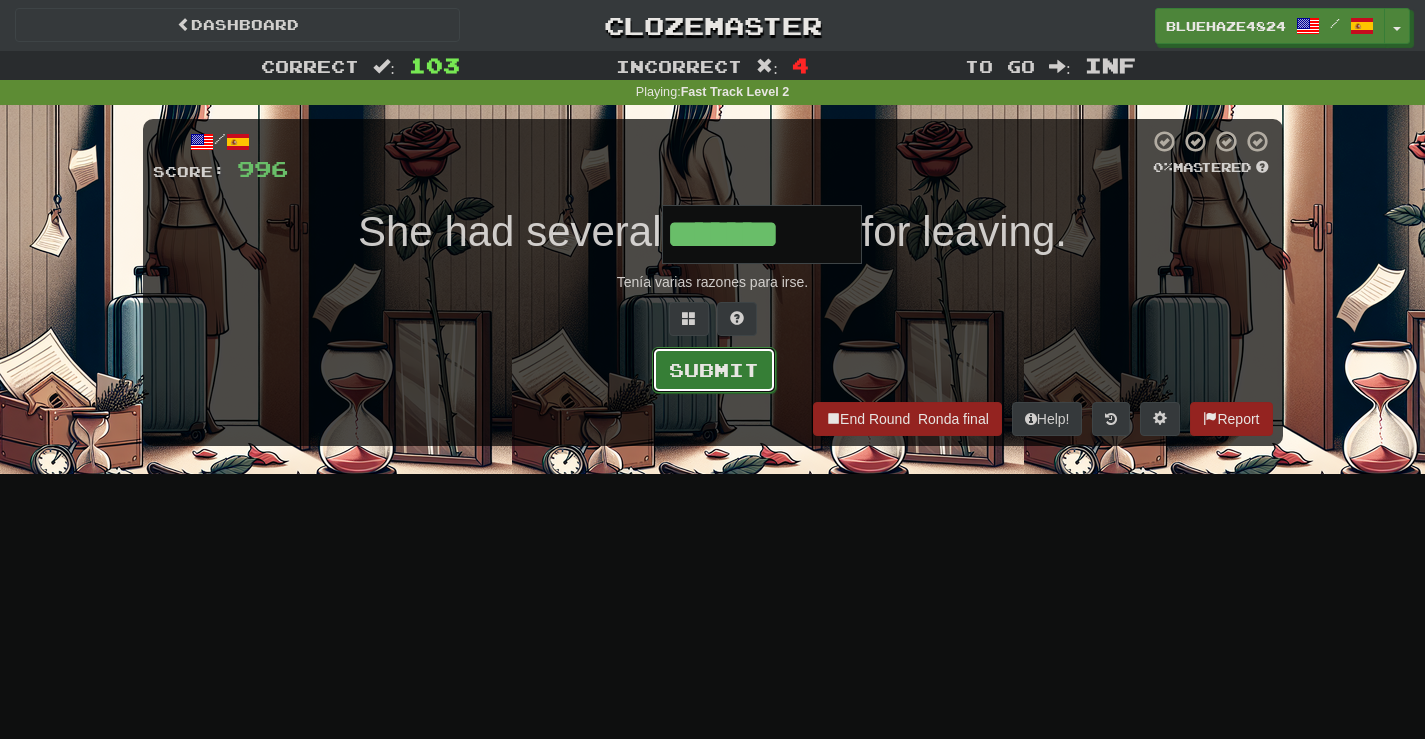 click on "Submit" at bounding box center (714, 370) 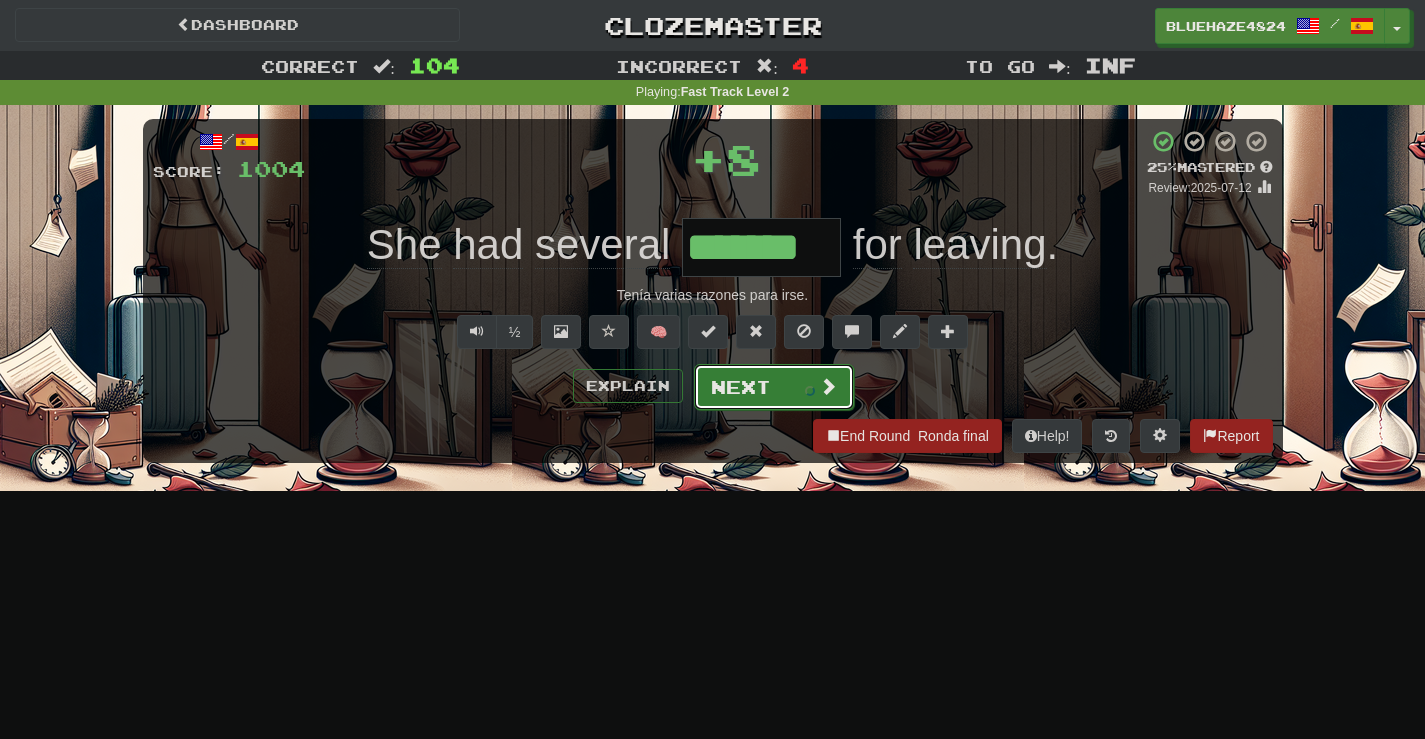 click on "Next" at bounding box center [774, 387] 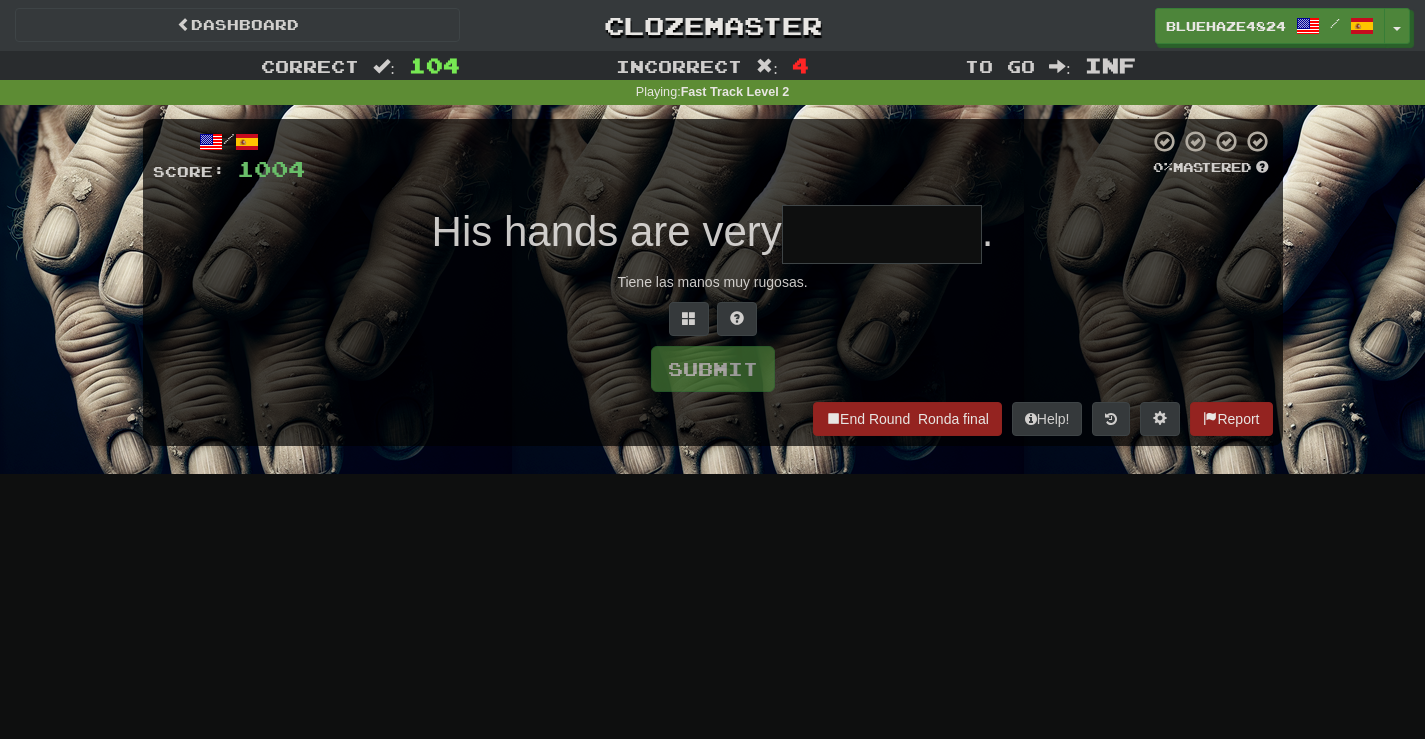 click at bounding box center (882, 234) 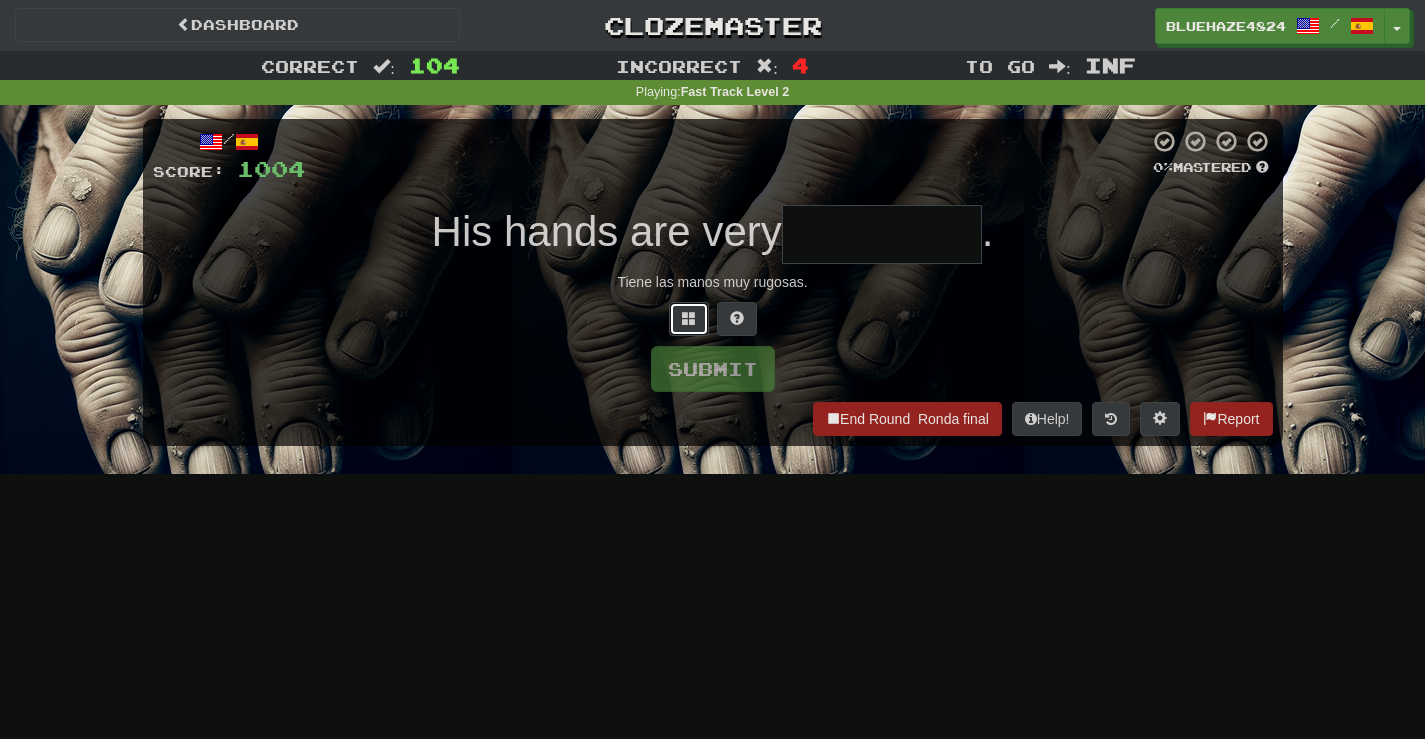 click at bounding box center (689, 318) 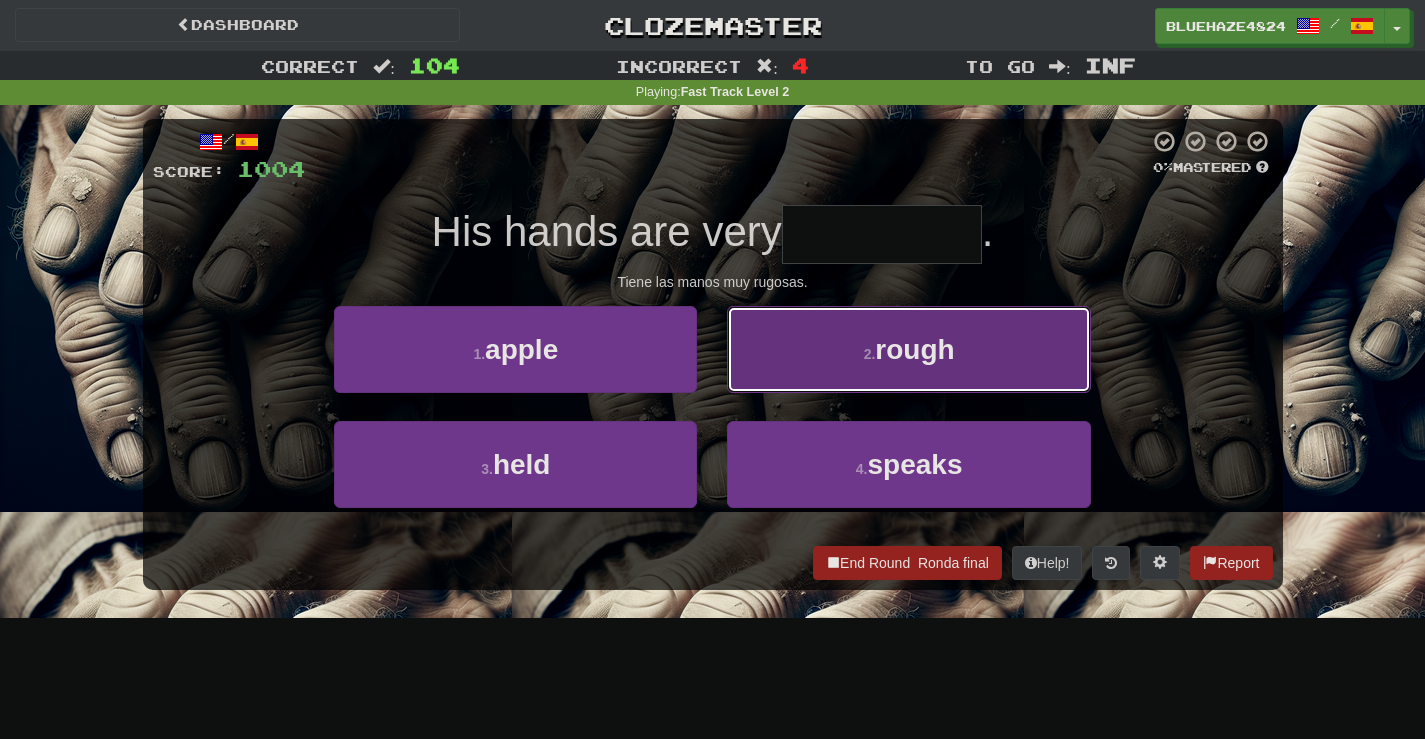 click on "2 .  rough" at bounding box center (908, 349) 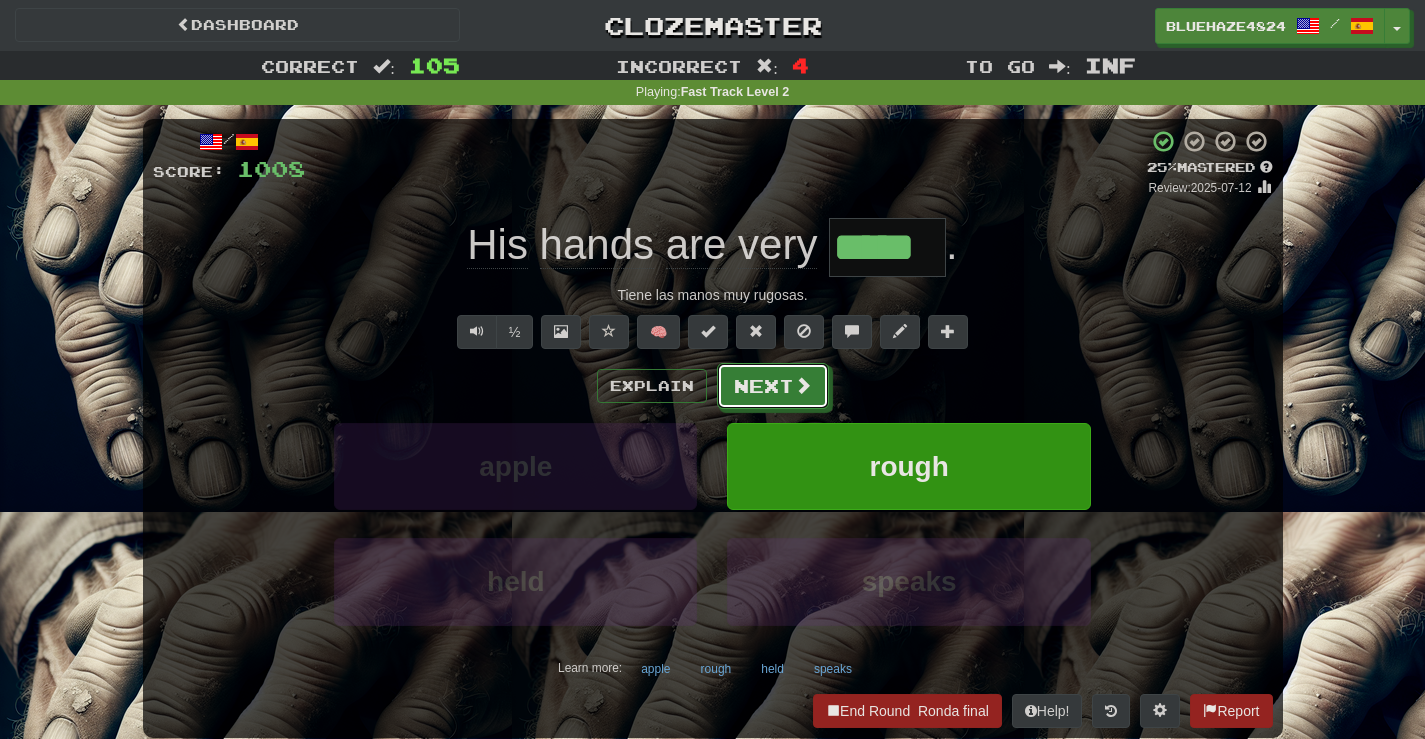 click on "Next" at bounding box center (773, 386) 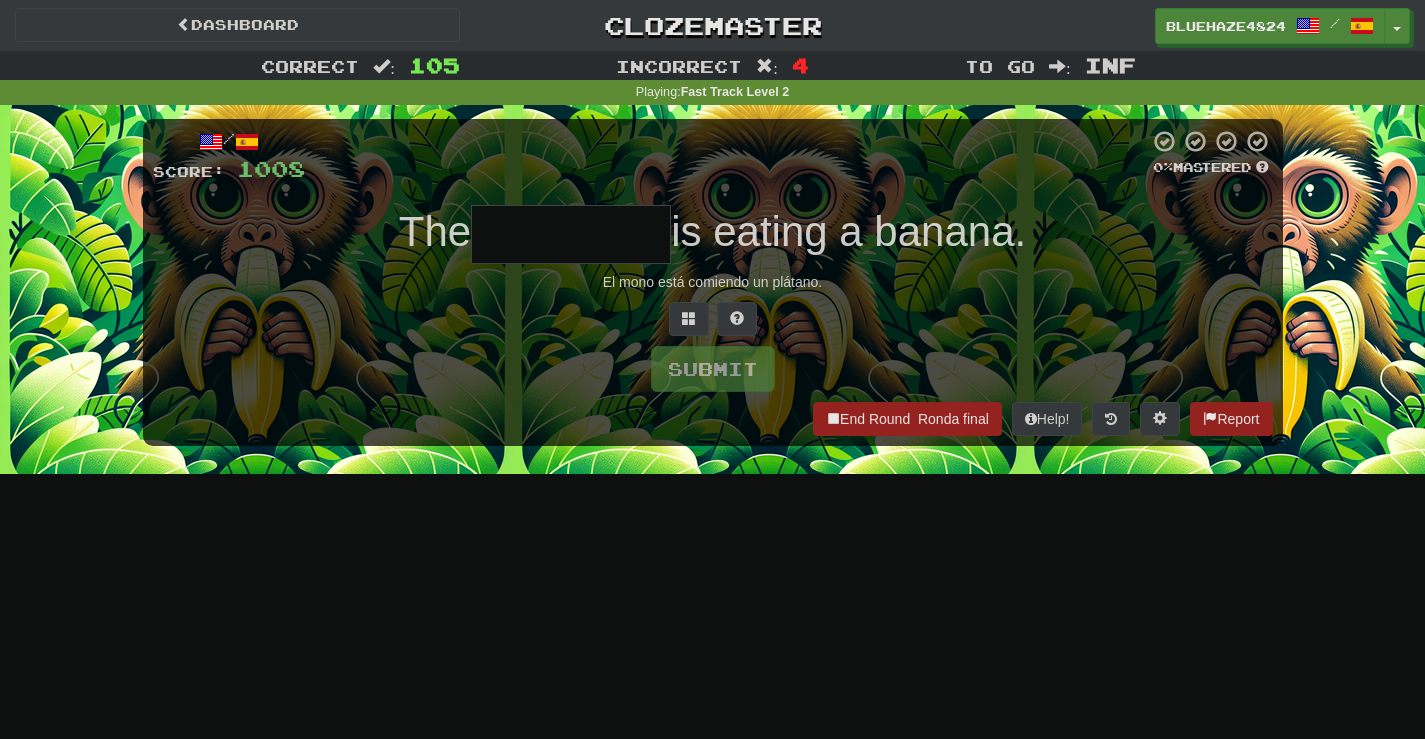 click at bounding box center [571, 234] 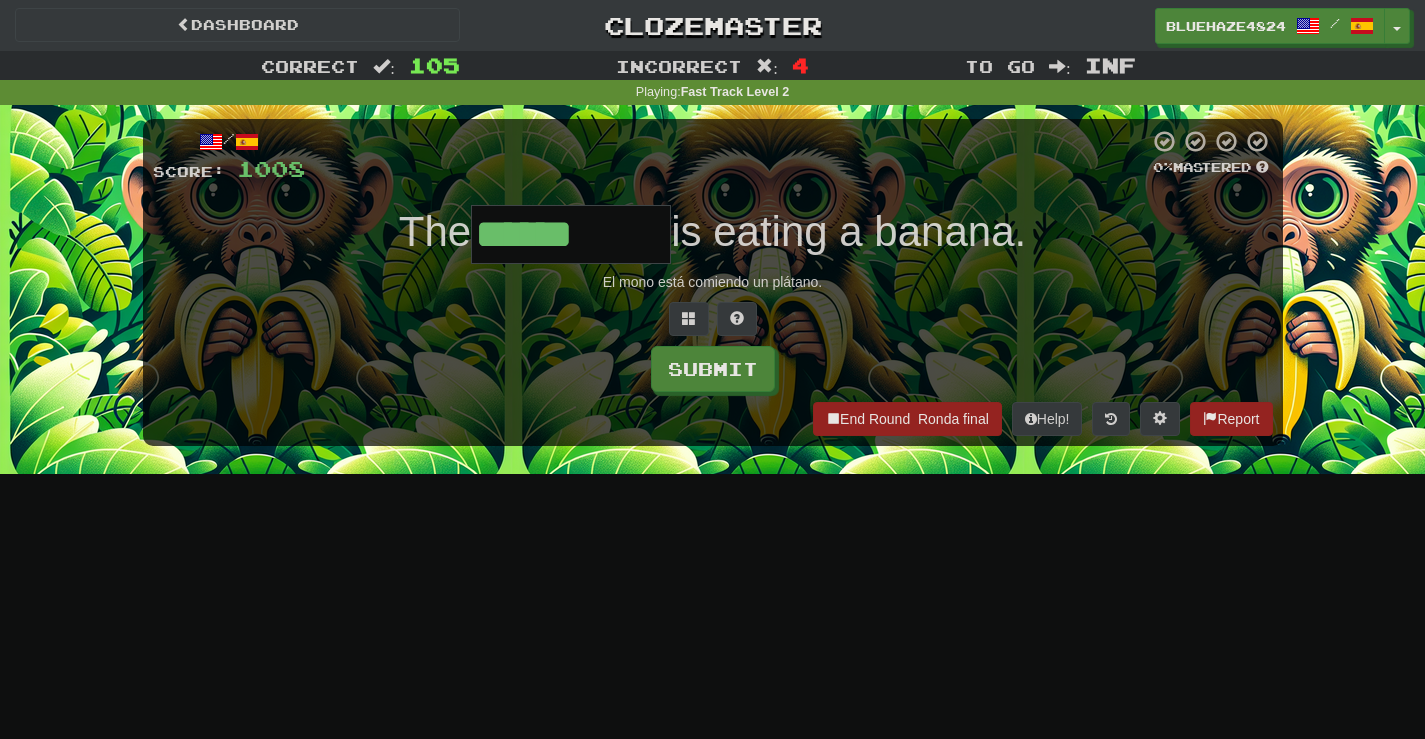 type on "******" 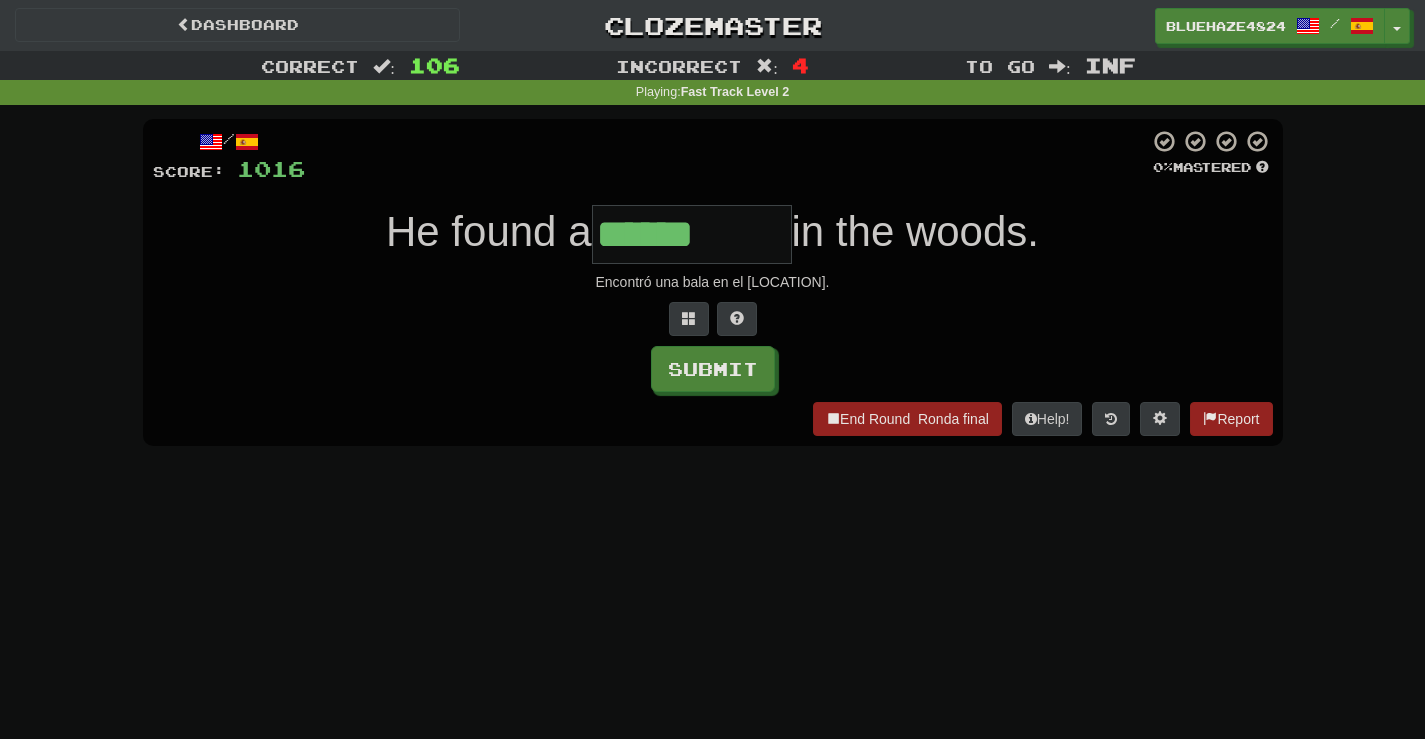 type on "******" 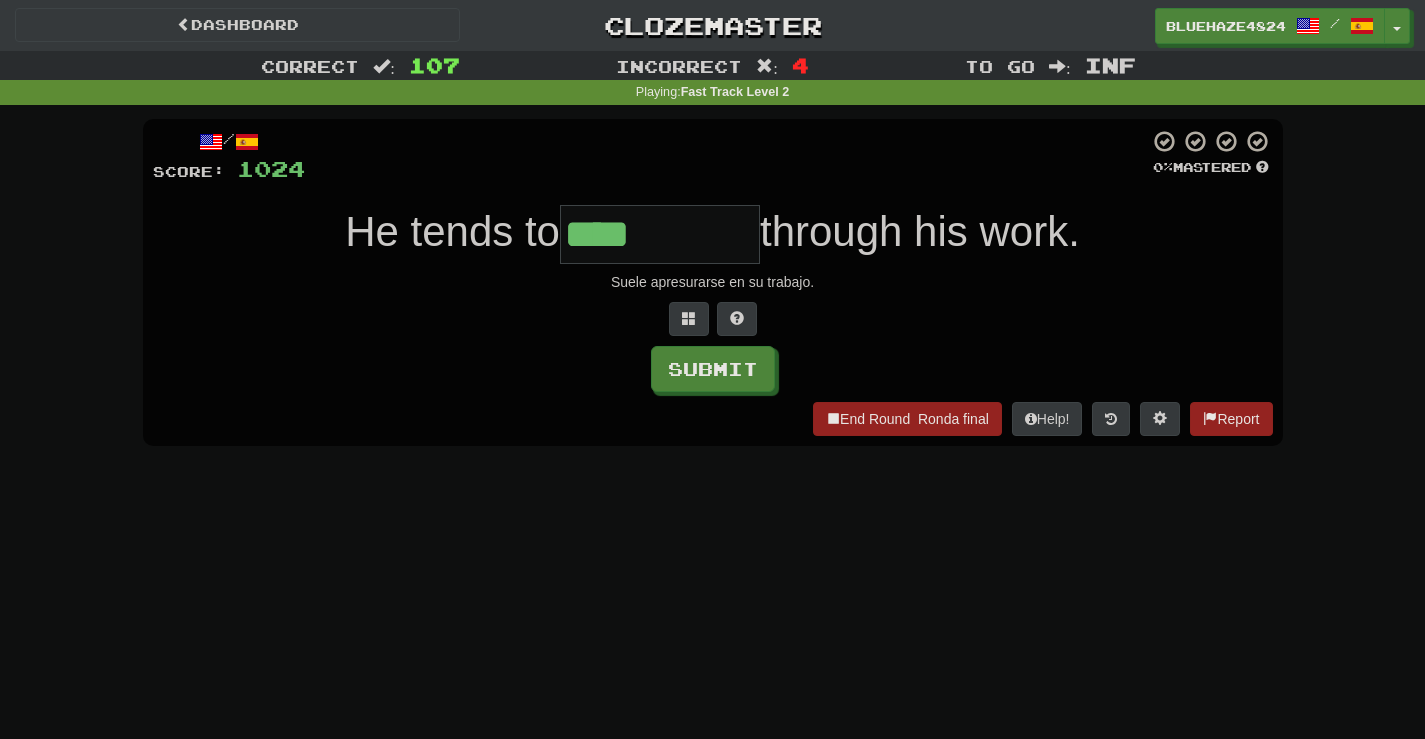 type on "****" 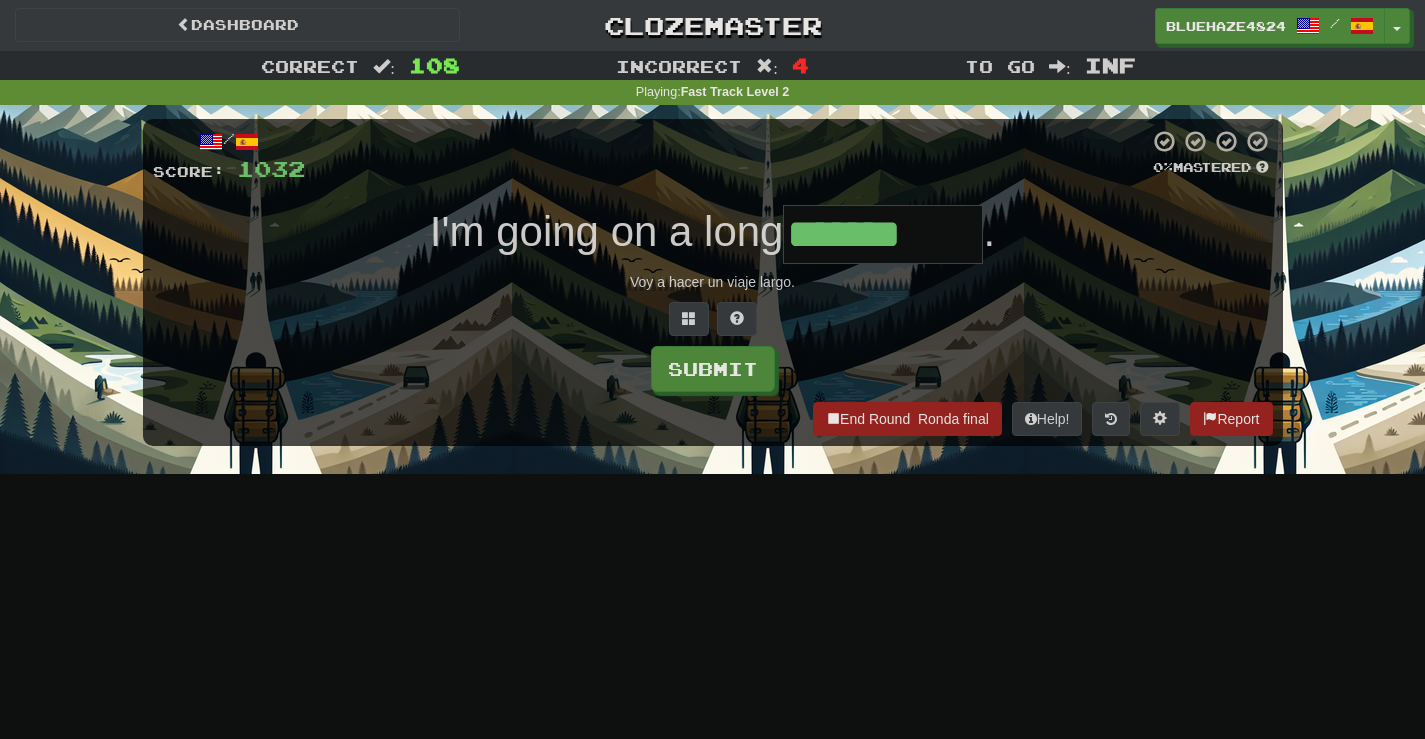 type on "*******" 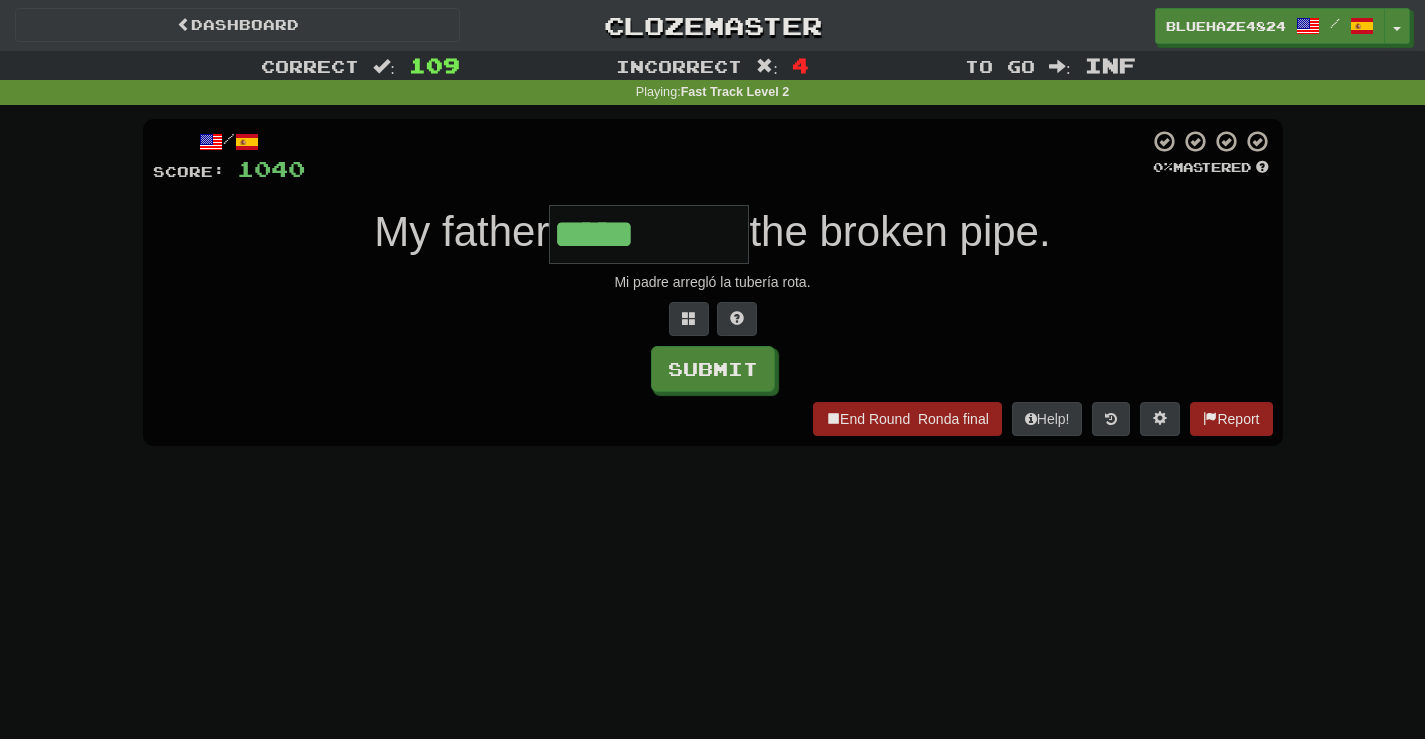 type on "*****" 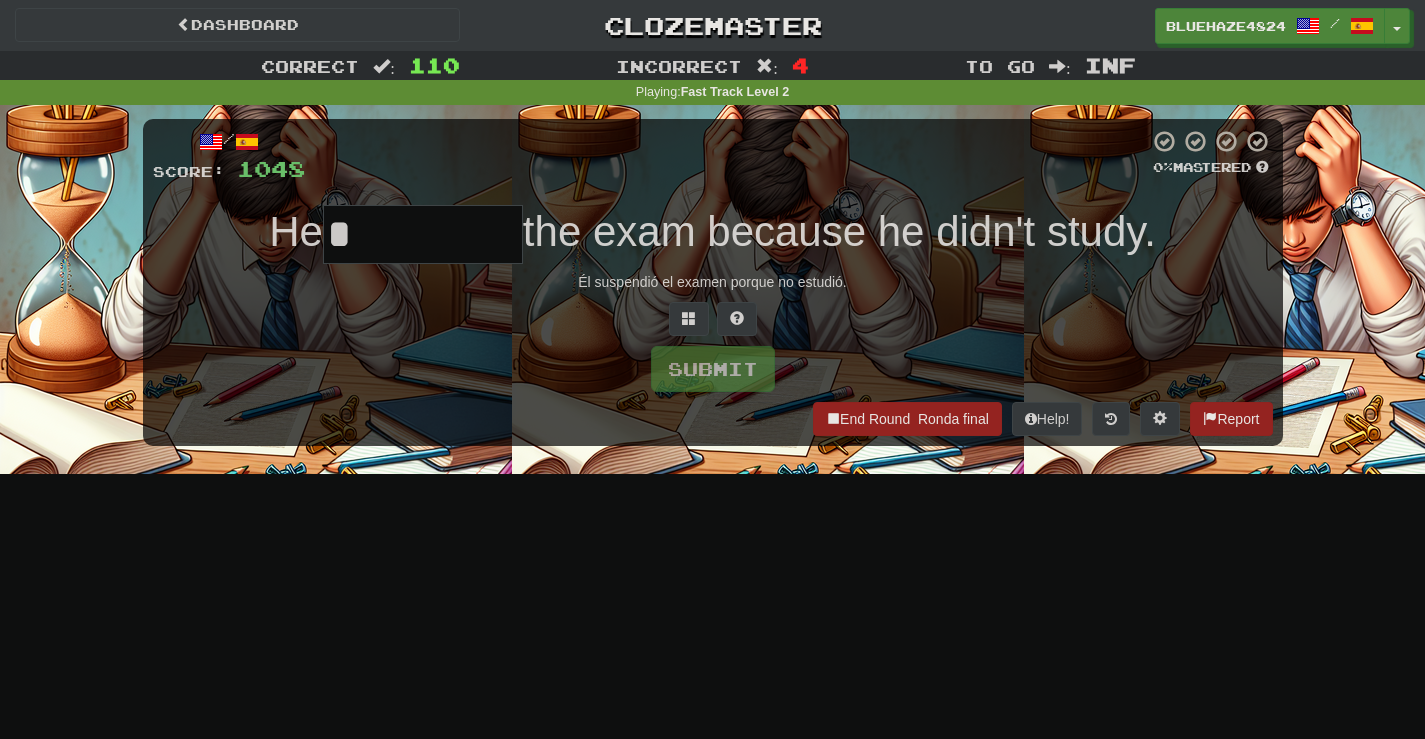 click on "*" at bounding box center [423, 234] 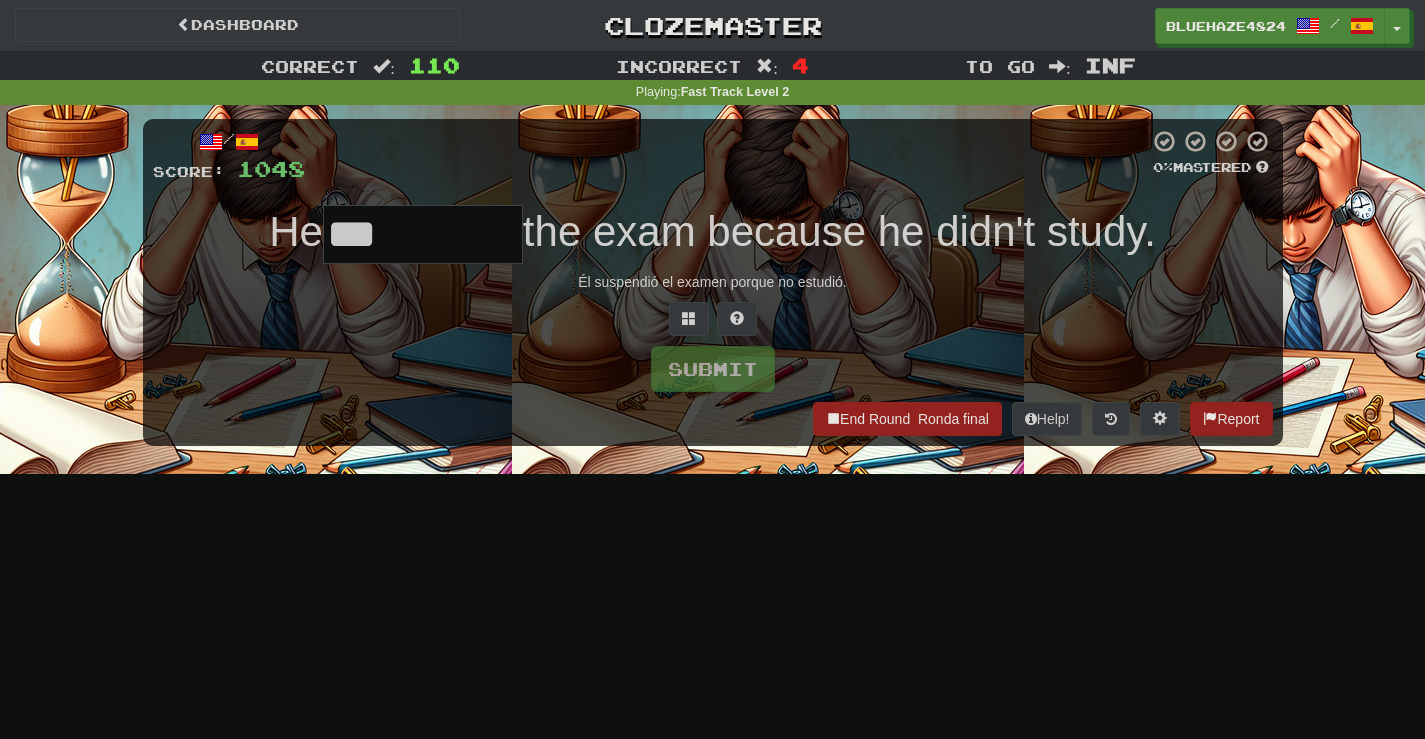 click on "***" at bounding box center [423, 234] 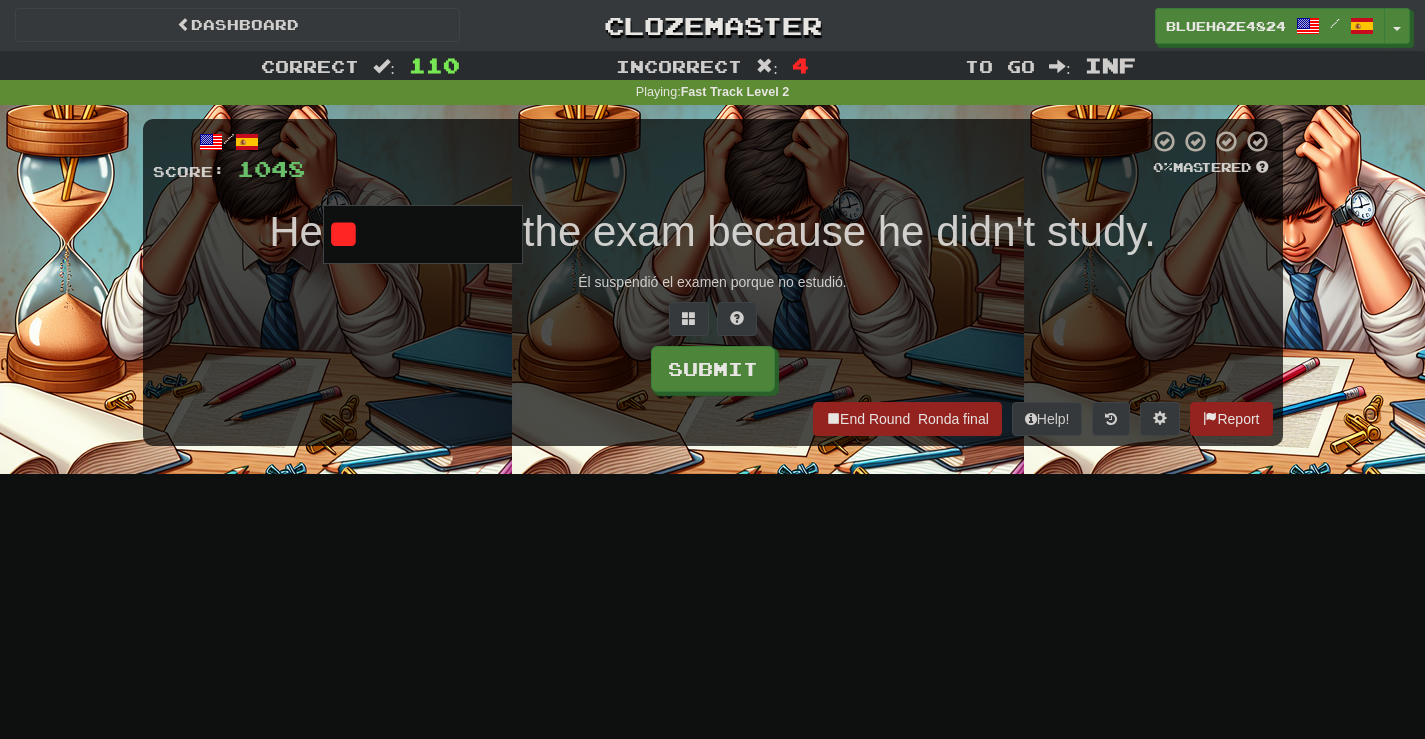 type on "*" 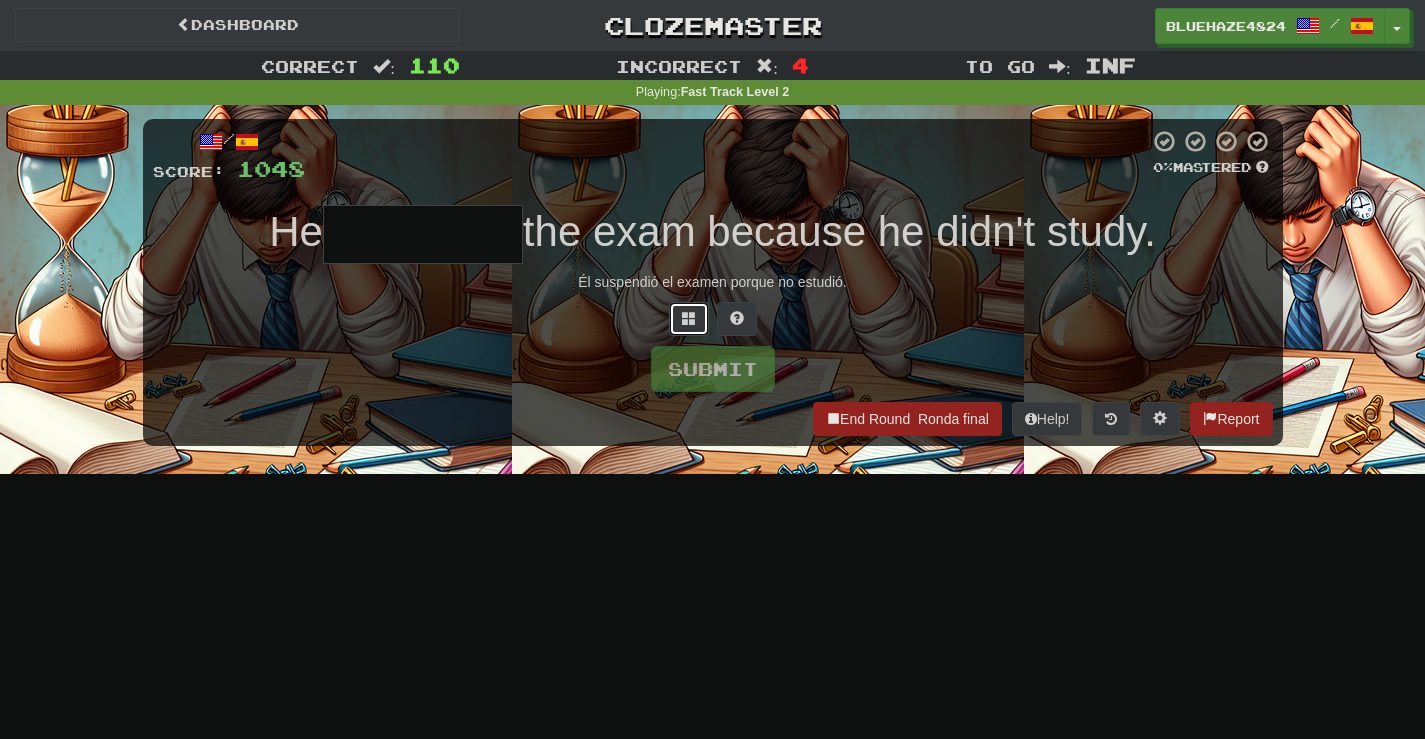 click at bounding box center [689, 318] 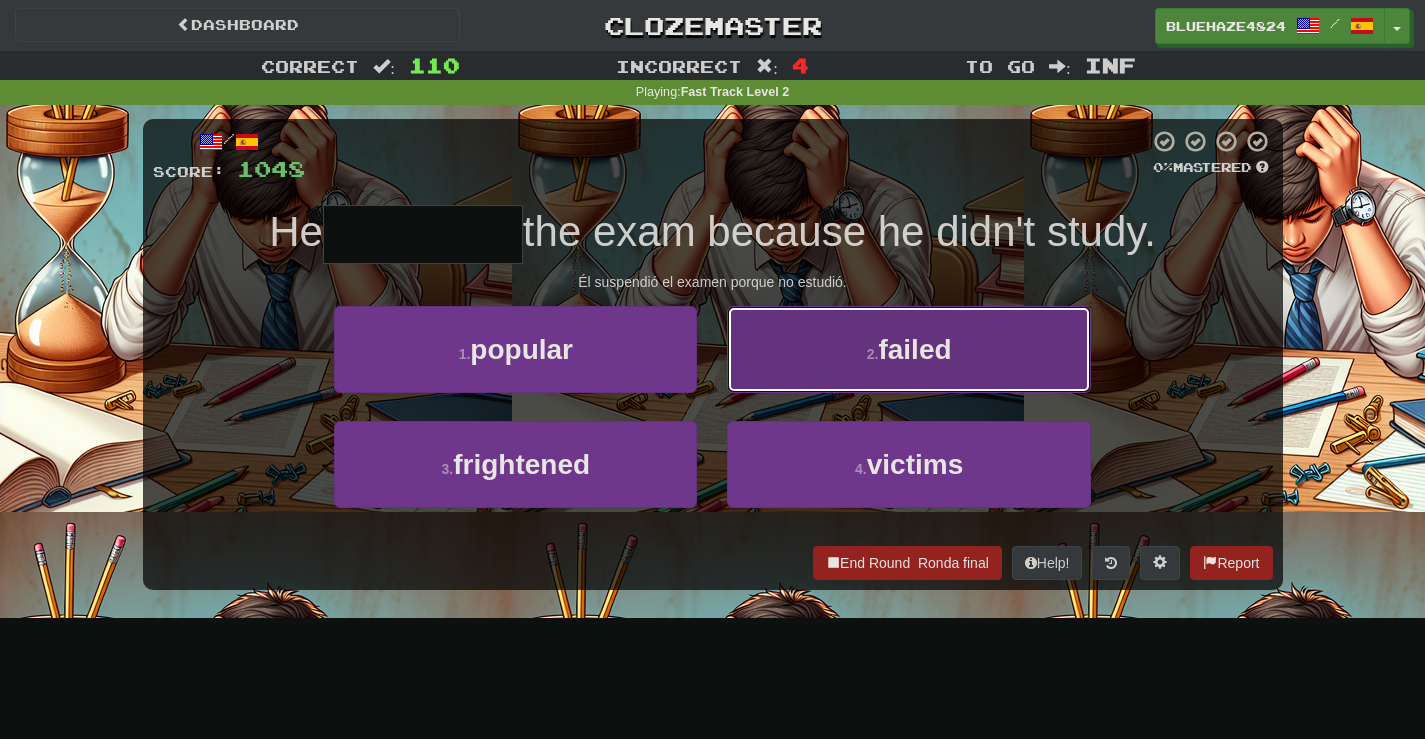 click on "failed" at bounding box center [914, 349] 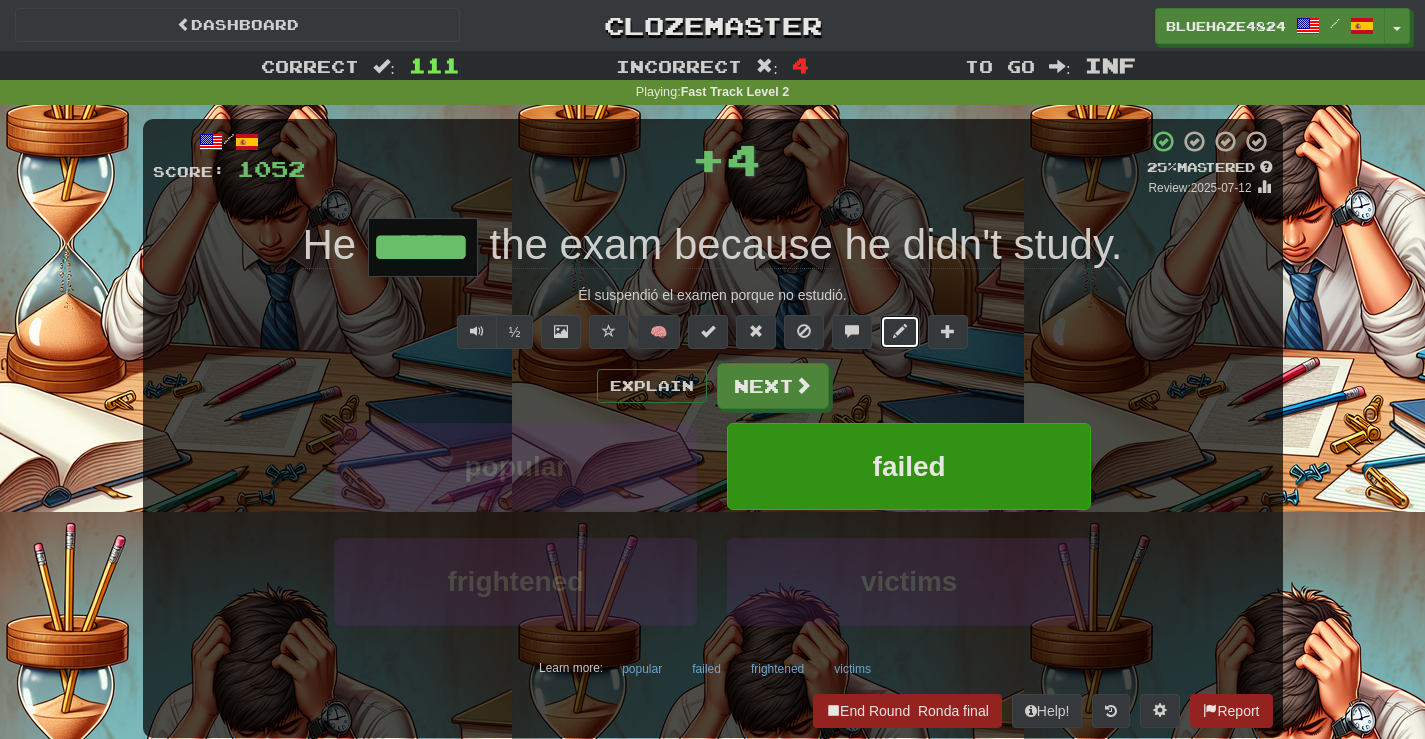 click at bounding box center [900, 331] 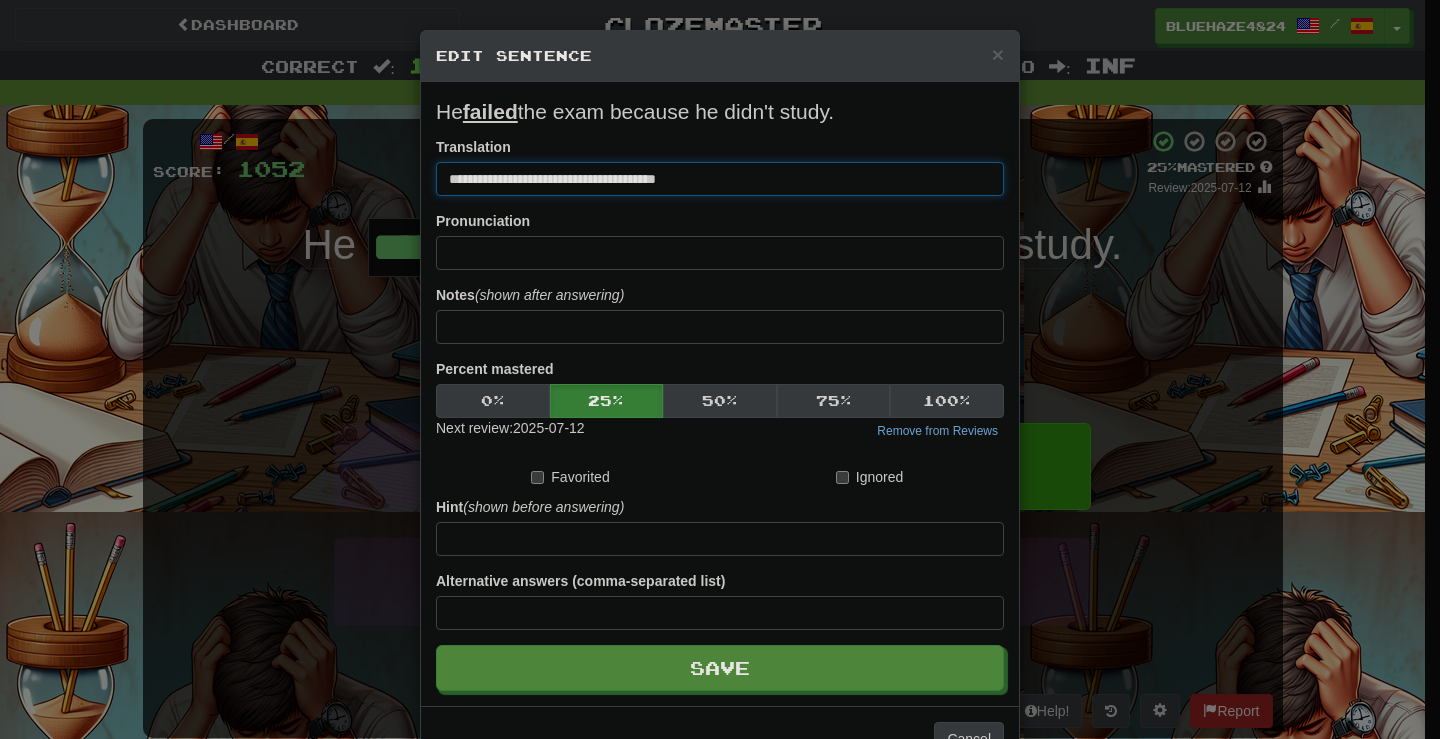 drag, startPoint x: 522, startPoint y: 177, endPoint x: 460, endPoint y: 176, distance: 62.008064 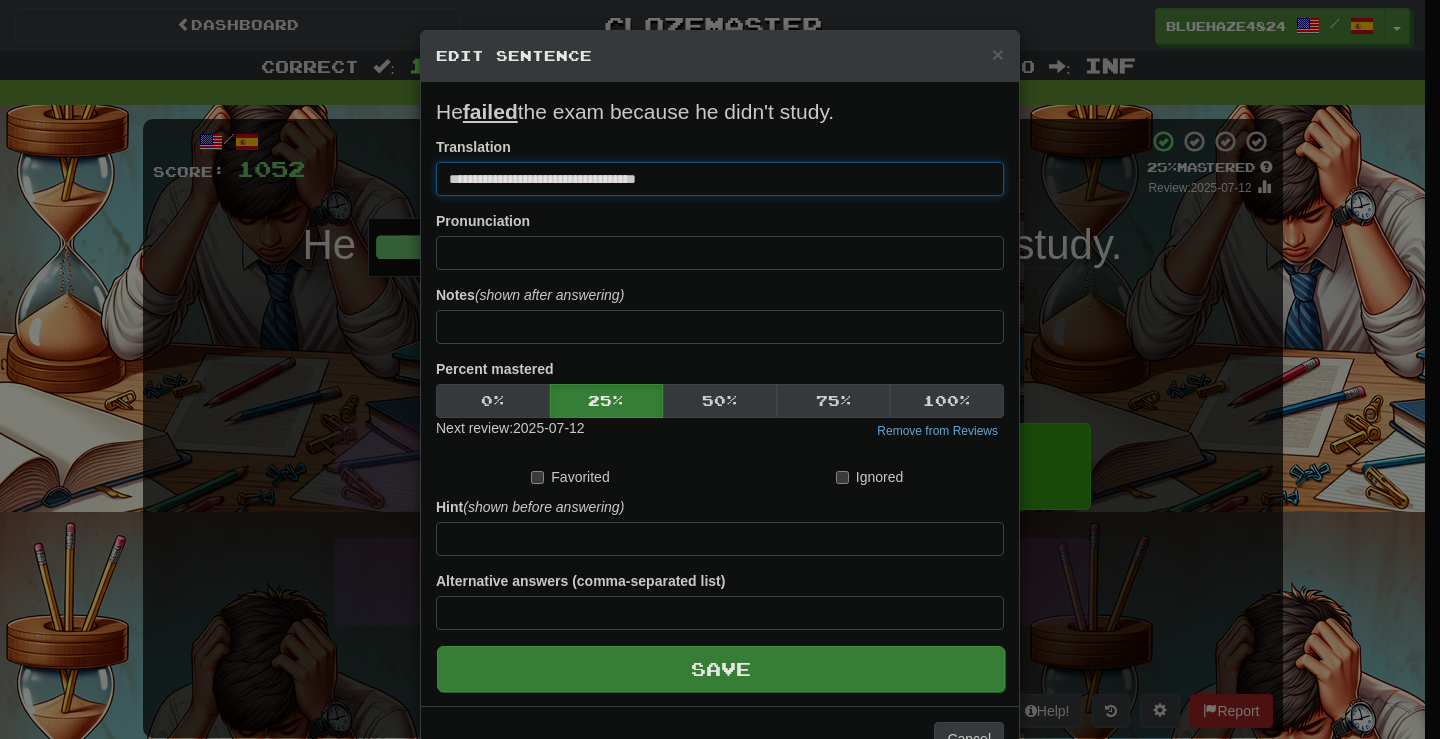 type on "**********" 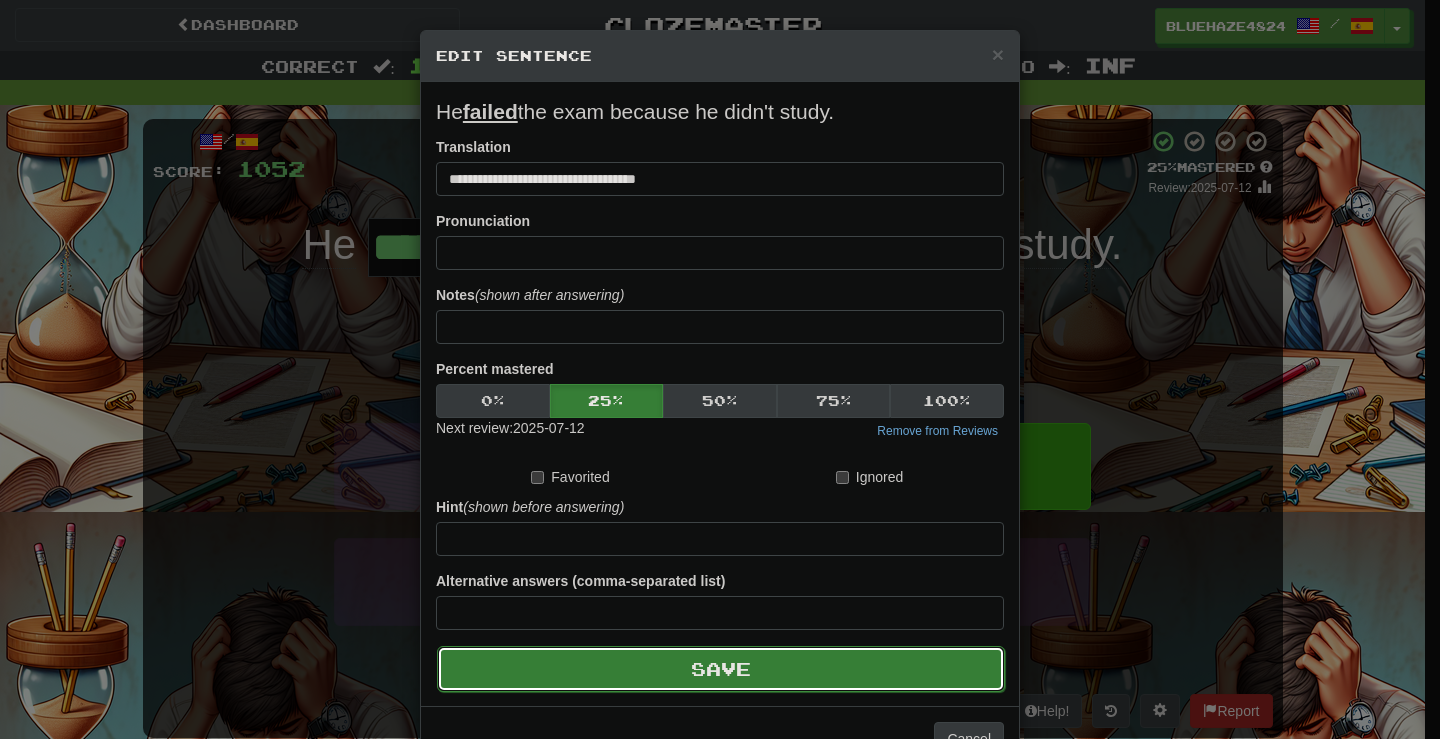 click on "Save" at bounding box center [721, 669] 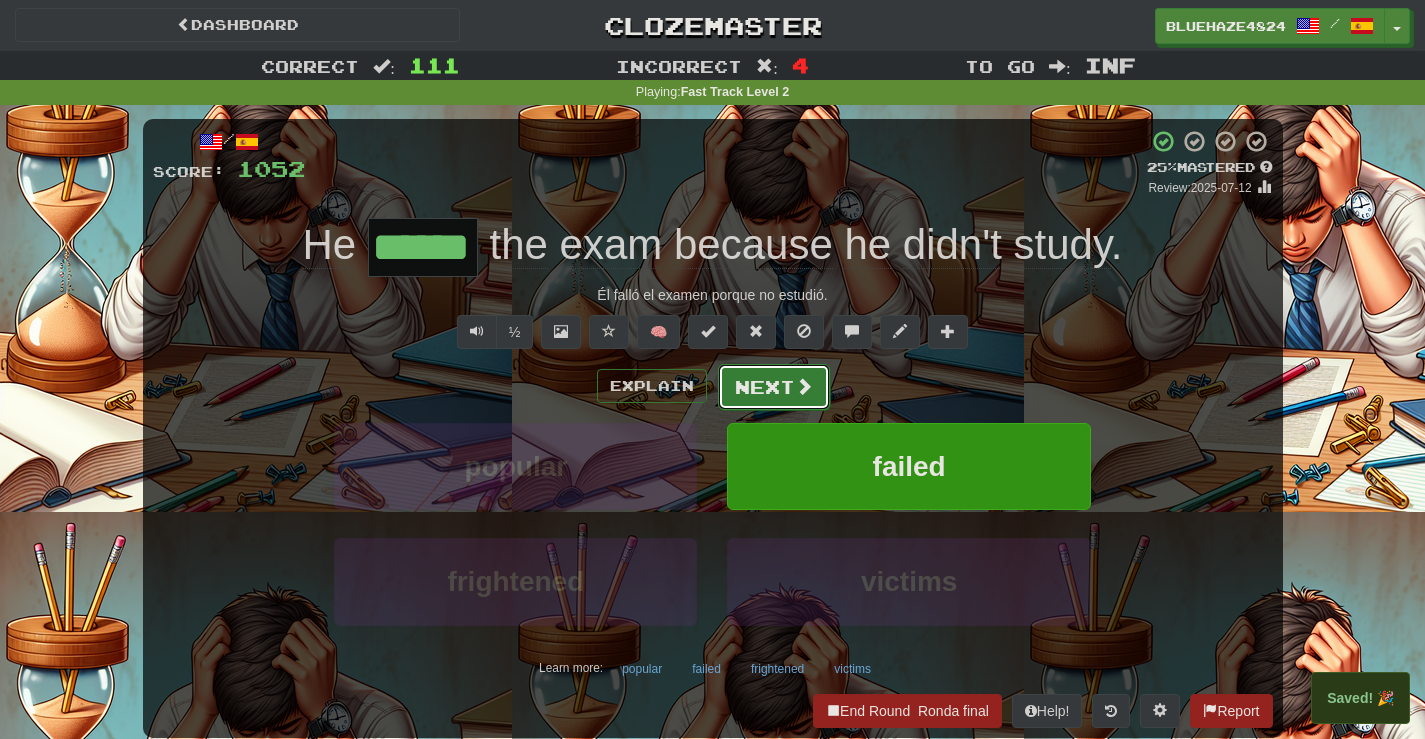 click on "Next" at bounding box center [774, 387] 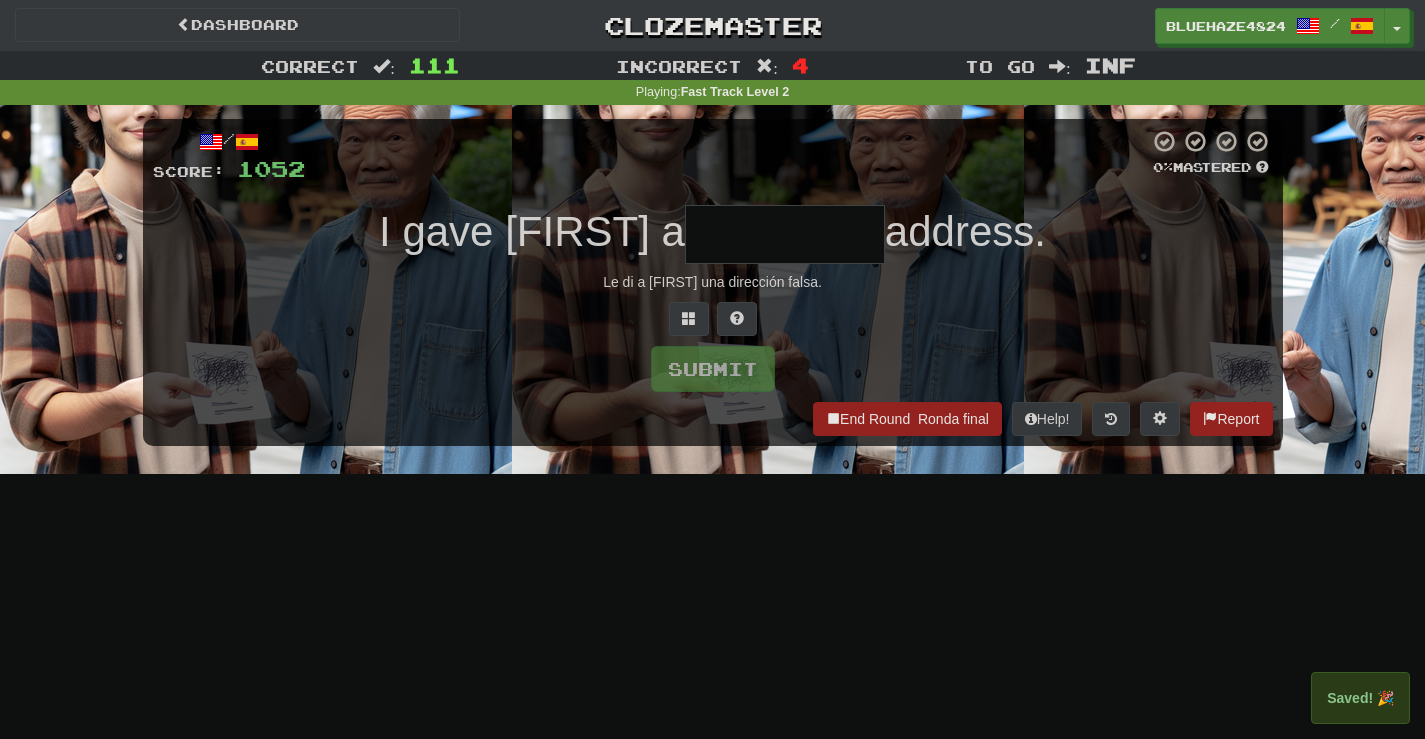 click at bounding box center (785, 234) 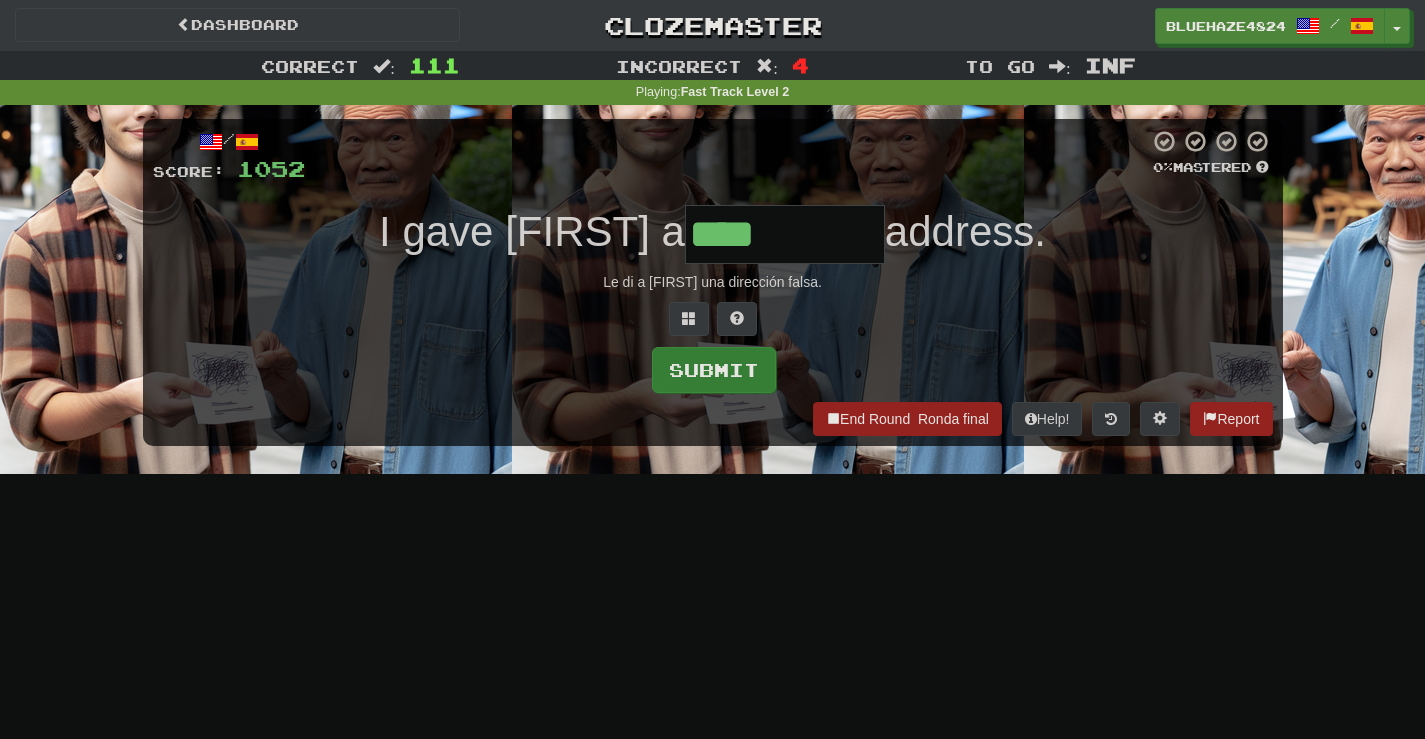 type on "****" 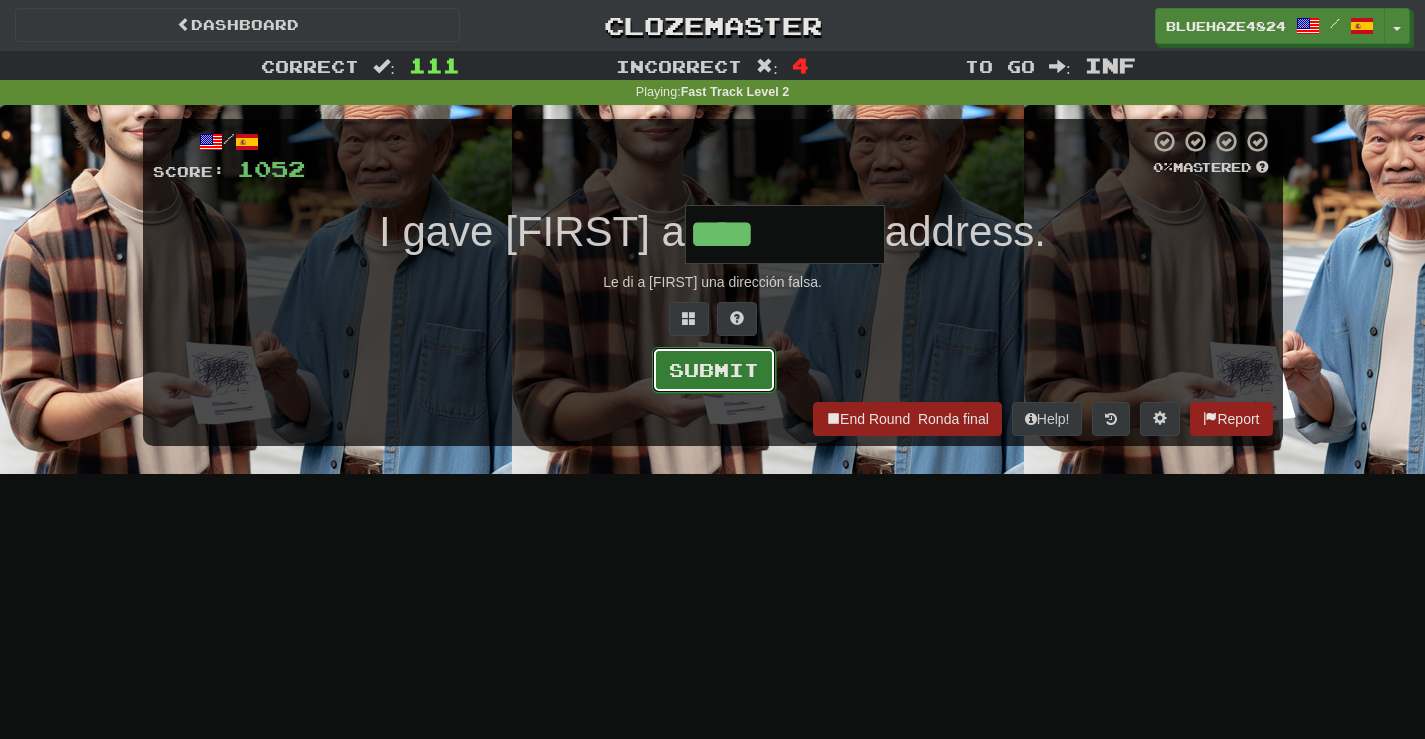 click on "Submit" at bounding box center (714, 370) 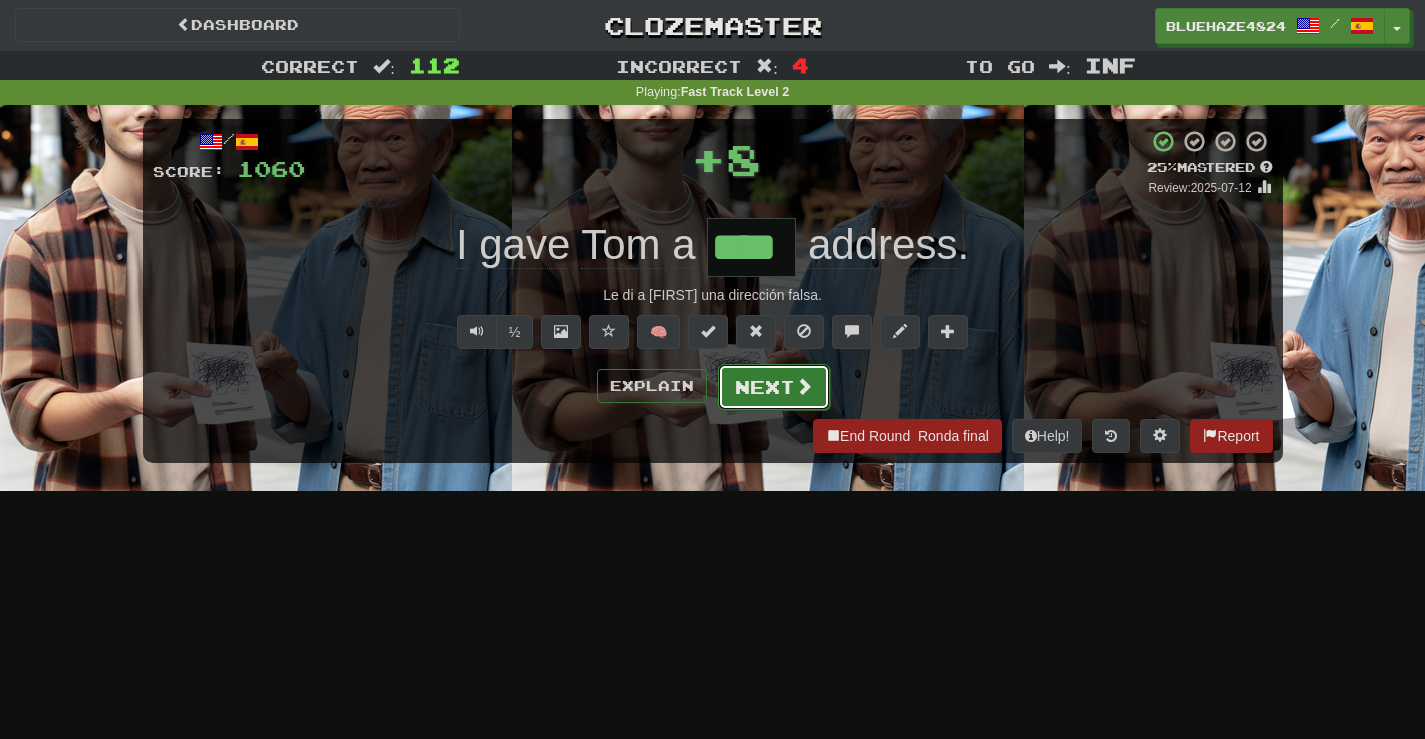 click on "Next" at bounding box center (774, 387) 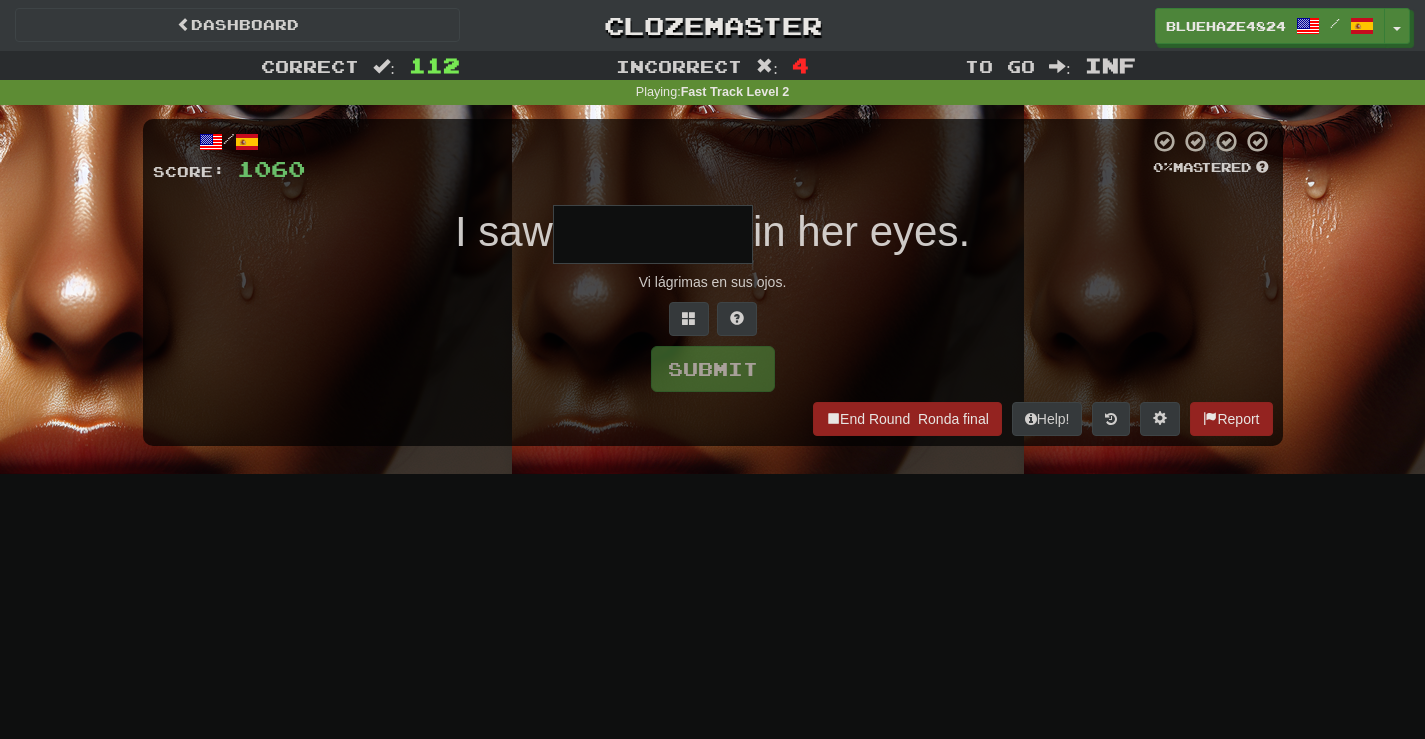click at bounding box center [653, 234] 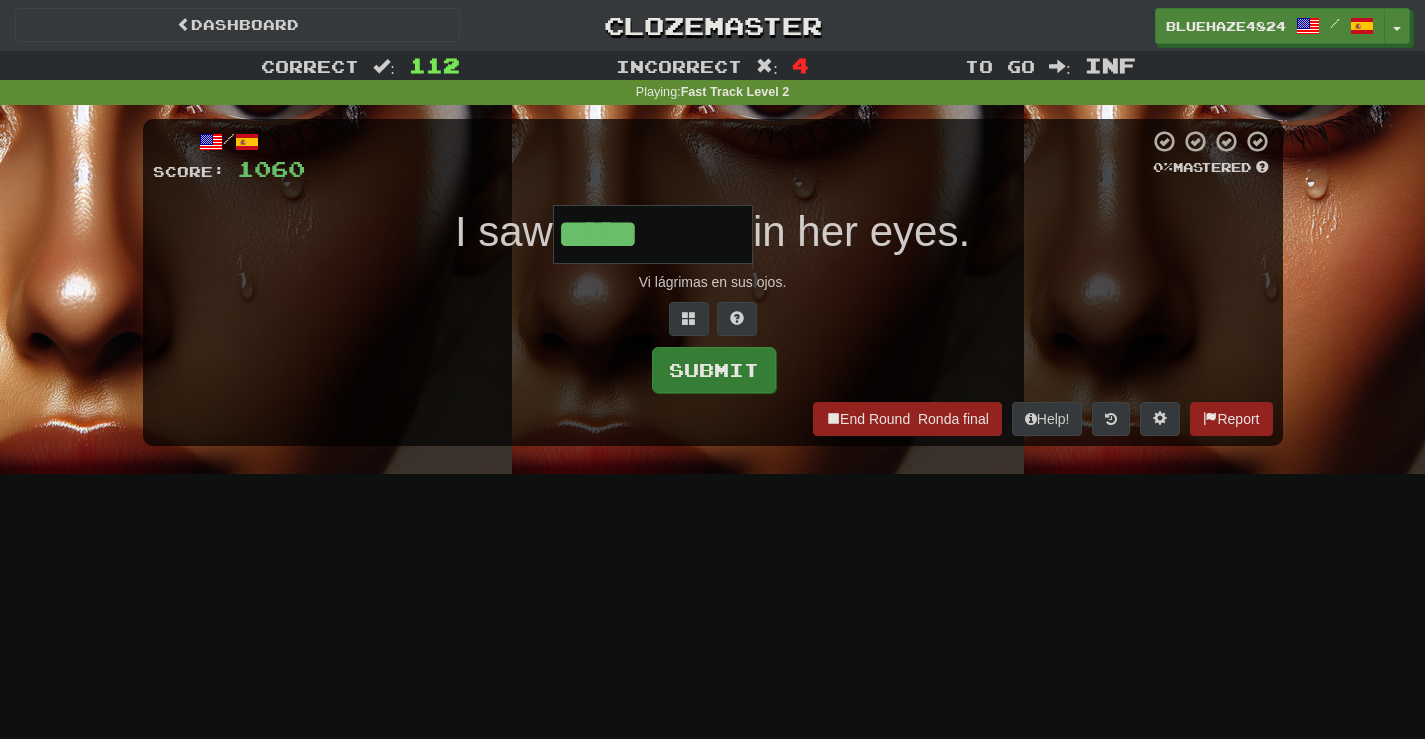 type on "*****" 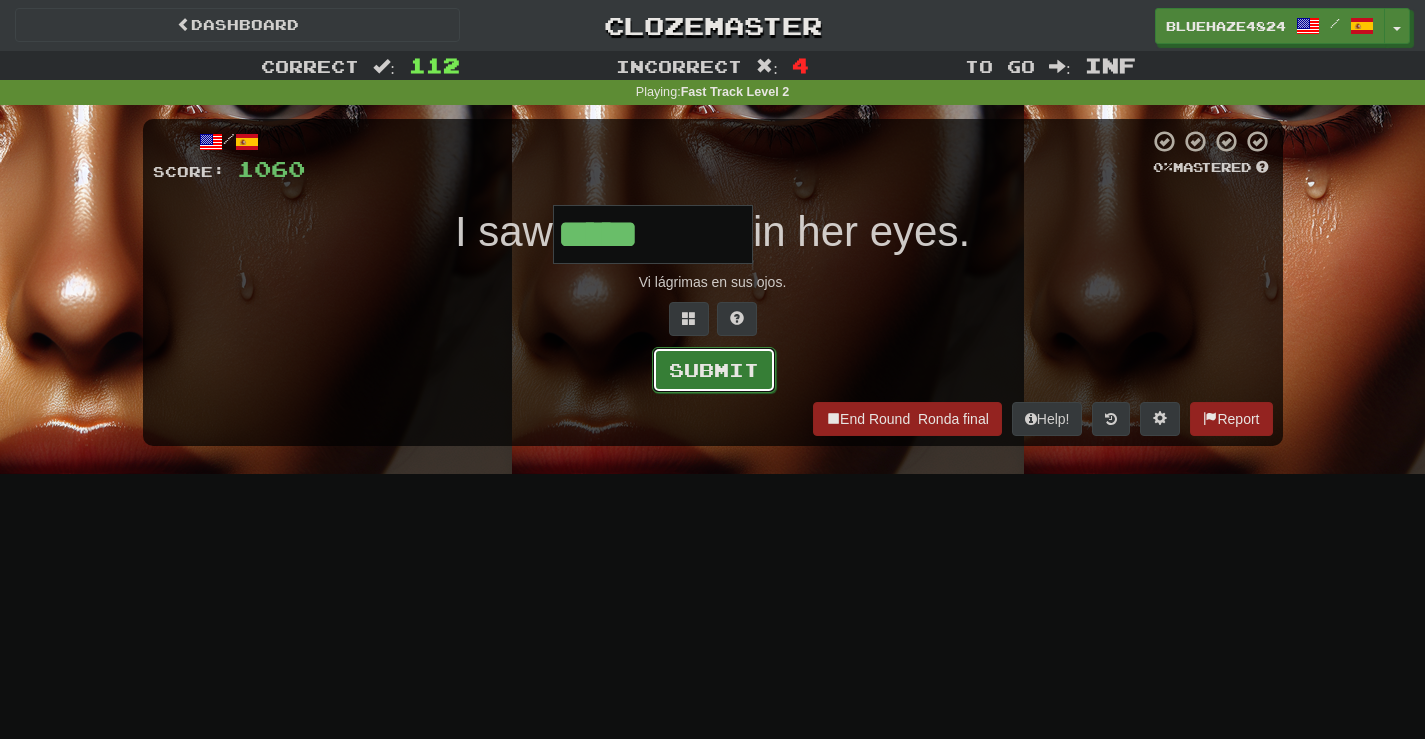 click on "Submit" at bounding box center [714, 370] 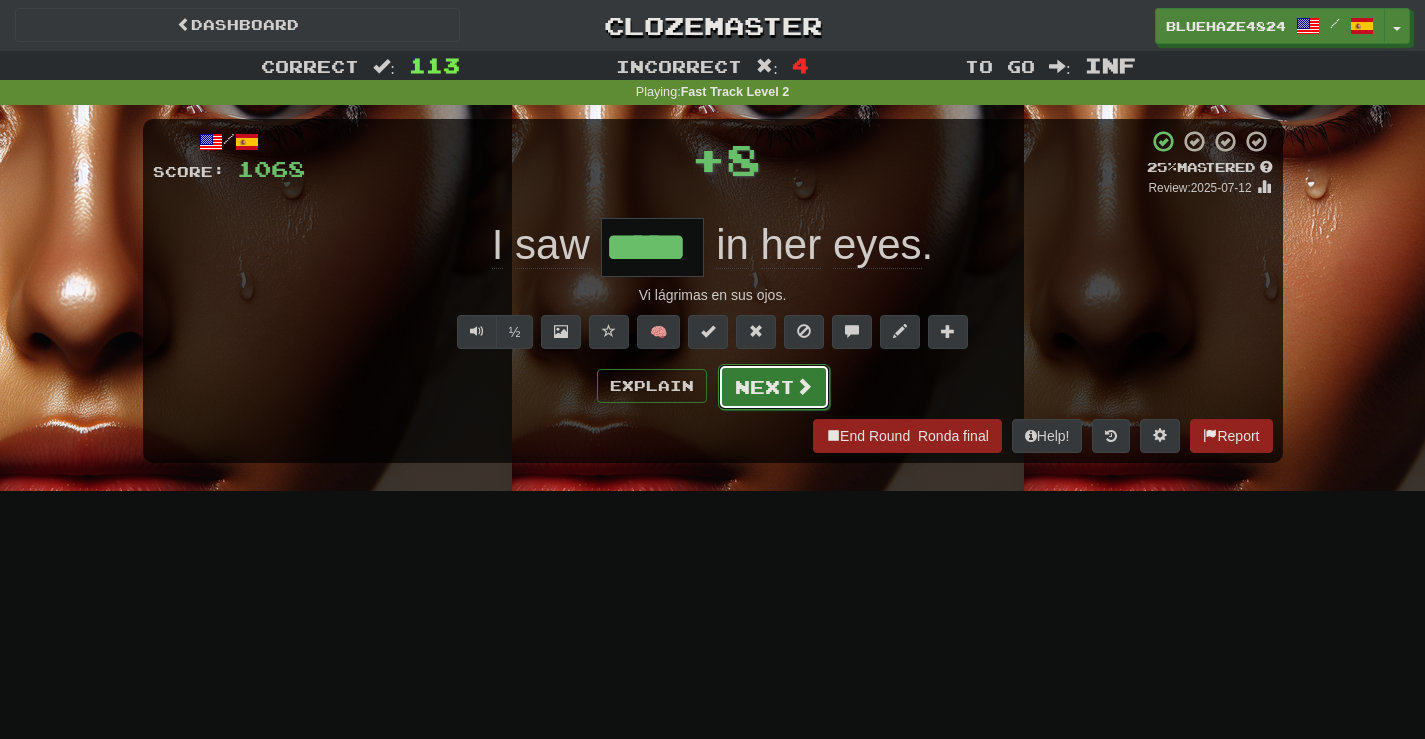 click on "Next" at bounding box center (774, 387) 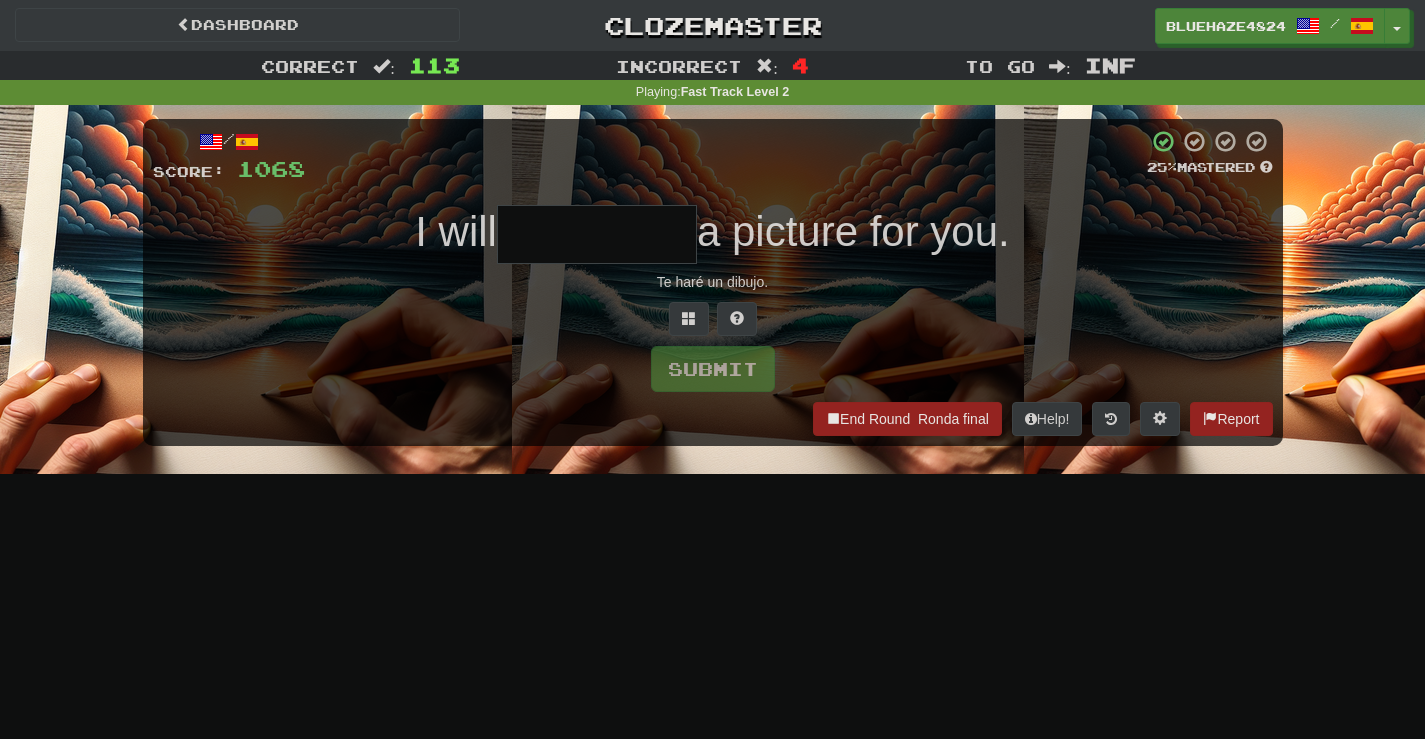 click at bounding box center [597, 234] 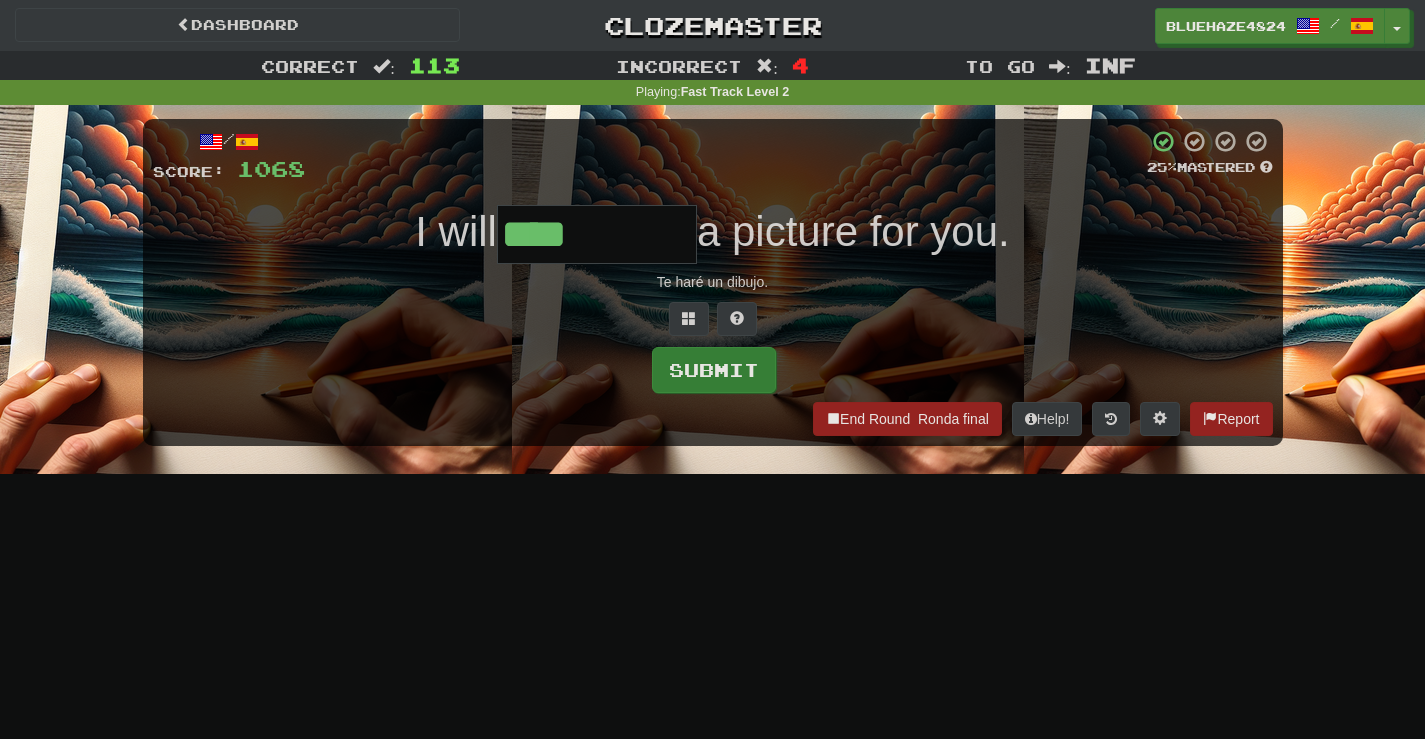 type on "****" 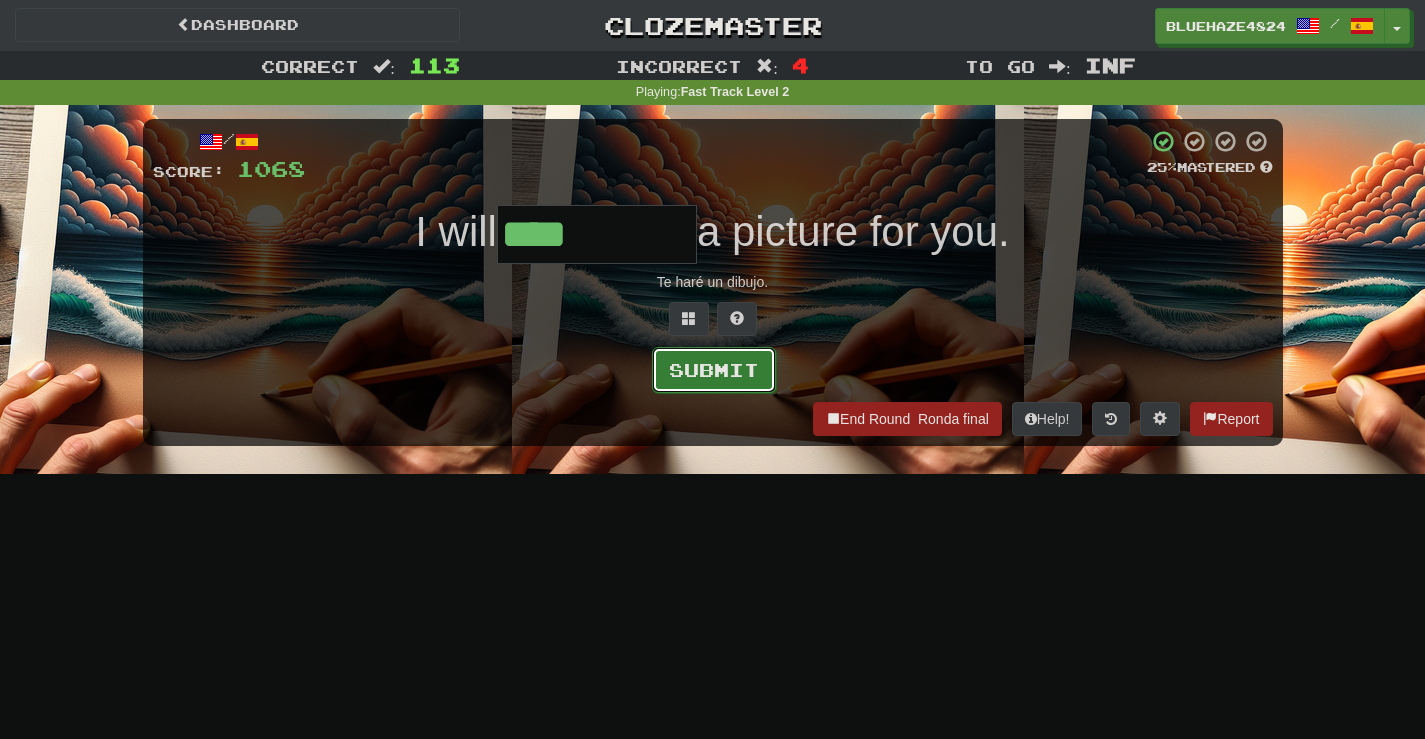click on "Submit" at bounding box center [714, 370] 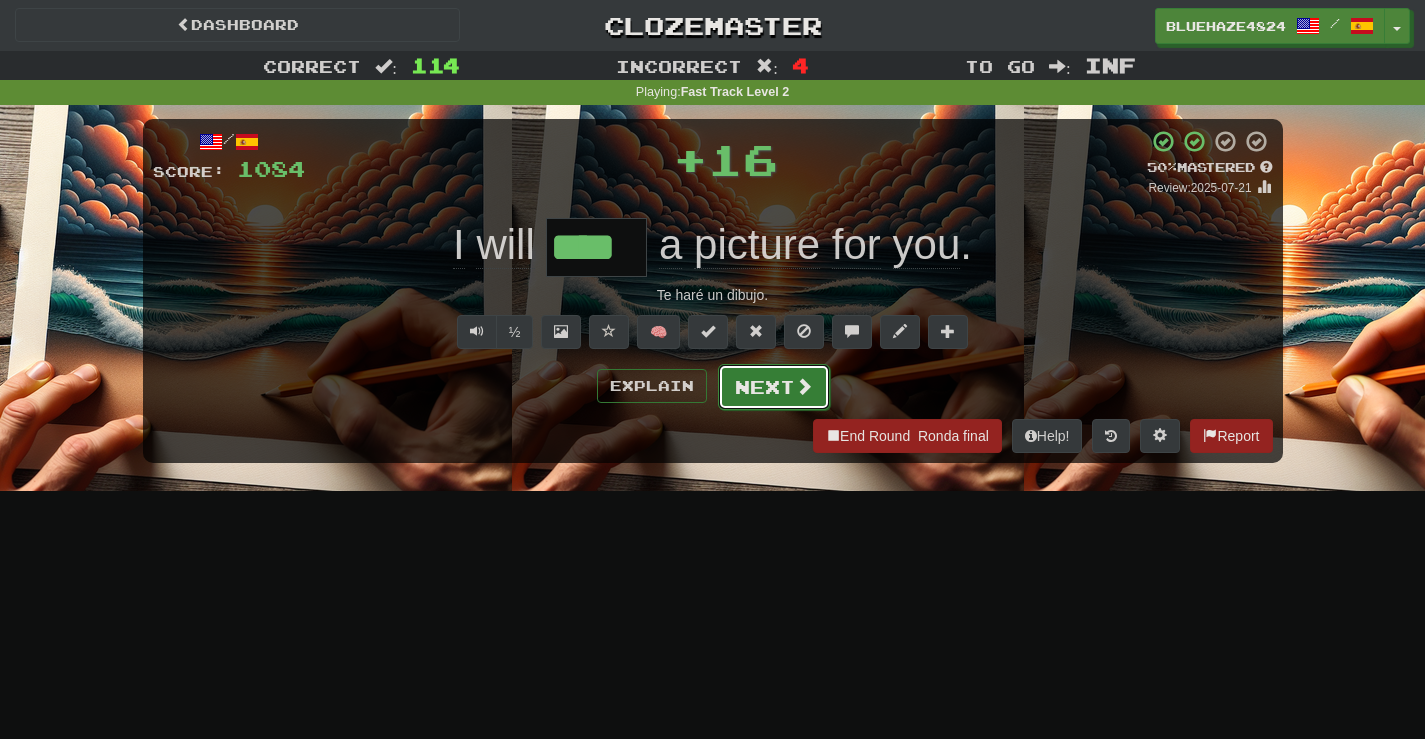 click on "Next" at bounding box center (774, 387) 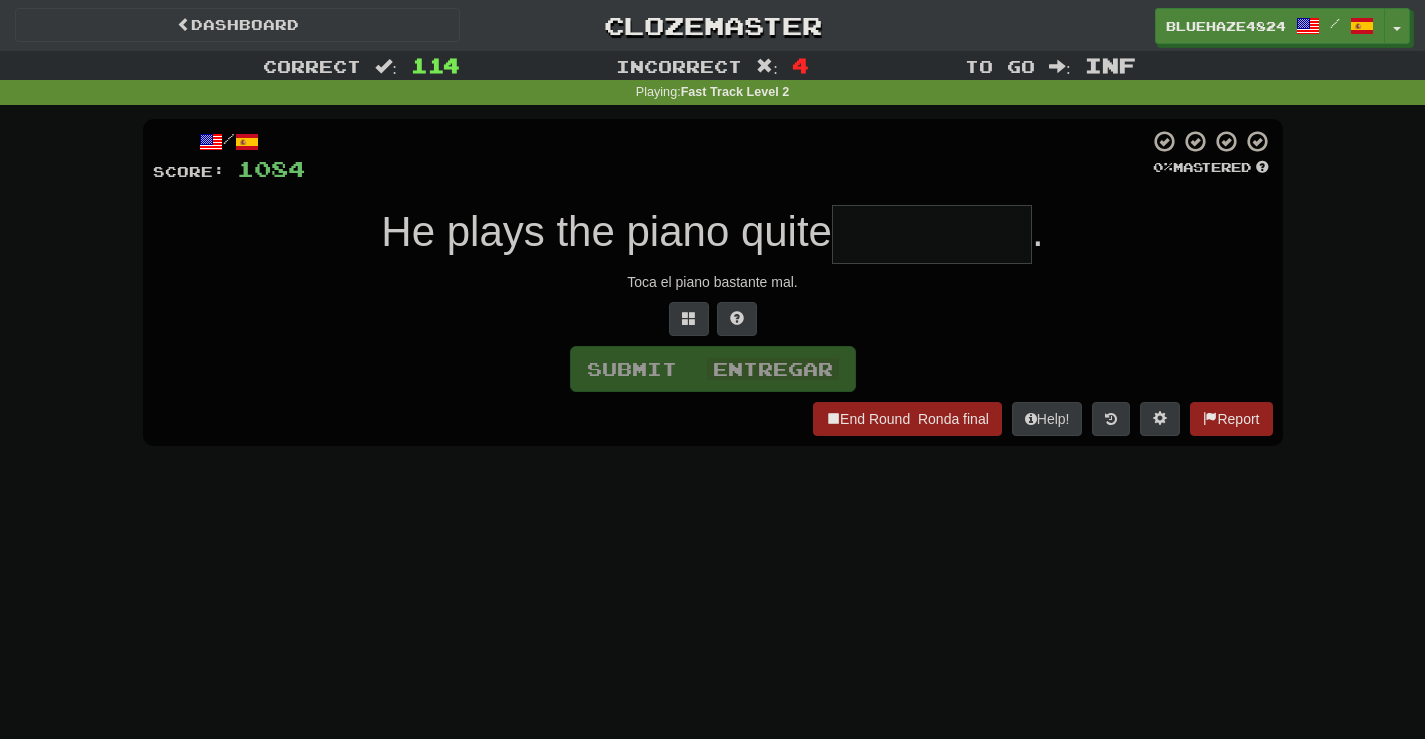 click at bounding box center [932, 234] 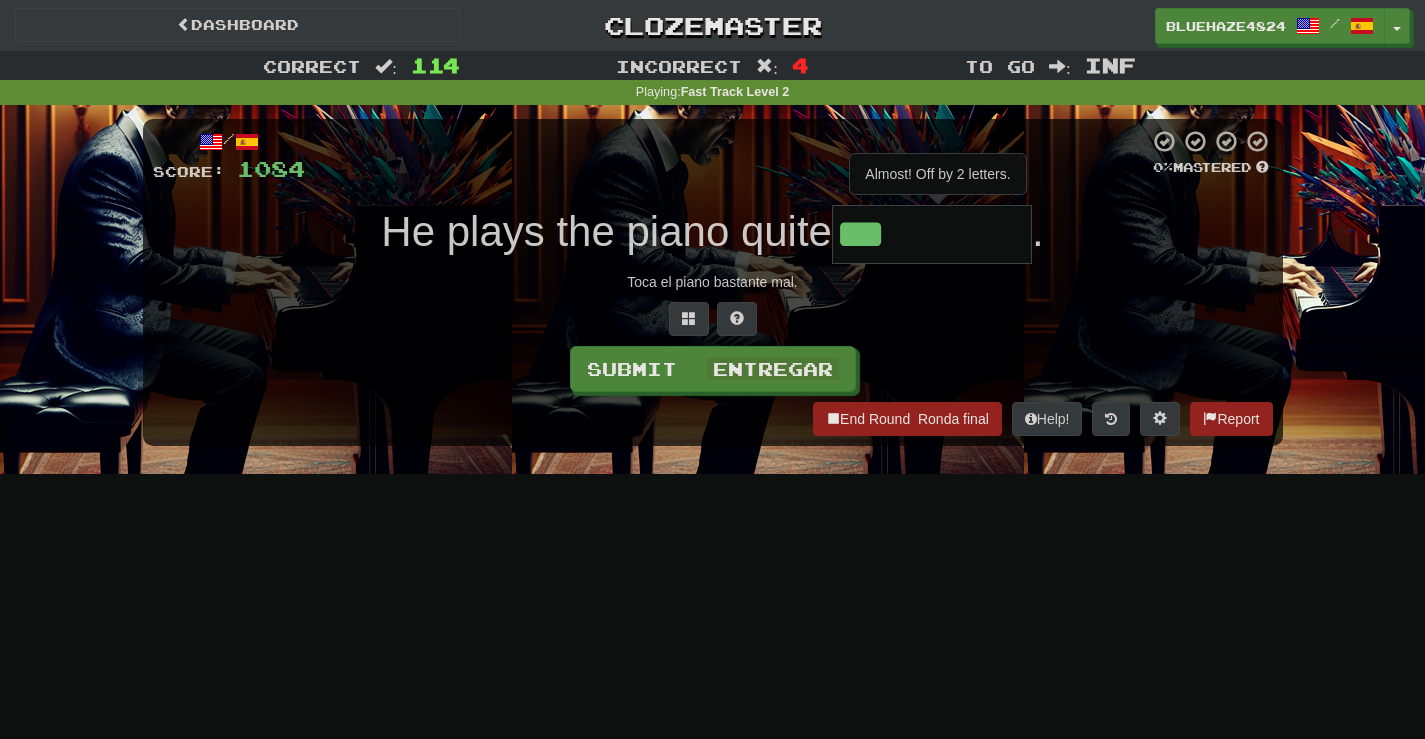 type on "*****" 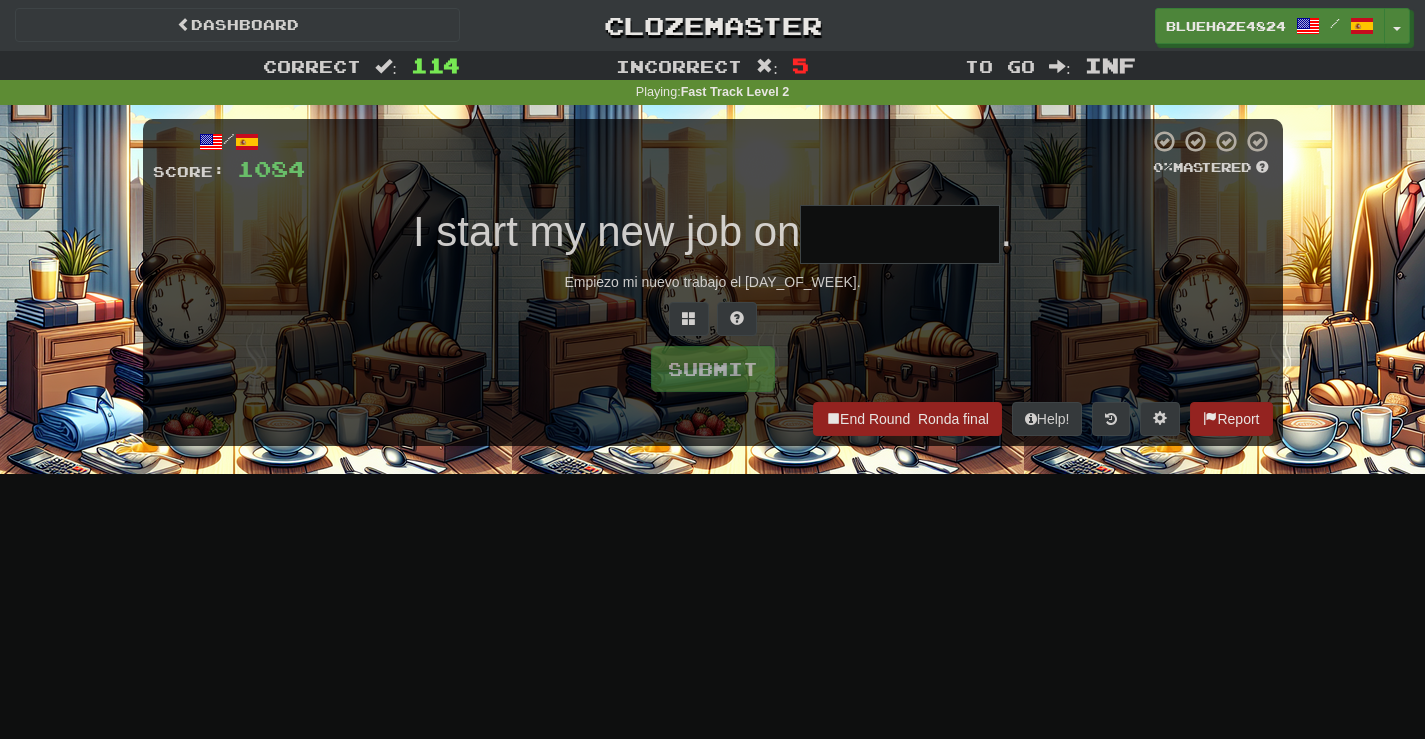 click at bounding box center (900, 234) 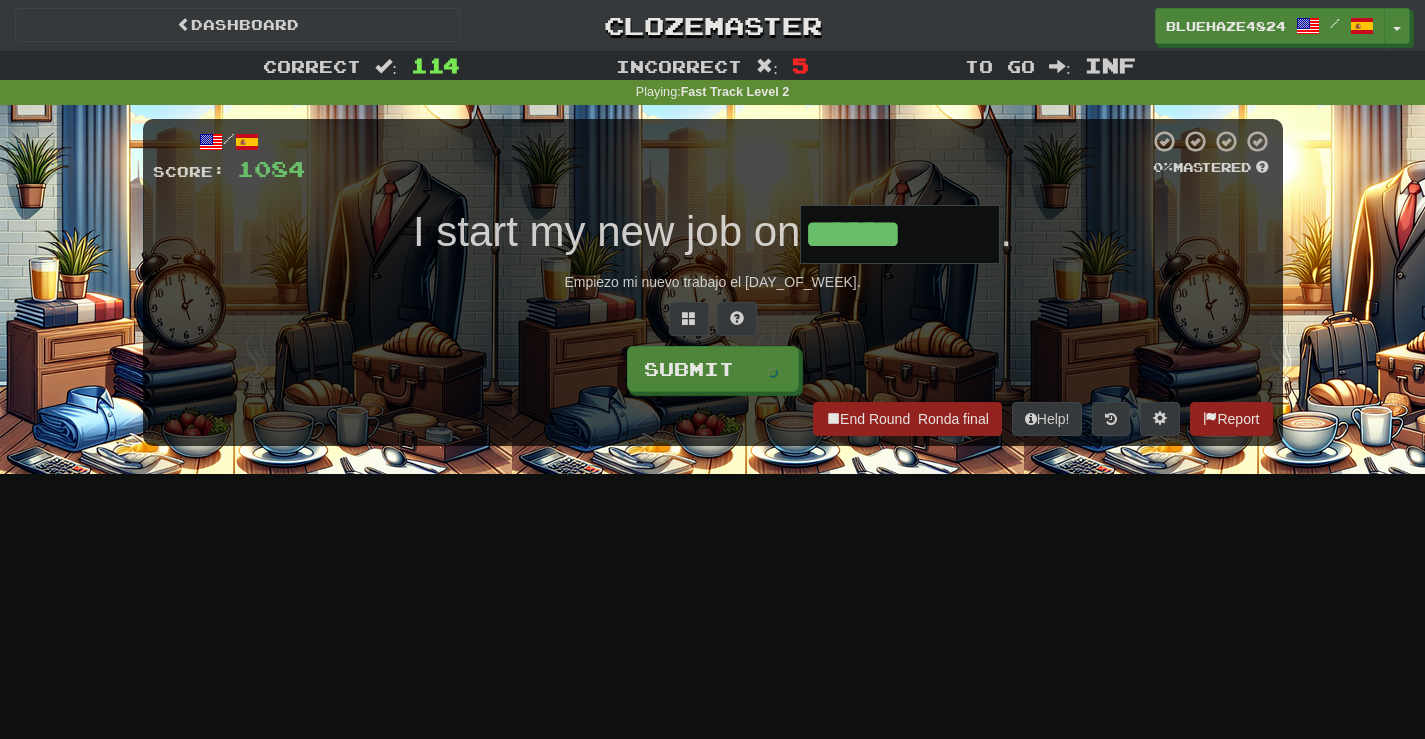 type on "******" 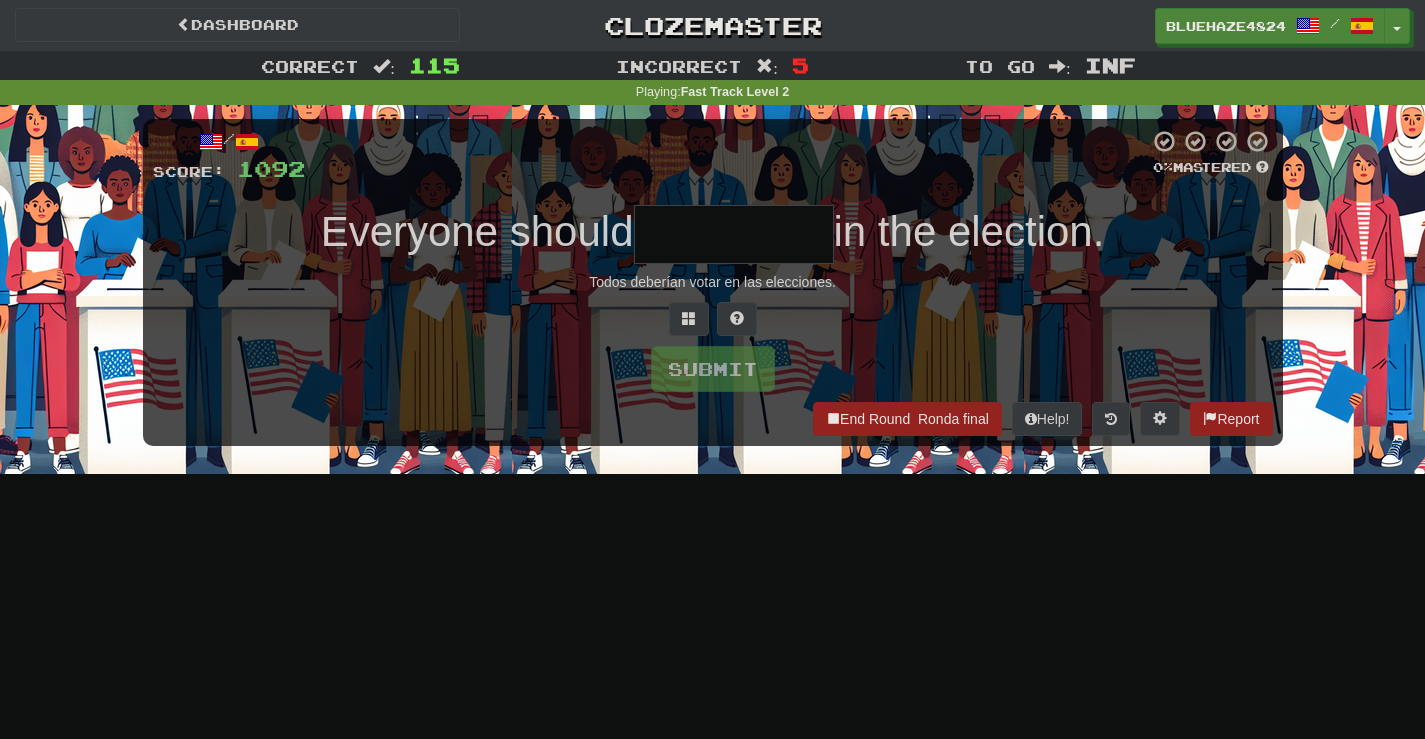 click at bounding box center [734, 234] 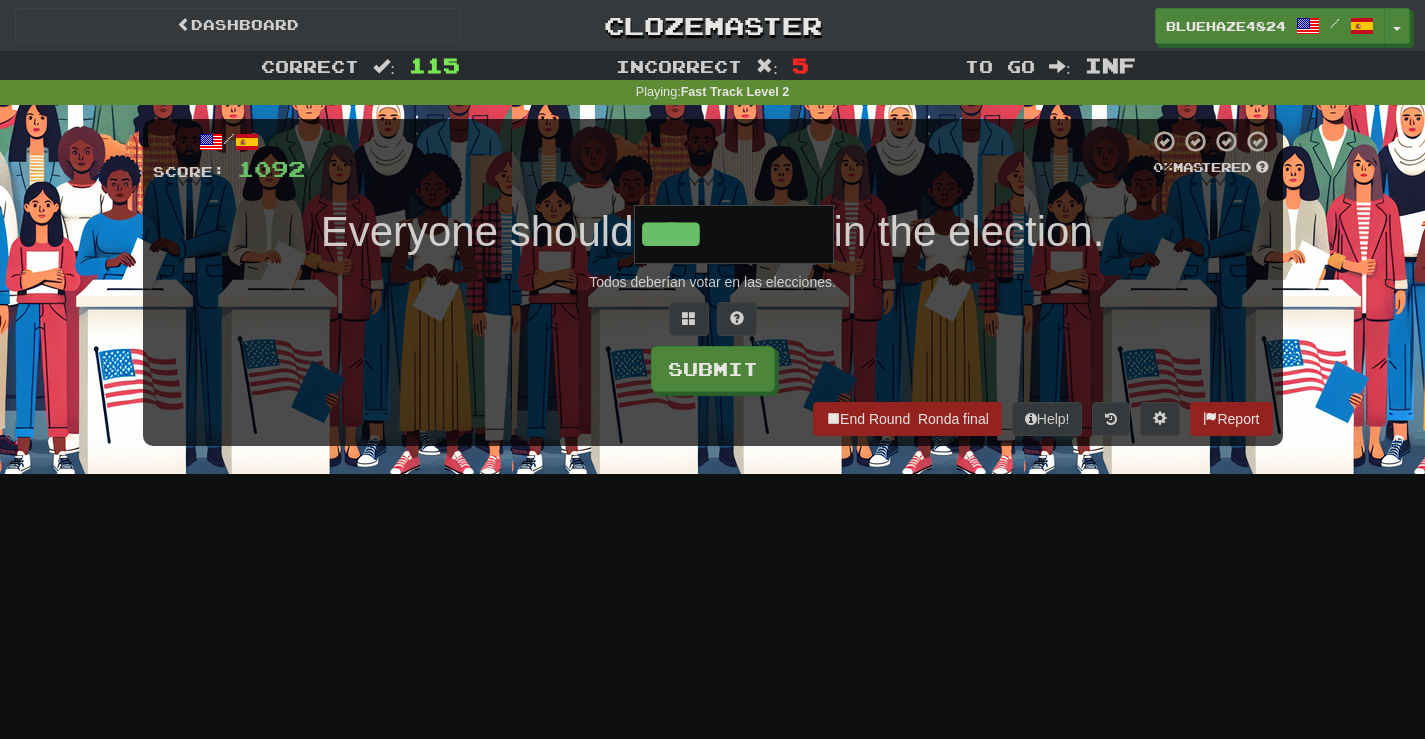 type on "****" 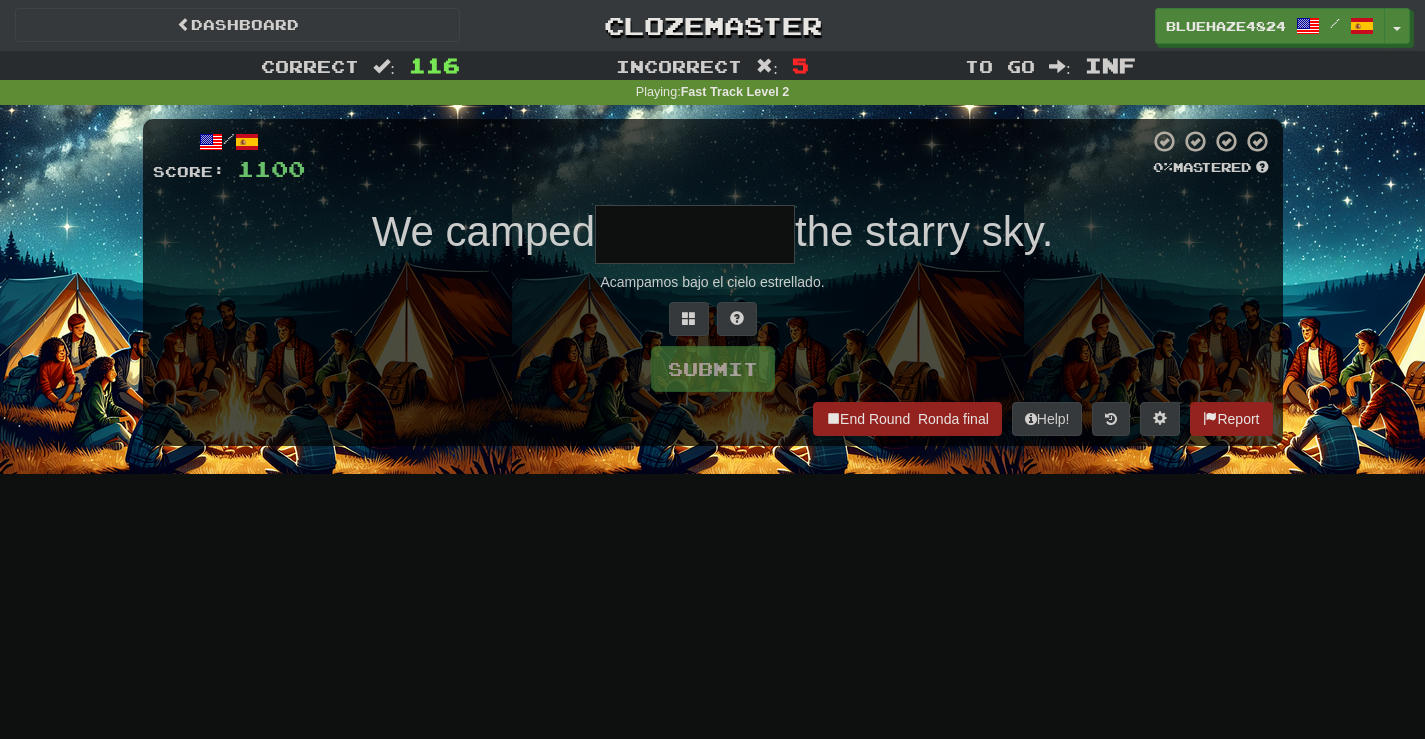 click at bounding box center (695, 234) 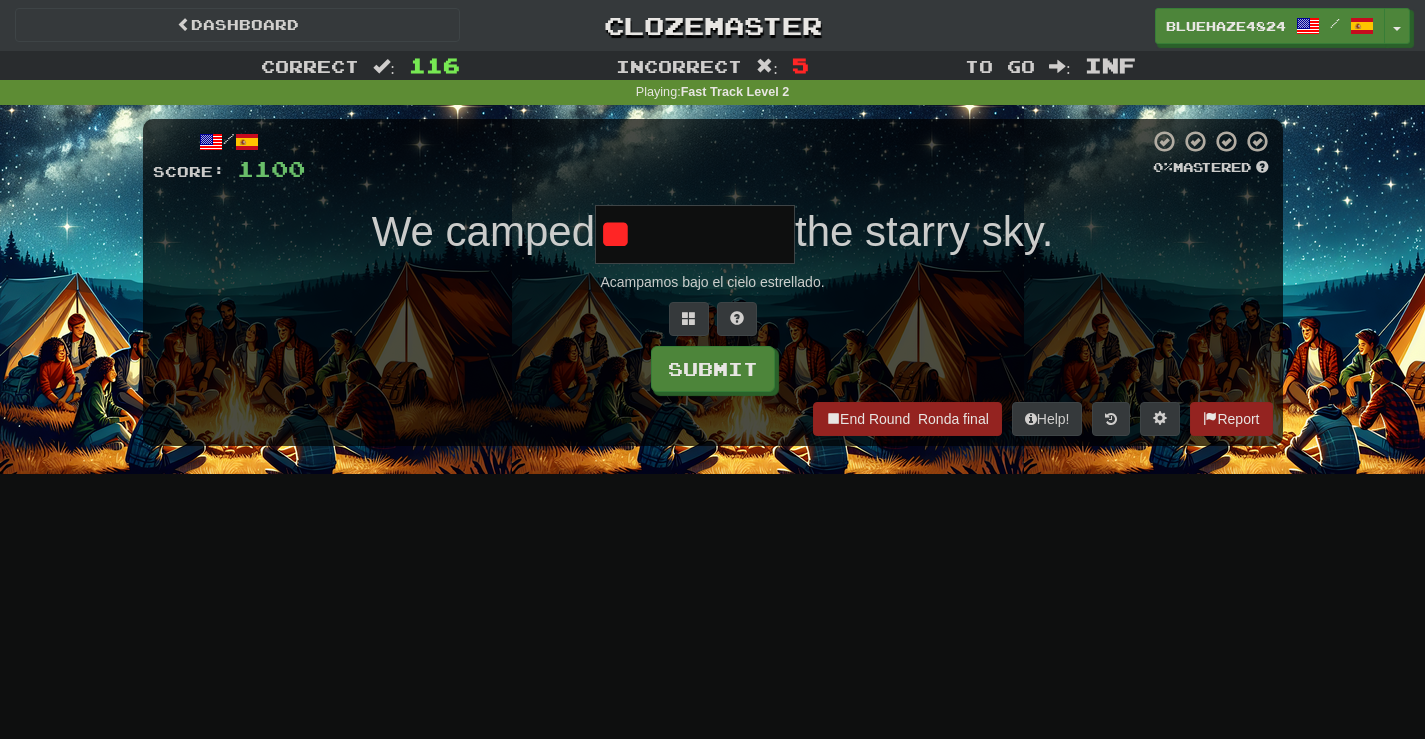 type on "*" 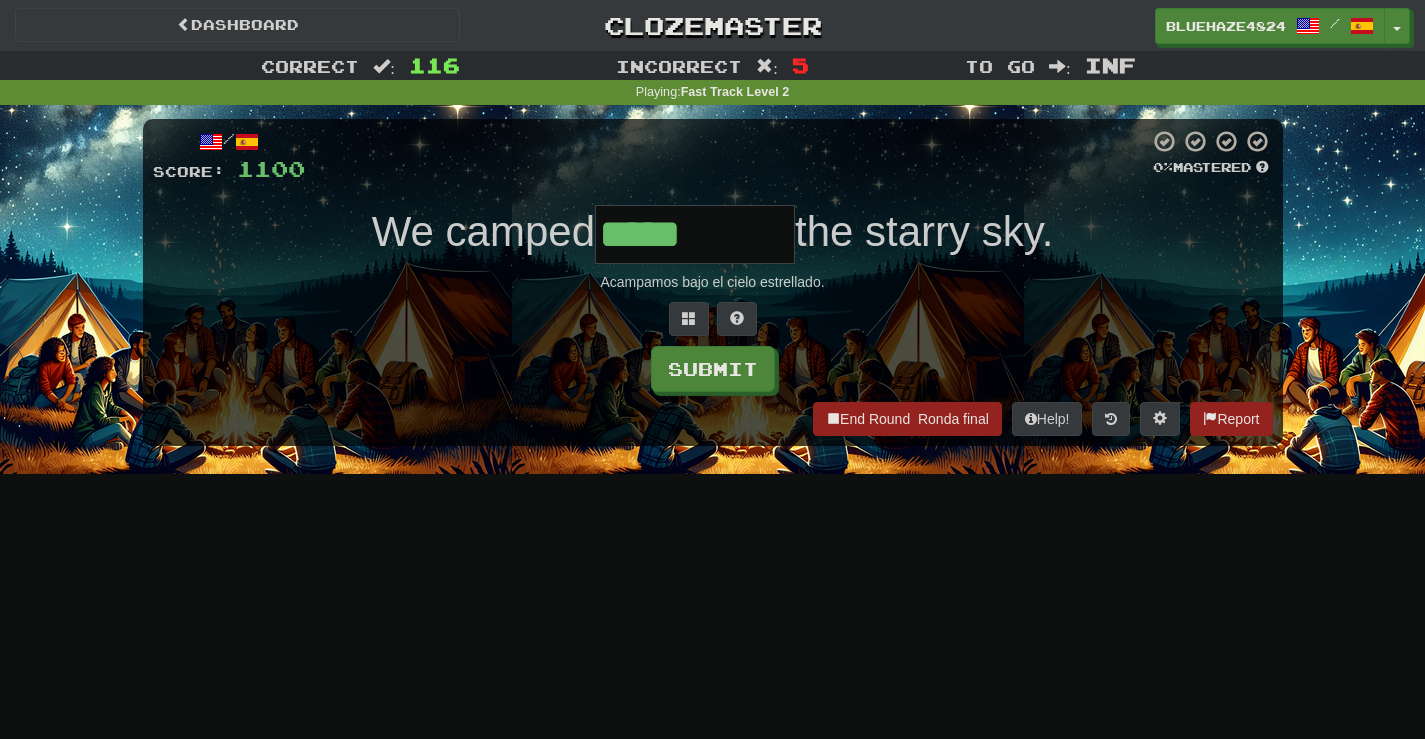type on "*****" 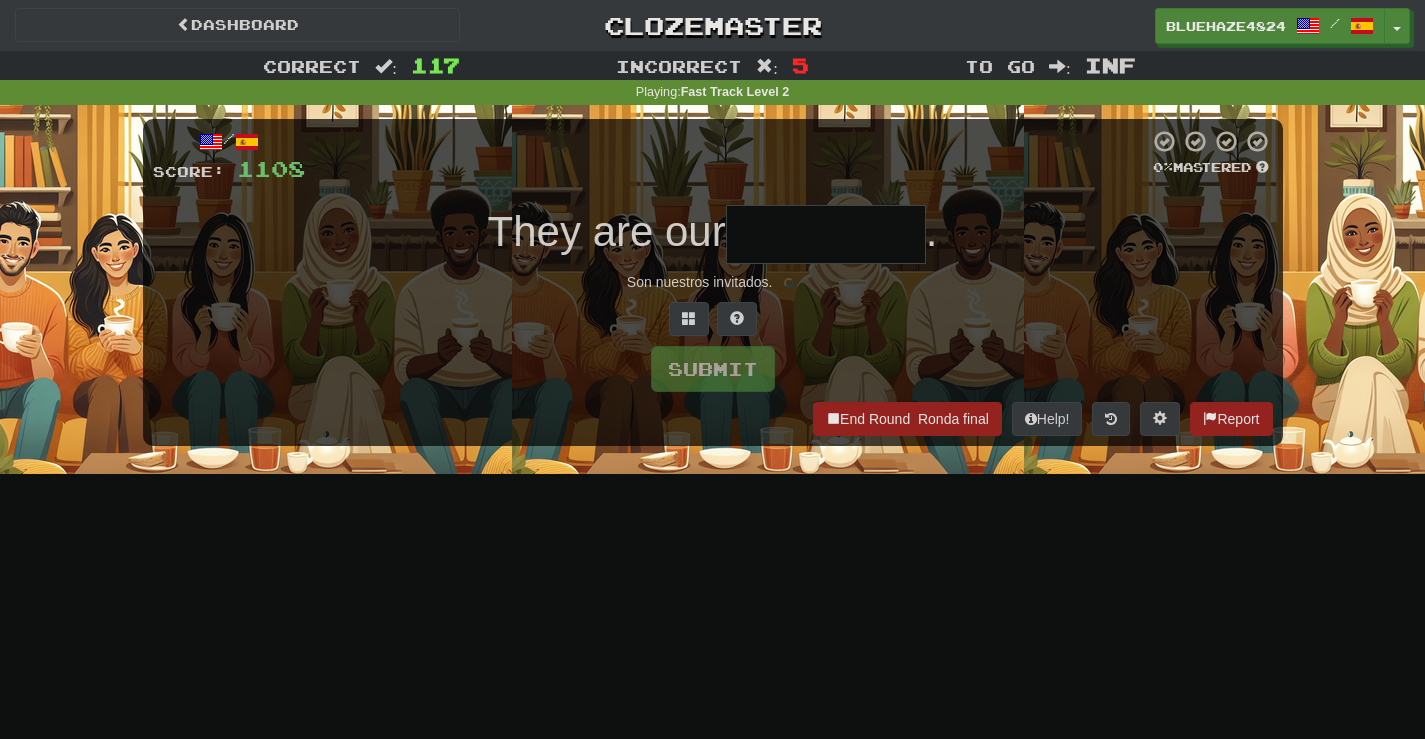 click at bounding box center (826, 234) 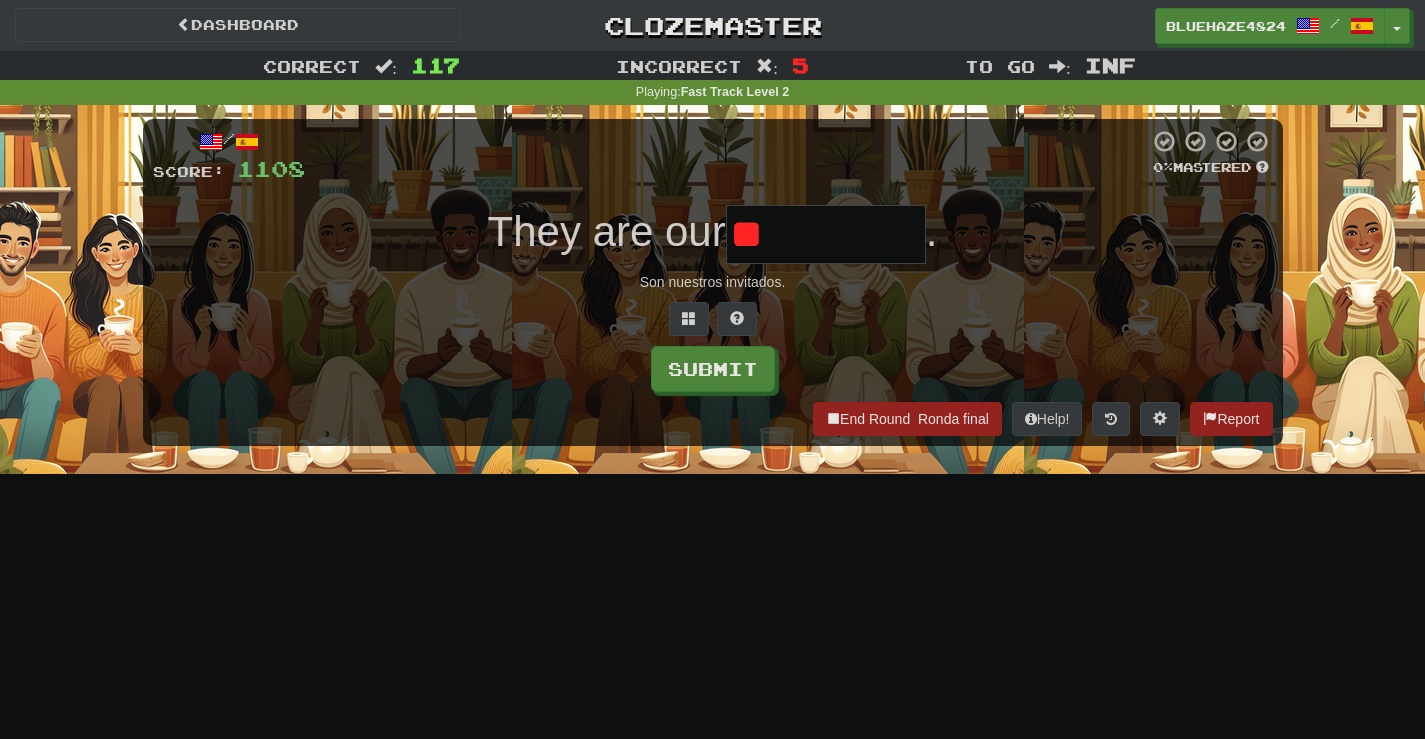 type on "*" 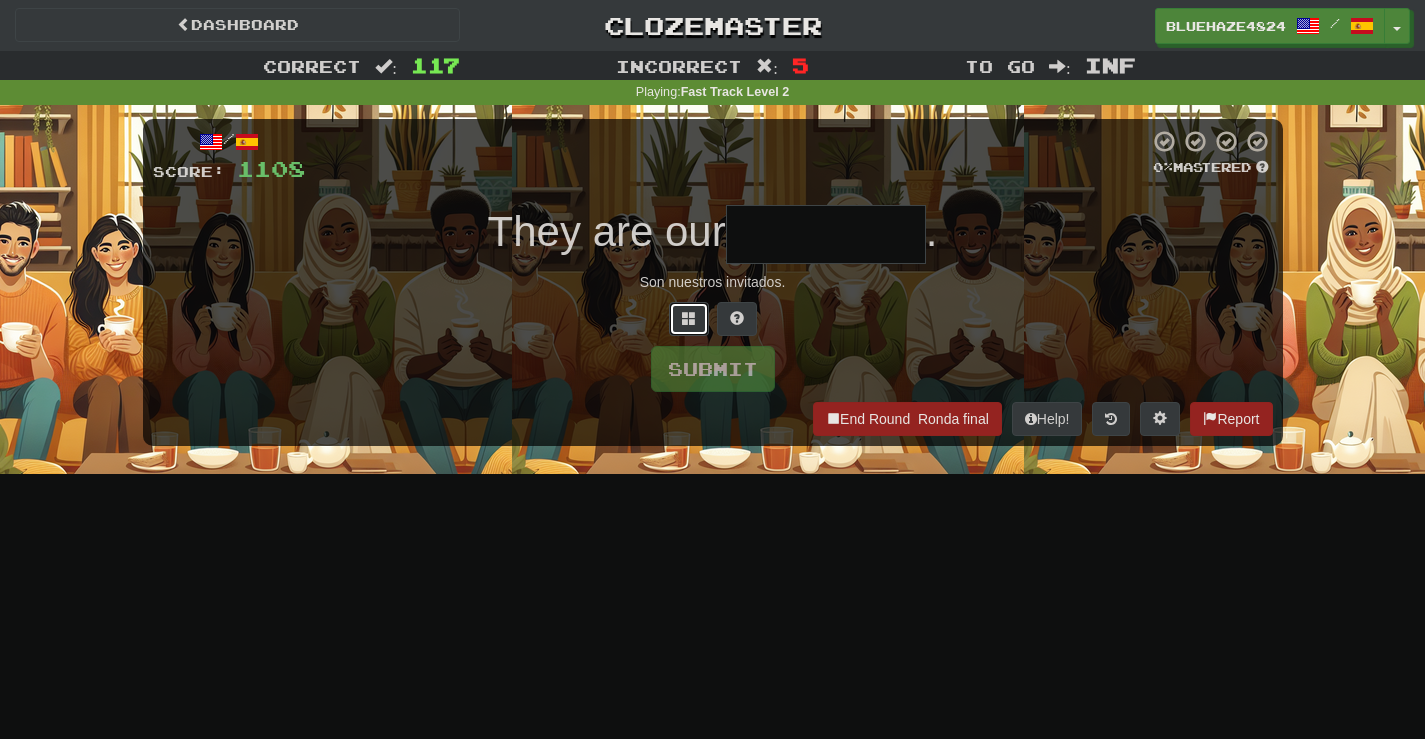 click at bounding box center [689, 319] 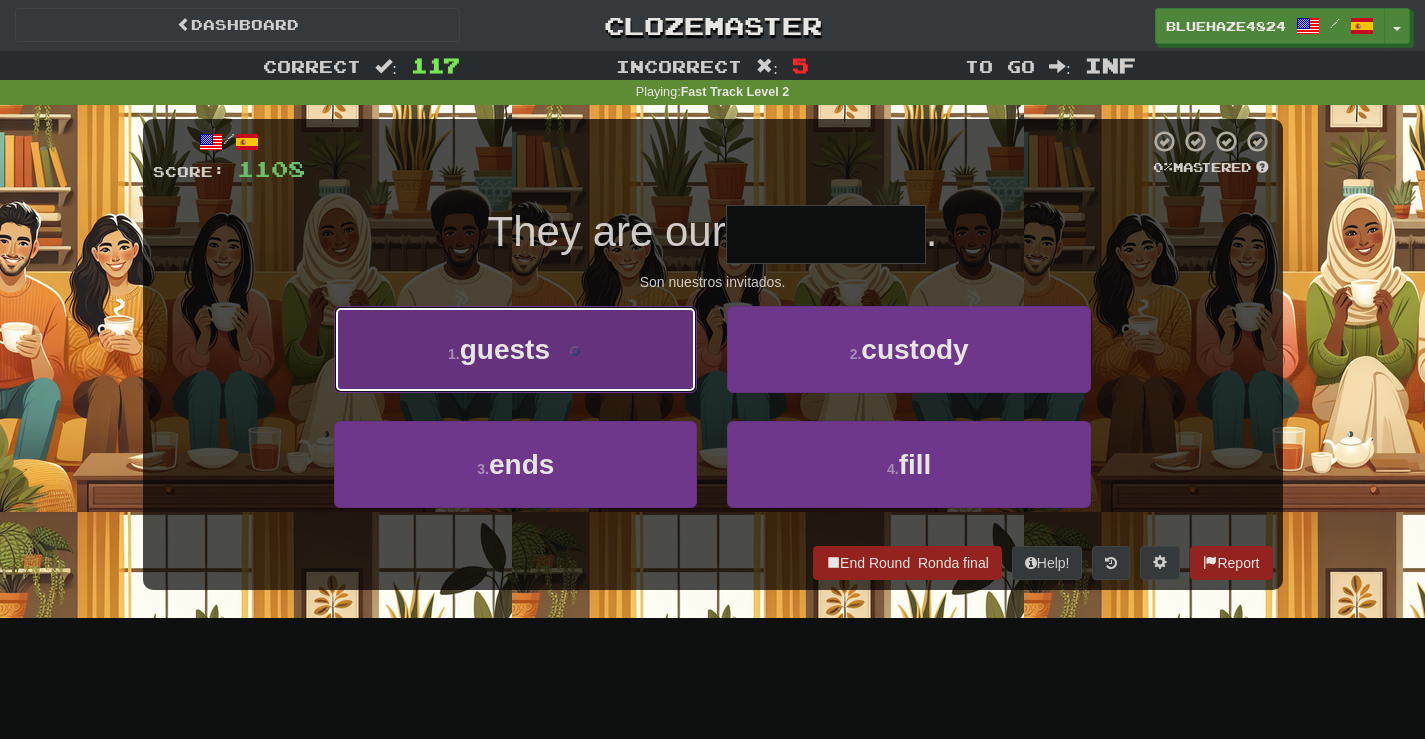 click on "guests" at bounding box center (505, 349) 